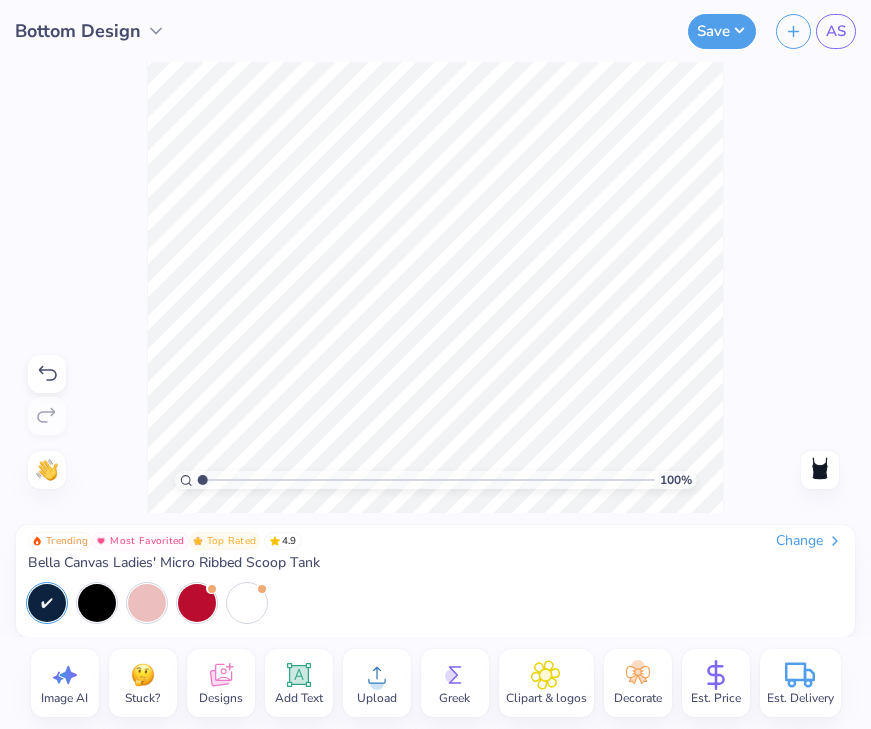 scroll, scrollTop: 0, scrollLeft: 0, axis: both 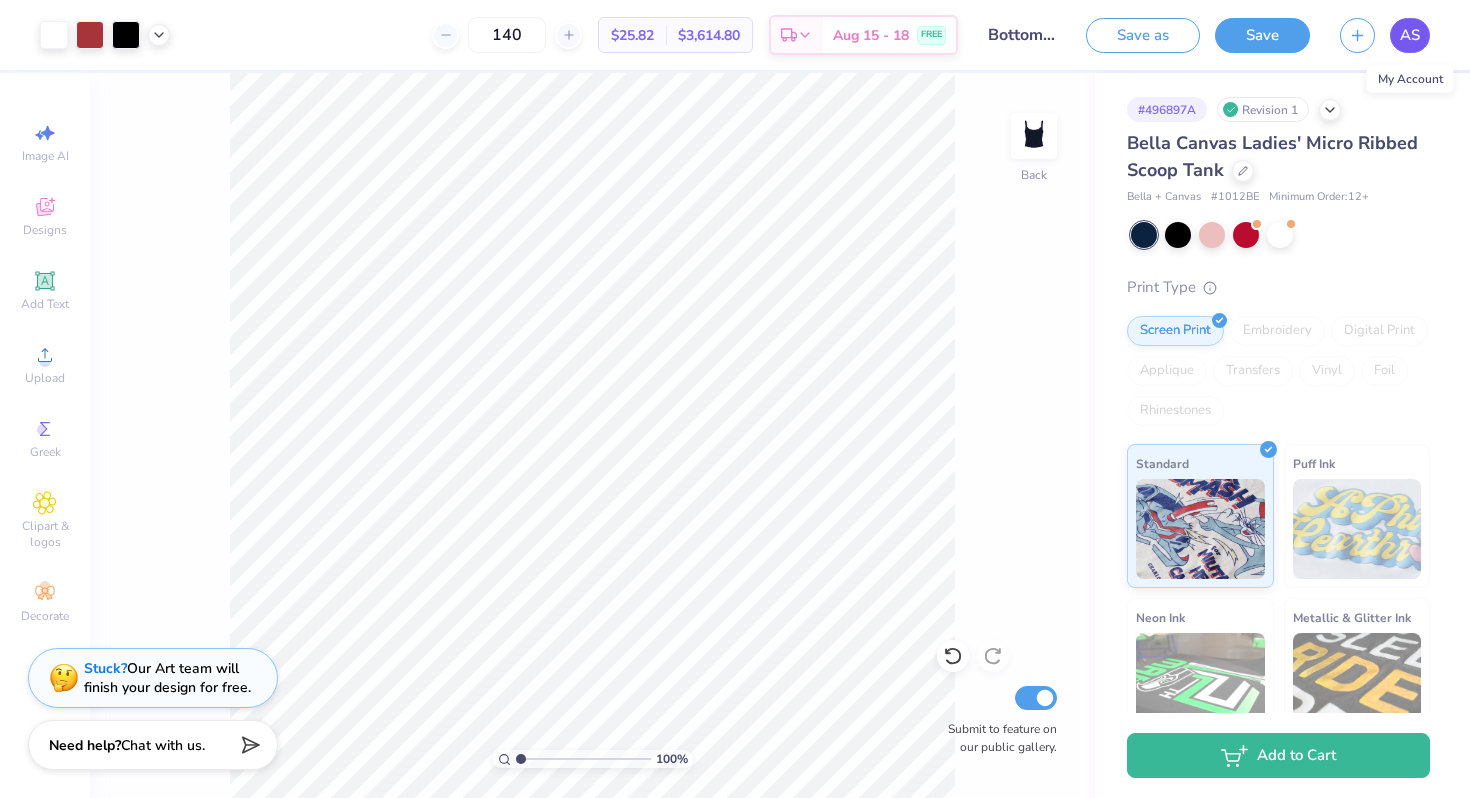 click on "AS" at bounding box center [1410, 35] 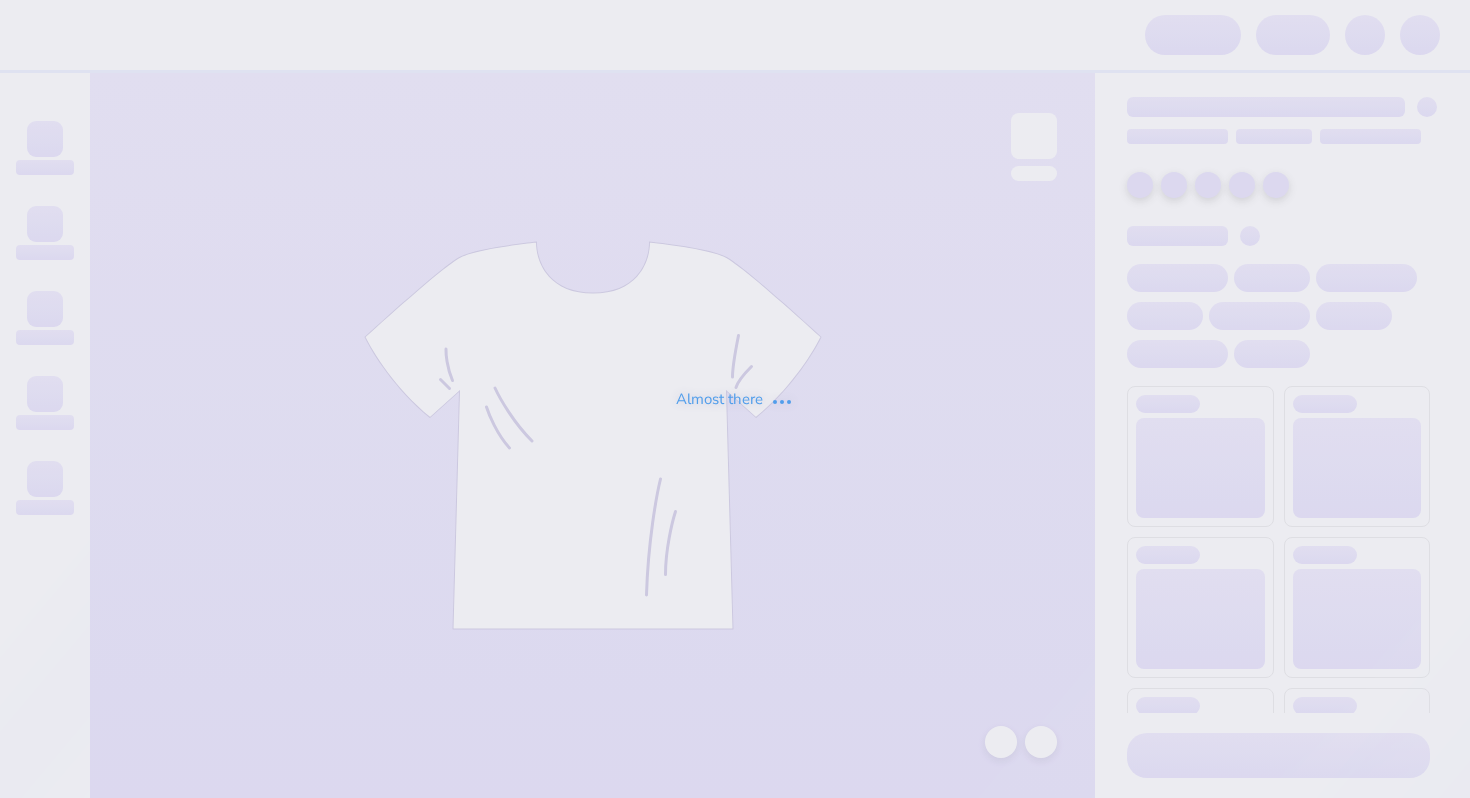 scroll, scrollTop: 0, scrollLeft: 0, axis: both 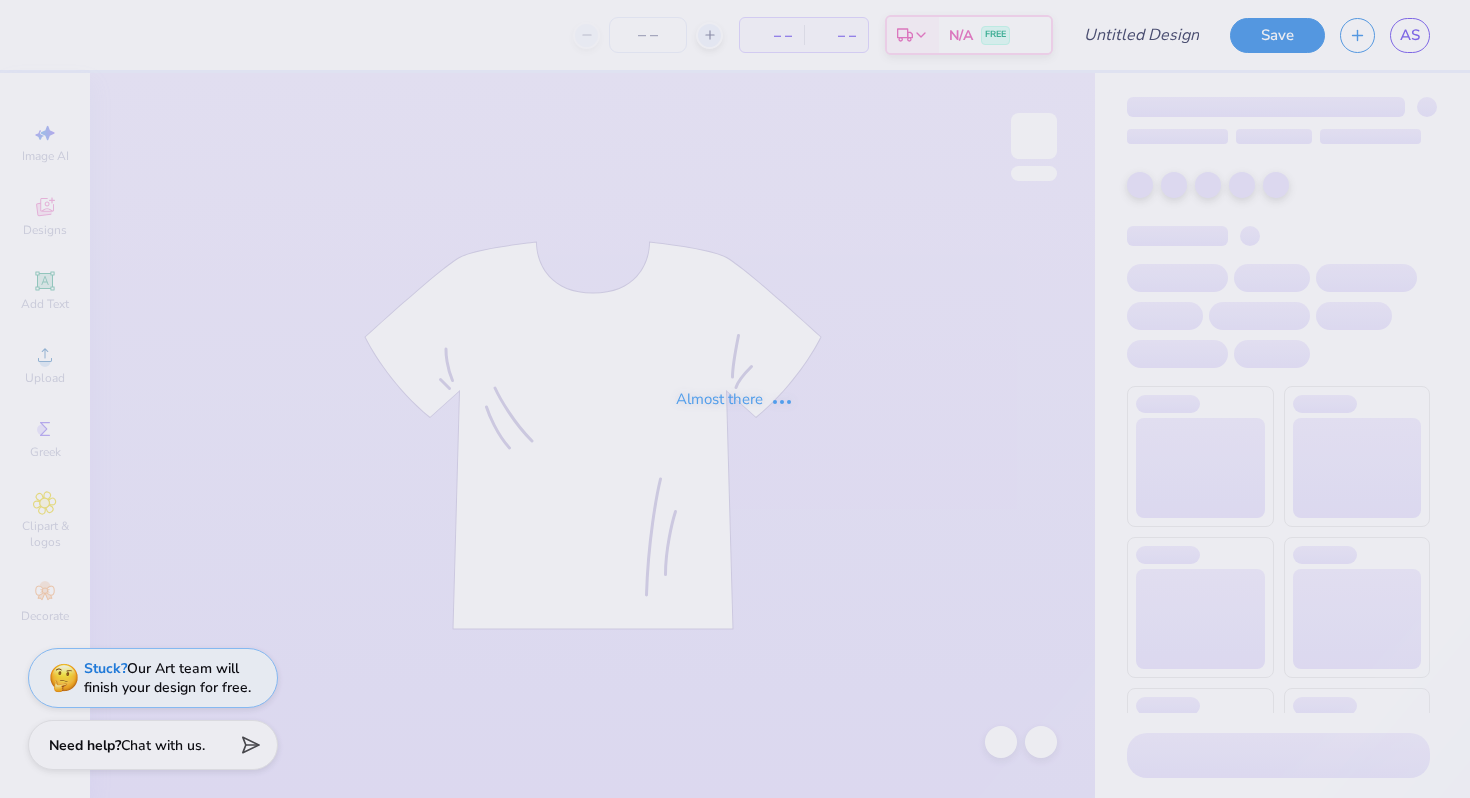 type on "[FIRST] [LAST] : [UNIVERSITY]" 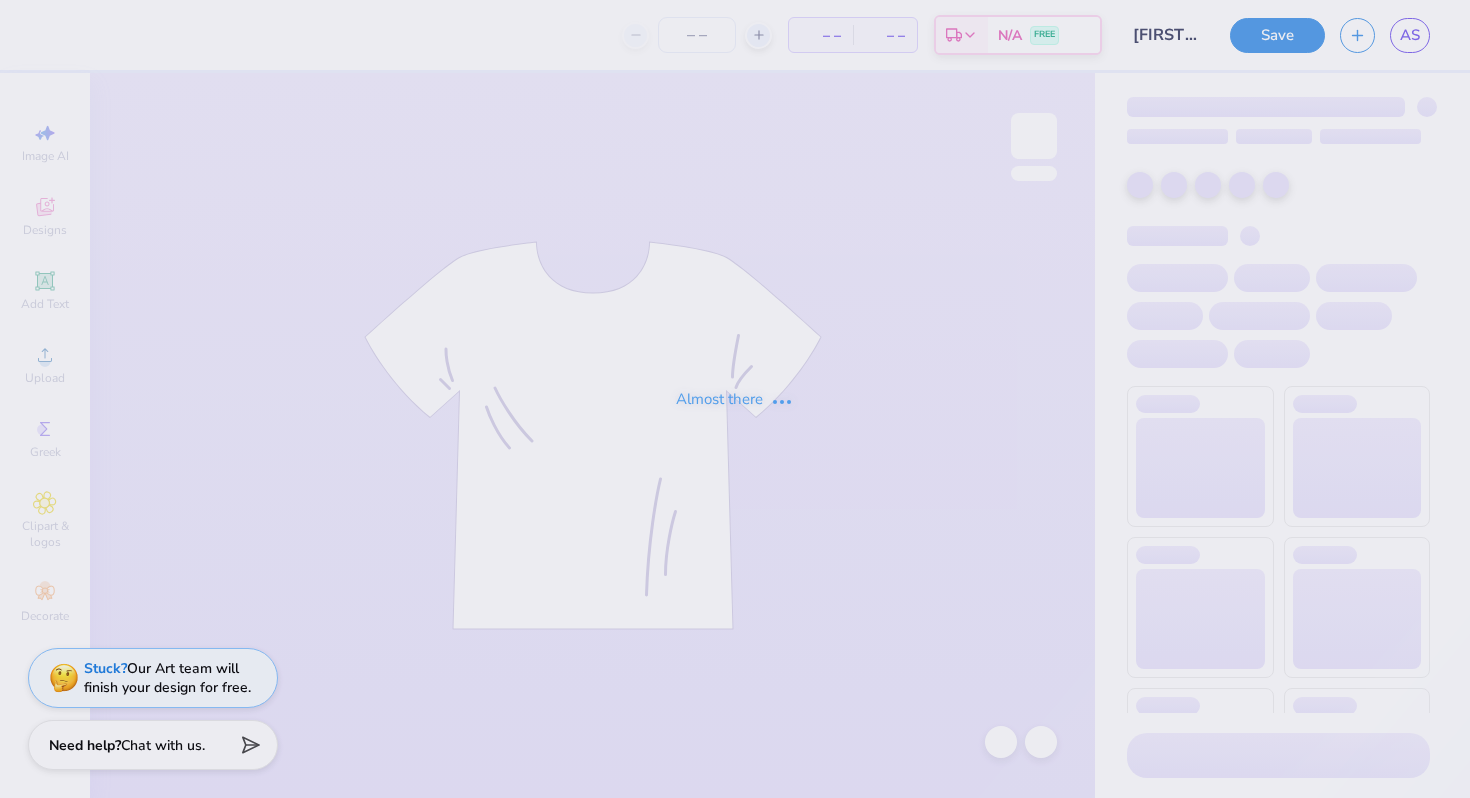 type on "140" 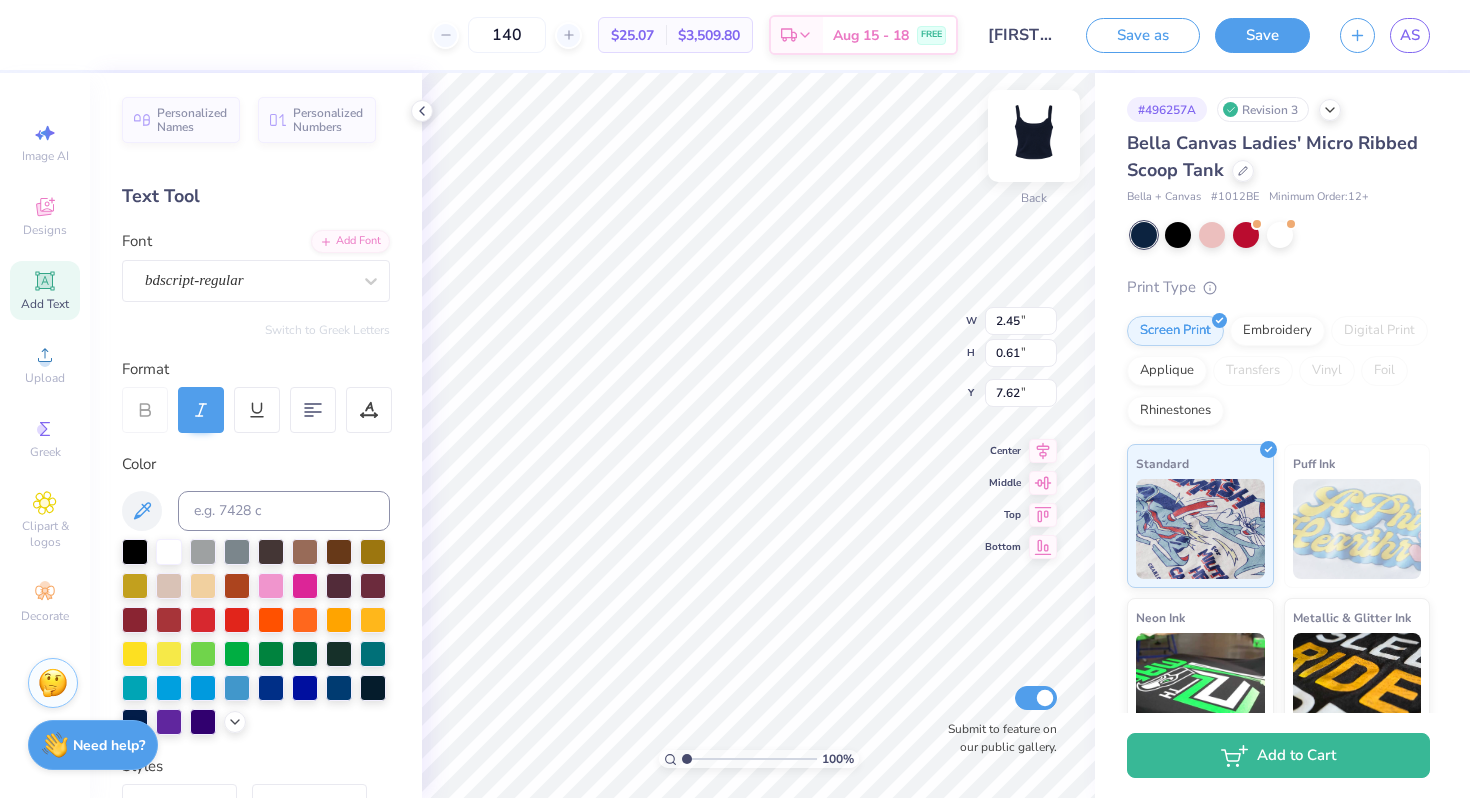 click at bounding box center [1034, 136] 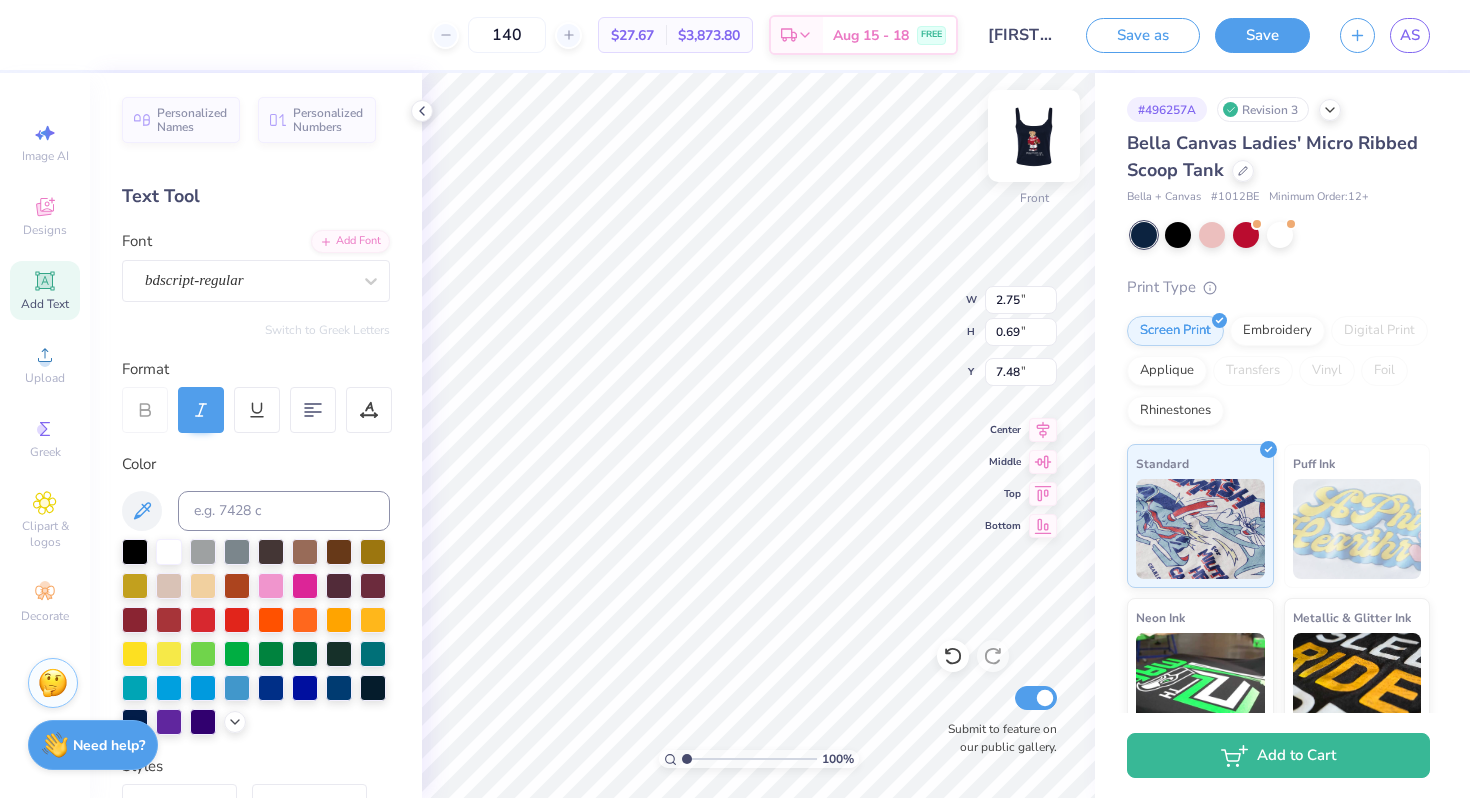 type on "6.45" 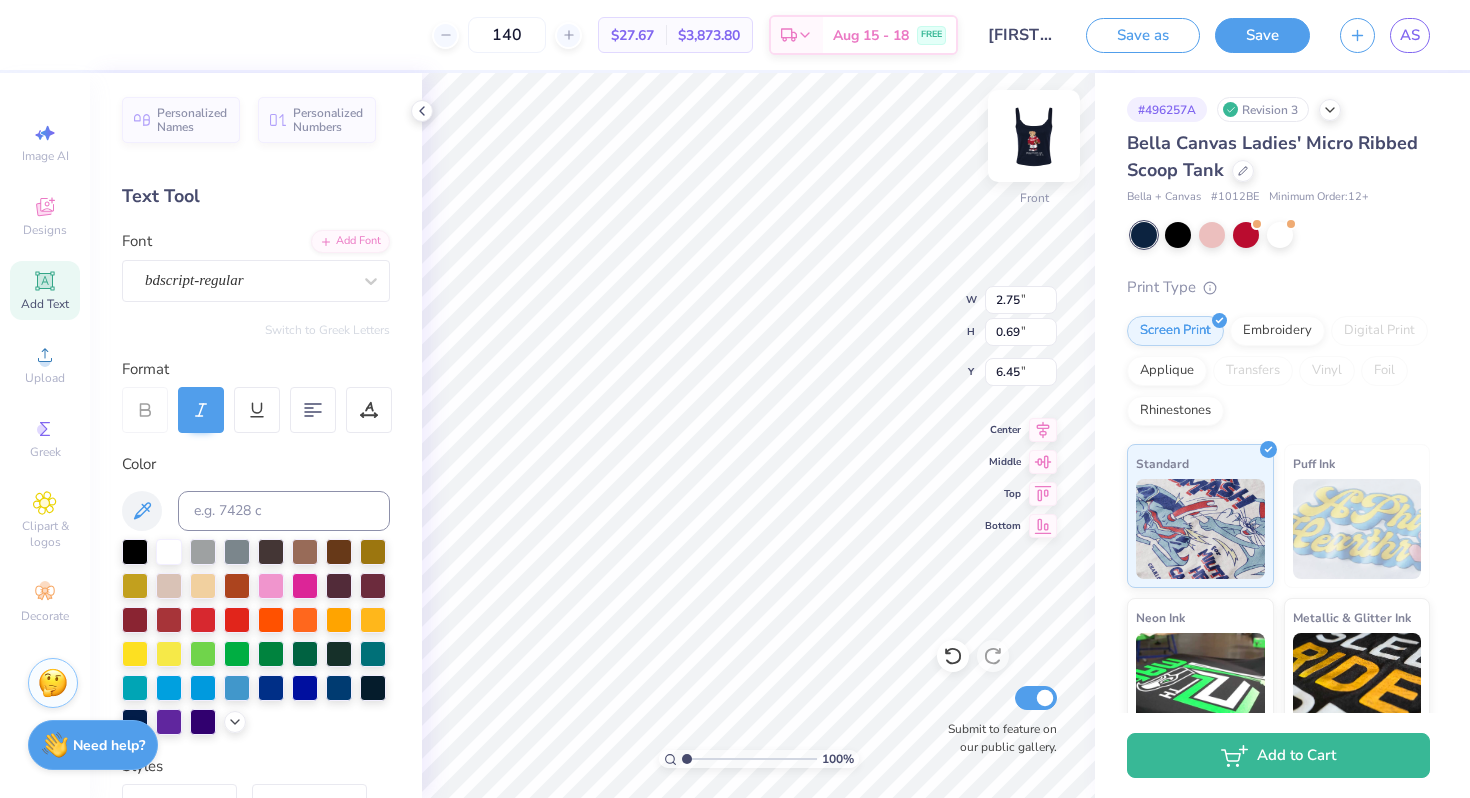 type on "7.20" 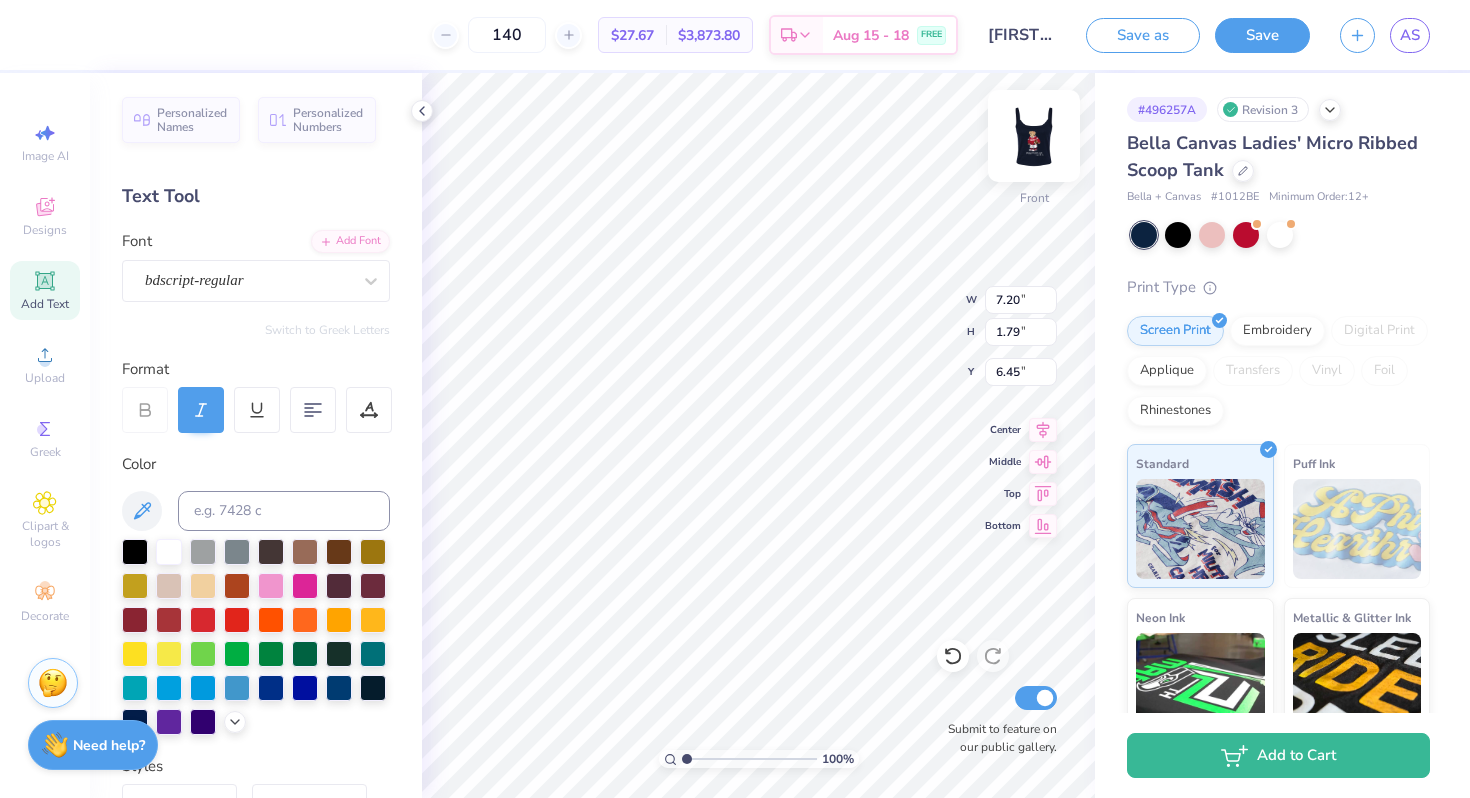 type on "7.23" 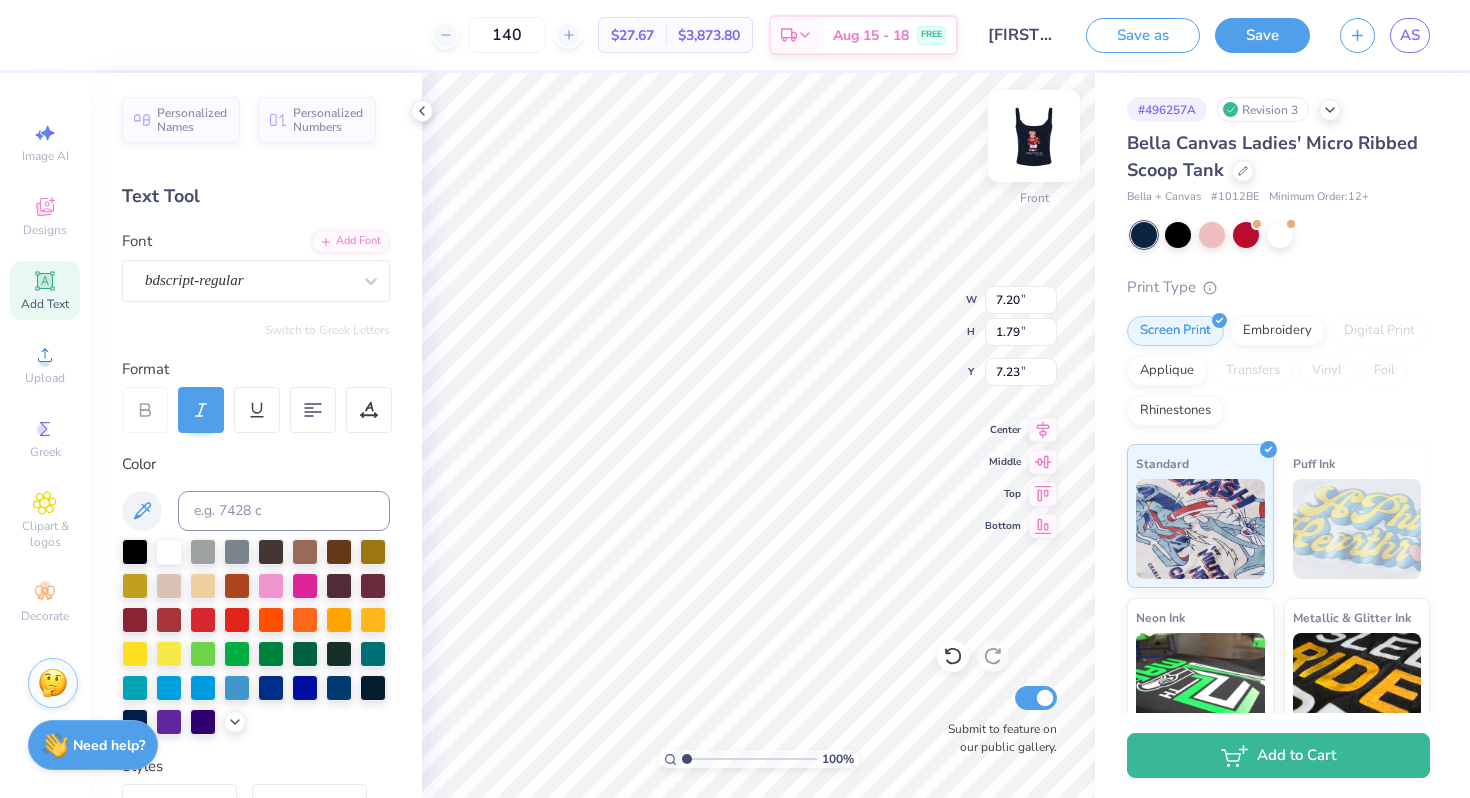 scroll, scrollTop: 0, scrollLeft: 0, axis: both 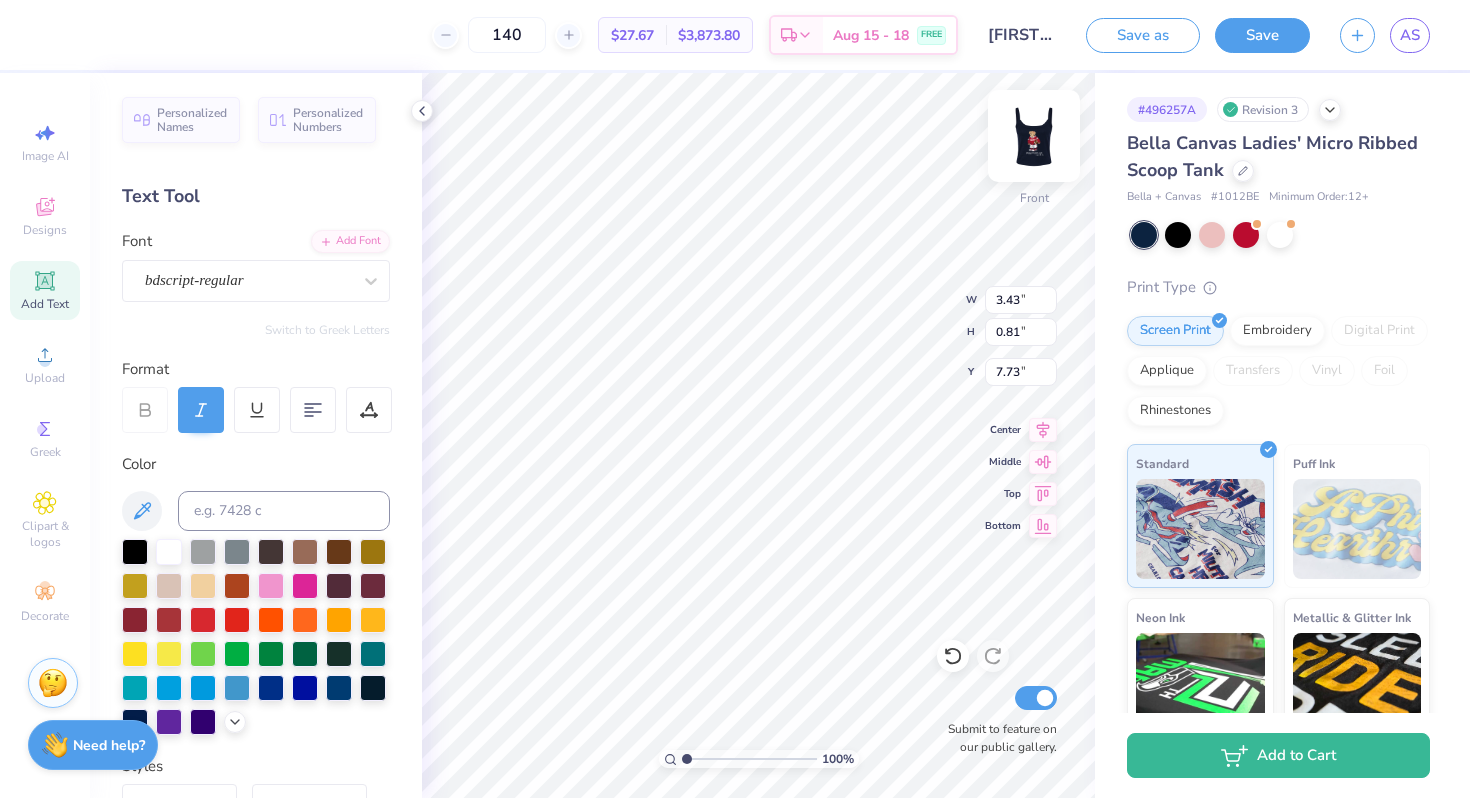 click at bounding box center (1034, 136) 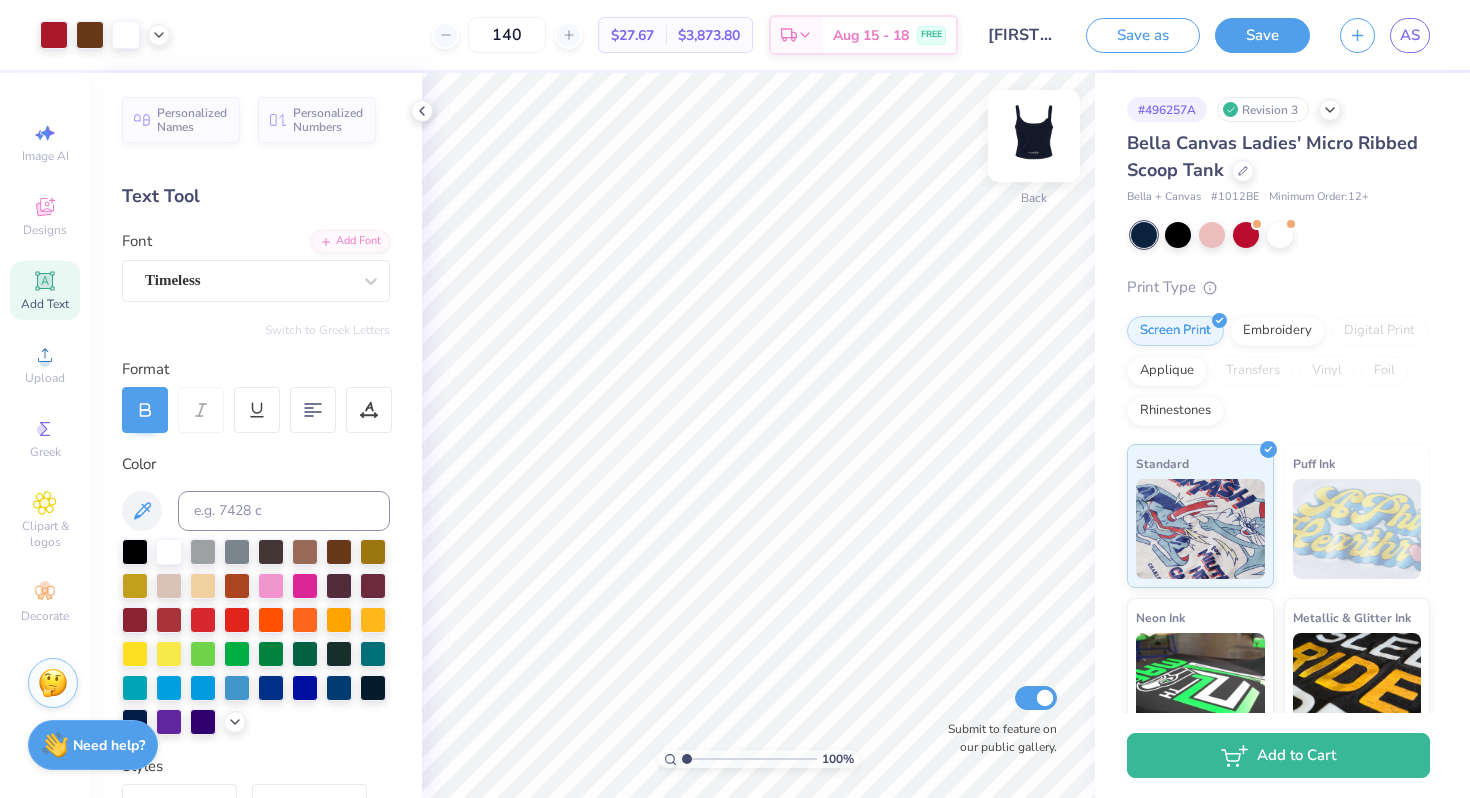 click at bounding box center [1034, 136] 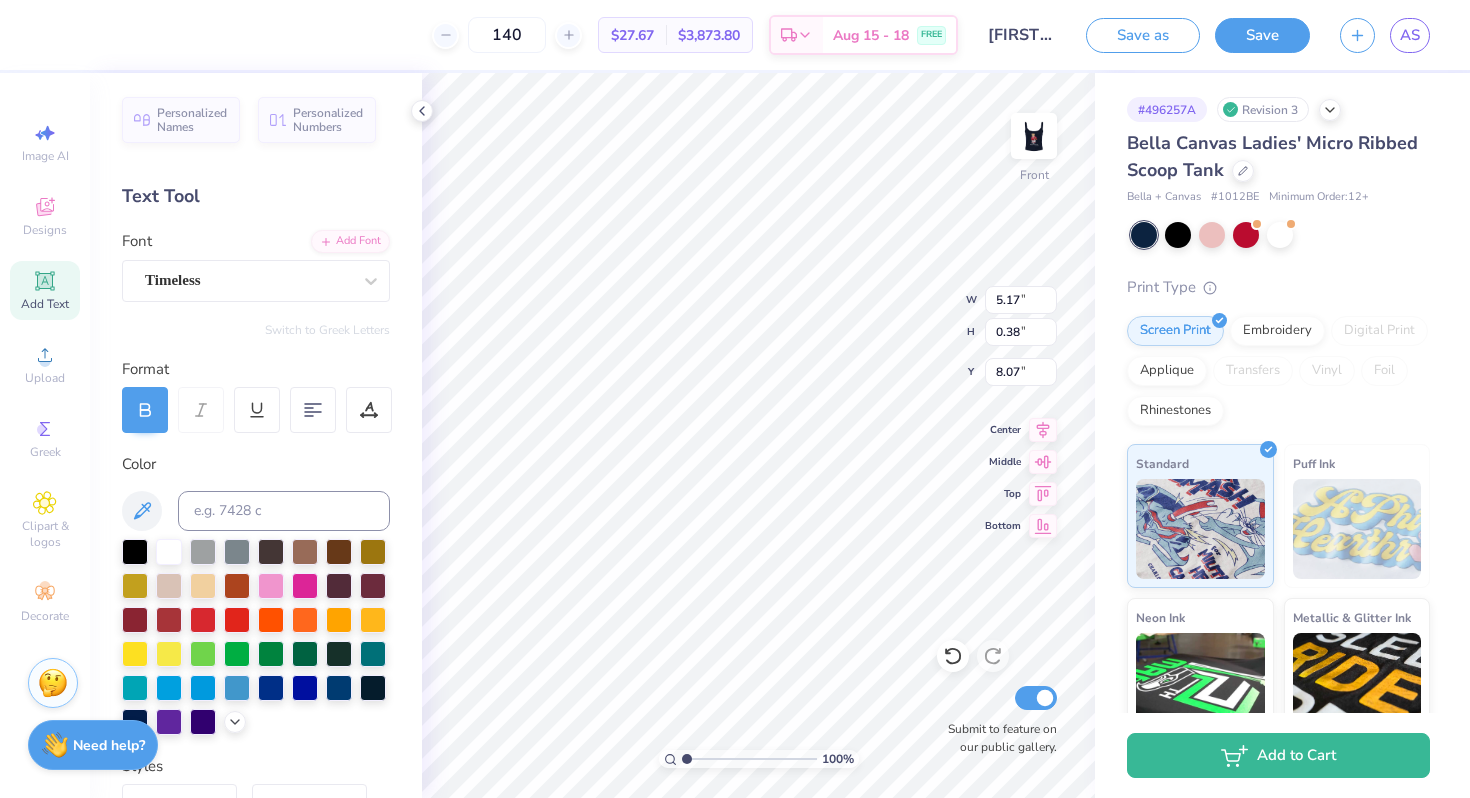 scroll, scrollTop: 0, scrollLeft: 0, axis: both 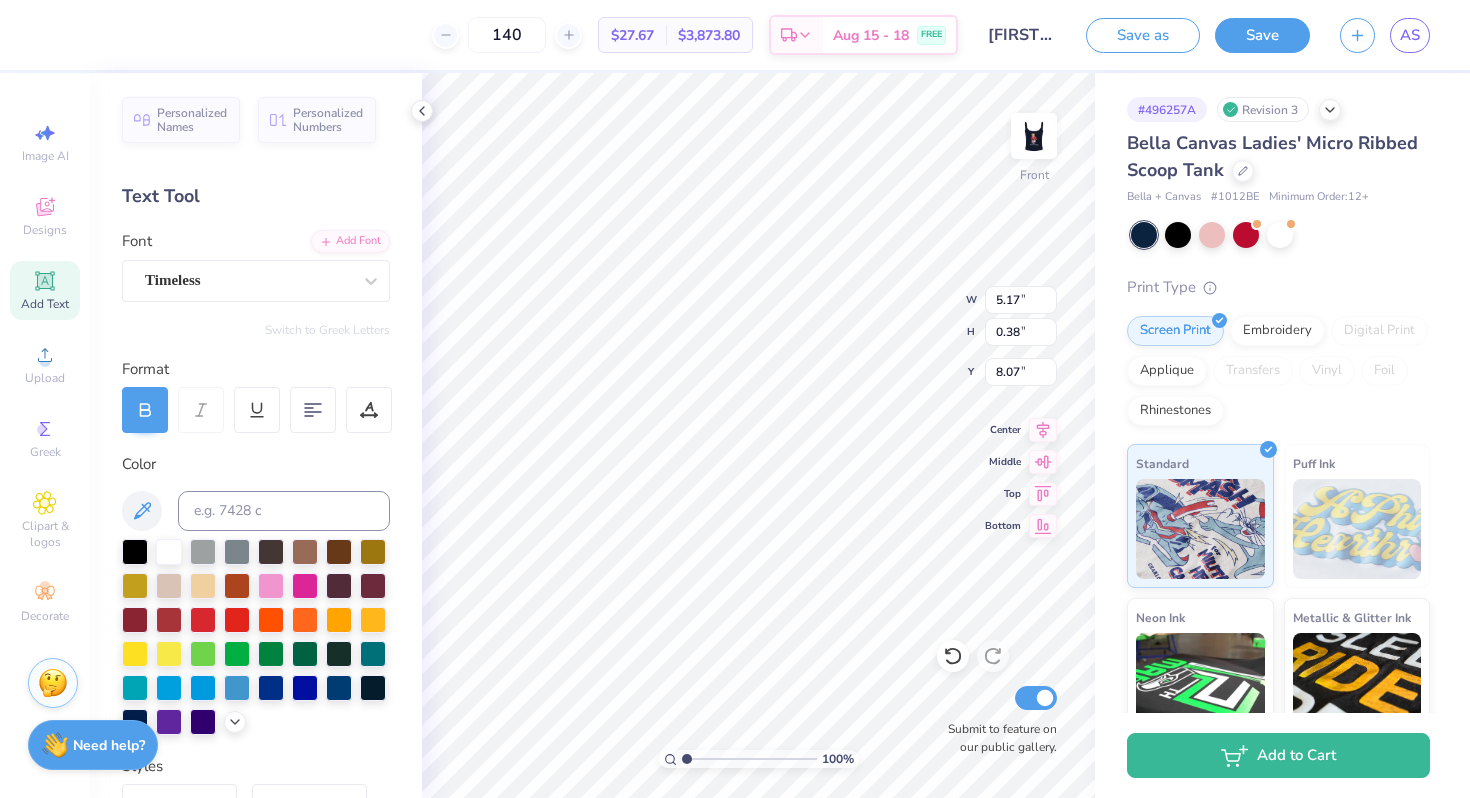 type on "SENIORS" 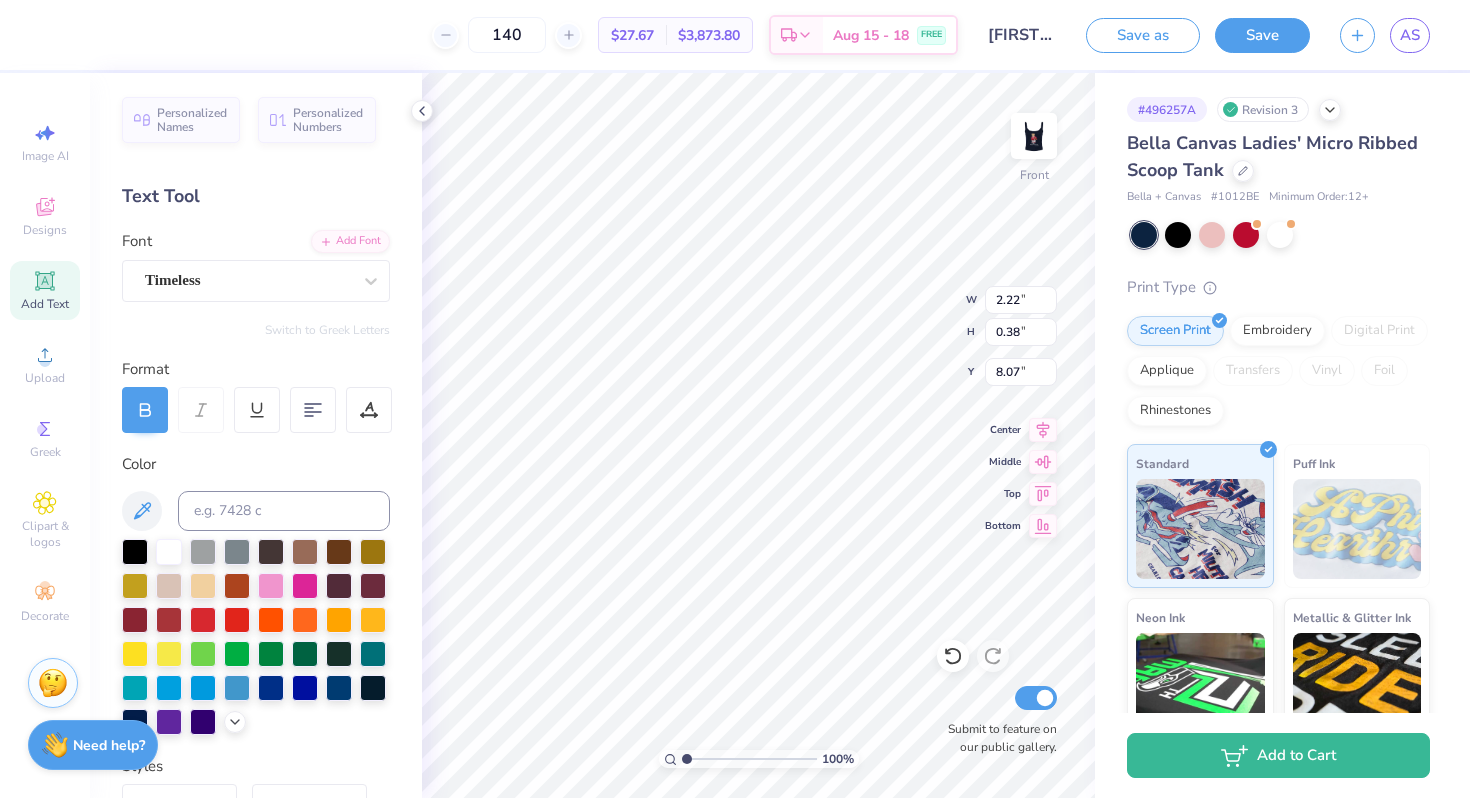 type on "6.58" 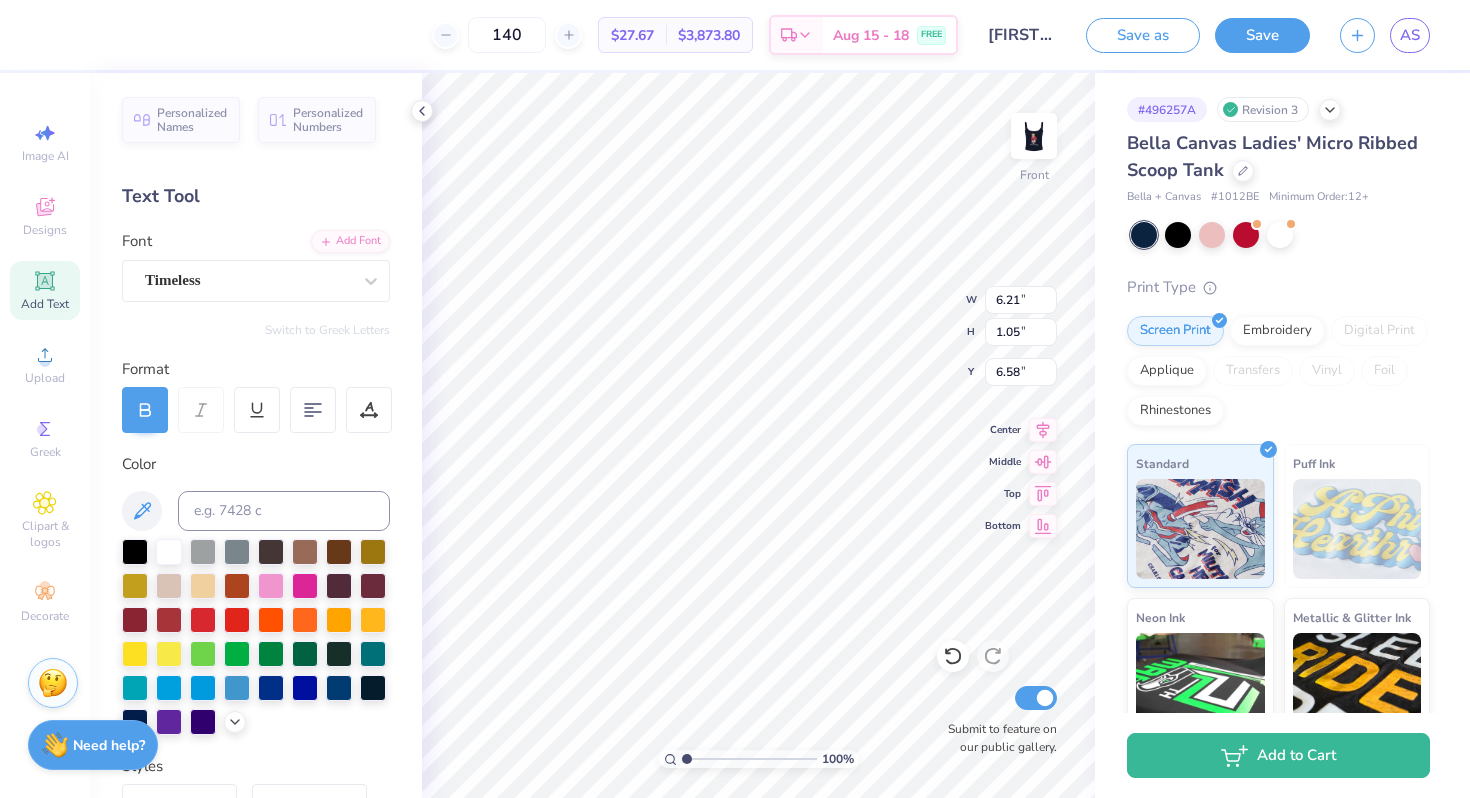 type on "6.21" 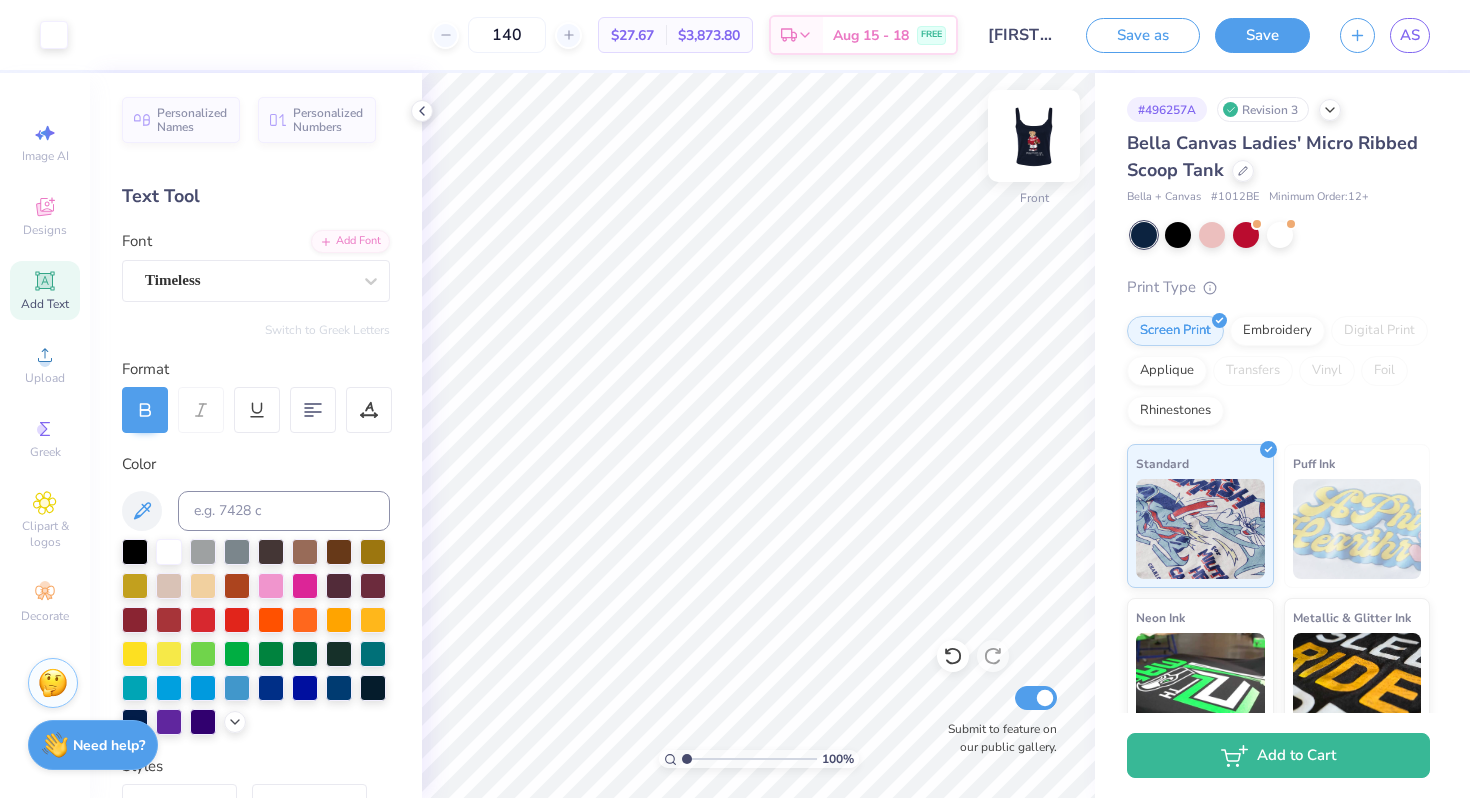 click at bounding box center (1034, 136) 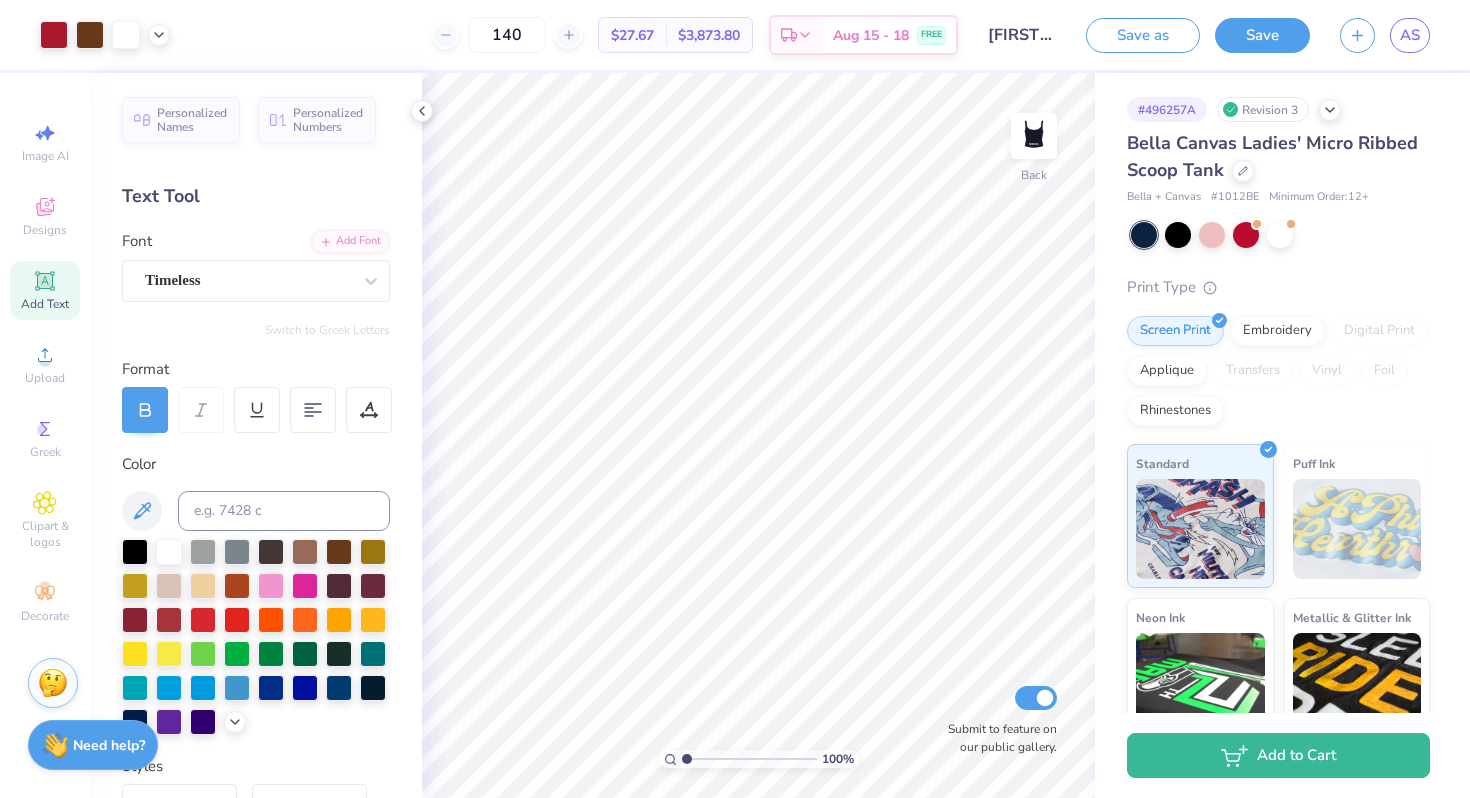 click at bounding box center [1034, 136] 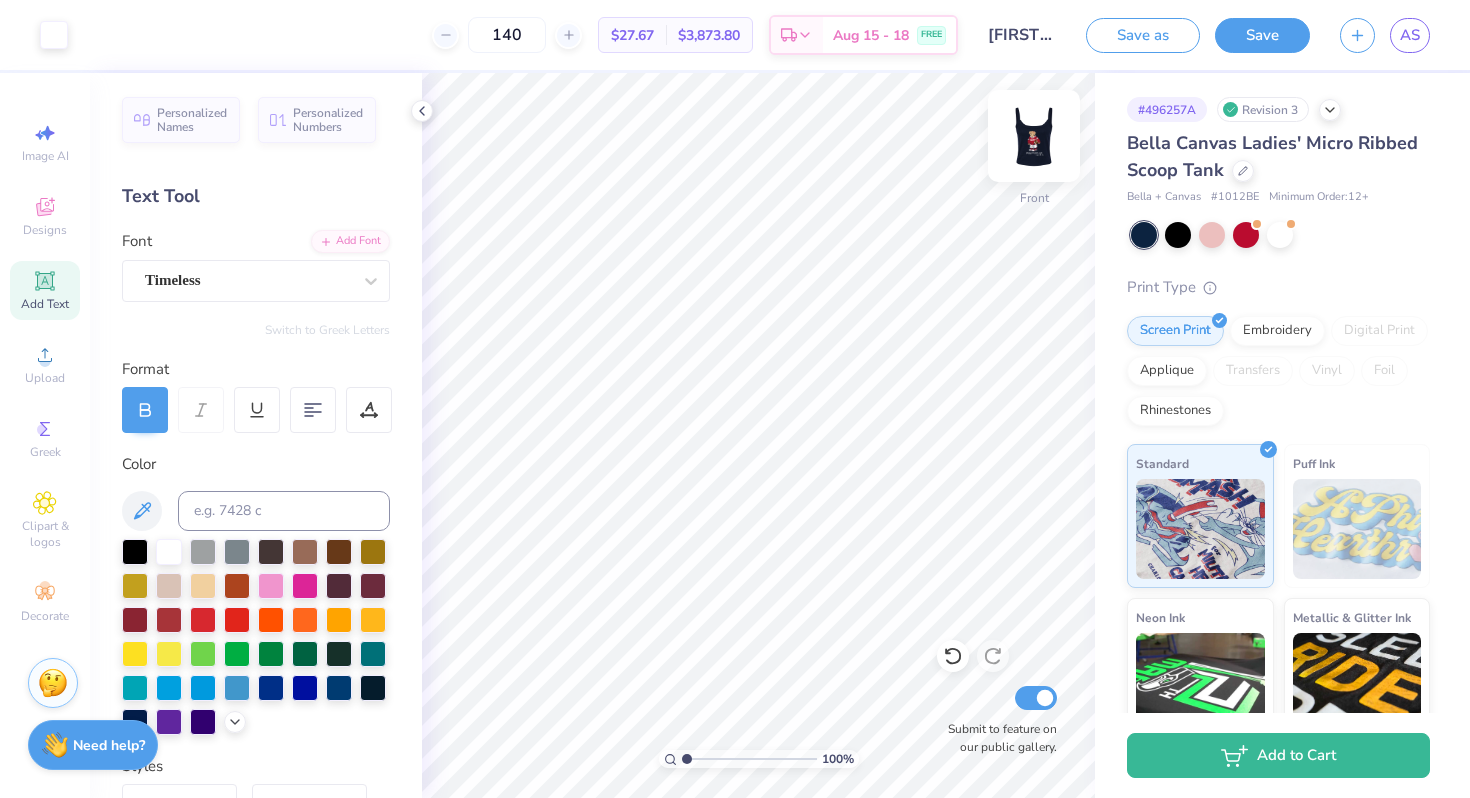 click at bounding box center [1034, 136] 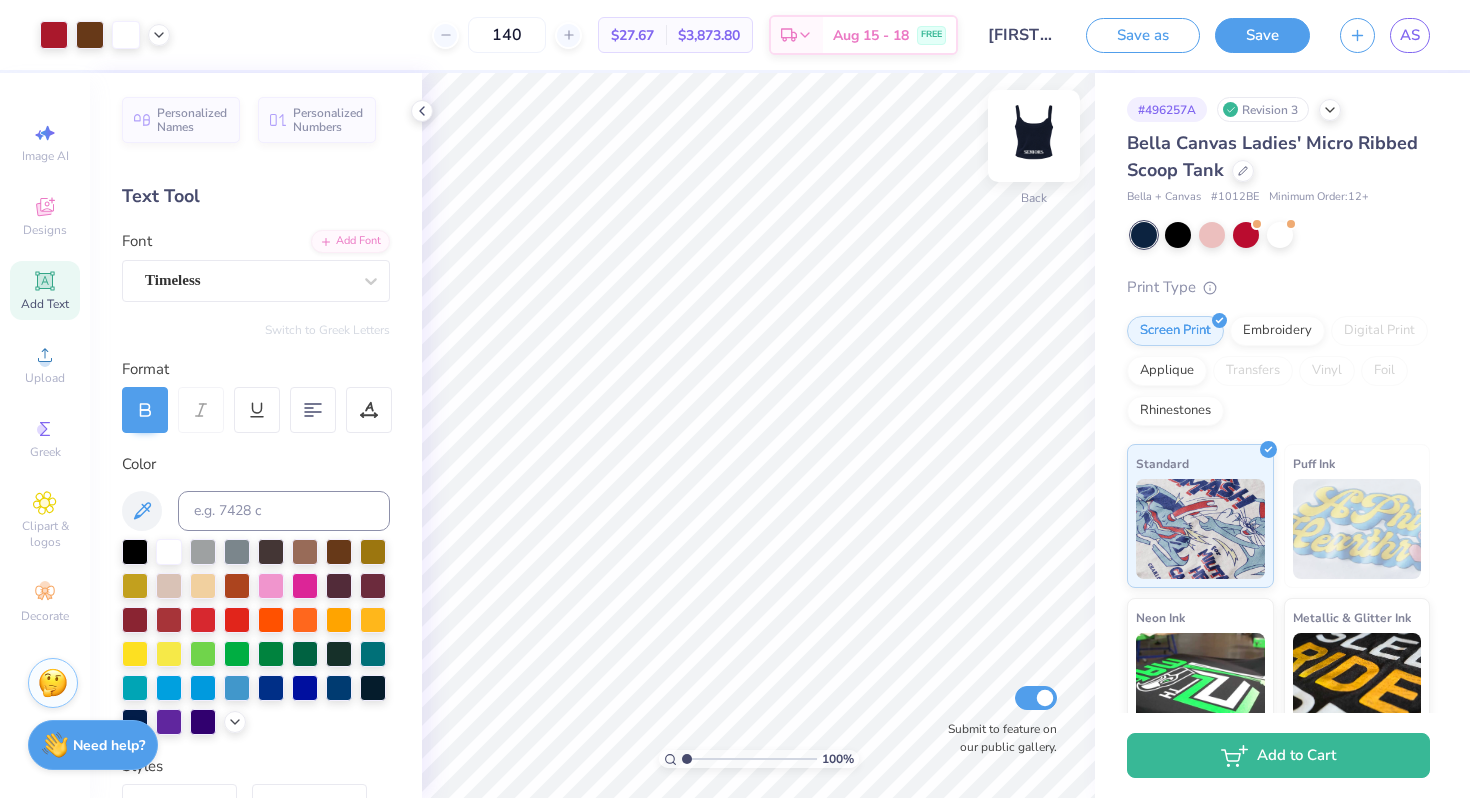 click at bounding box center [1034, 136] 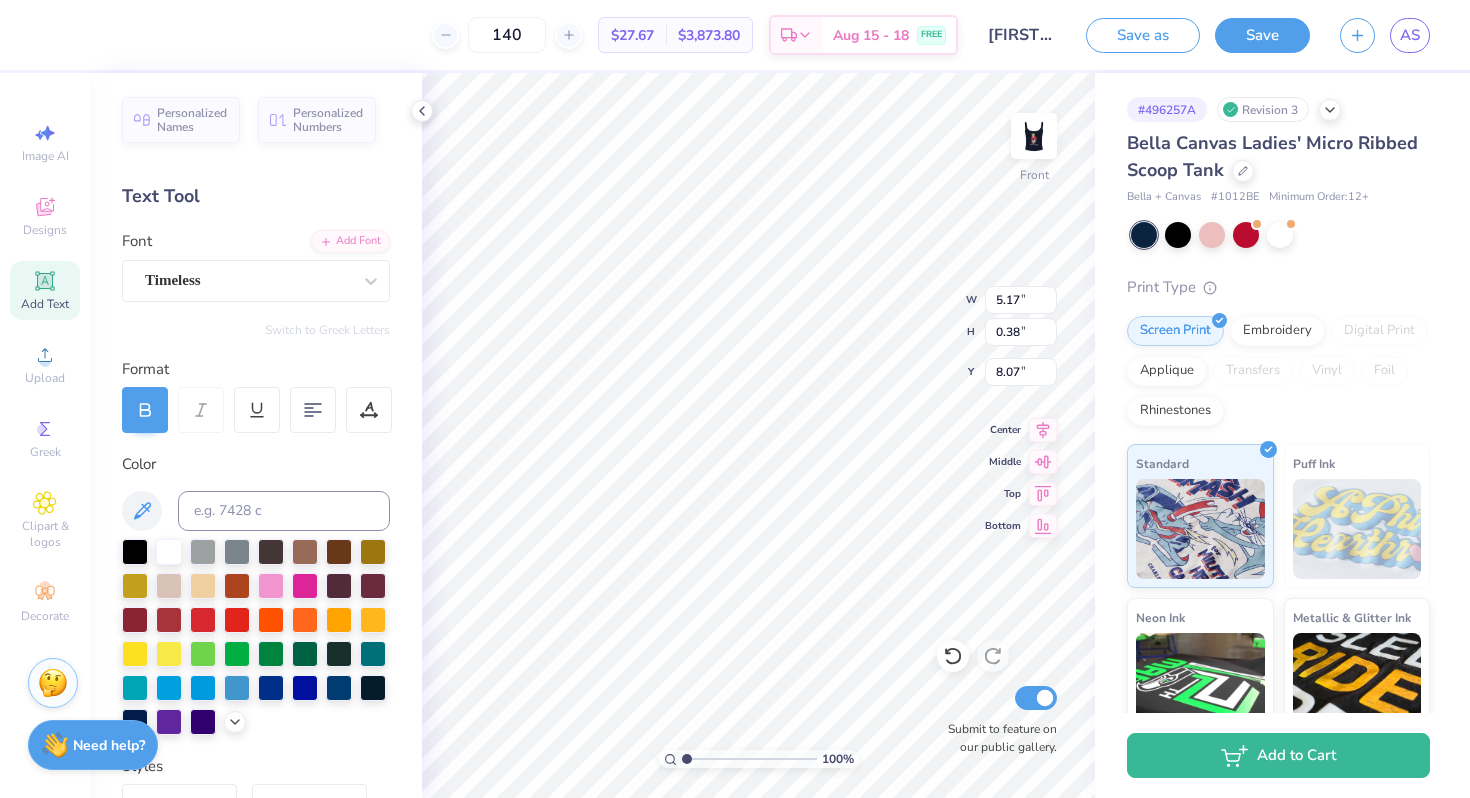scroll, scrollTop: 0, scrollLeft: 5, axis: horizontal 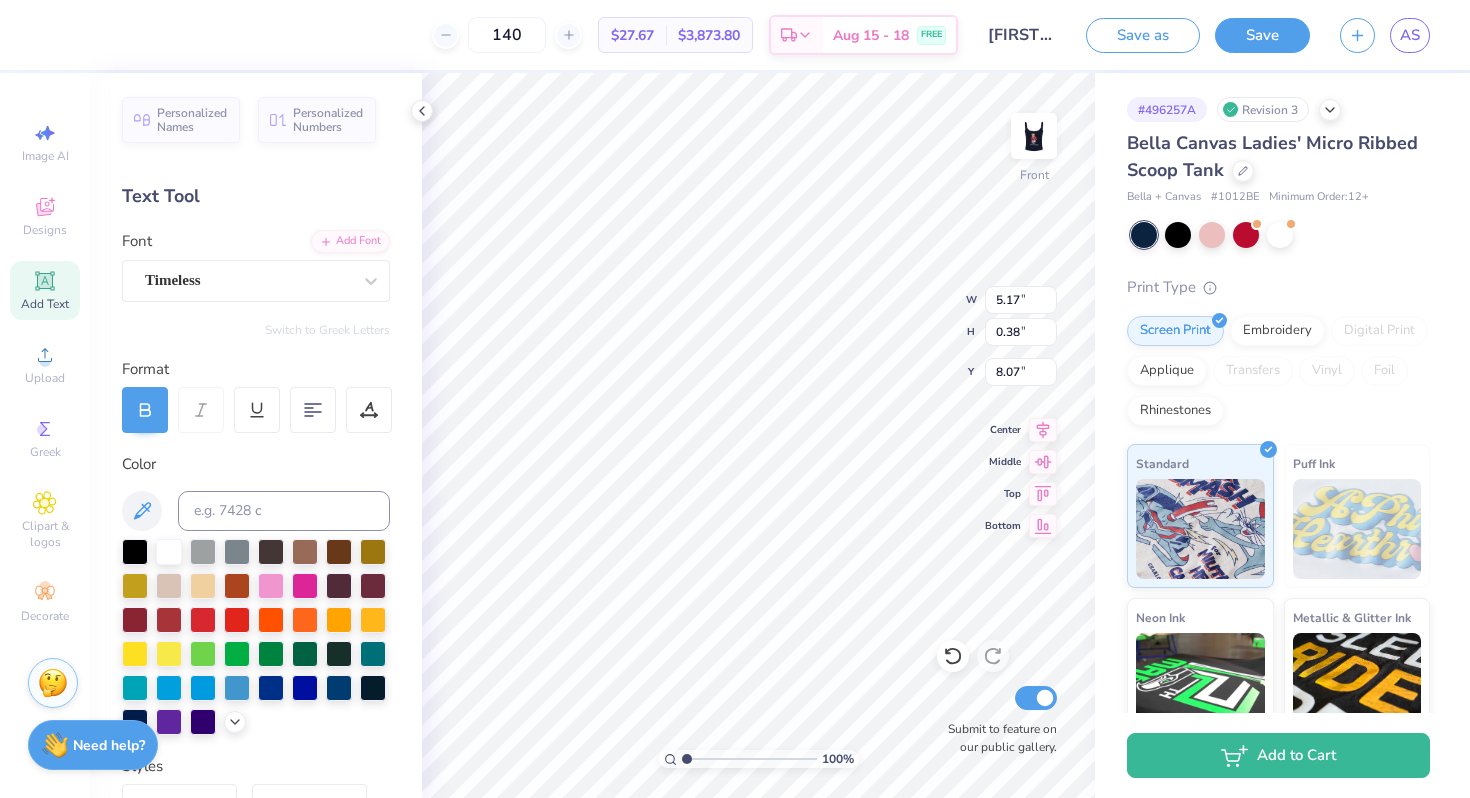 type on "SENIORS" 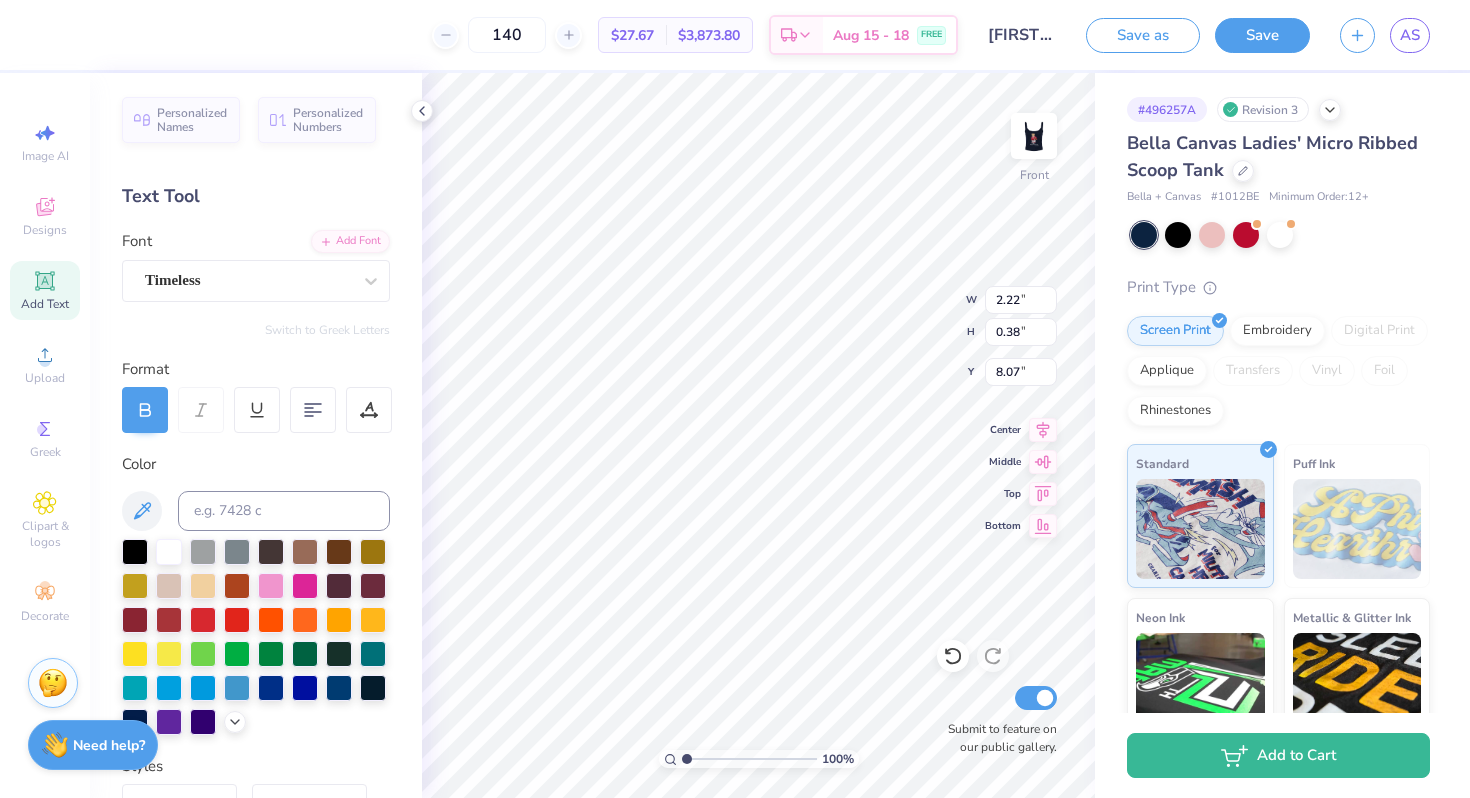 type on "6.79" 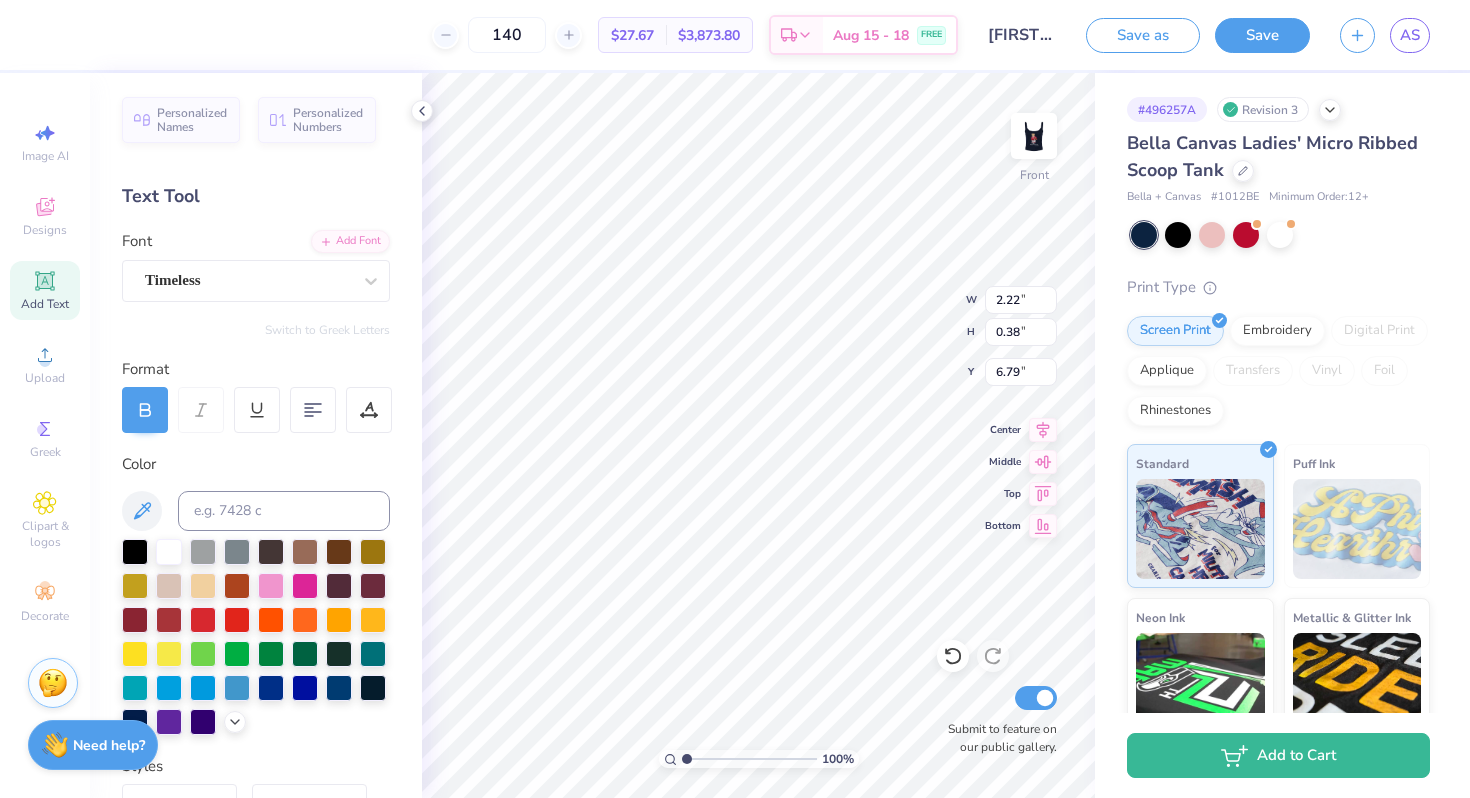 type on "5.86" 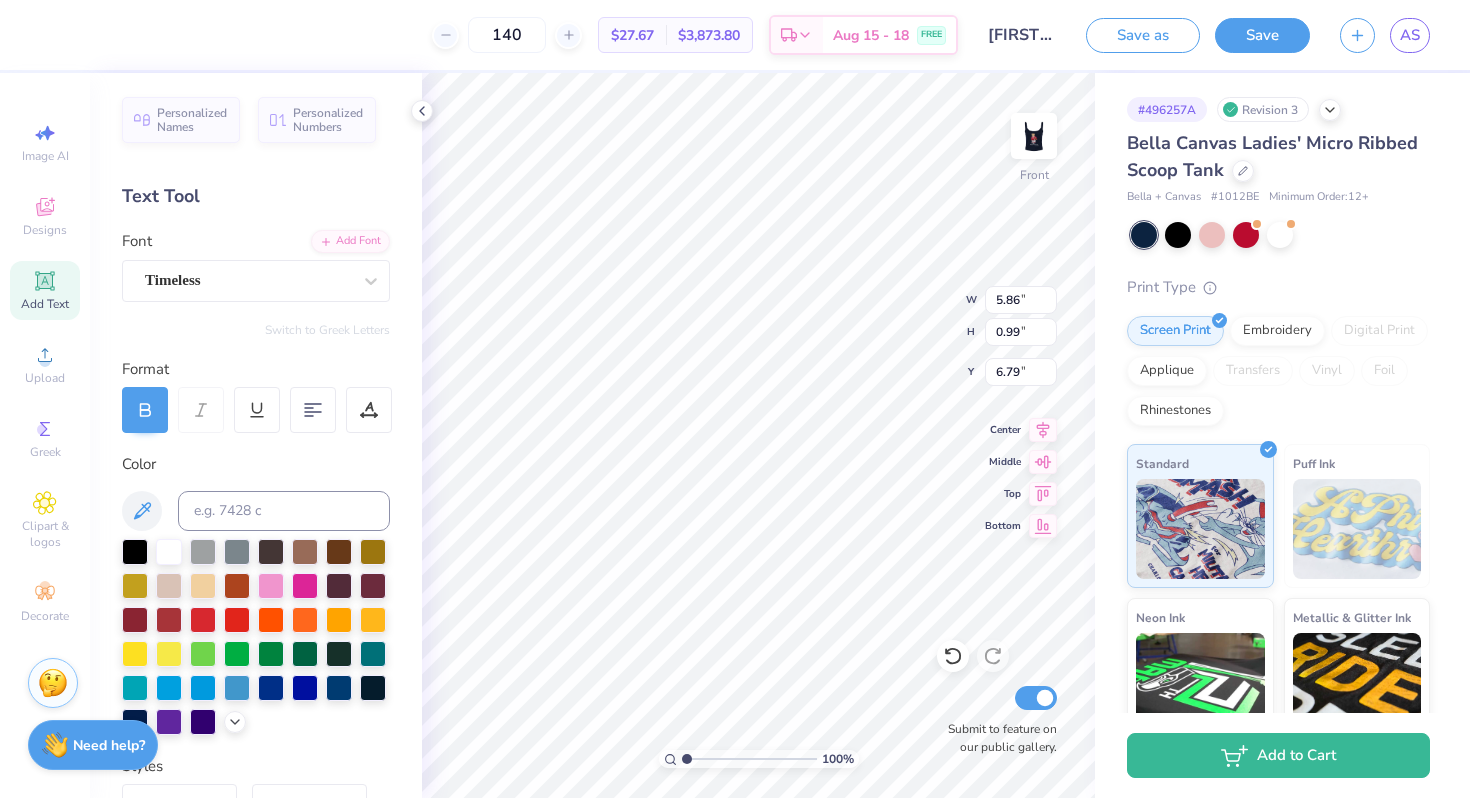 type on "7.77" 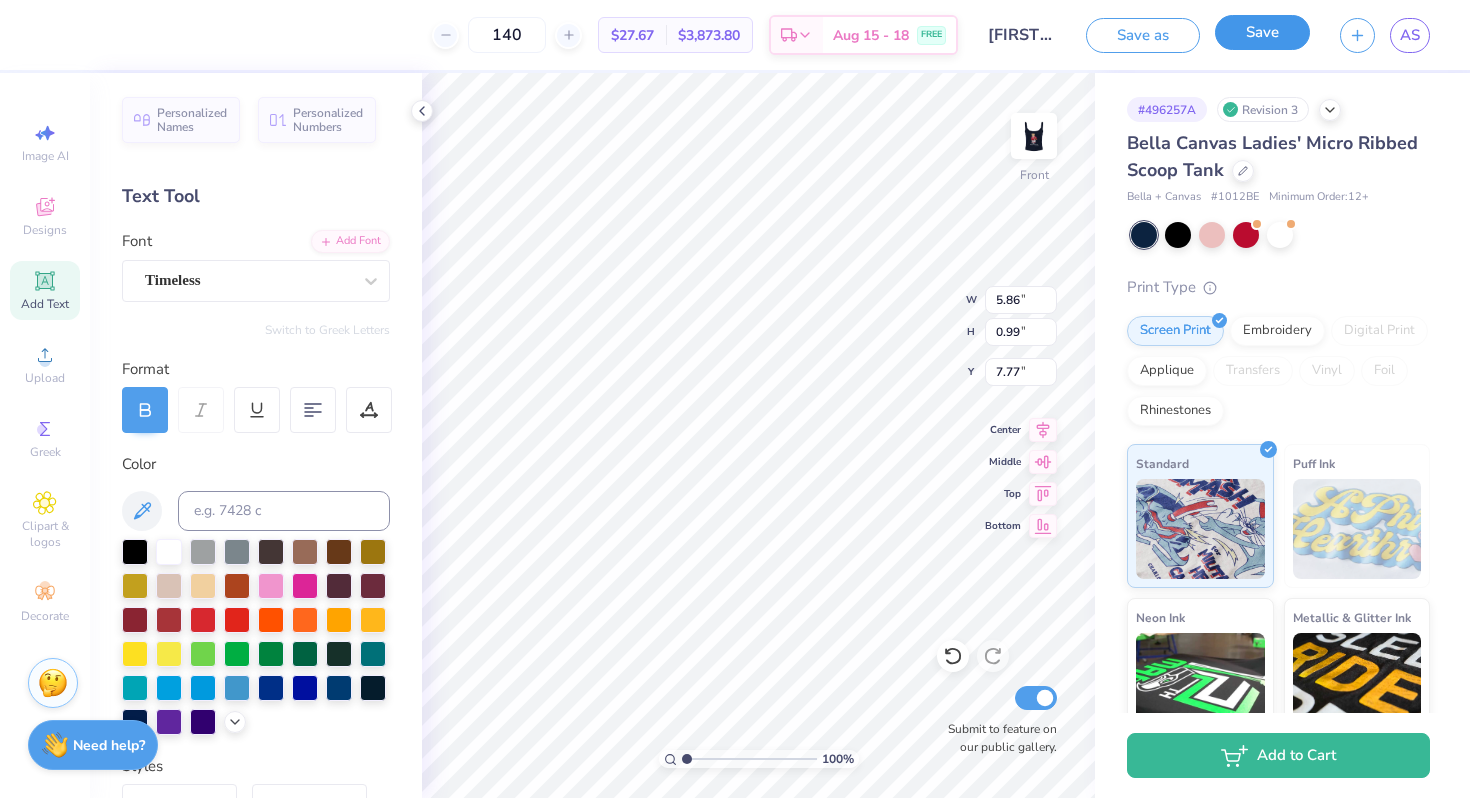 click on "Save" at bounding box center [1262, 32] 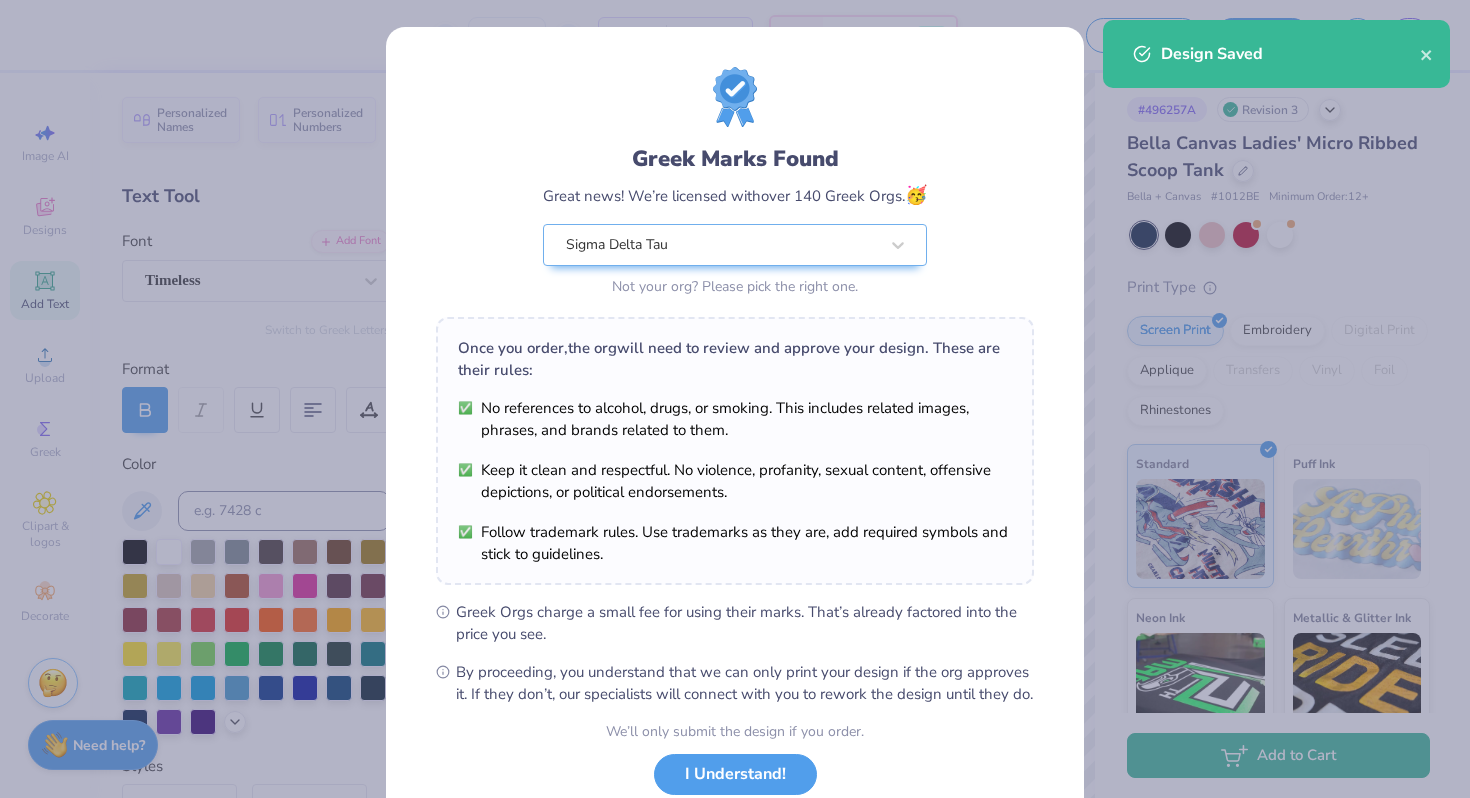 click on "Greek Marks Found Great news! We’re licensed with  over 140 Greek Orgs. 🥳 Sigma Delta Tau Not your org? Please pick the right one. Once you order,  the org  will need to review and approve your design. These are their rules: No references to alcohol, drugs, or smoking. This includes related images, phrases, and brands related to them. Keep it clean and respectful. No violence, profanity, sexual content, offensive depictions, or political endorsements. Follow trademark rules. Use trademarks as they are, add required symbols and stick to guidelines. Greek Orgs charge a small fee for using their marks. That’s already factored into the price you see. By proceeding, you understand that we can only print your design if the org approves it. If they don’t, our specialists will connect with you to rework the design until they do. We’ll only submit the design if you order. I Understand! No  Greek  marks in your design?" at bounding box center [735, 399] 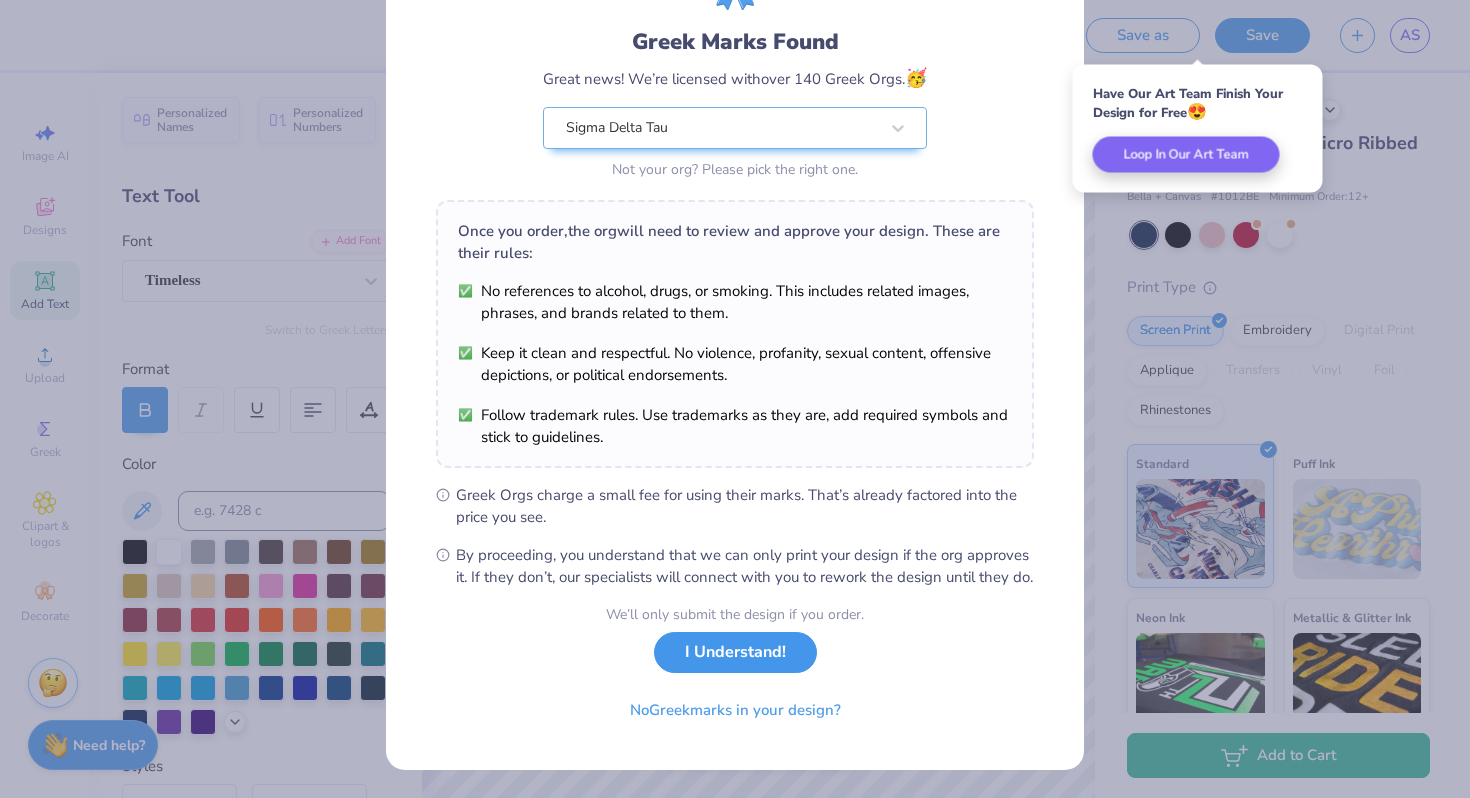 click on "I Understand!" at bounding box center (735, 652) 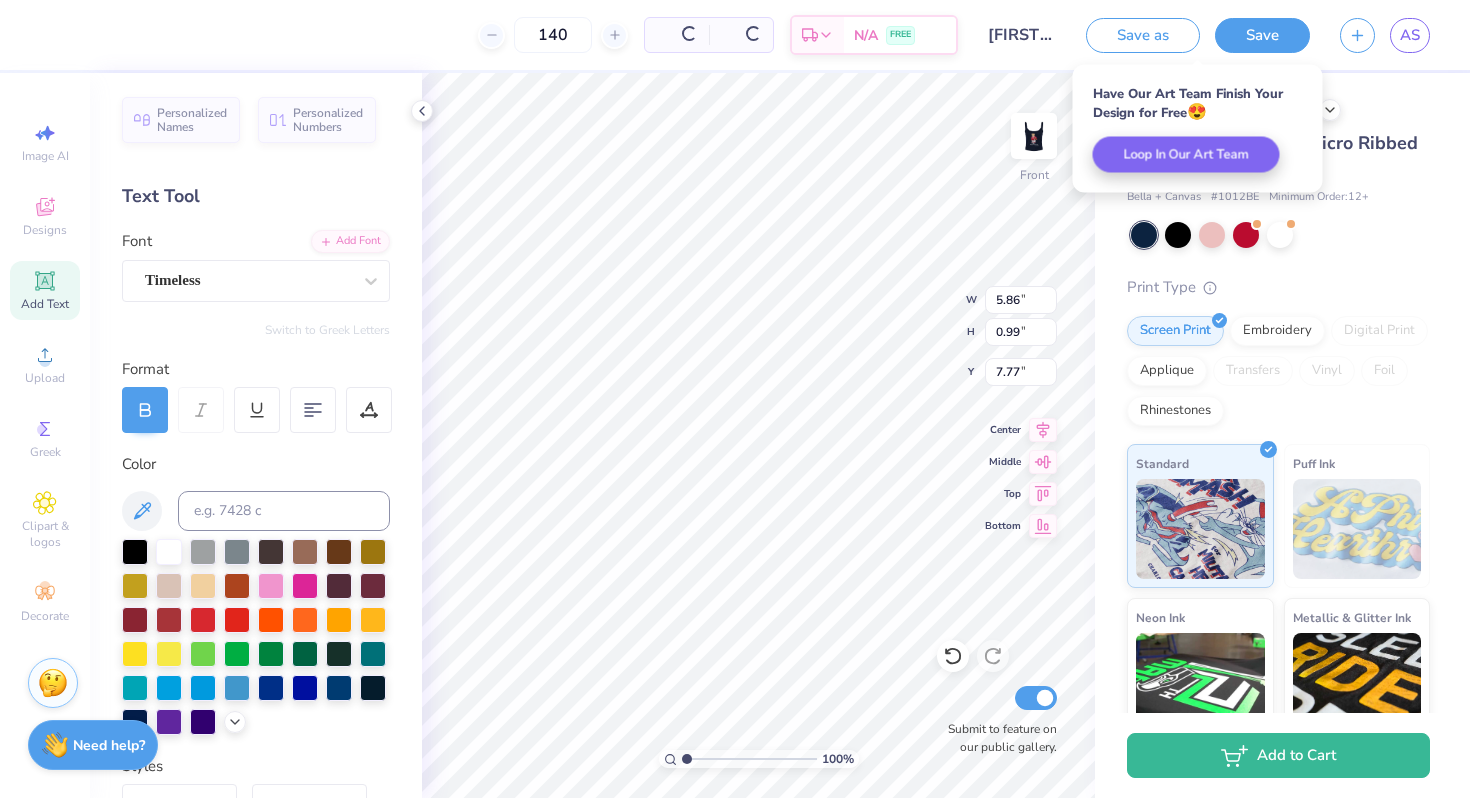 scroll, scrollTop: 0, scrollLeft: 0, axis: both 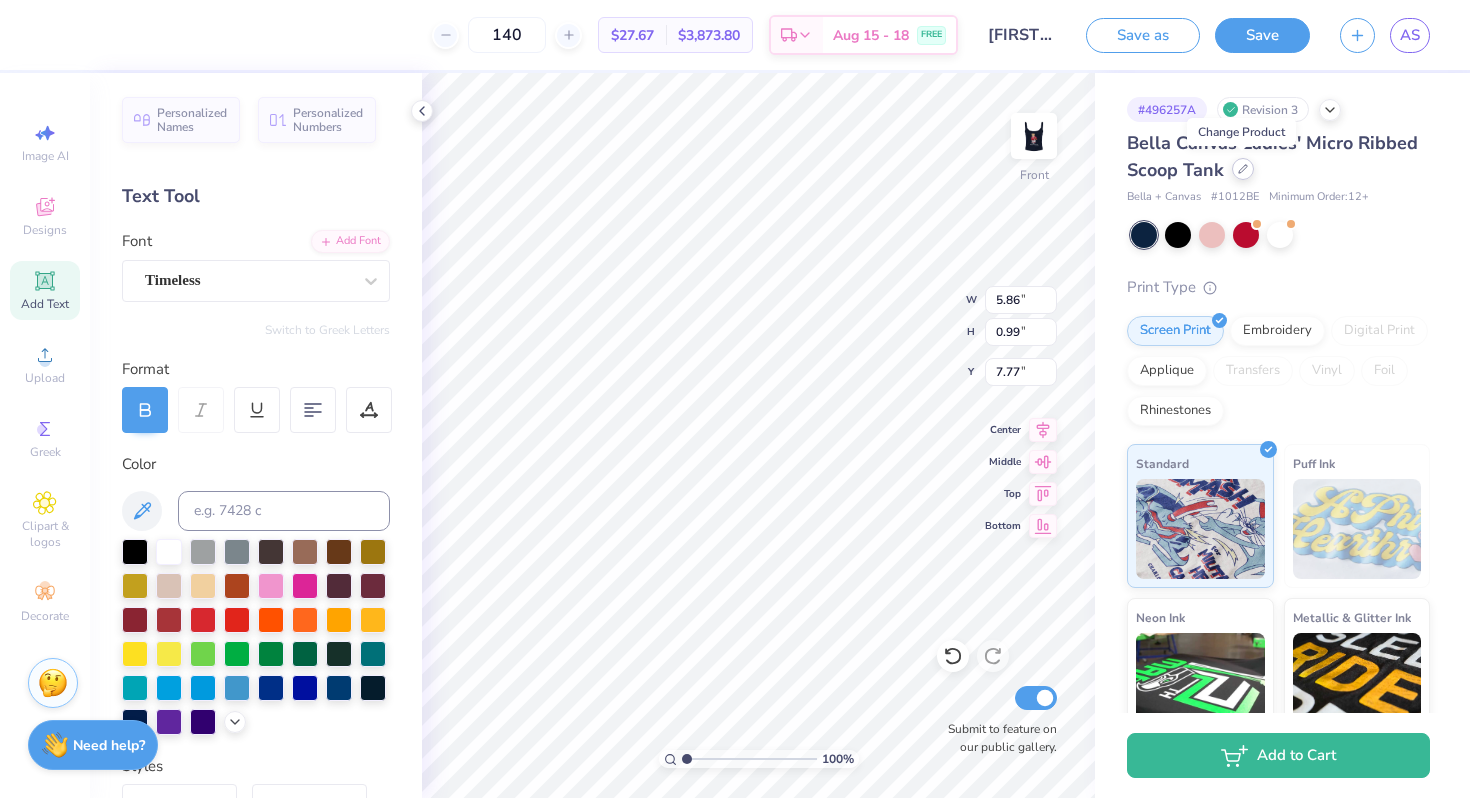 click at bounding box center [1243, 169] 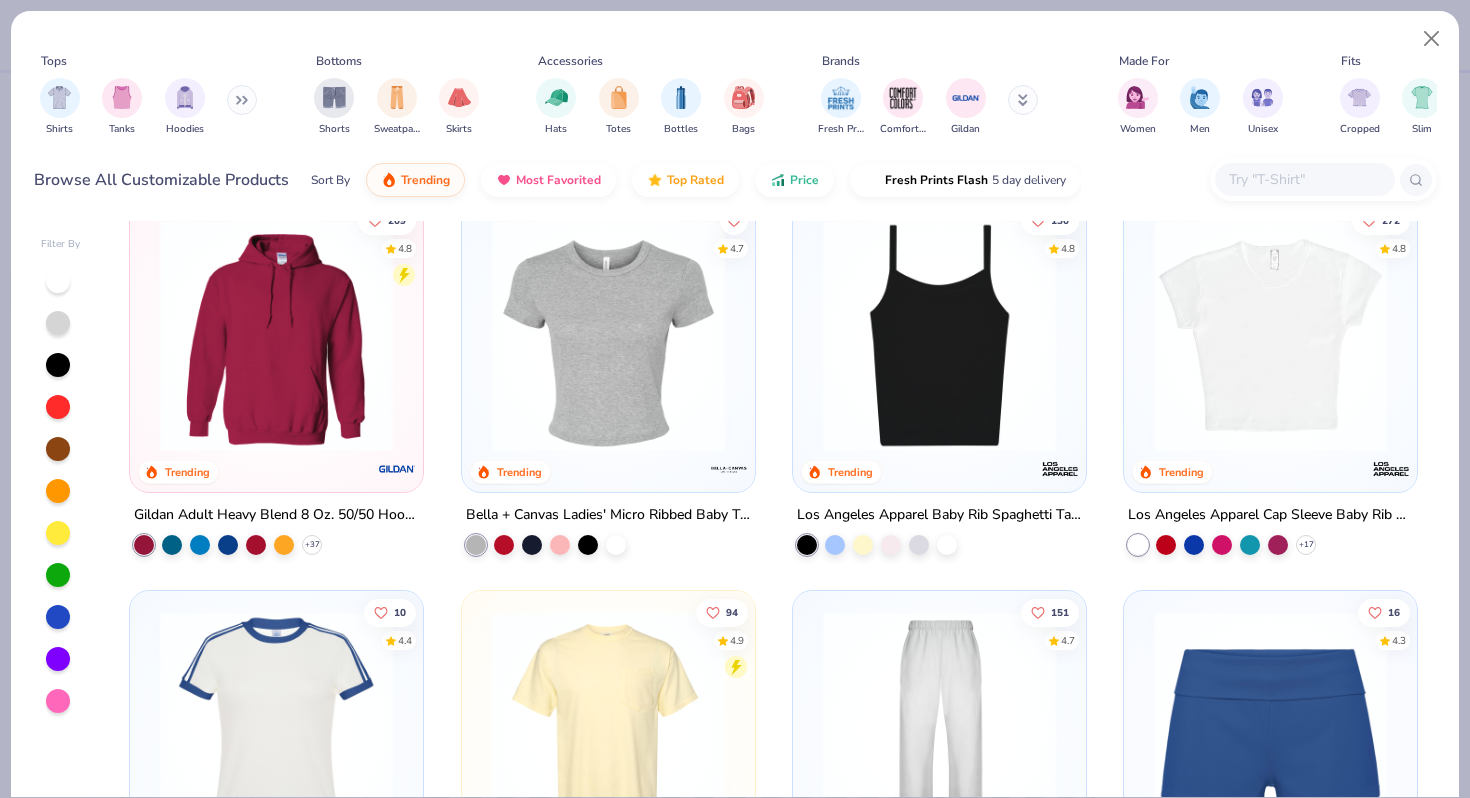 scroll, scrollTop: 0, scrollLeft: 0, axis: both 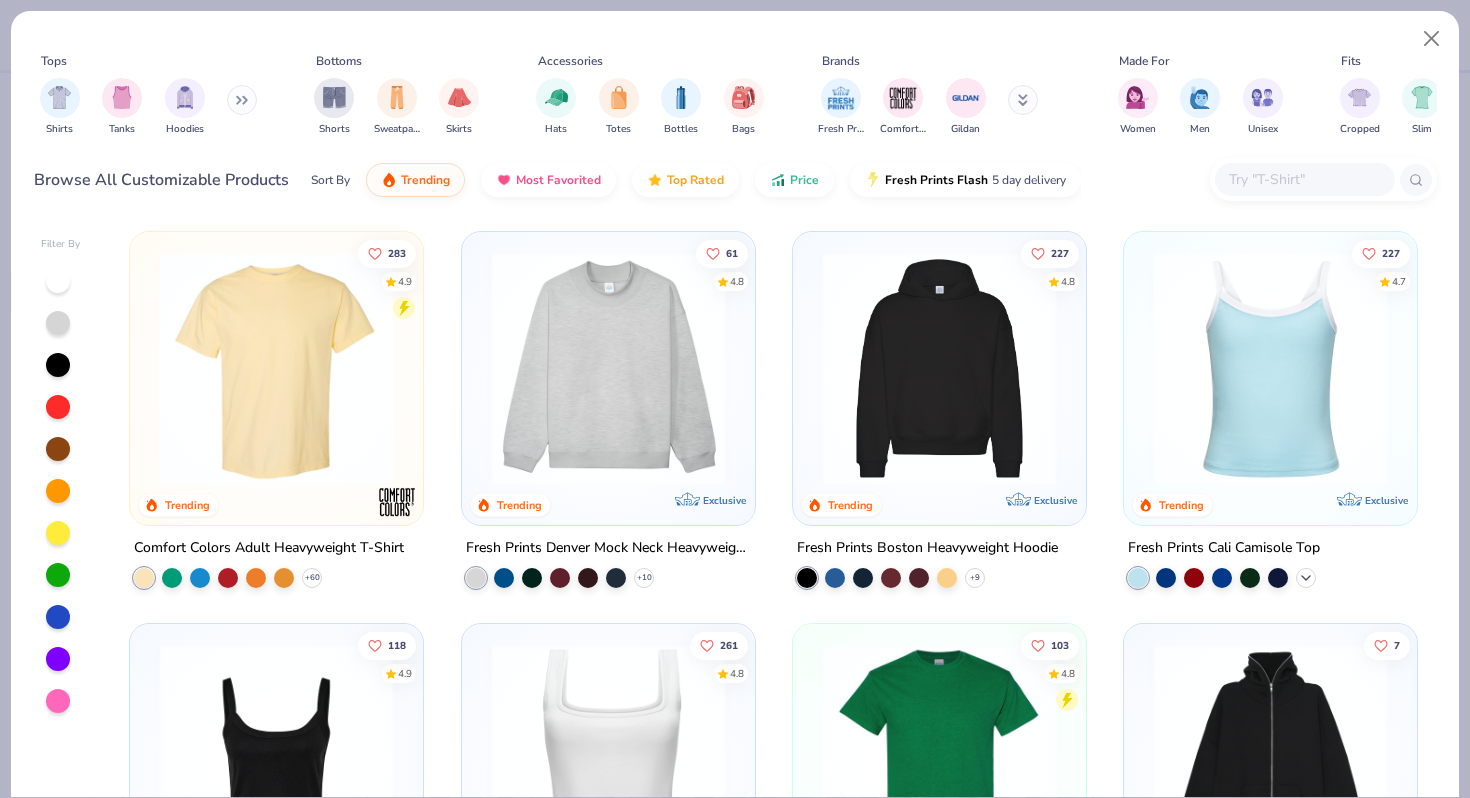 click 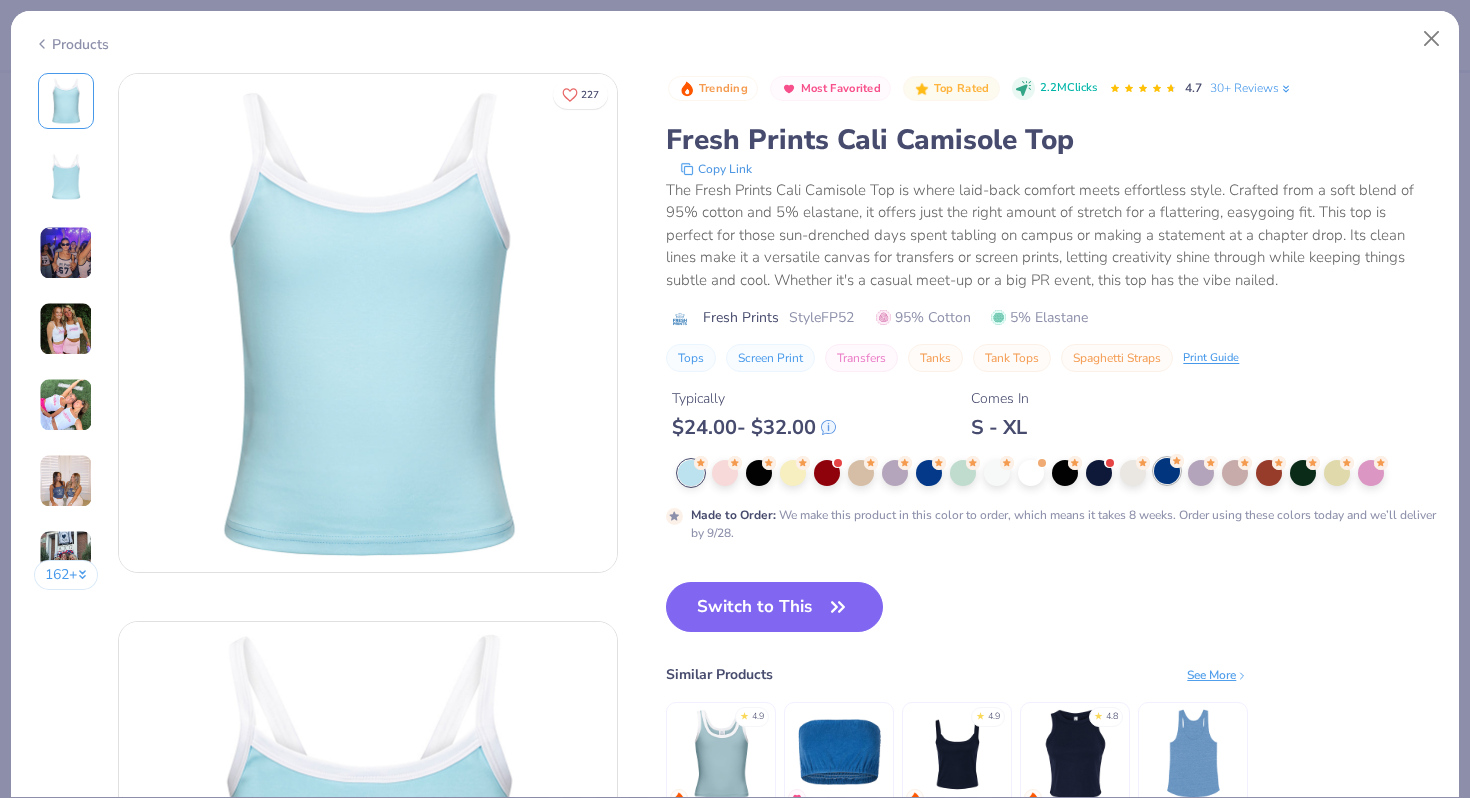 click at bounding box center [1167, 471] 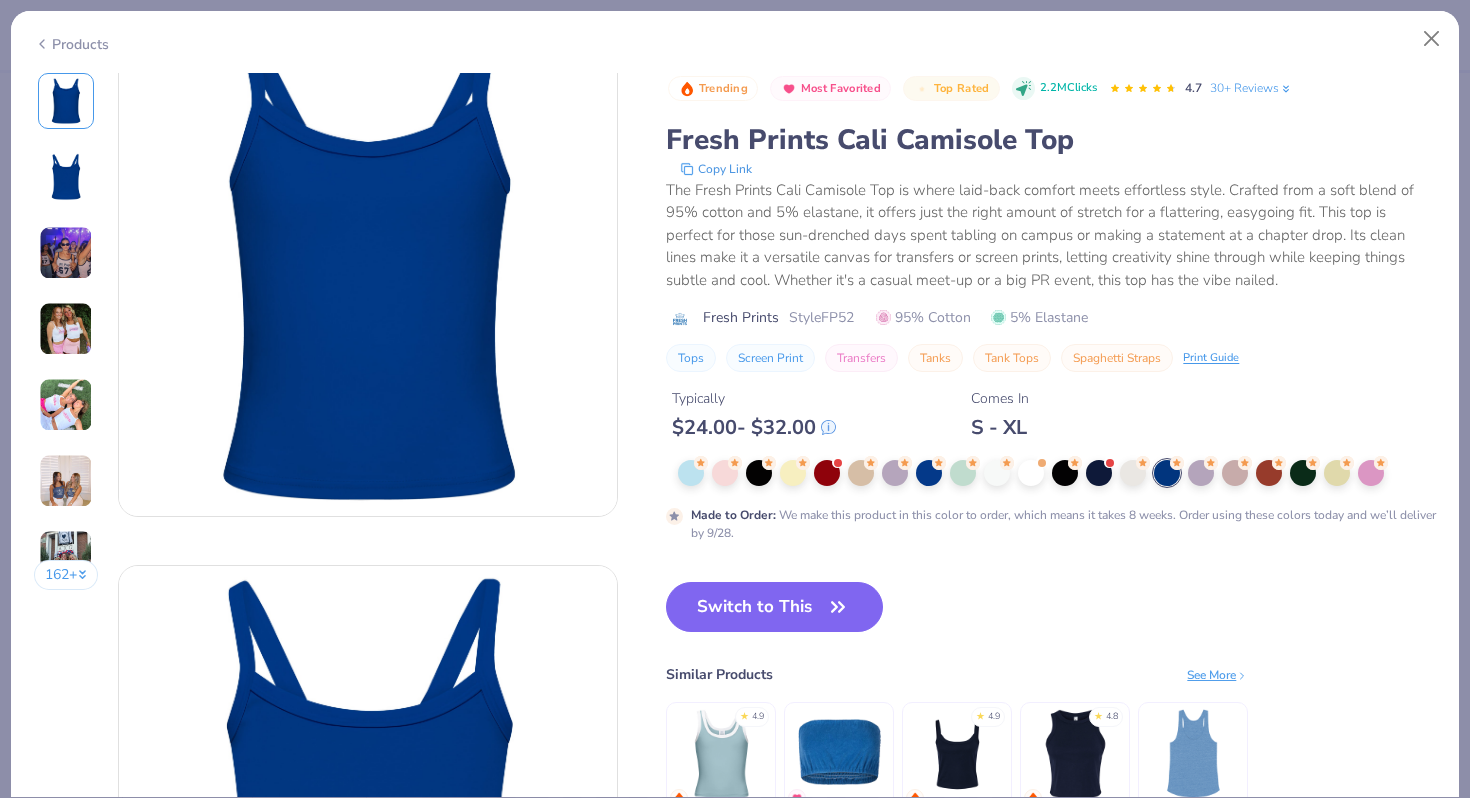 scroll, scrollTop: 63, scrollLeft: 0, axis: vertical 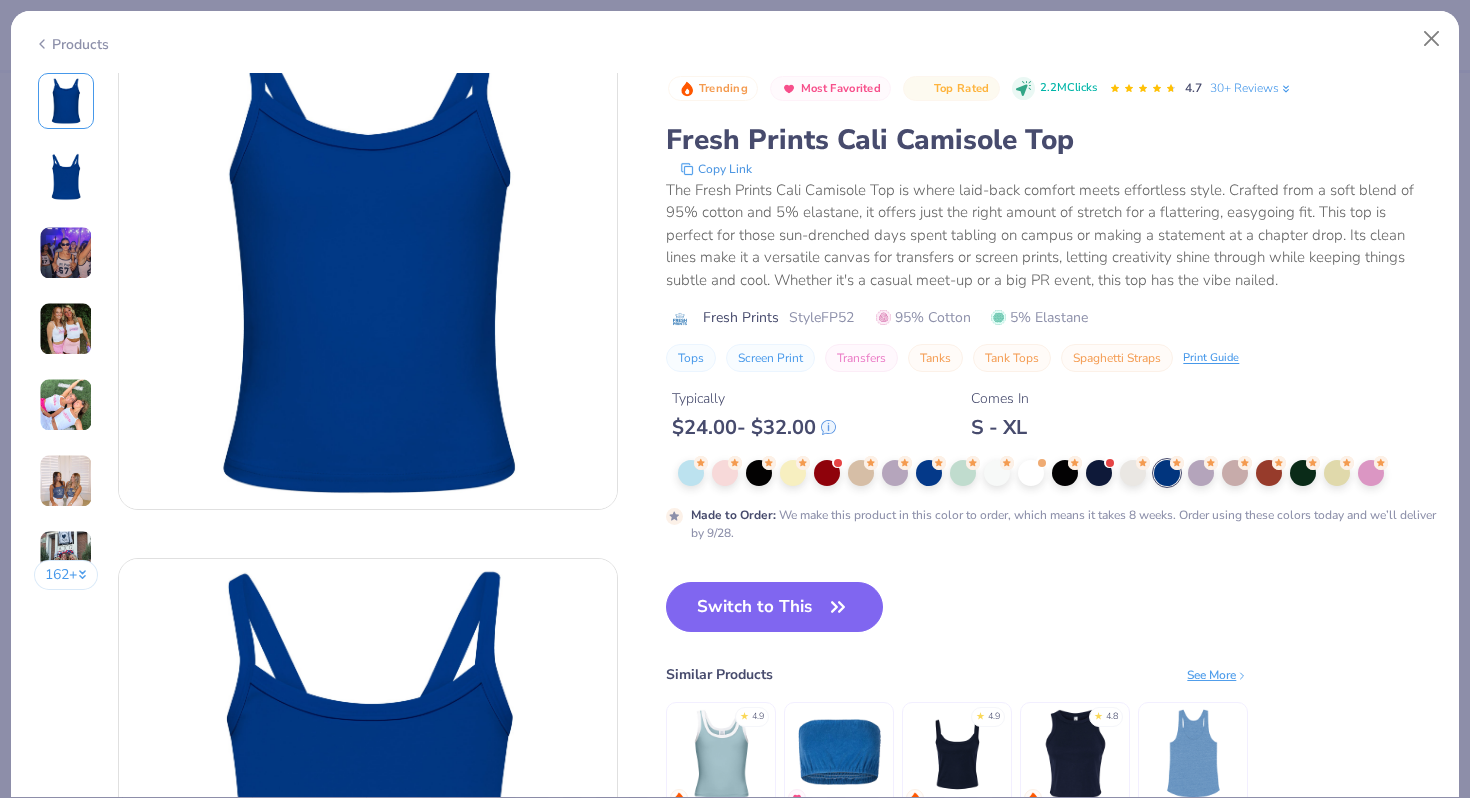 click on "162 +" at bounding box center (66, 575) 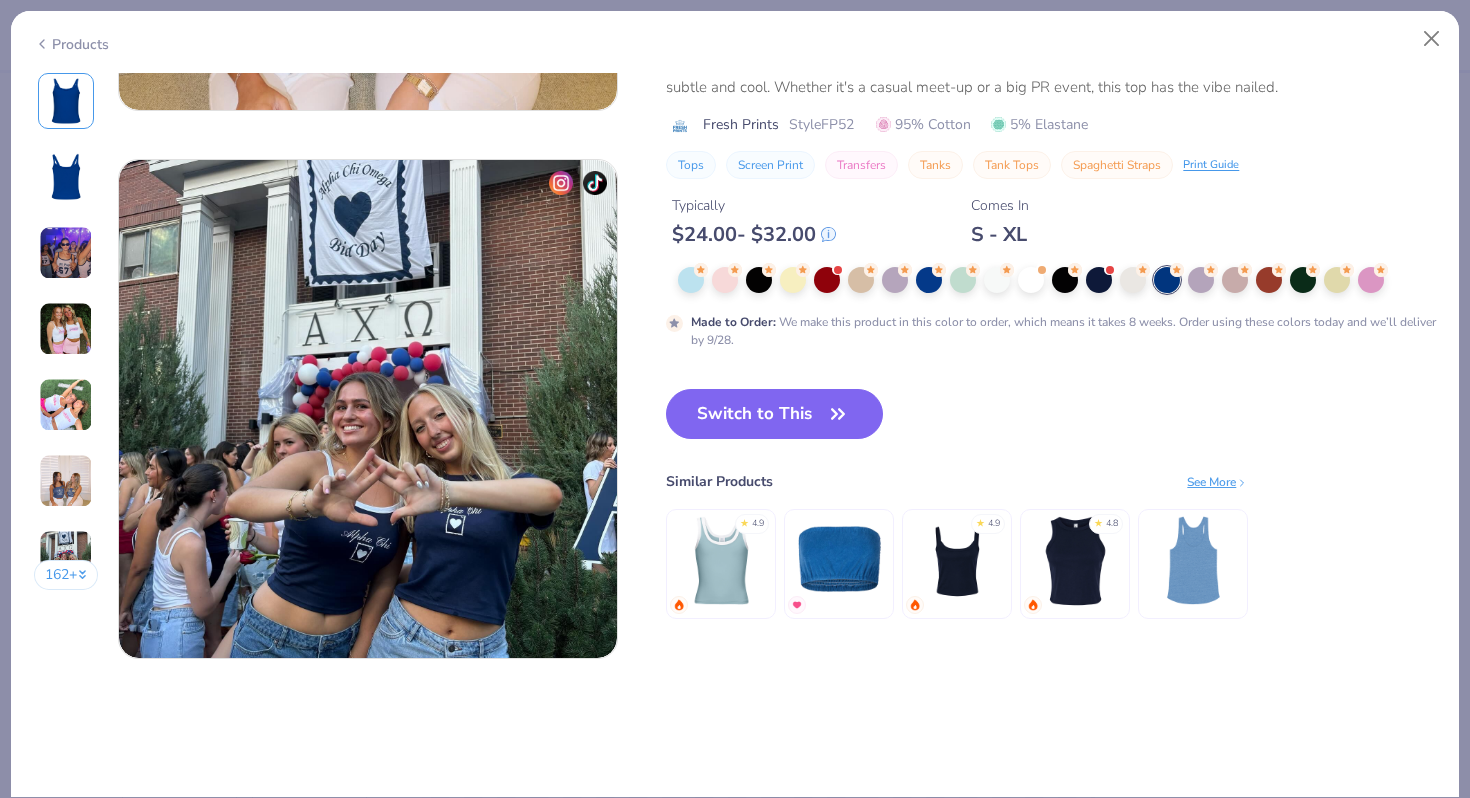 scroll, scrollTop: 3120, scrollLeft: 0, axis: vertical 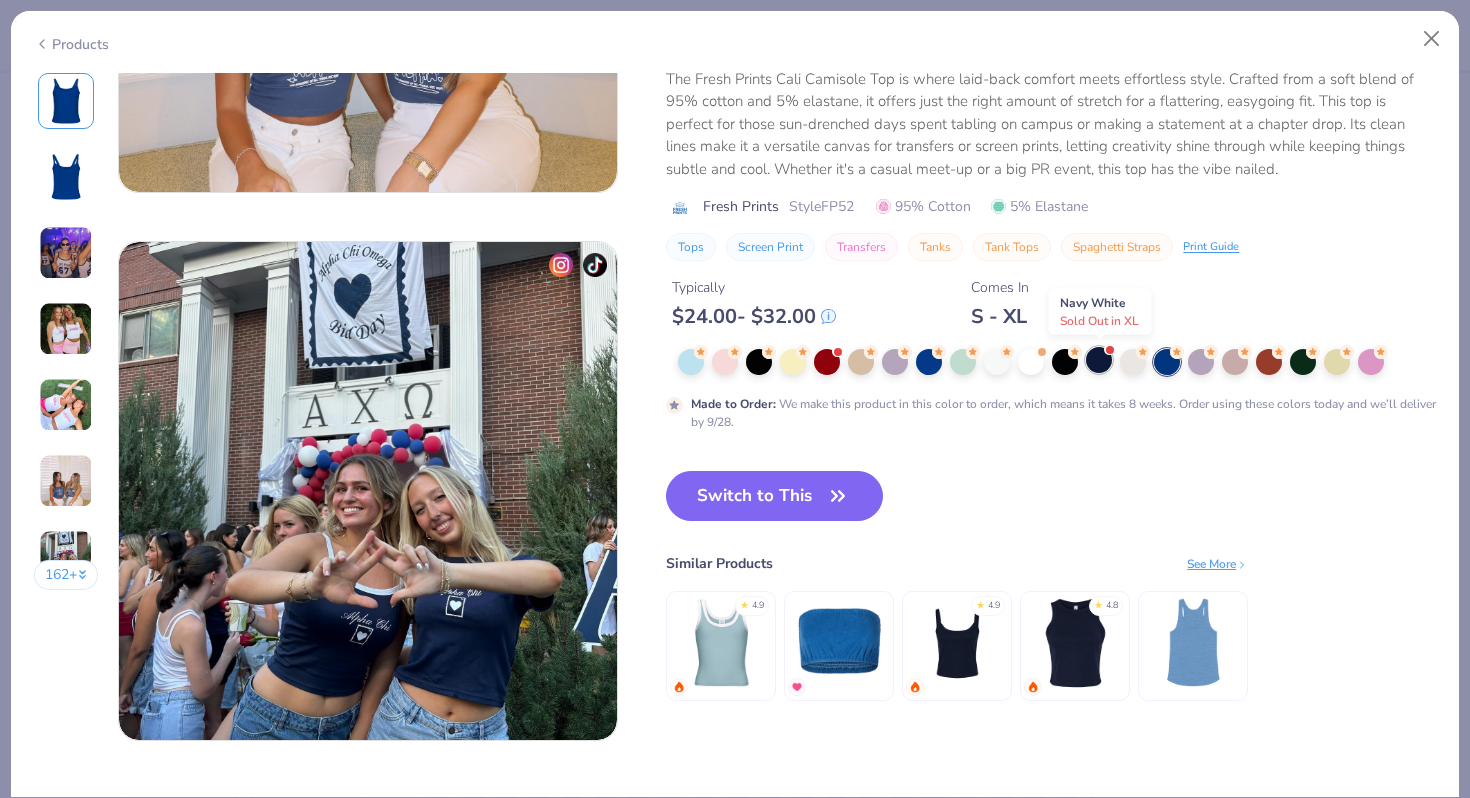 click at bounding box center [1099, 360] 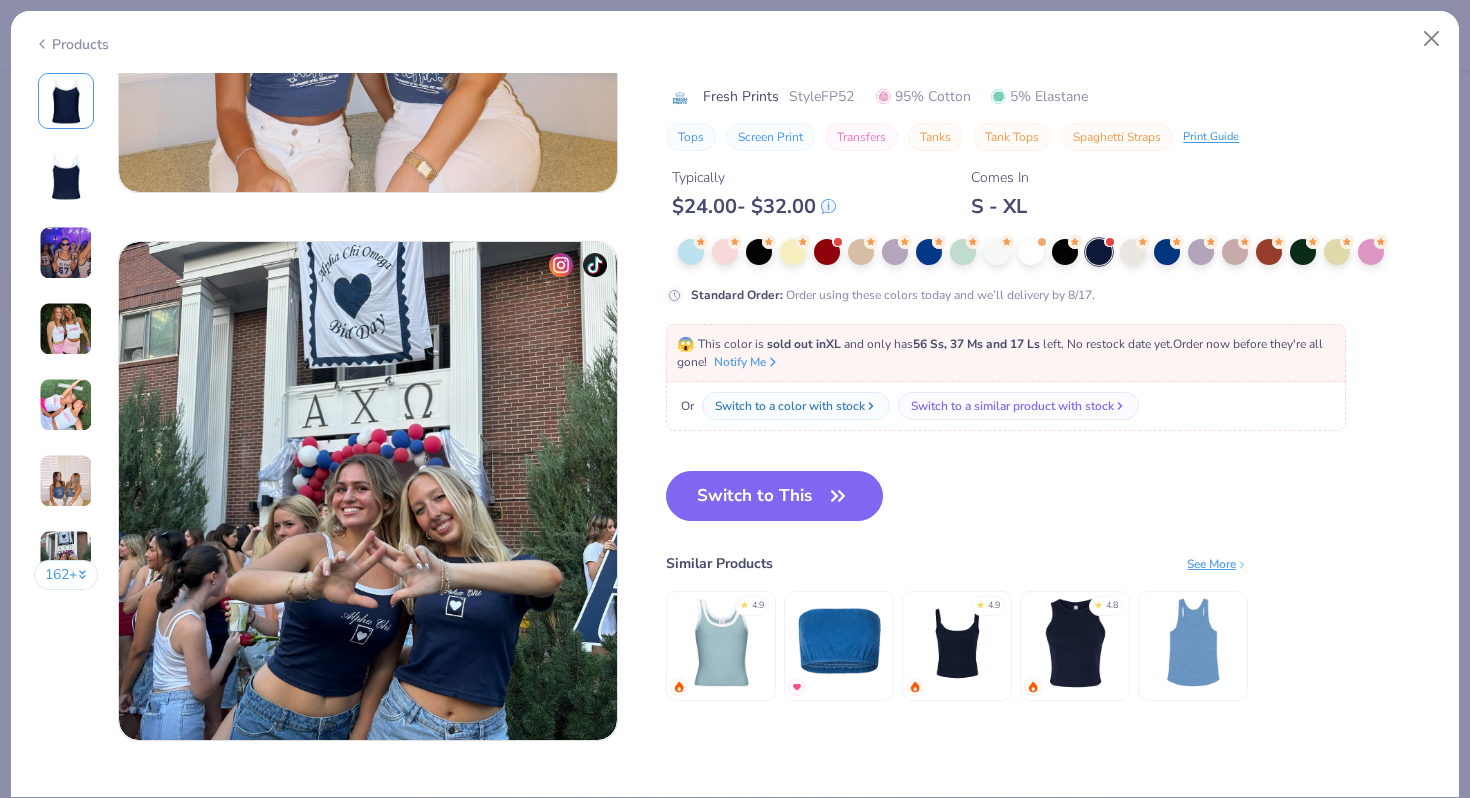 click at bounding box center [66, 101] 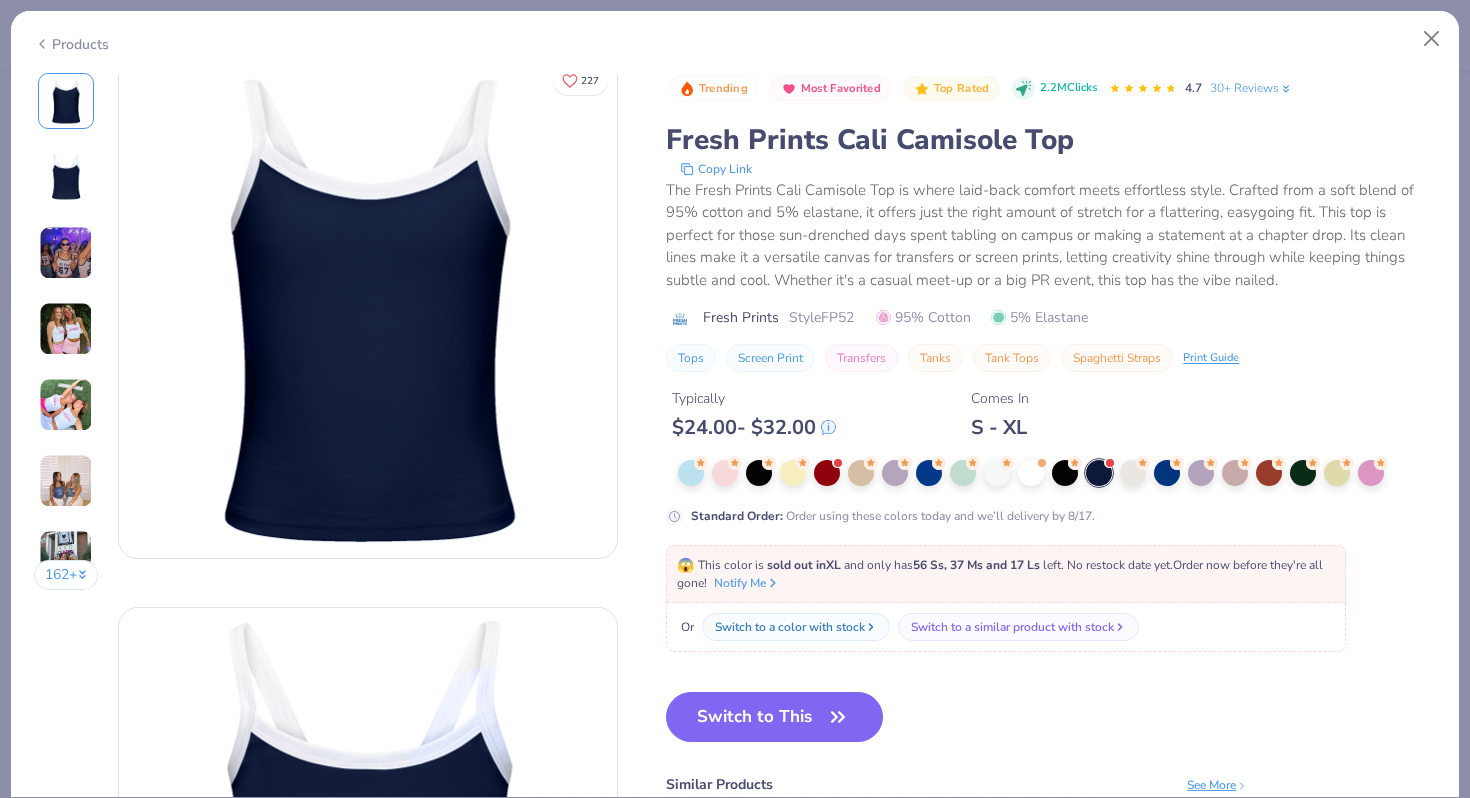scroll, scrollTop: 0, scrollLeft: 0, axis: both 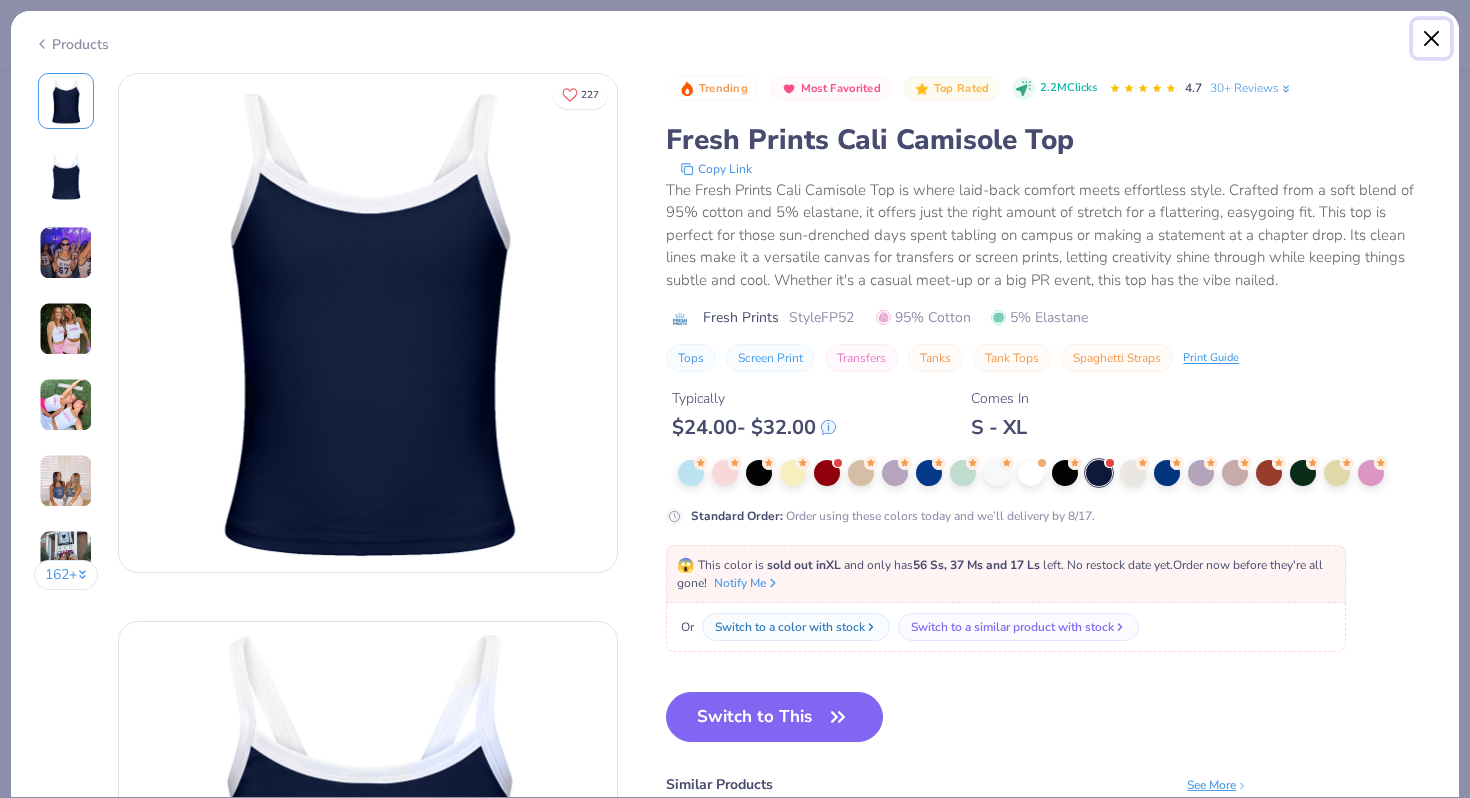 click at bounding box center (1432, 39) 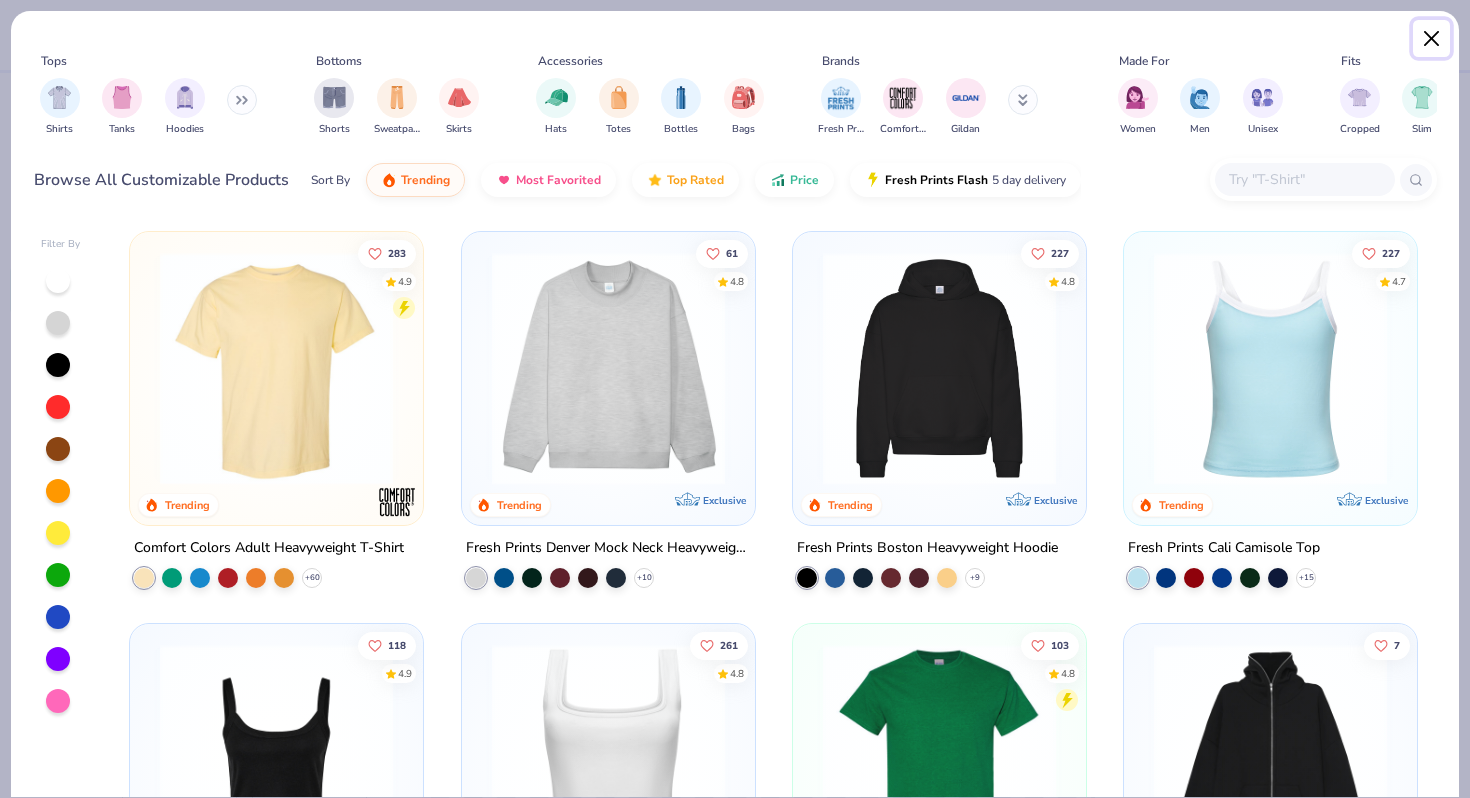 click at bounding box center [1432, 39] 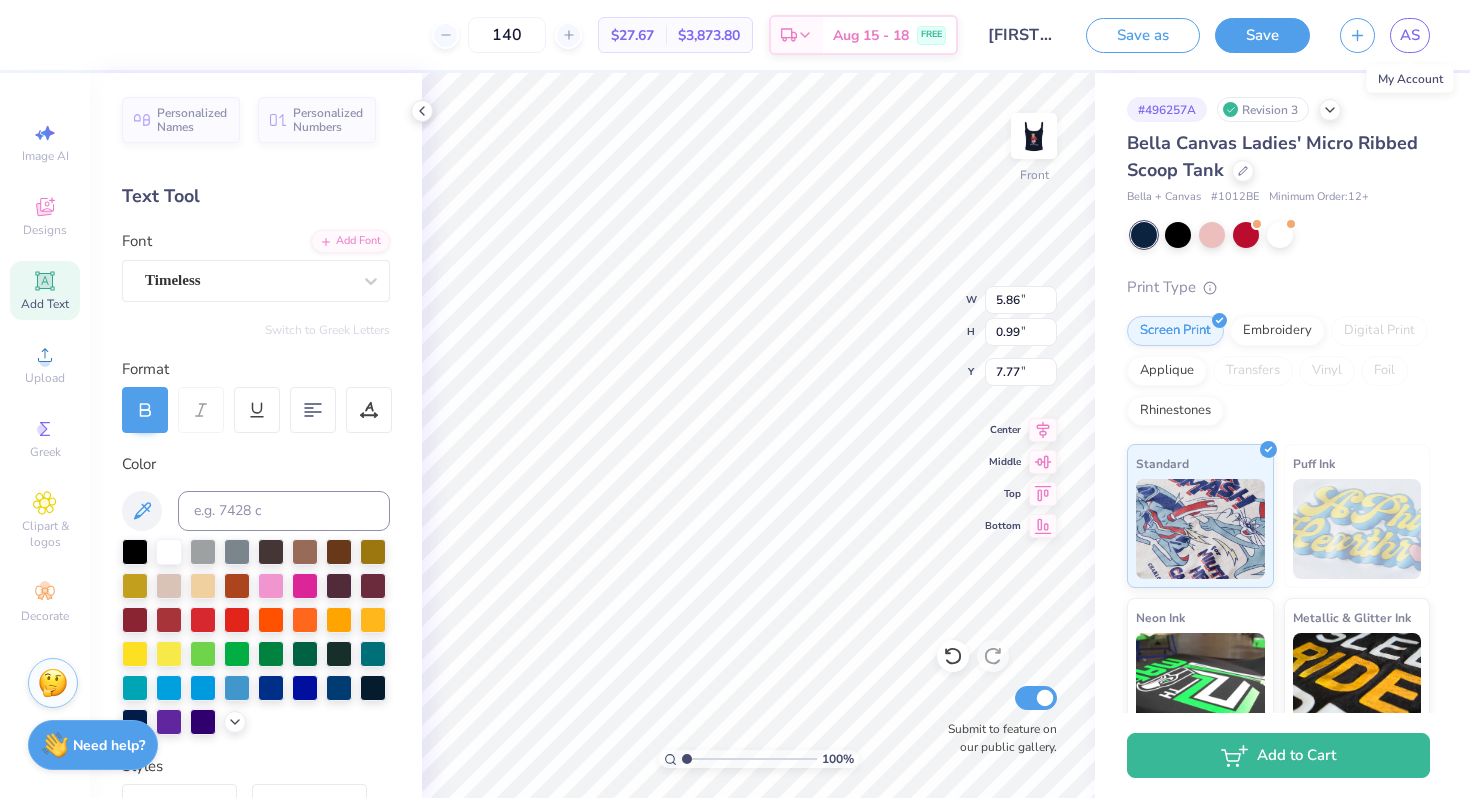 click on "AS" at bounding box center [1410, 35] 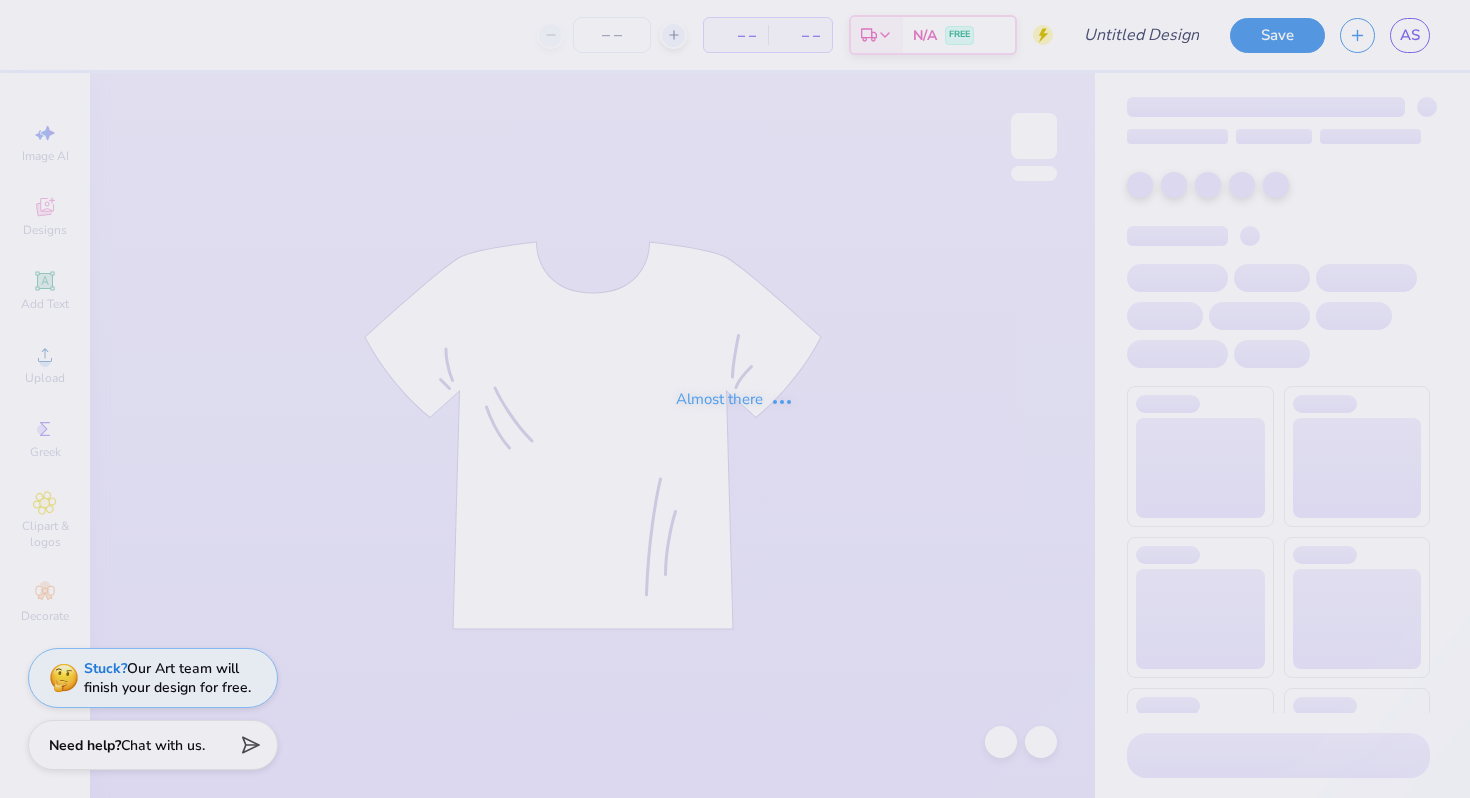 scroll, scrollTop: 0, scrollLeft: 0, axis: both 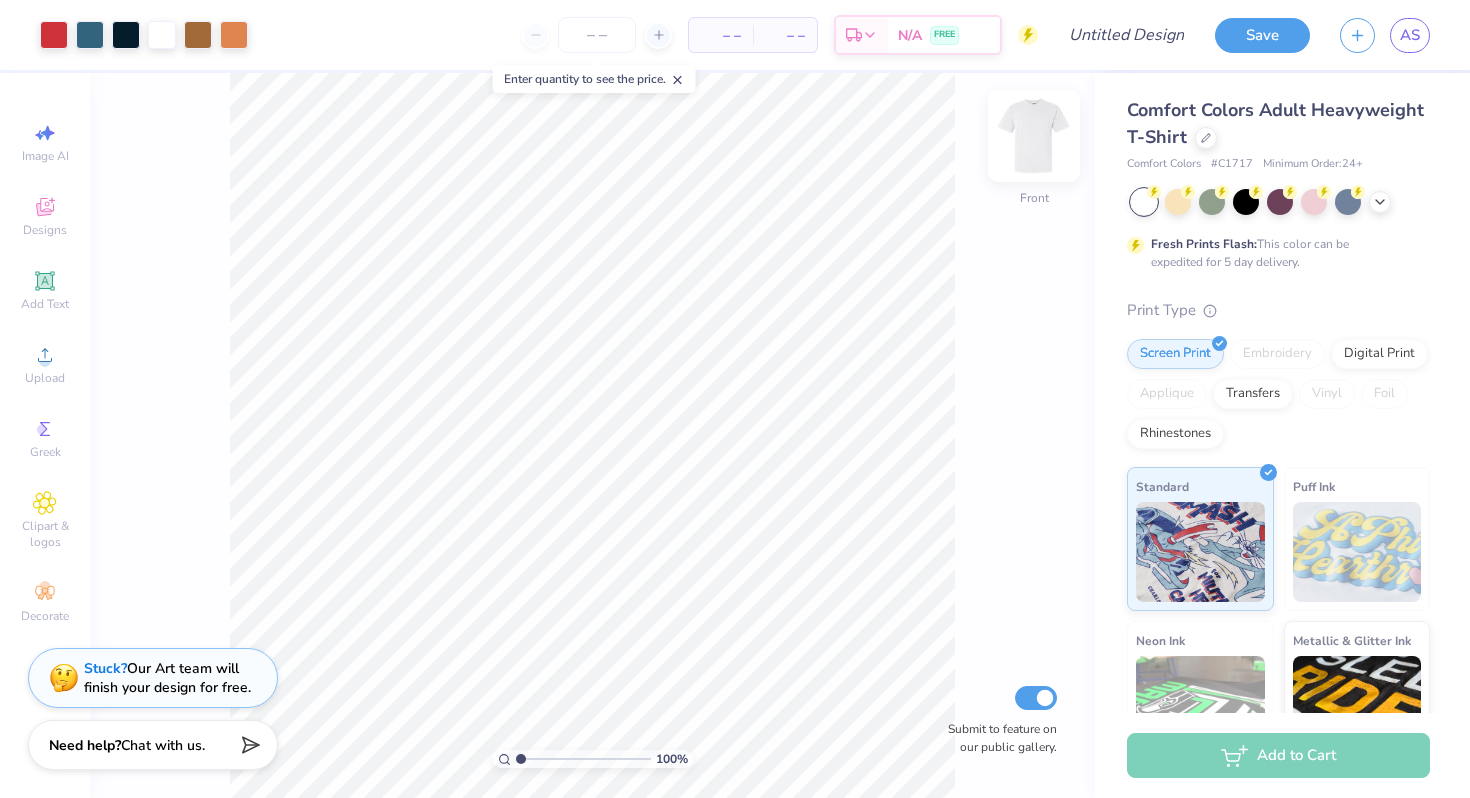 click at bounding box center (1034, 136) 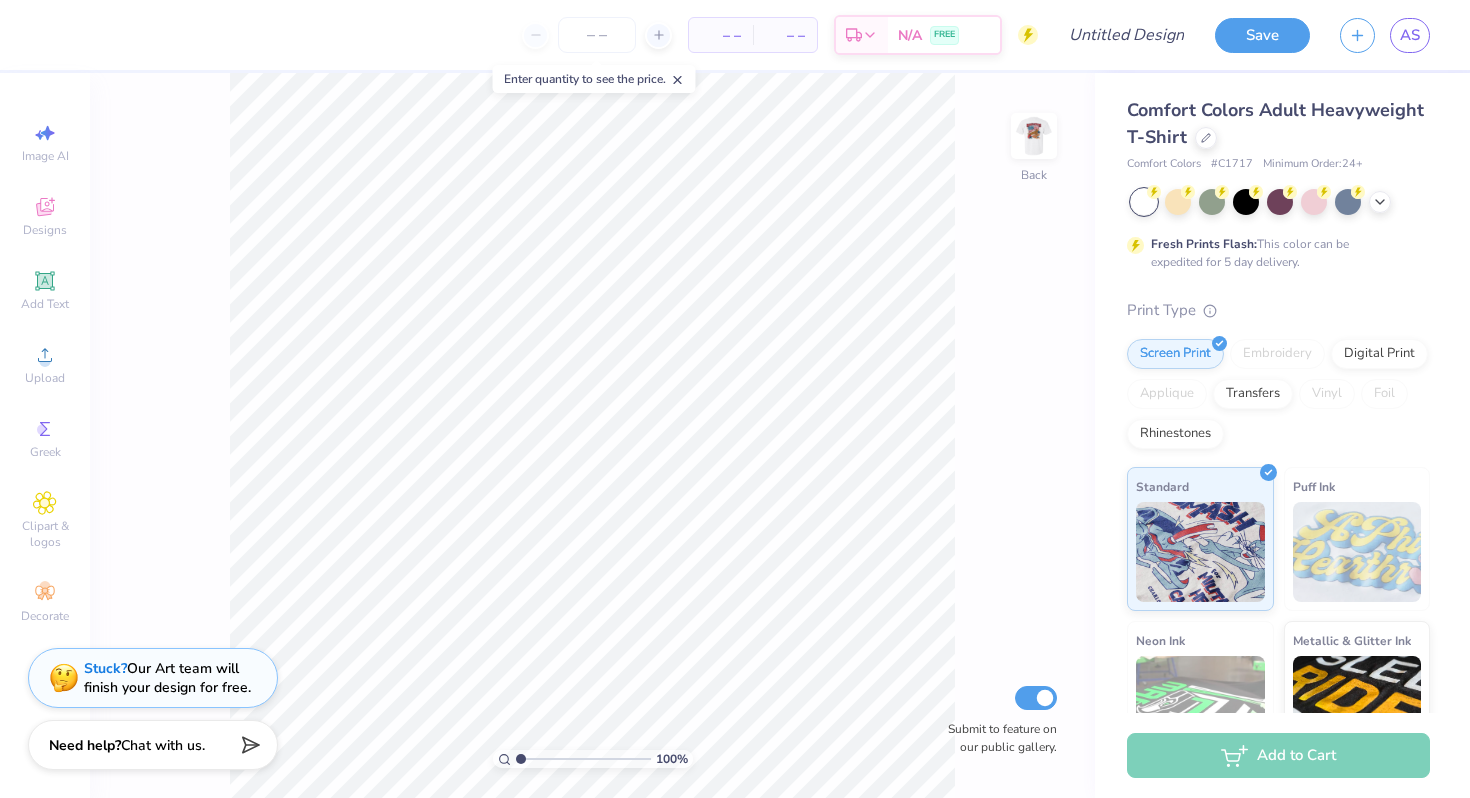 click at bounding box center [1034, 136] 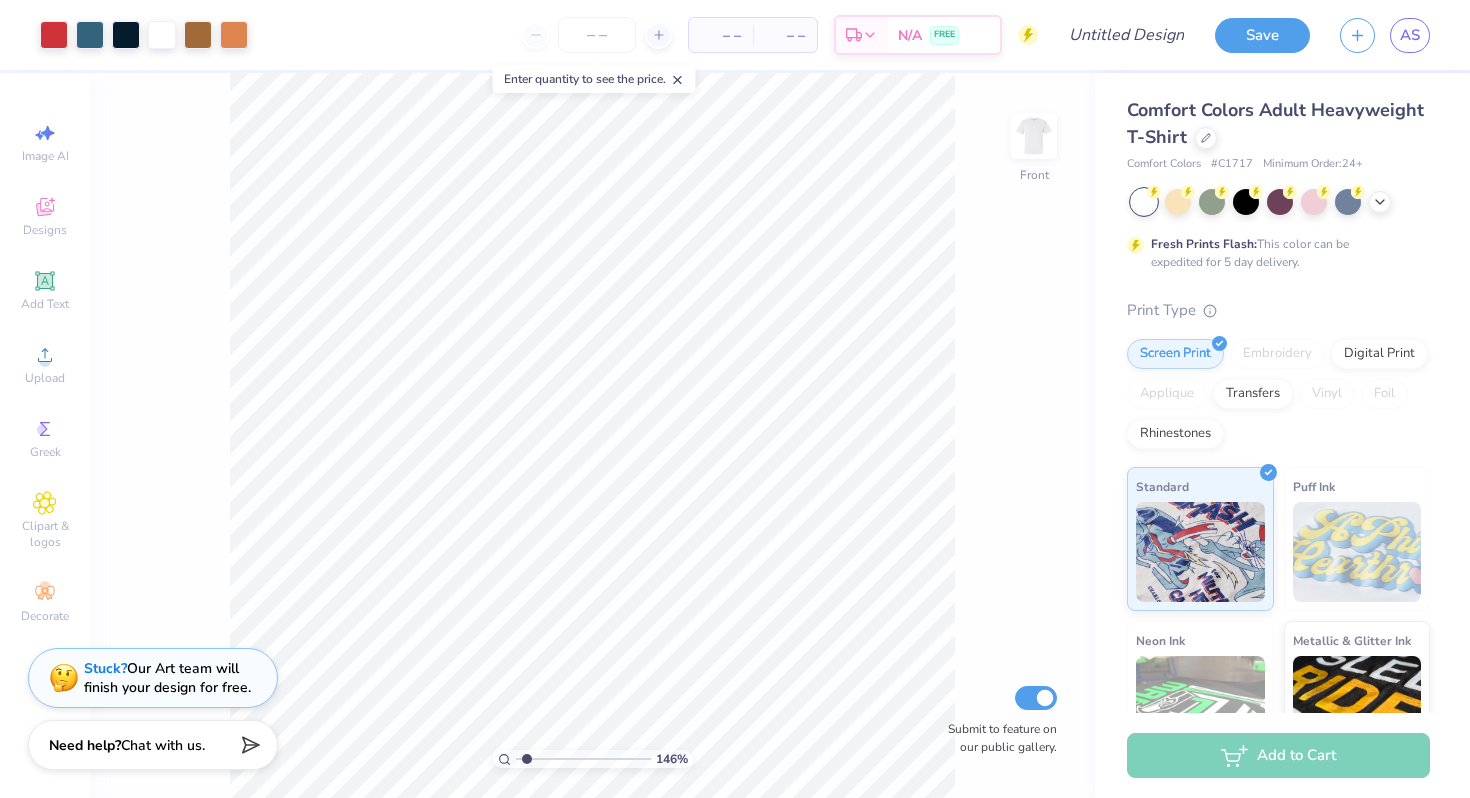 type on "1.46" 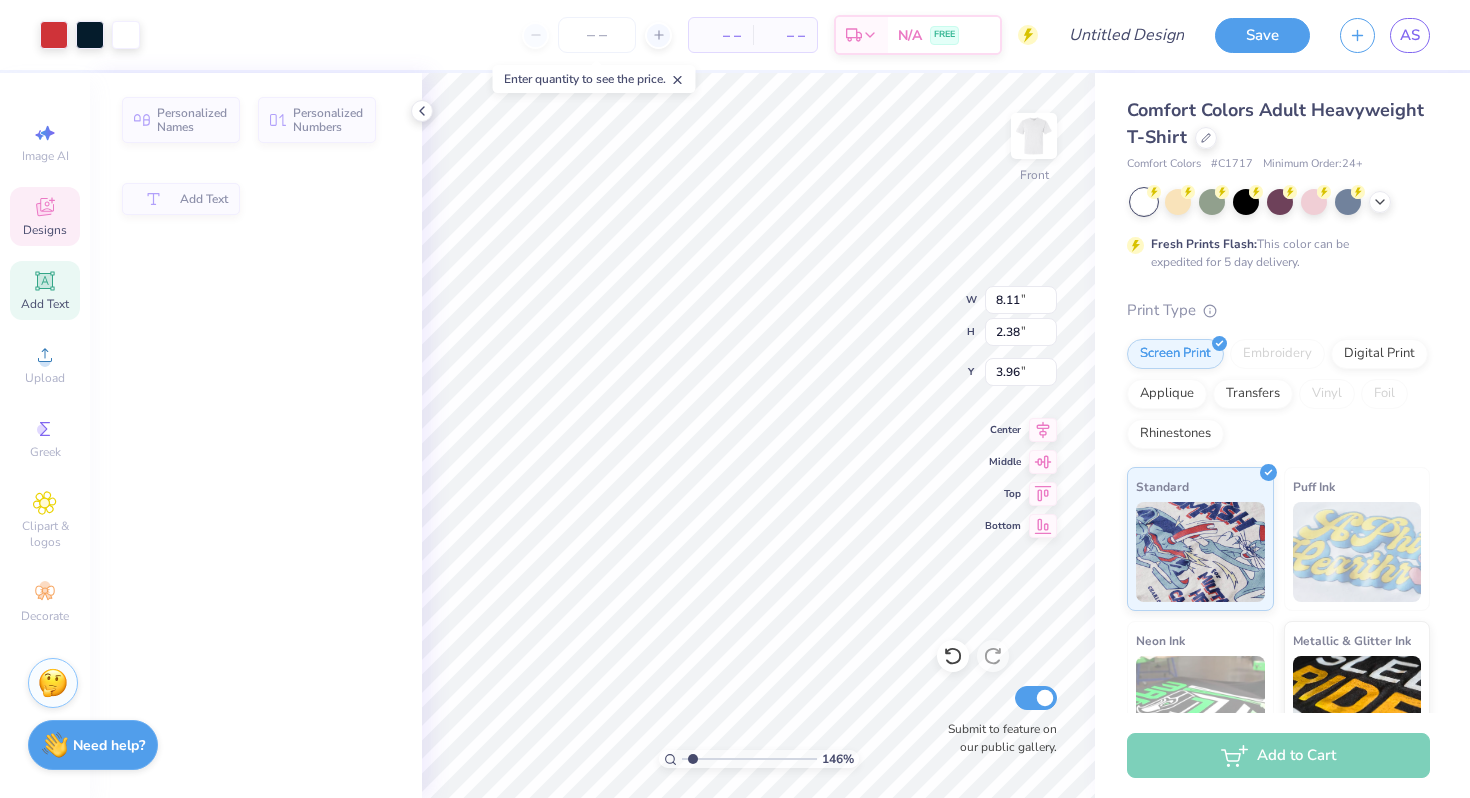type on "8.11" 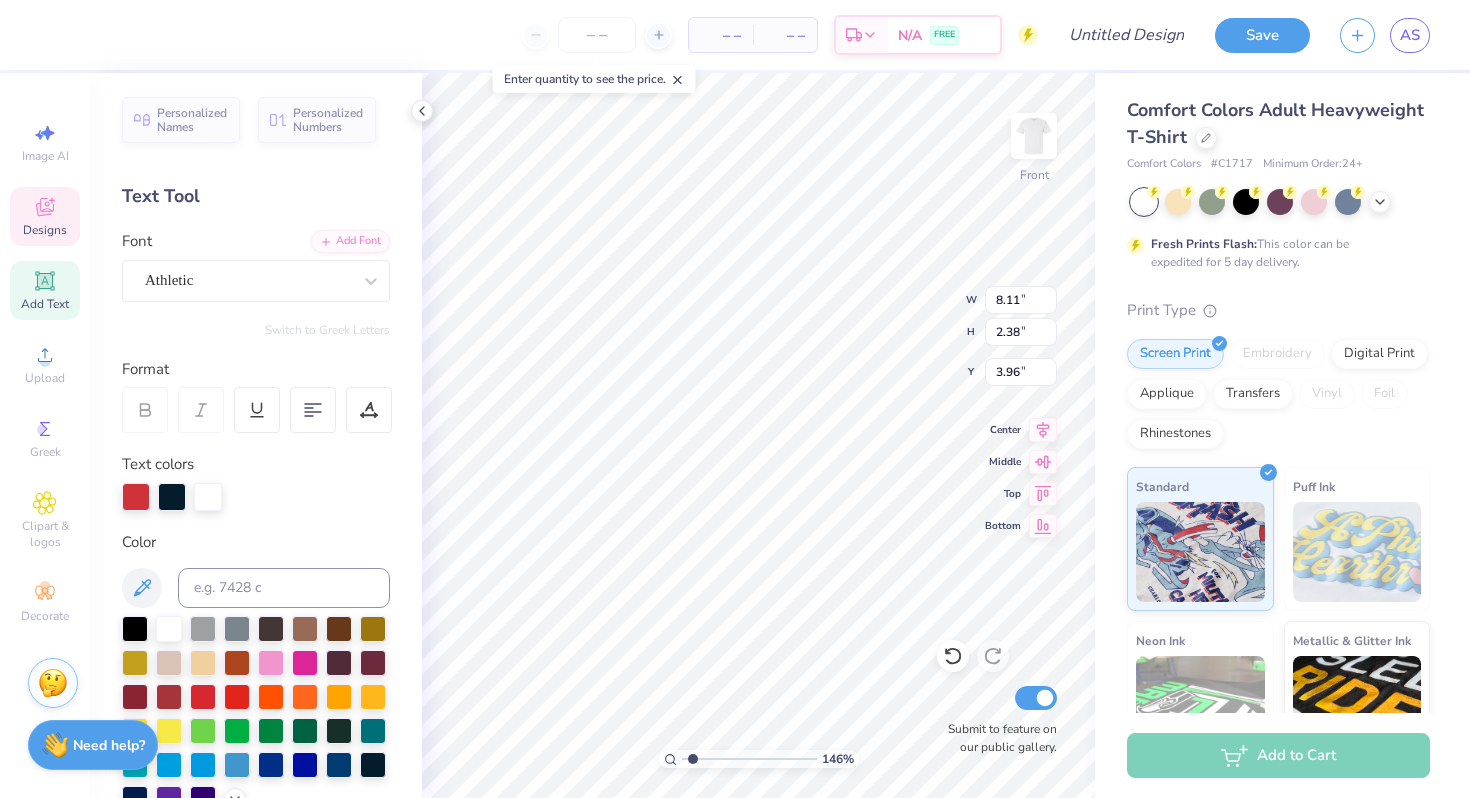 scroll, scrollTop: 0, scrollLeft: 3, axis: horizontal 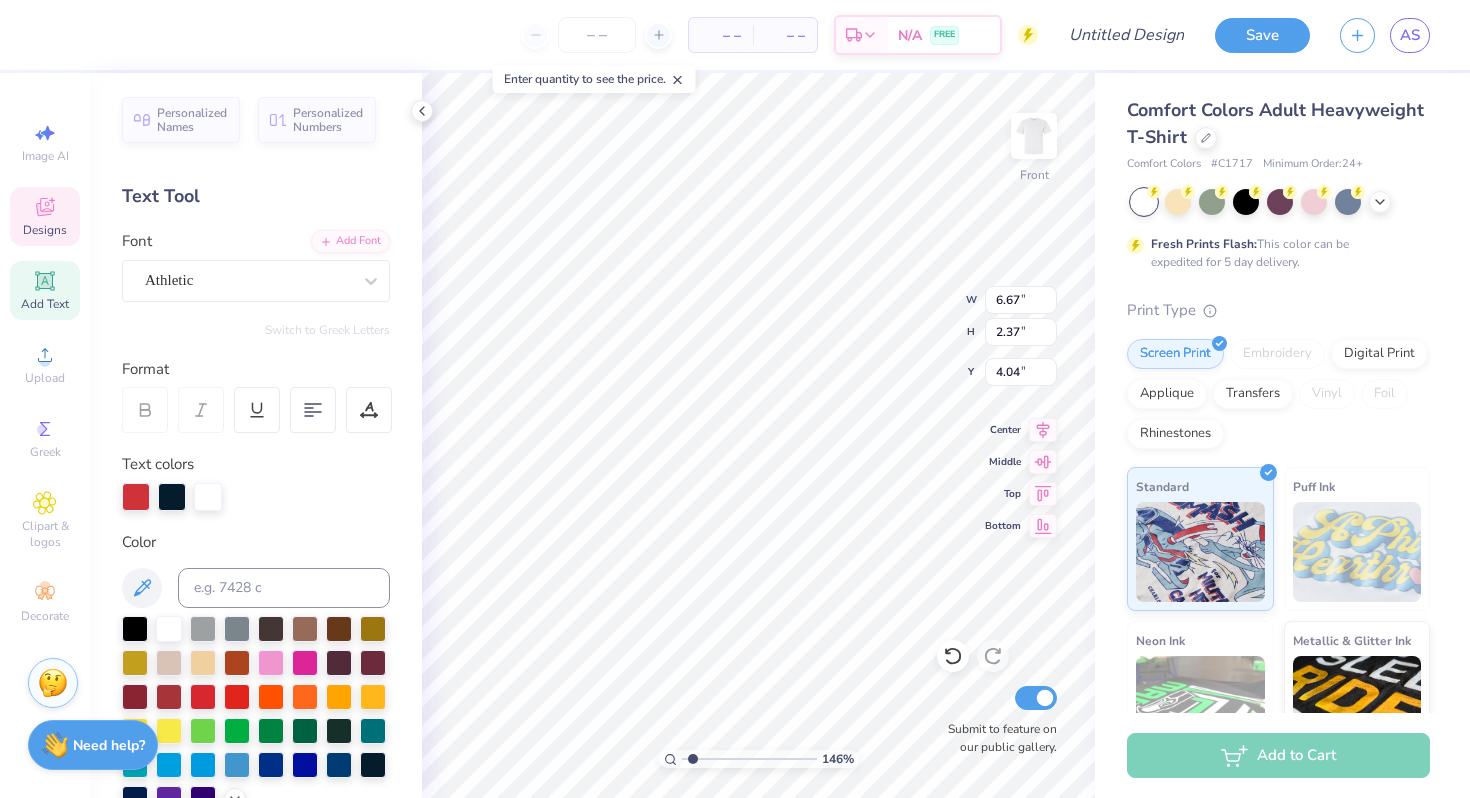 type on "6.67" 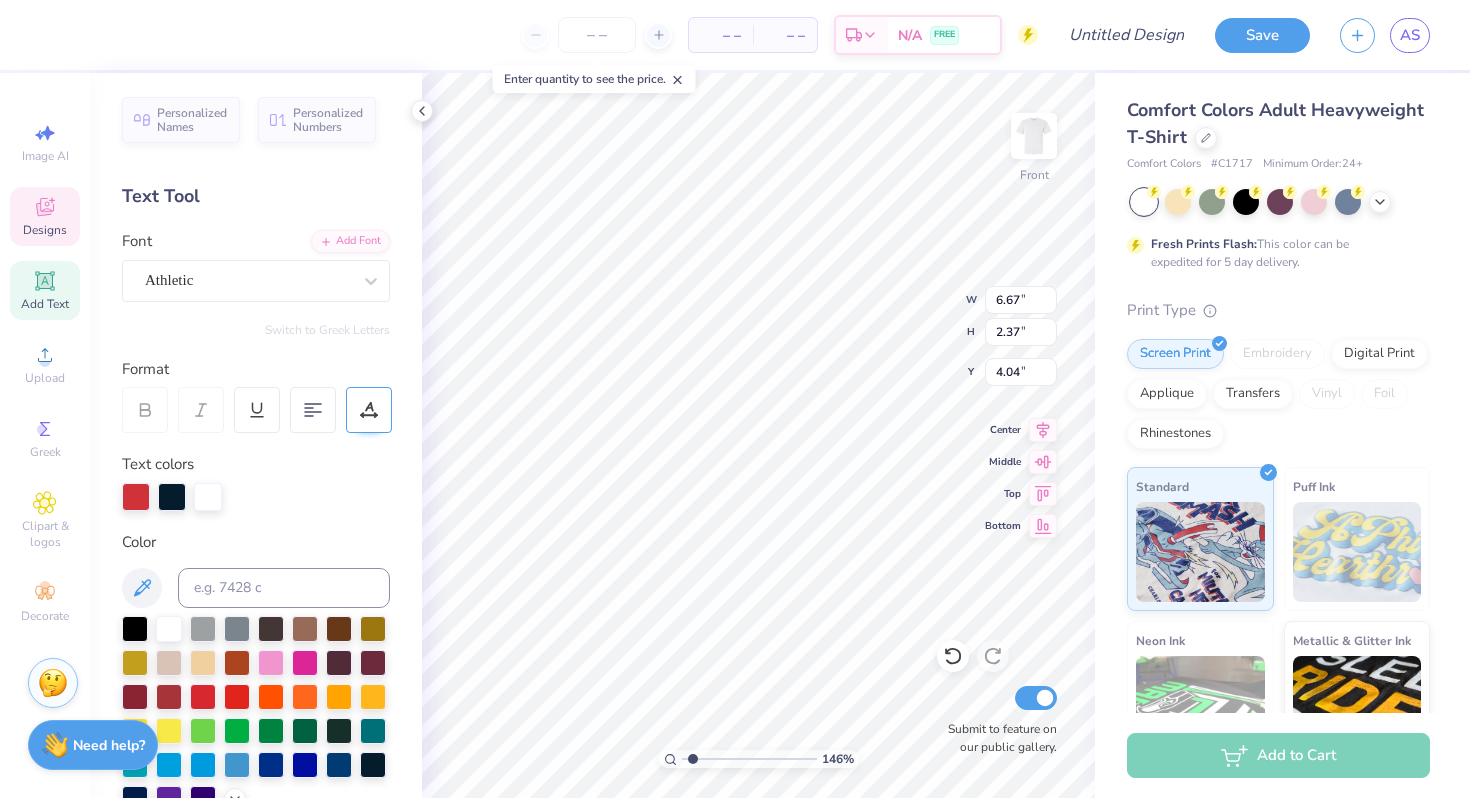 click at bounding box center (369, 410) 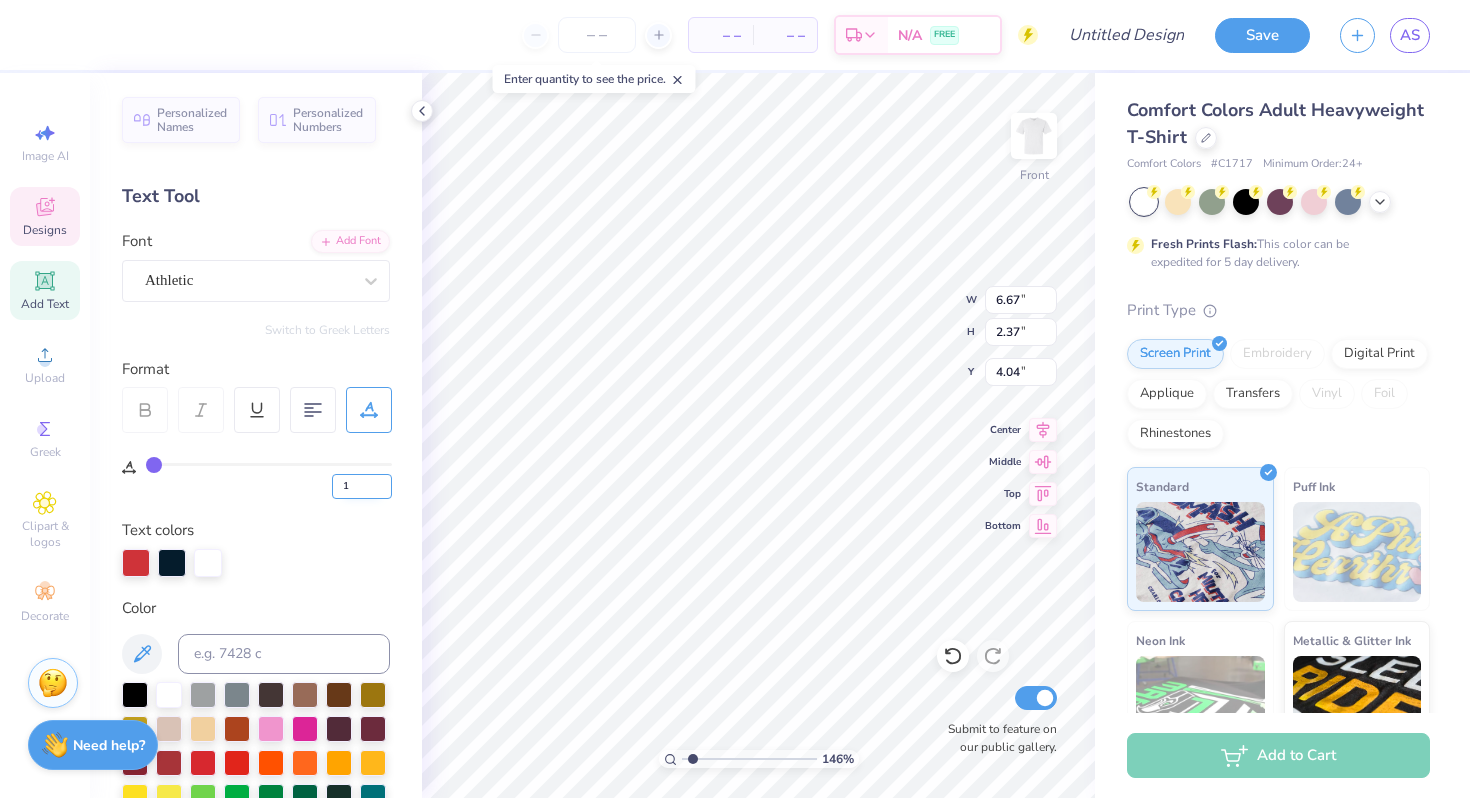 click on "1" at bounding box center (362, 486) 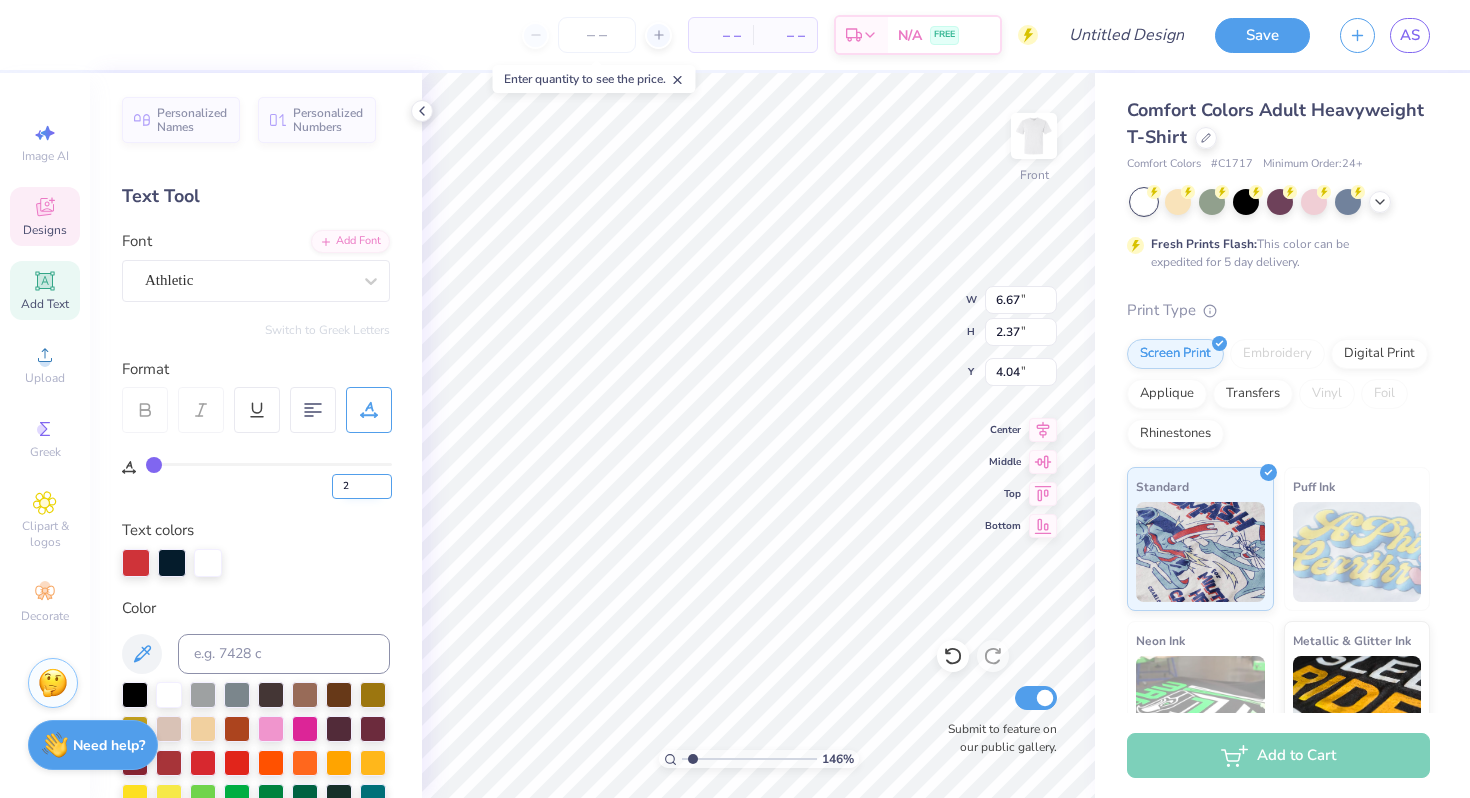 type on "2" 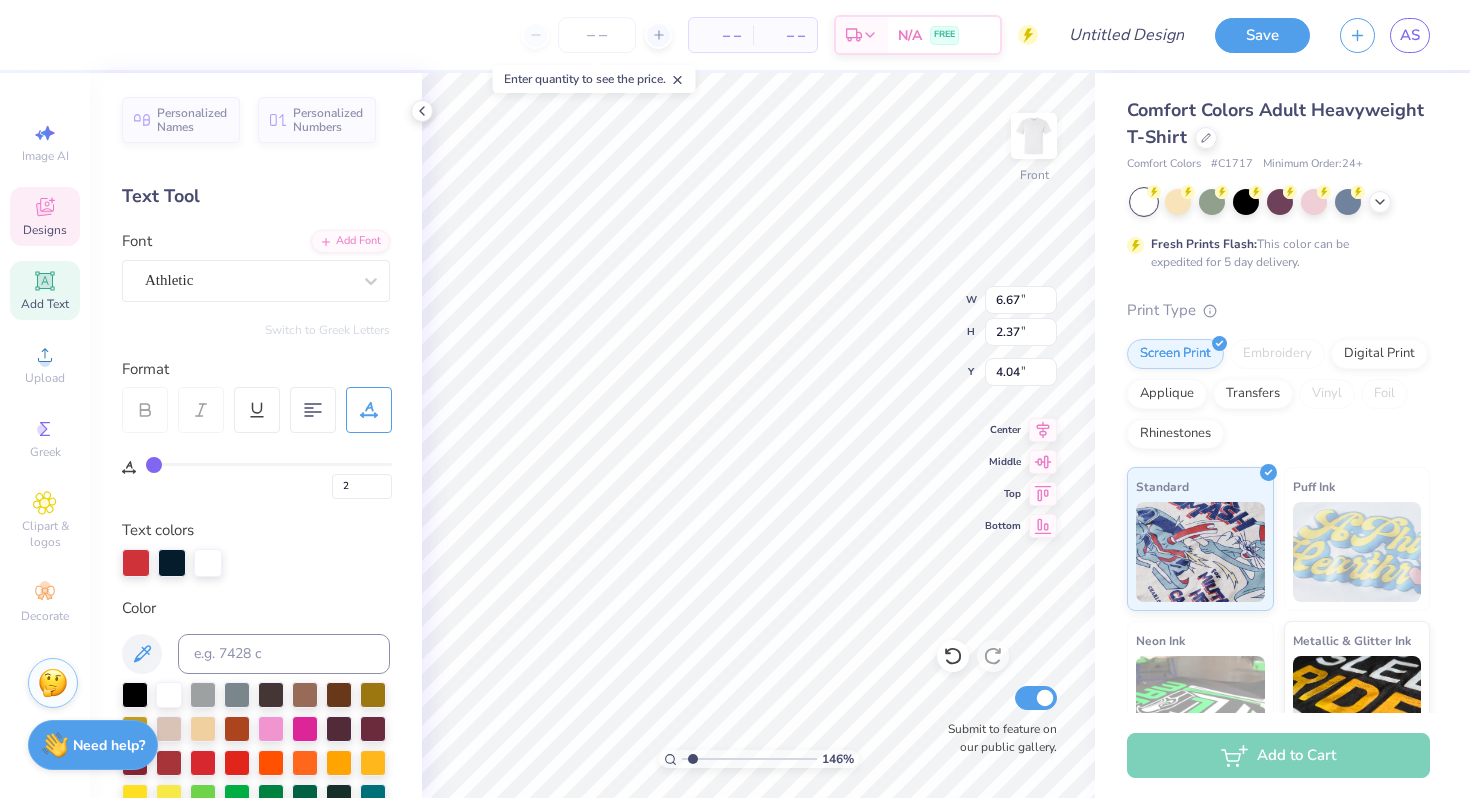 type on "2" 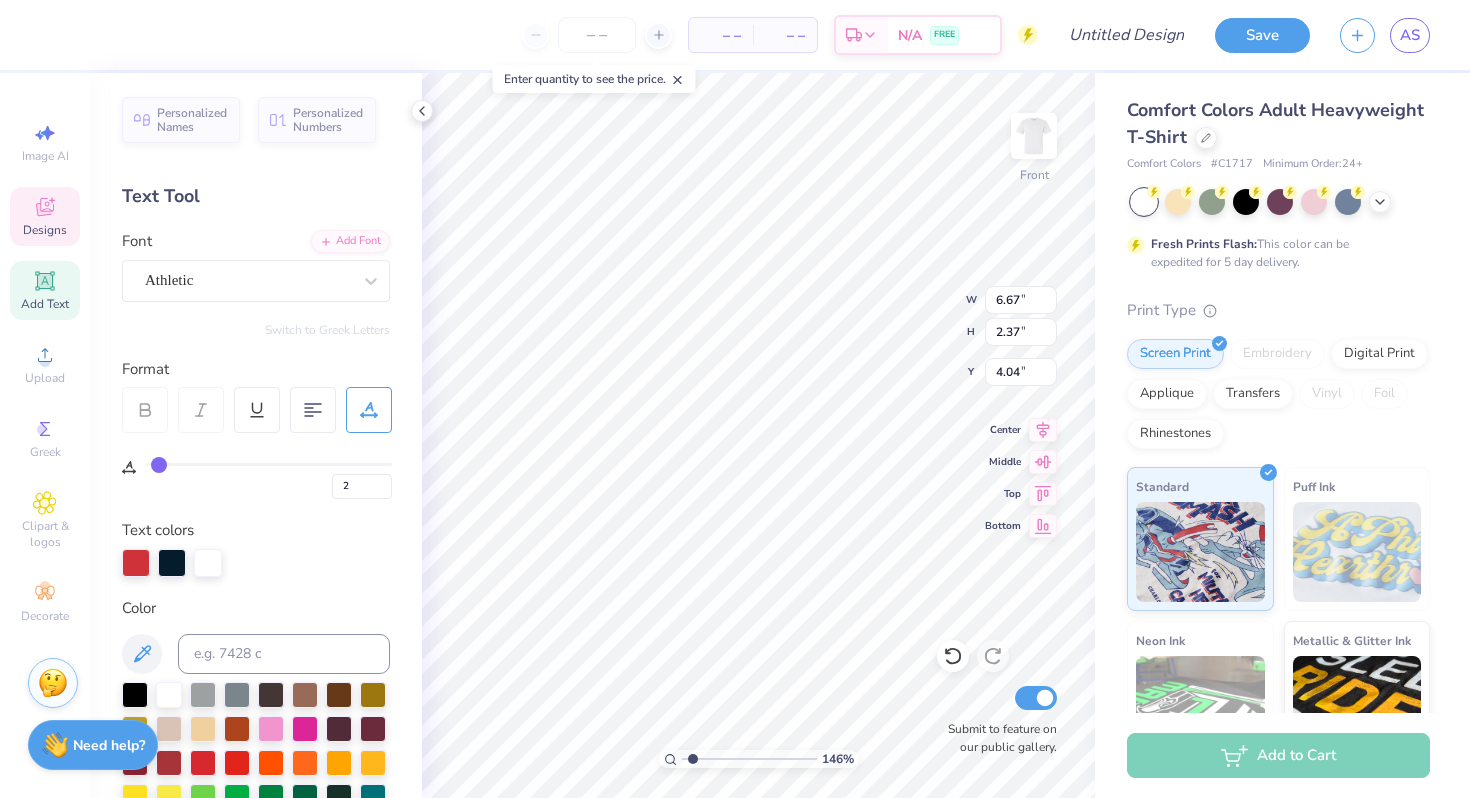 click on "Text colors" at bounding box center [256, 548] 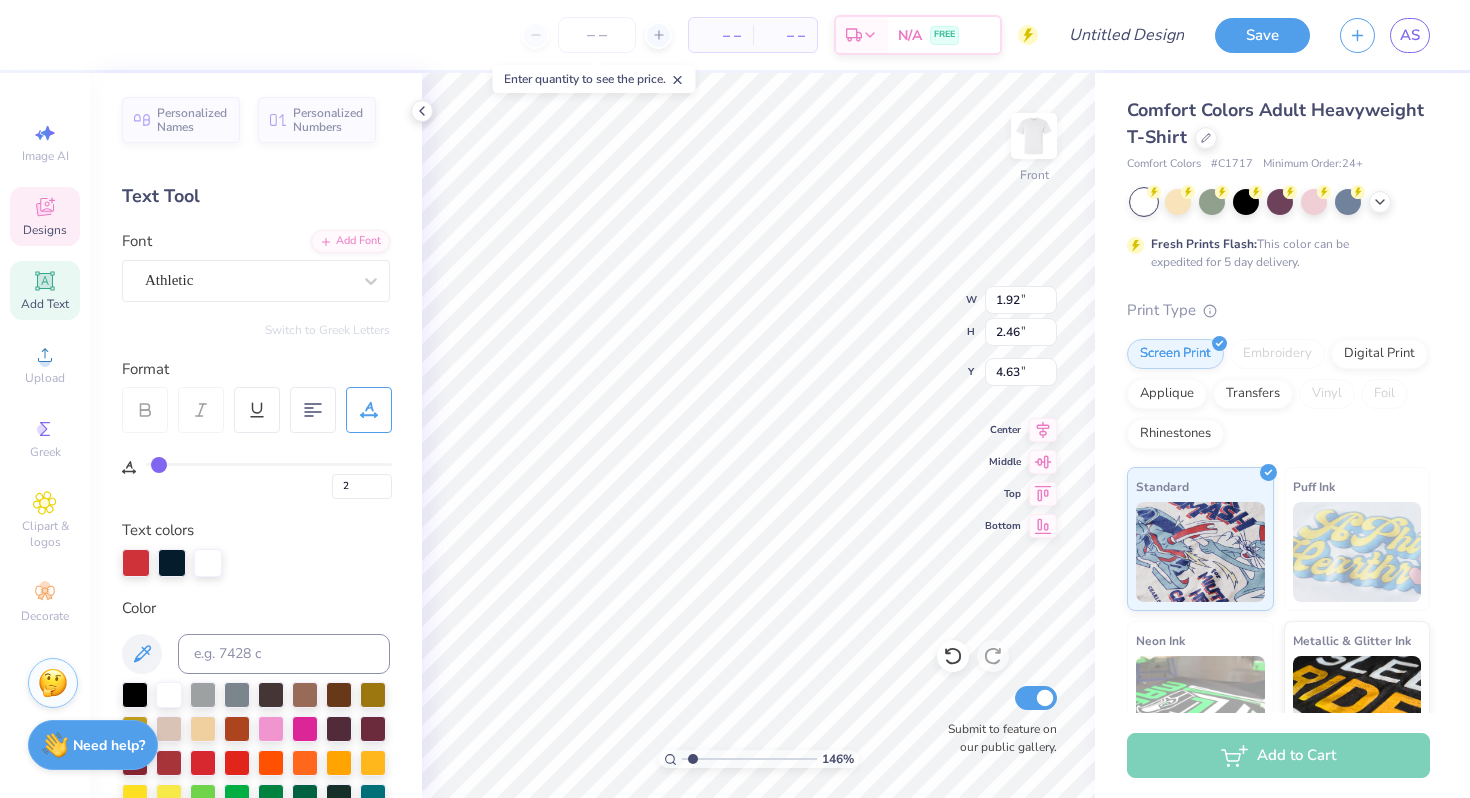 type on "0" 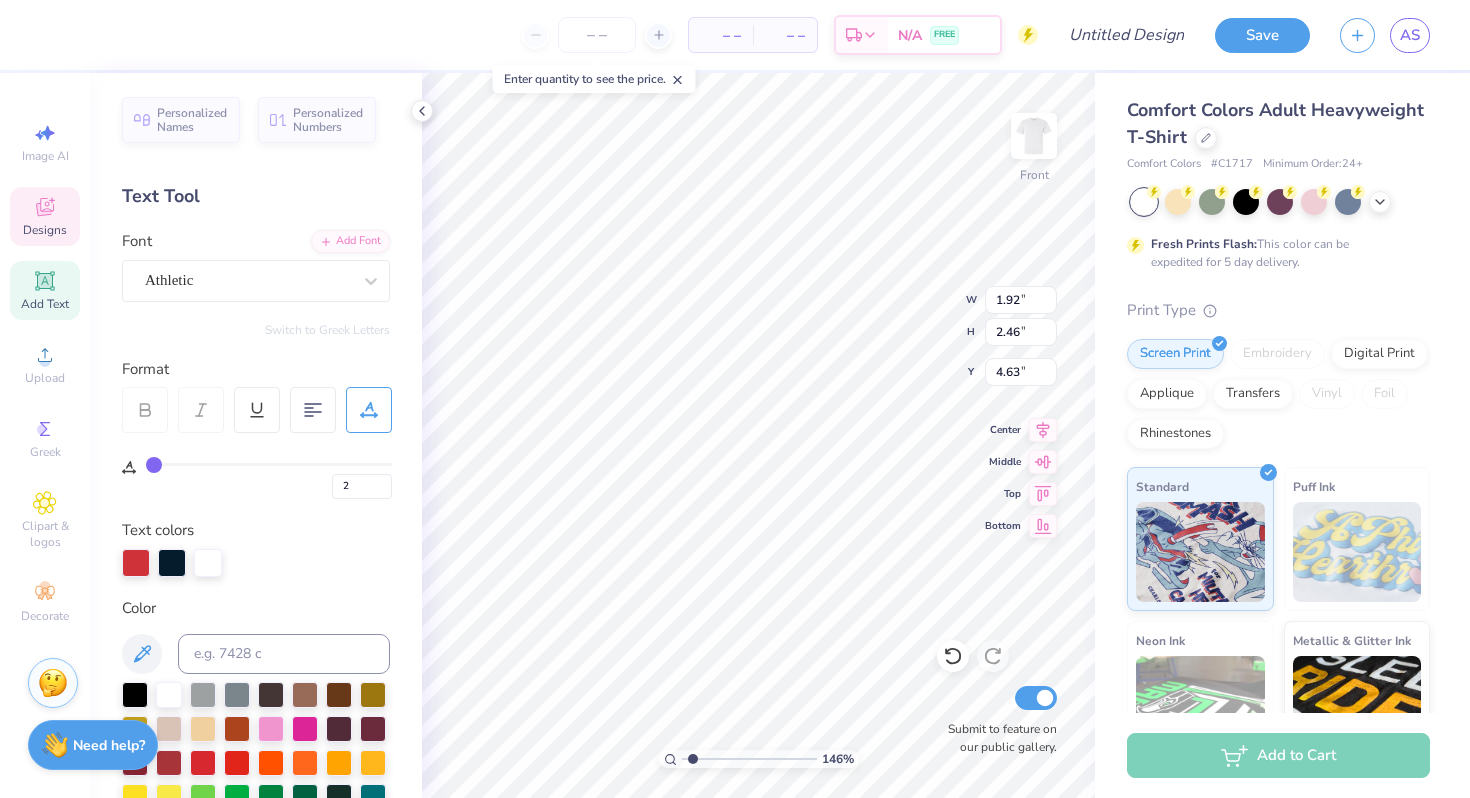 type on "0" 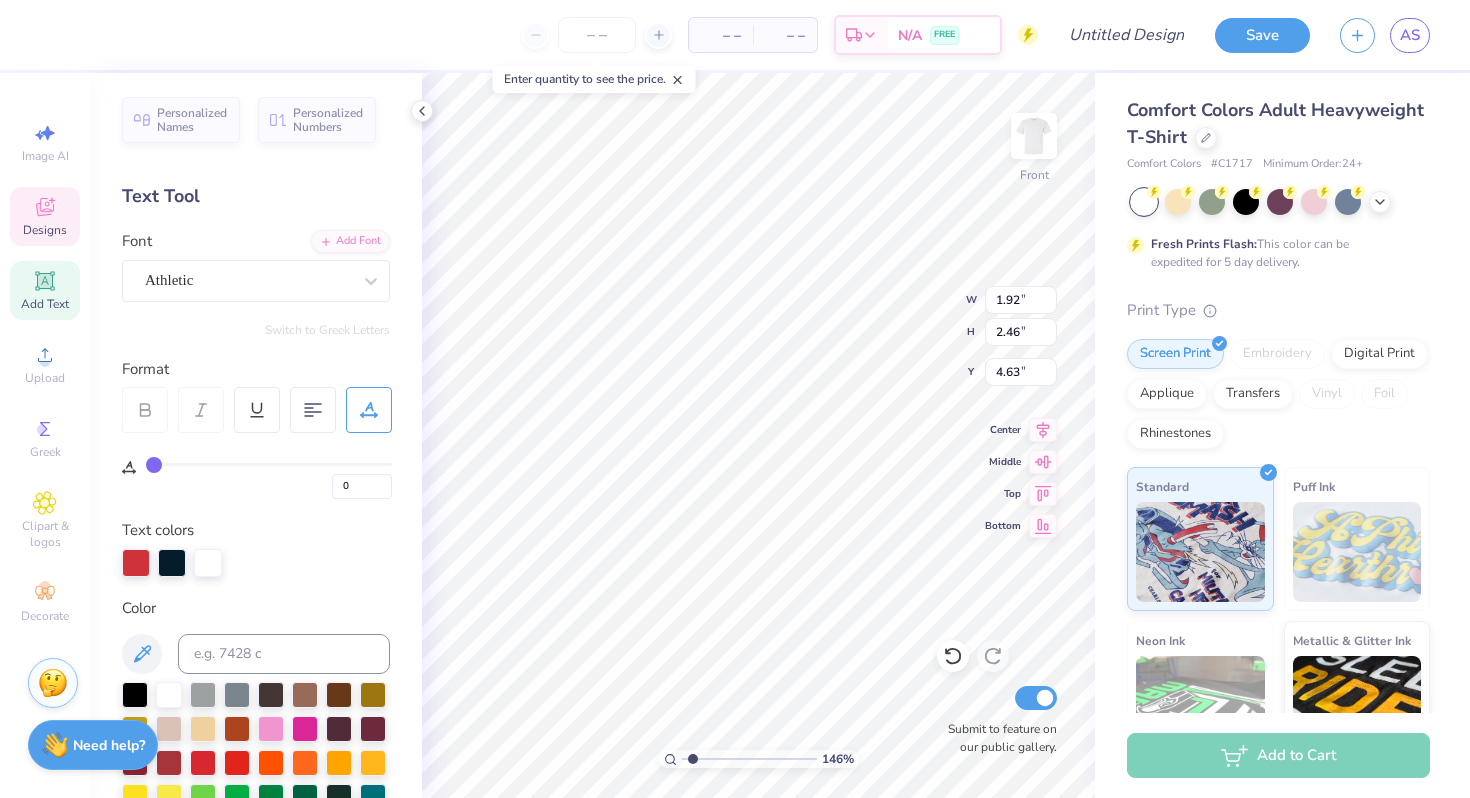 type on "S" 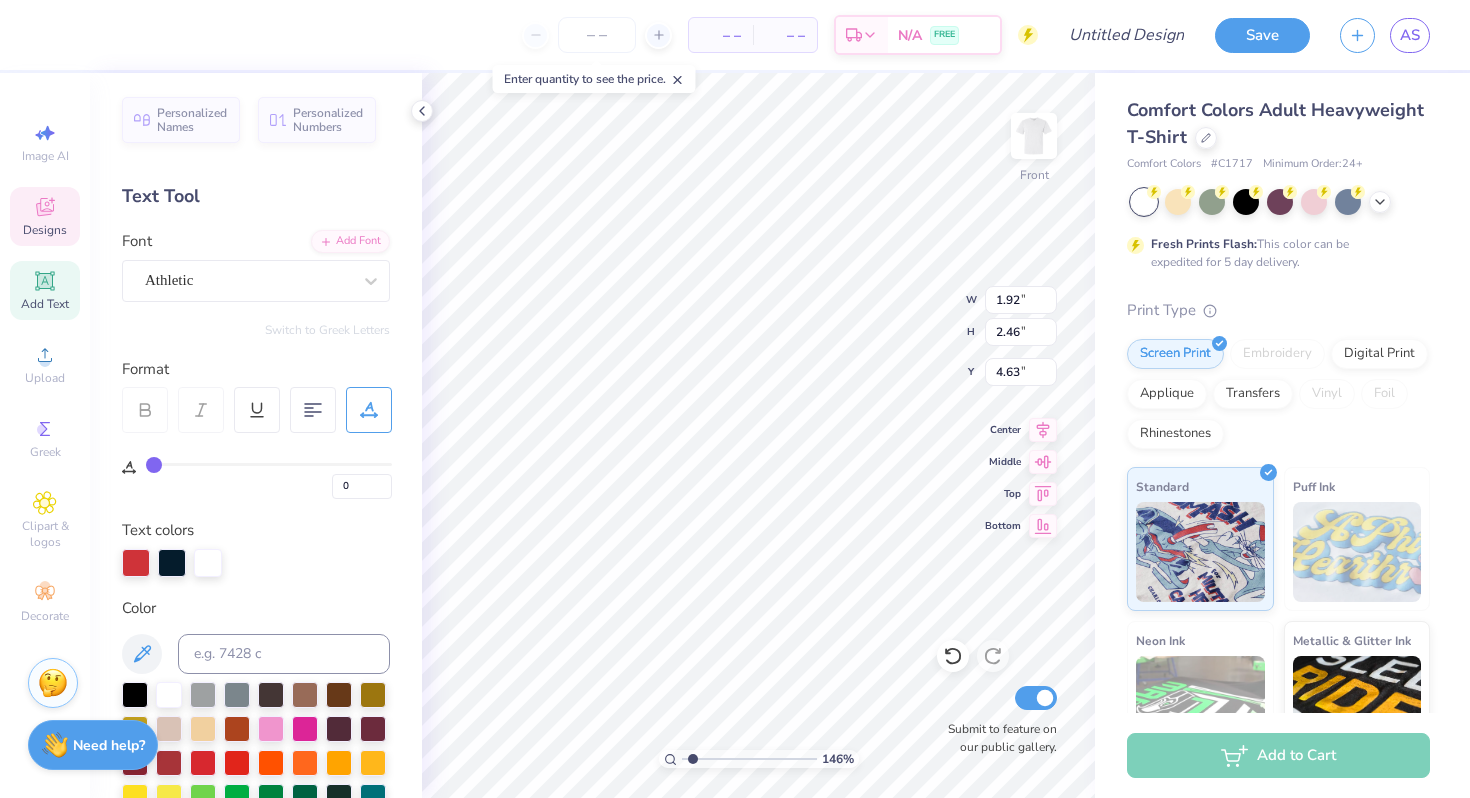 type on "1.77" 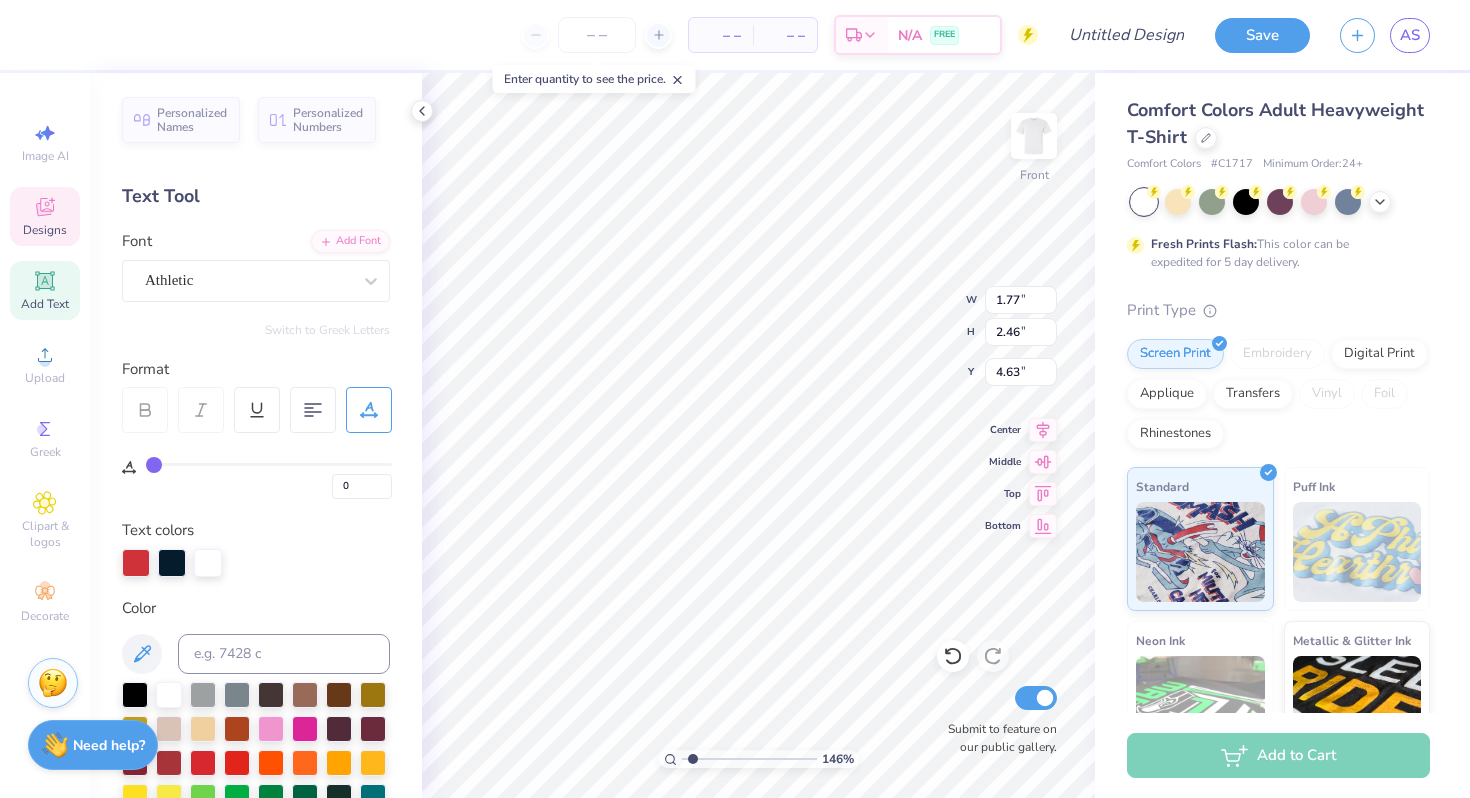 type on "y" 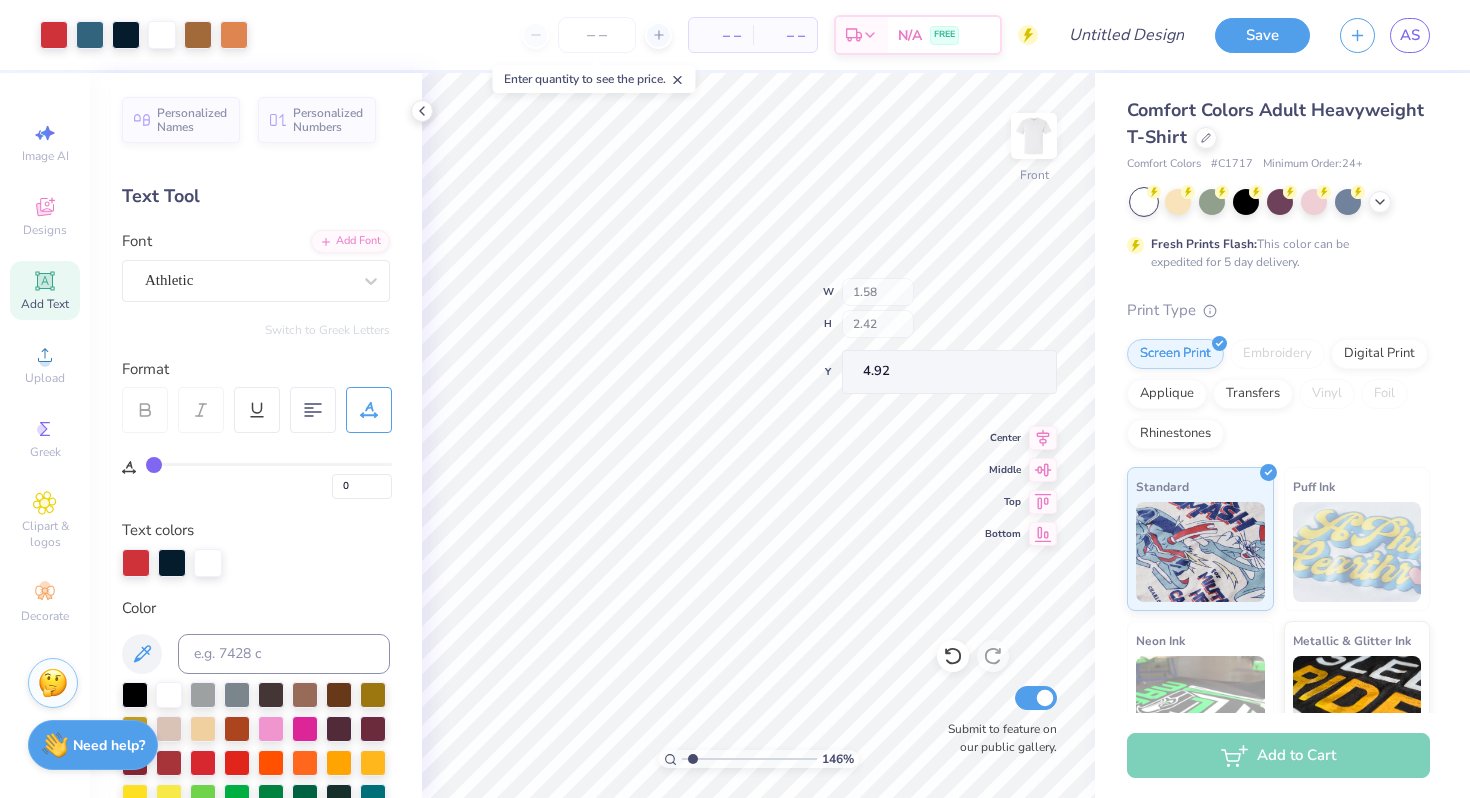 type on "4.69" 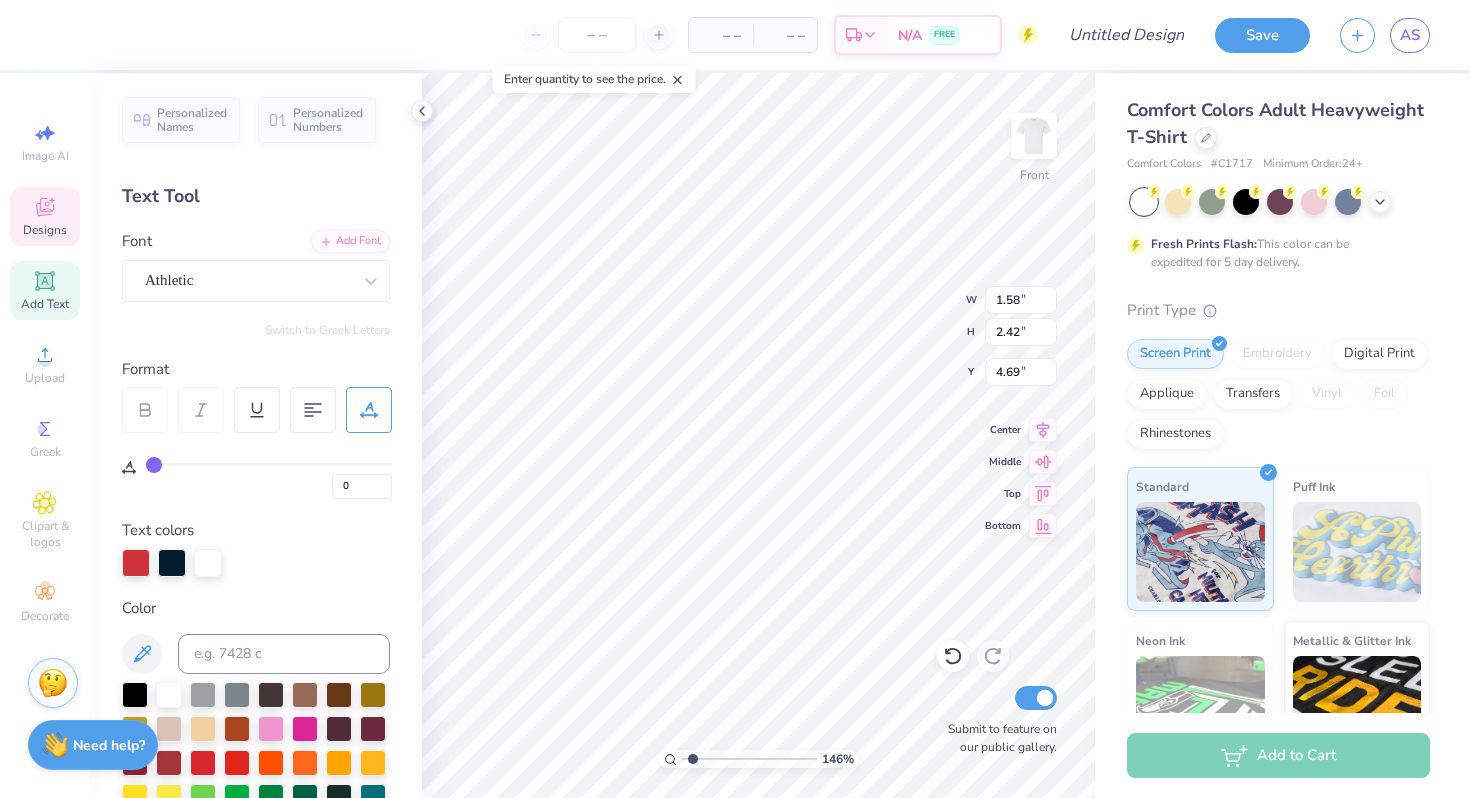type on "1.56" 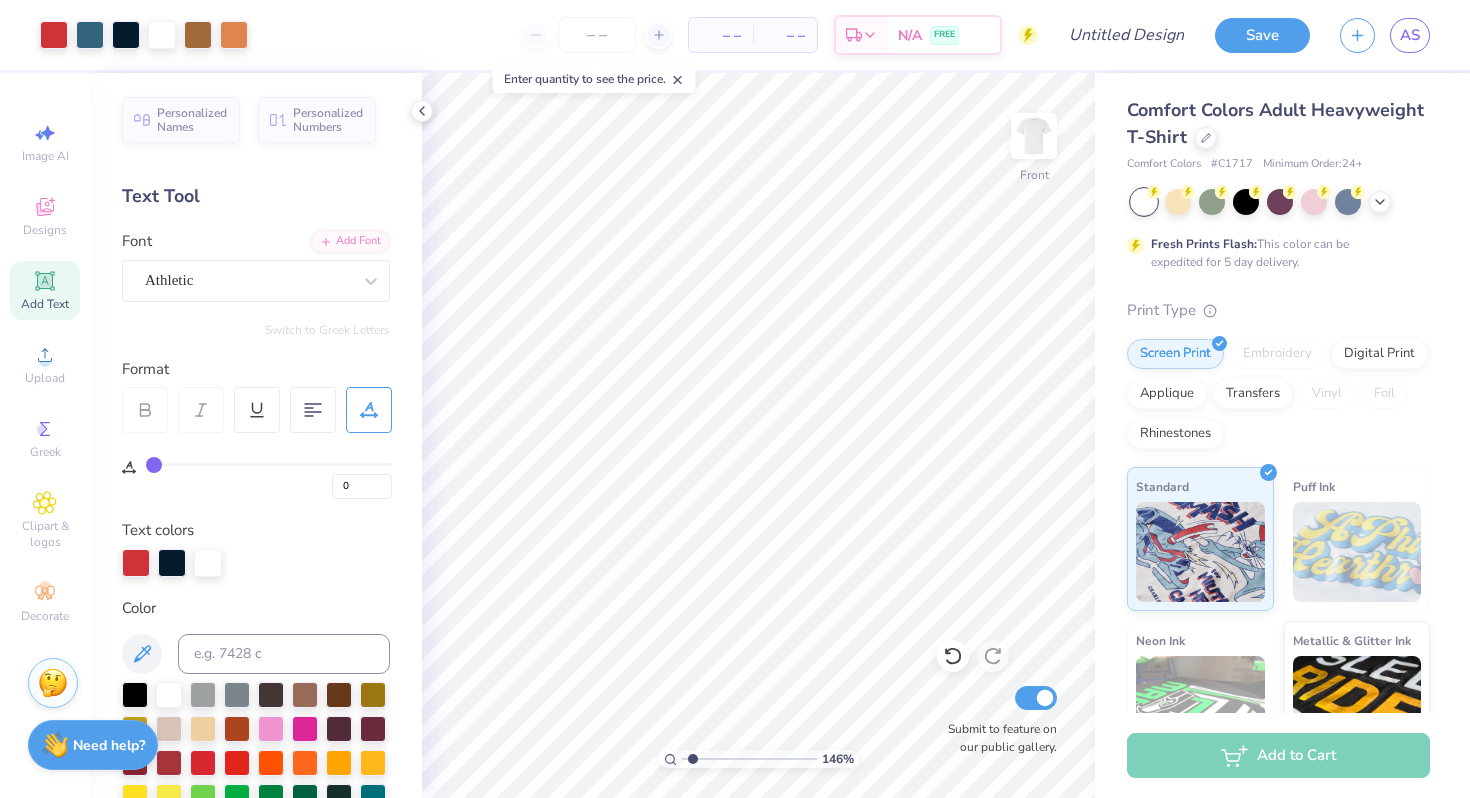 click 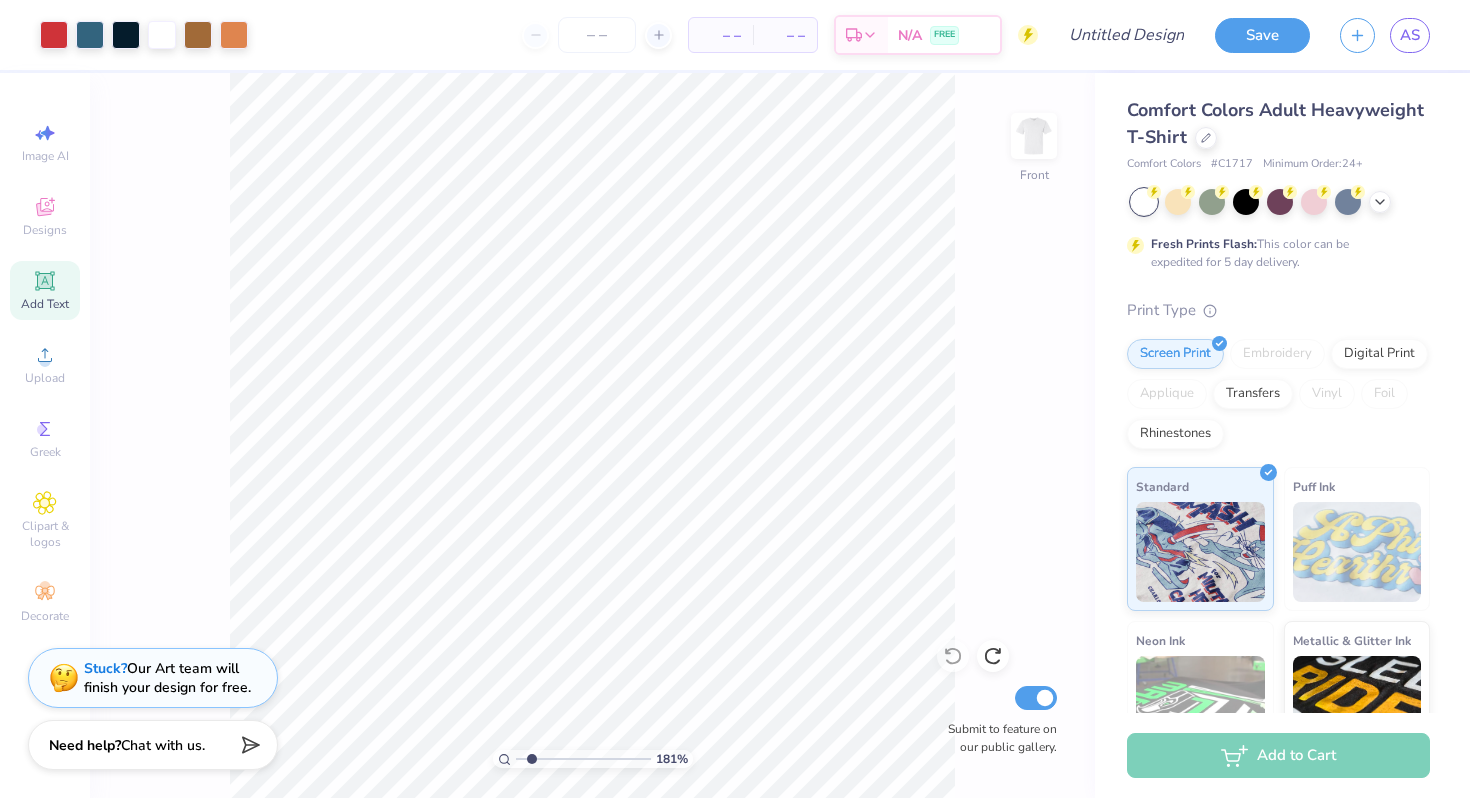 click at bounding box center [583, 759] 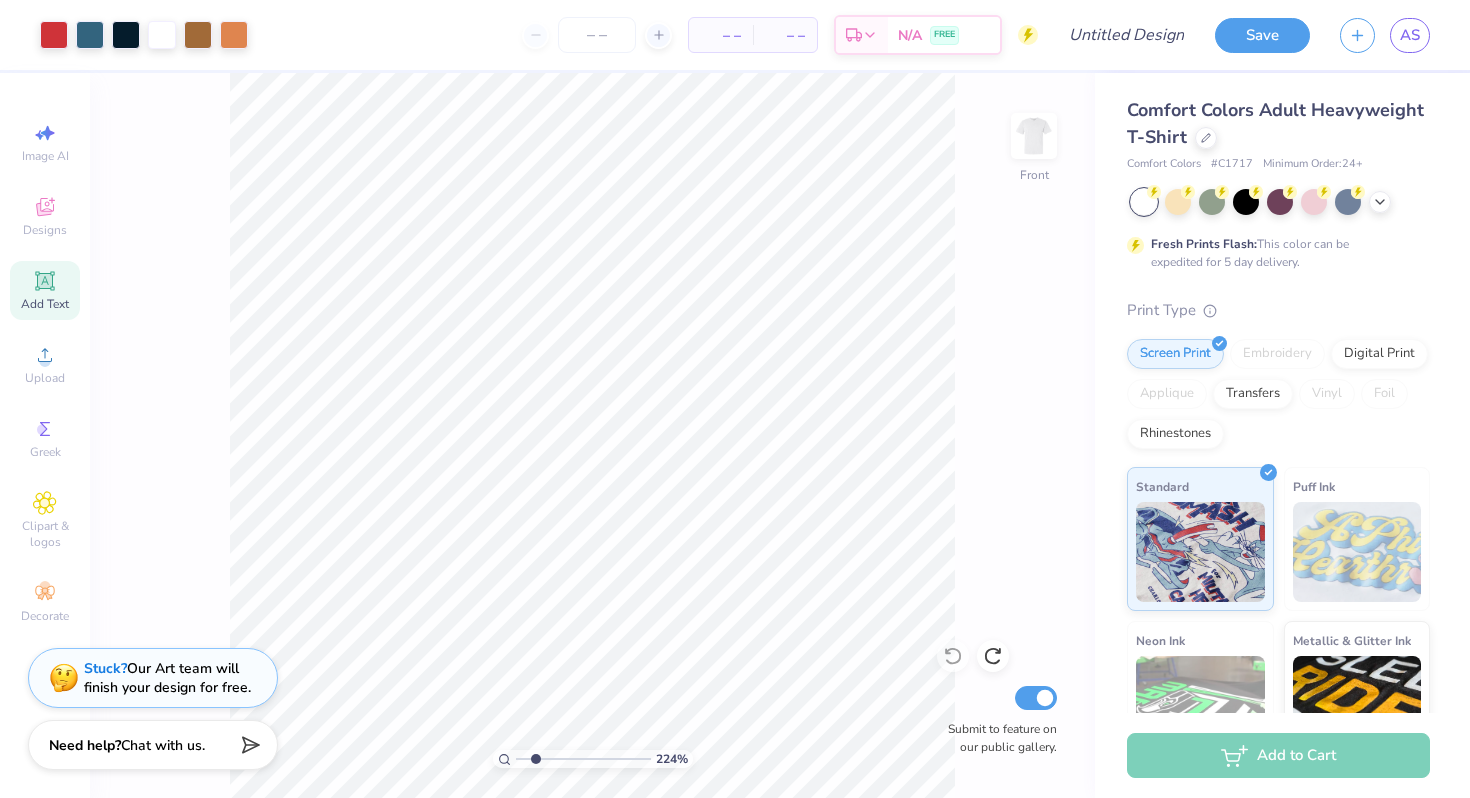 type on "2.1" 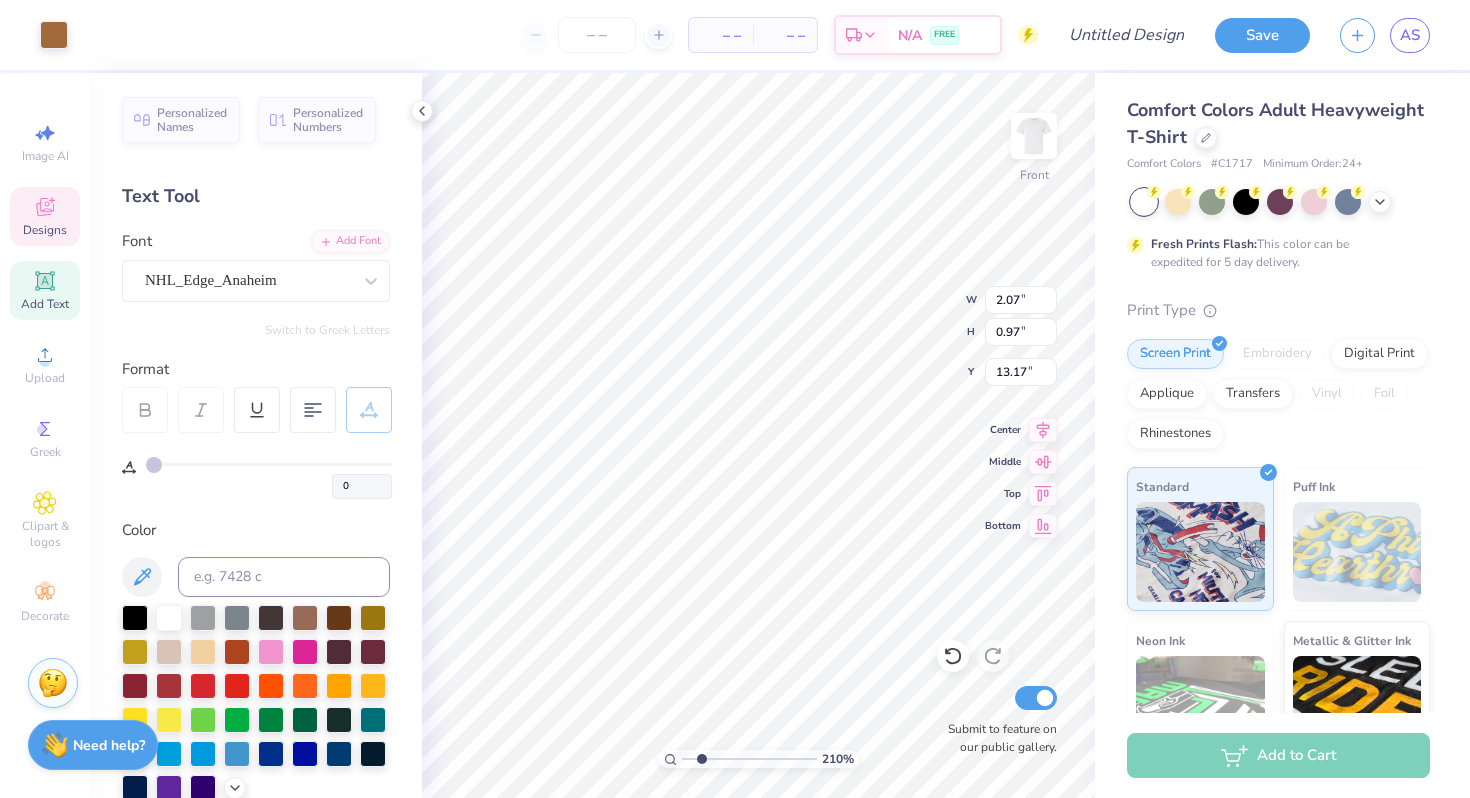 type on "2.07" 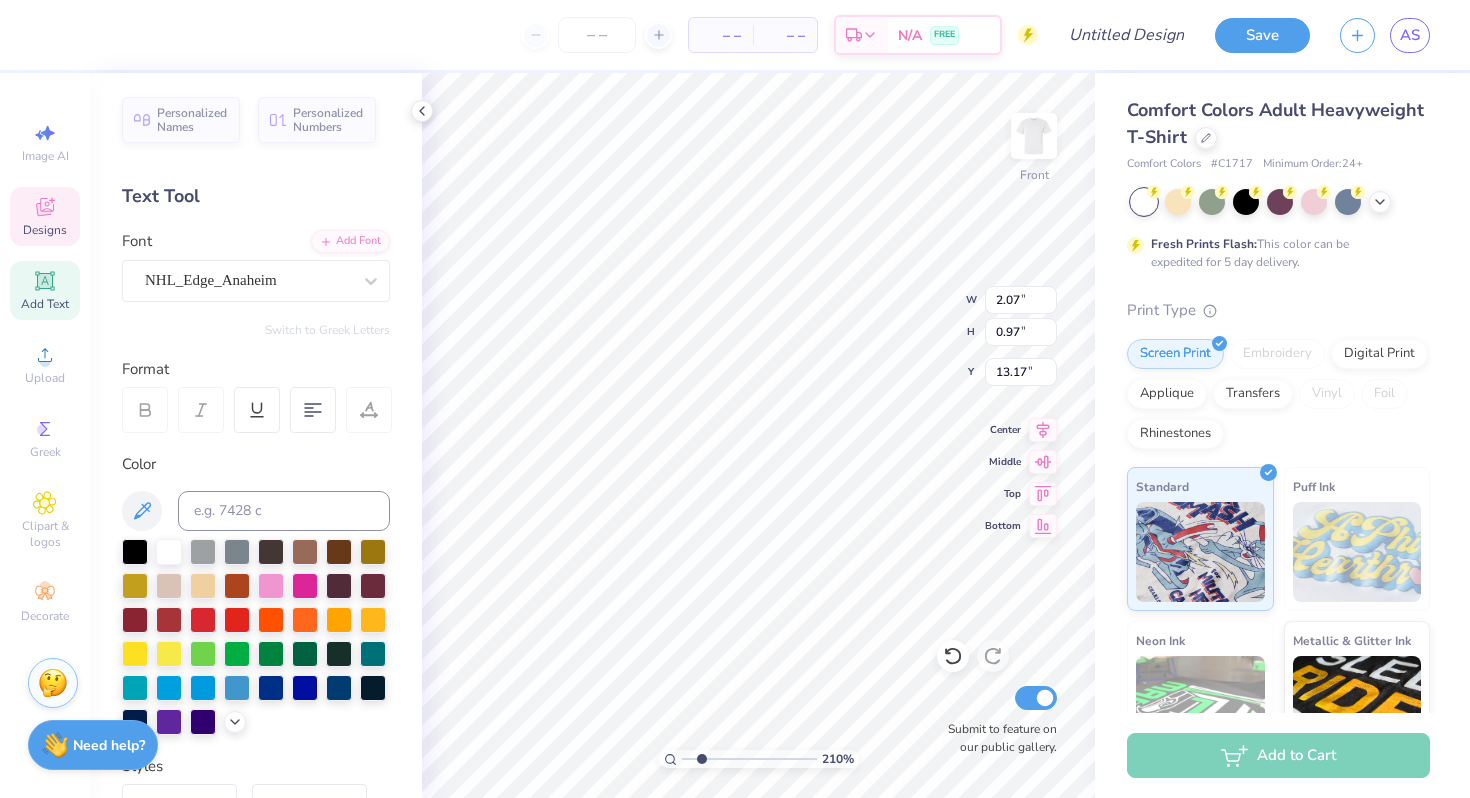 scroll, scrollTop: 0, scrollLeft: 0, axis: both 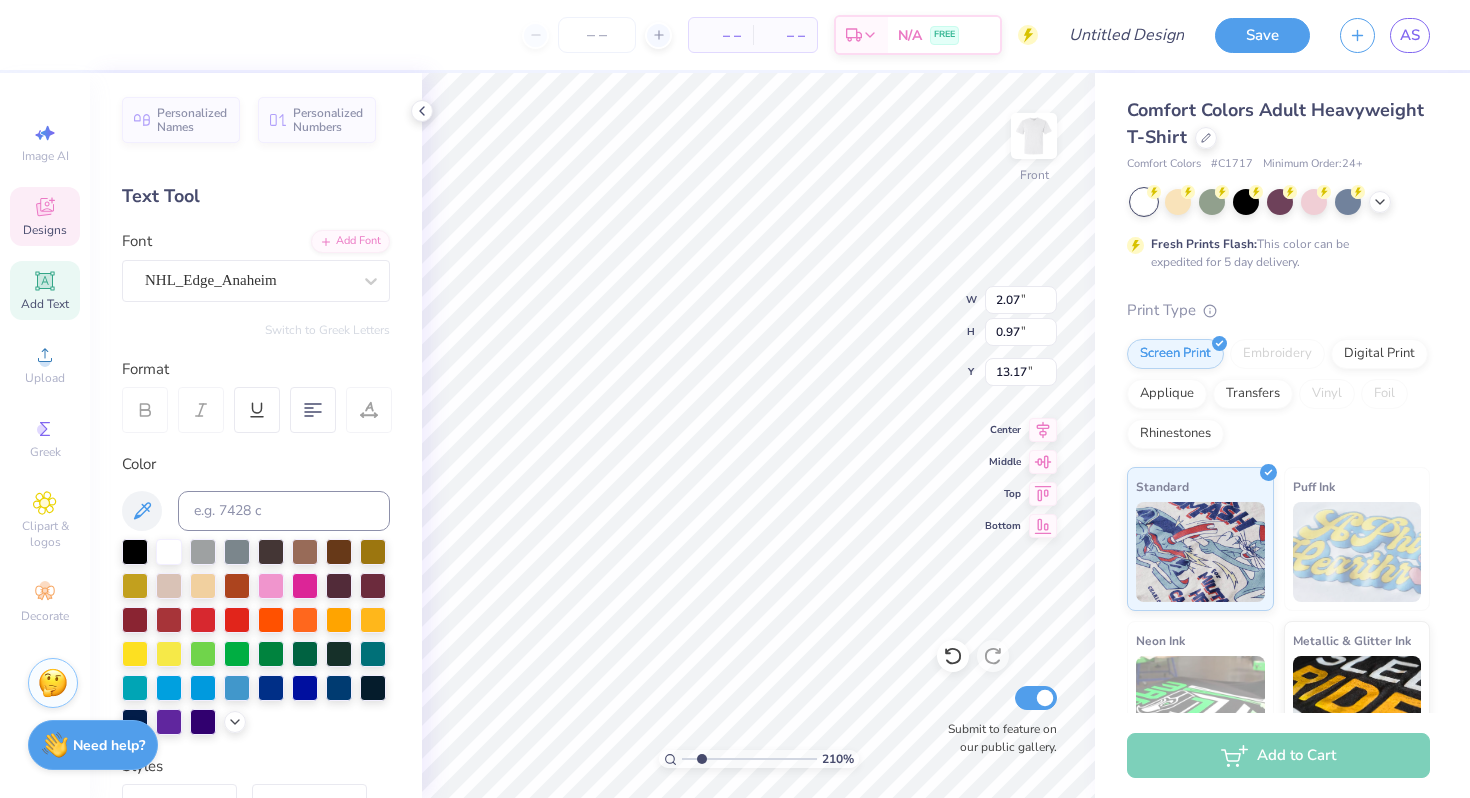 type on "2025" 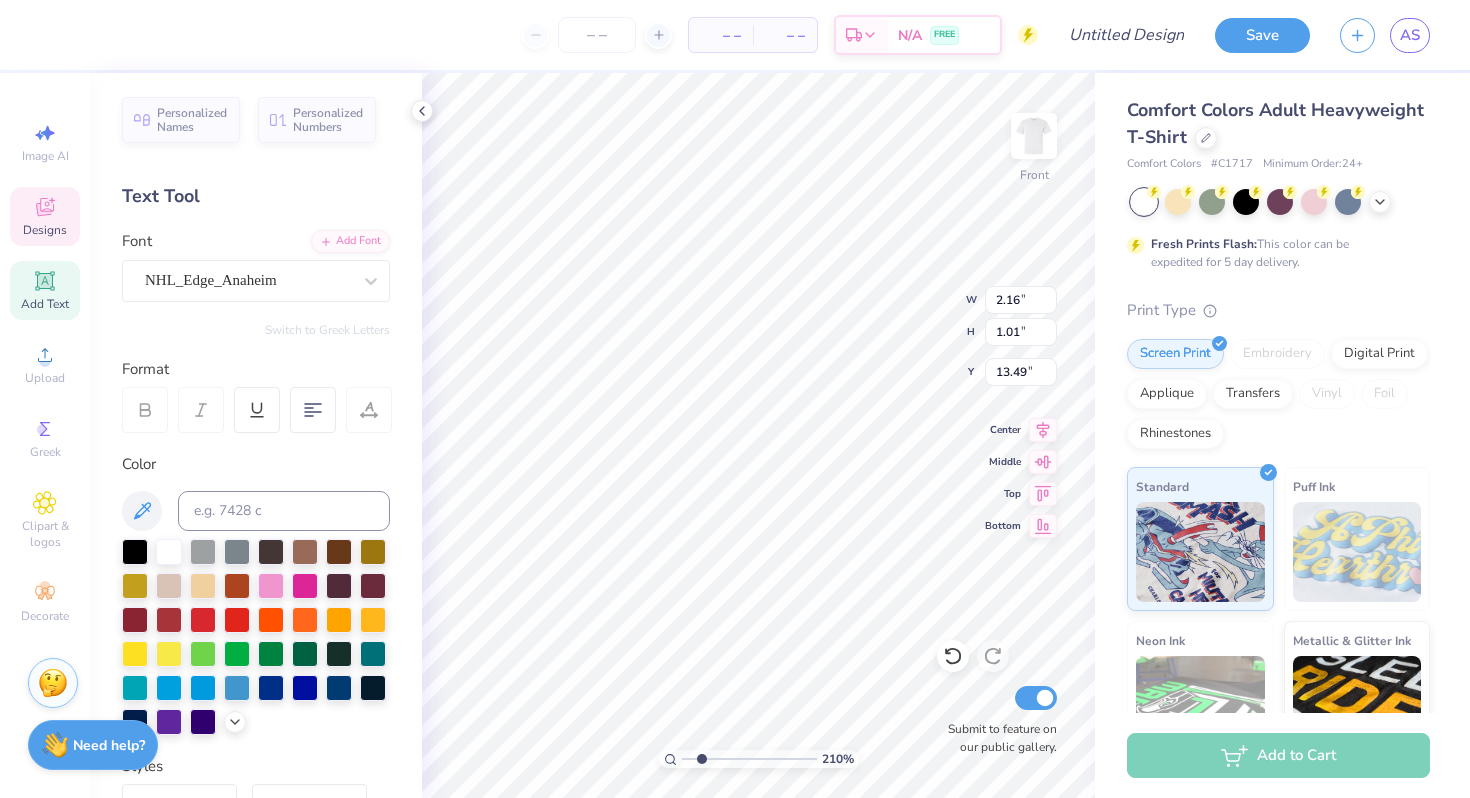 scroll, scrollTop: 0, scrollLeft: 0, axis: both 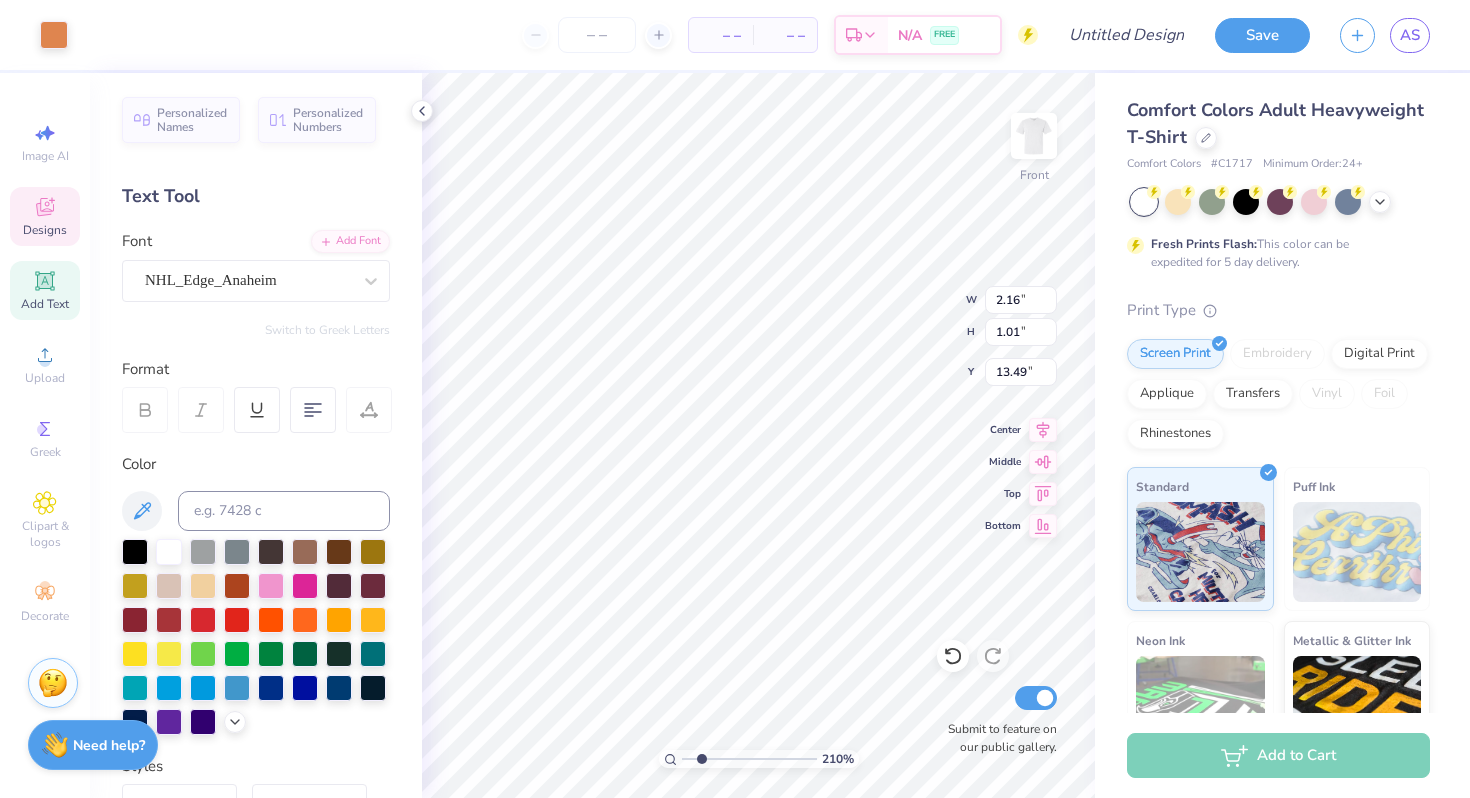 type on "6.05" 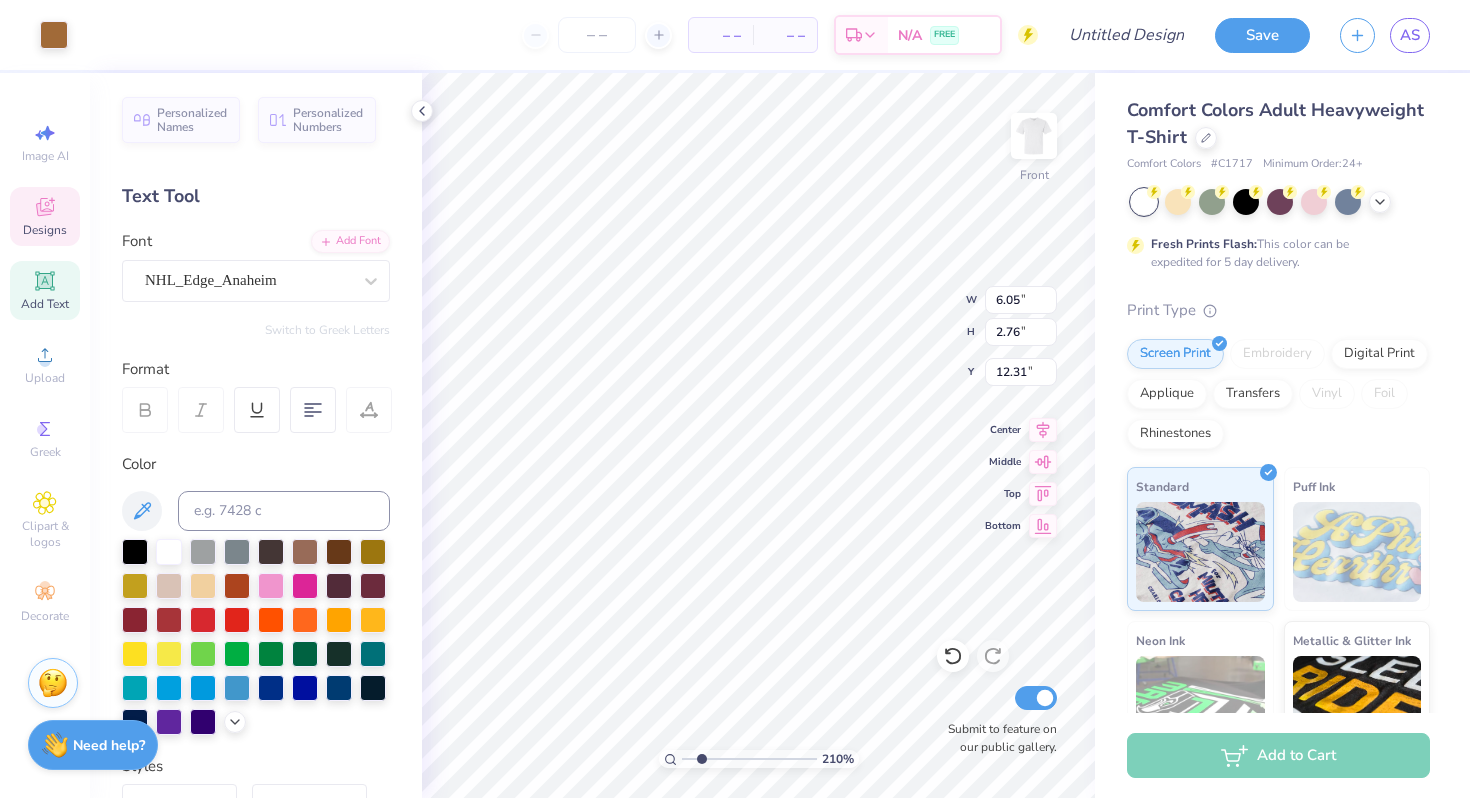 type on "2.17" 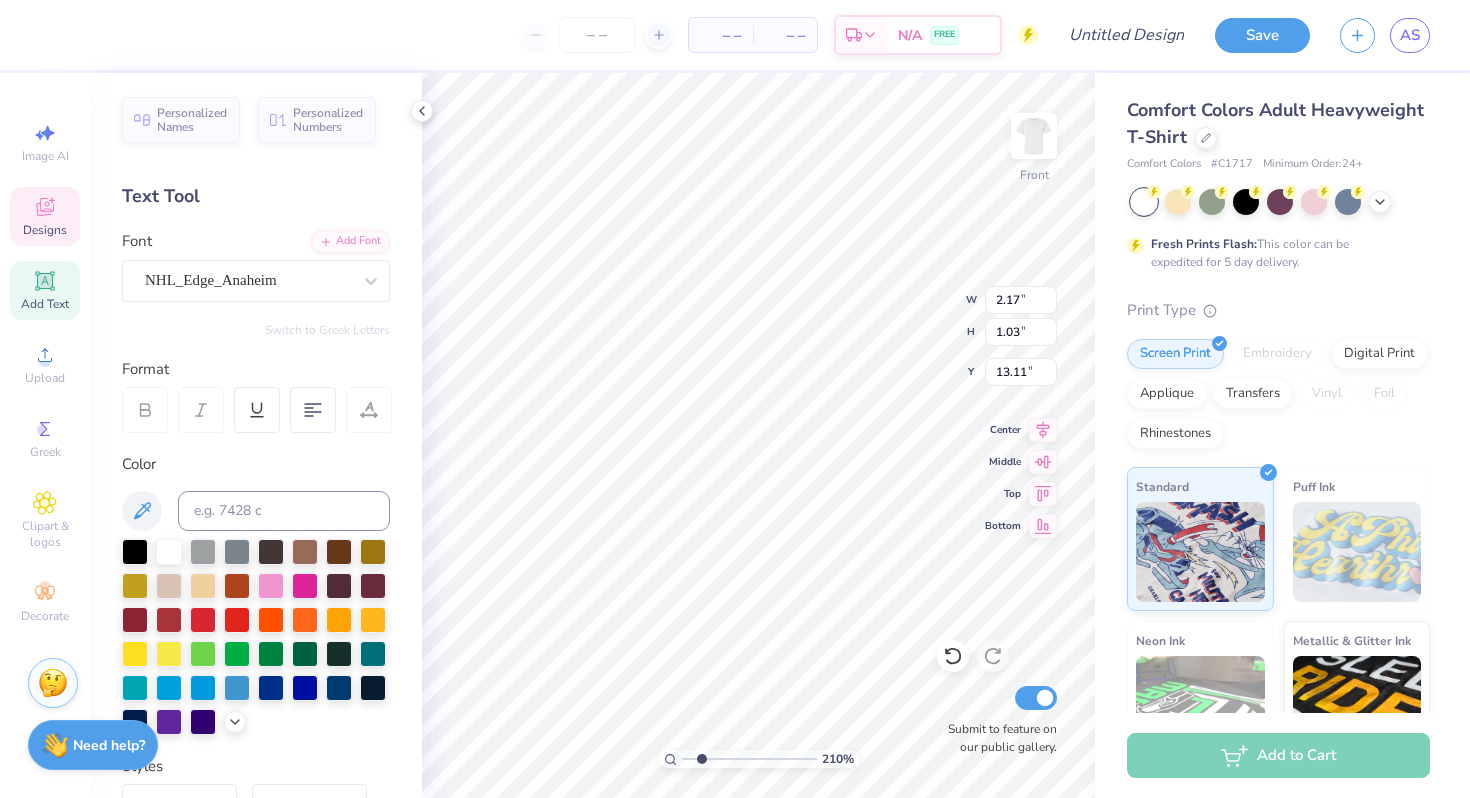 type on "zeebs" 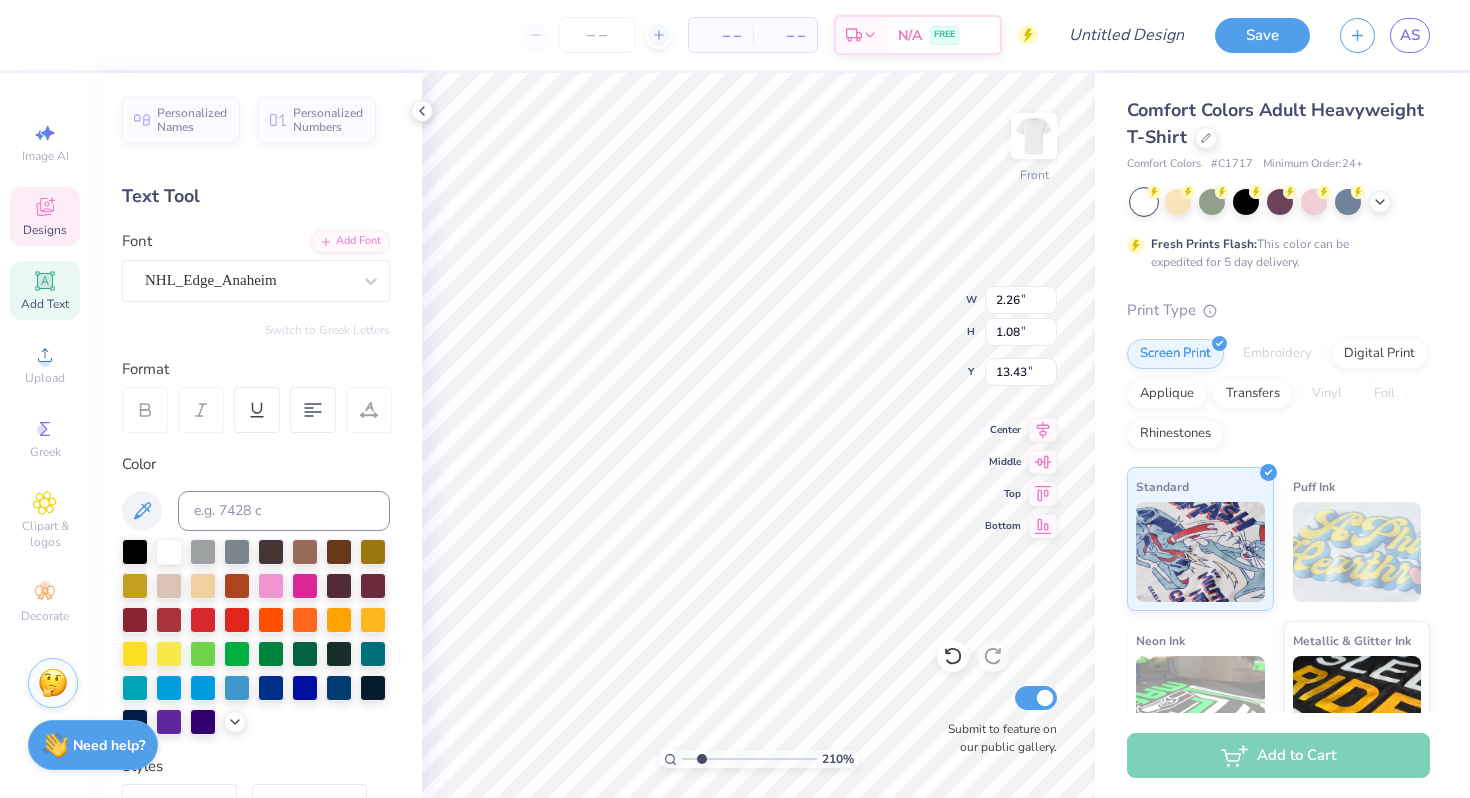 type on "2" 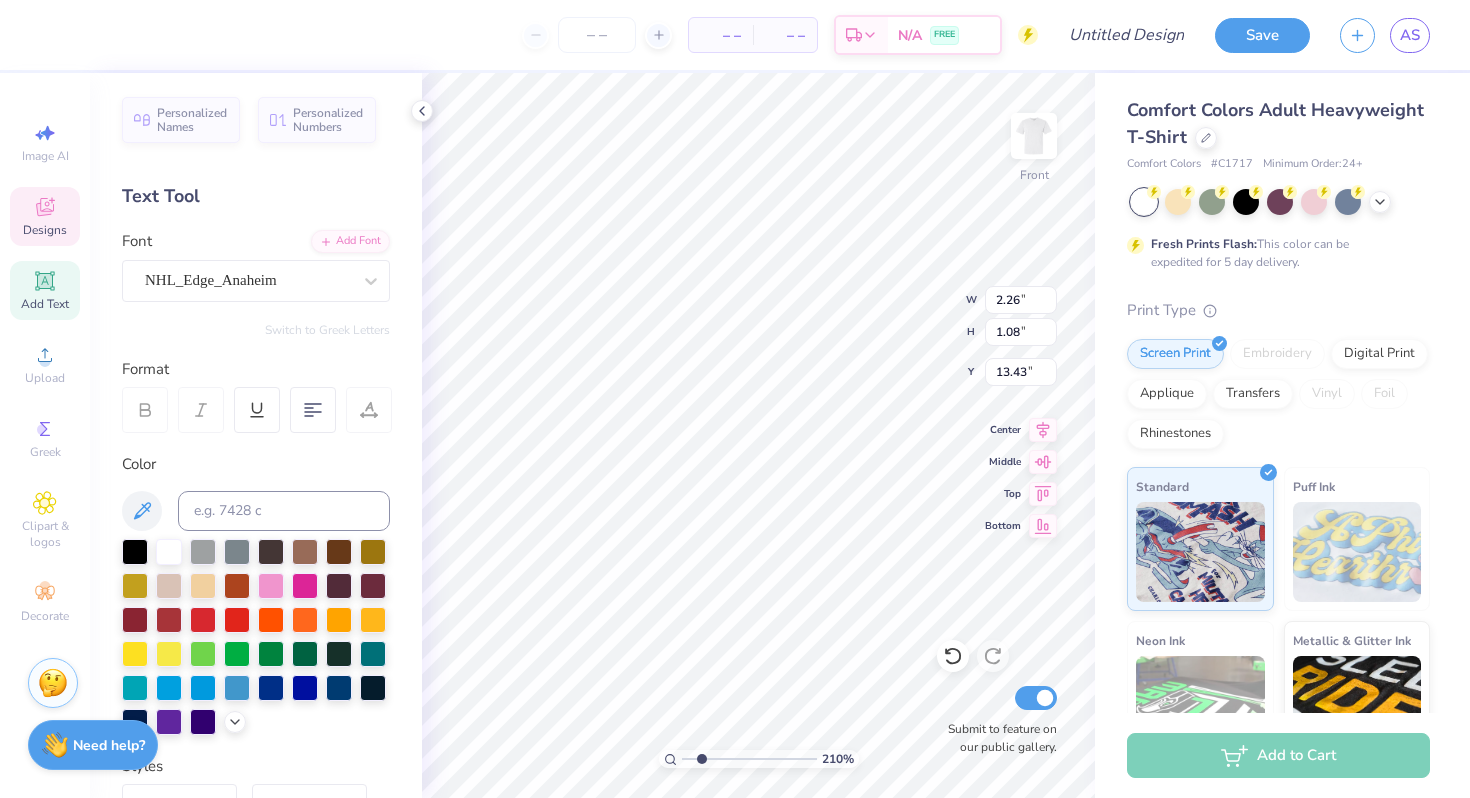 type on "zeebs" 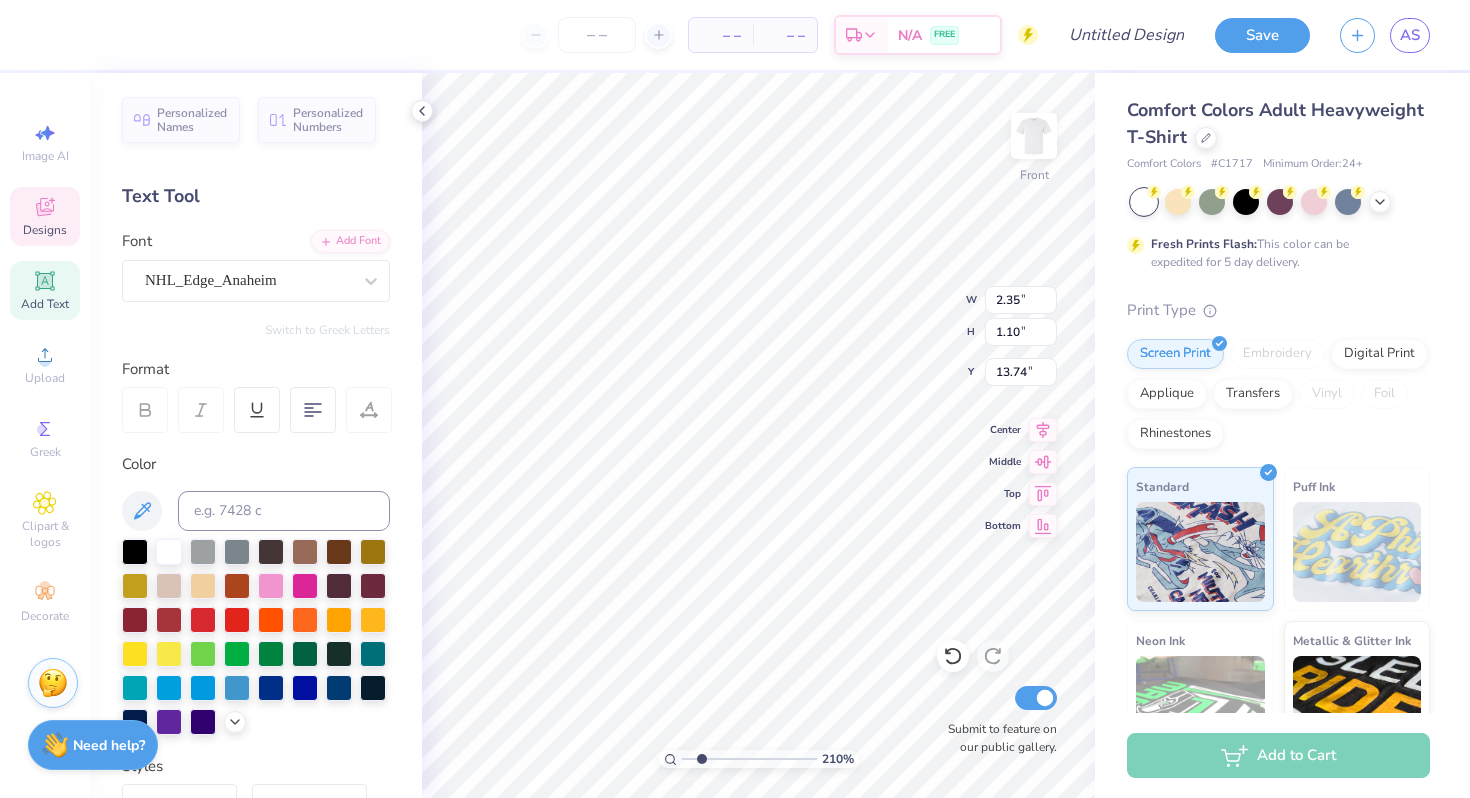 scroll, scrollTop: 0, scrollLeft: 0, axis: both 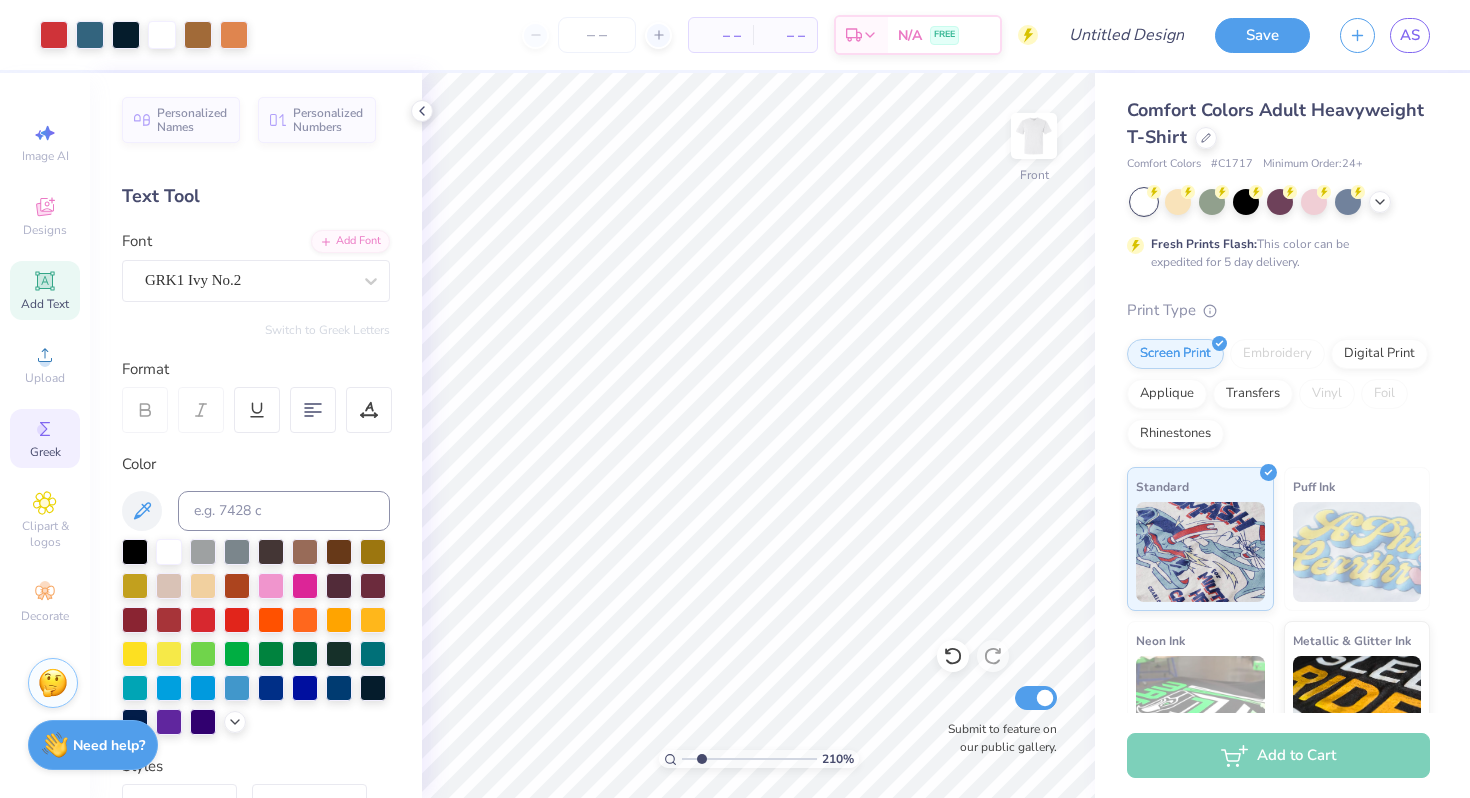 click on "Greek" at bounding box center (45, 452) 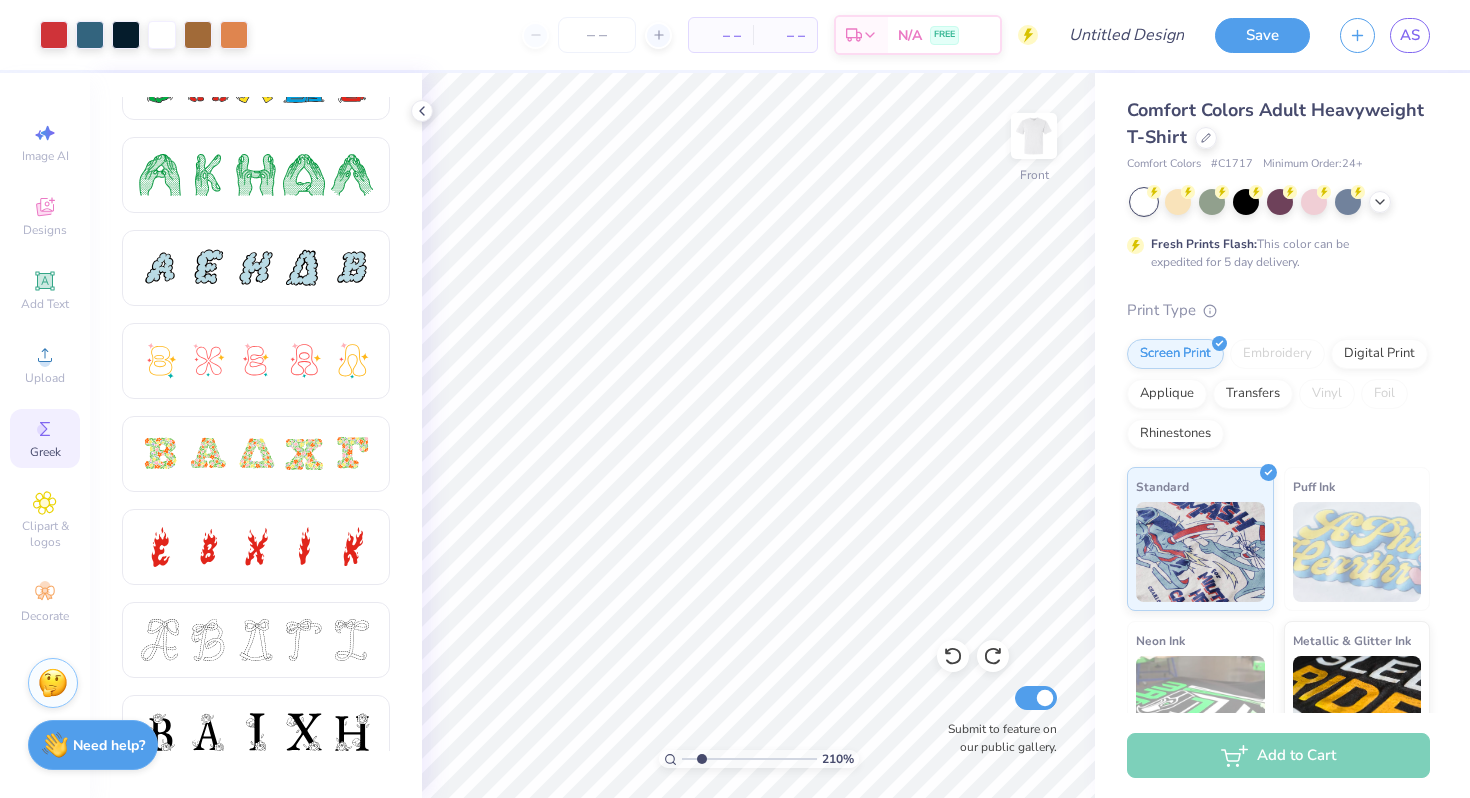 scroll, scrollTop: 0, scrollLeft: 0, axis: both 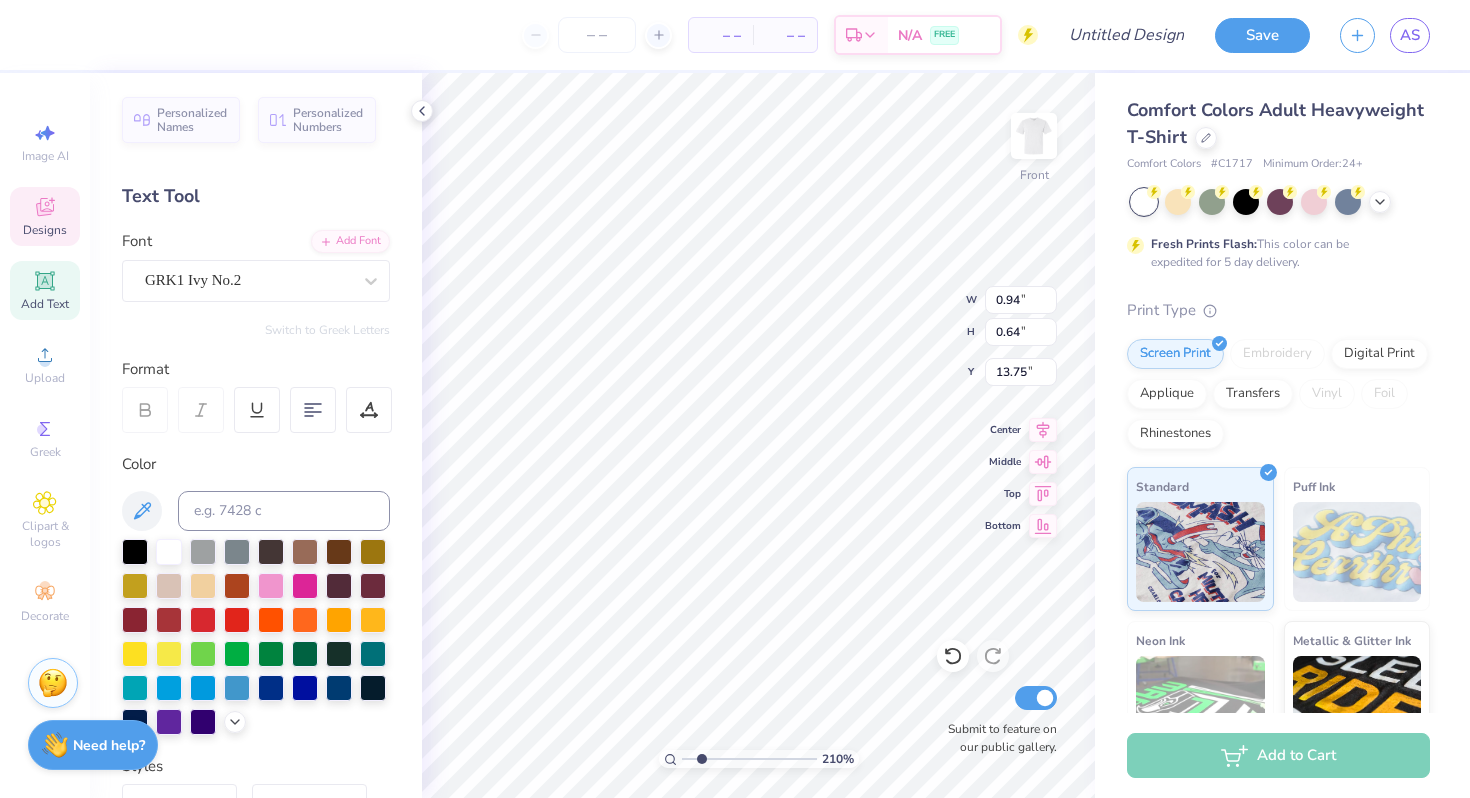 type on "13.75" 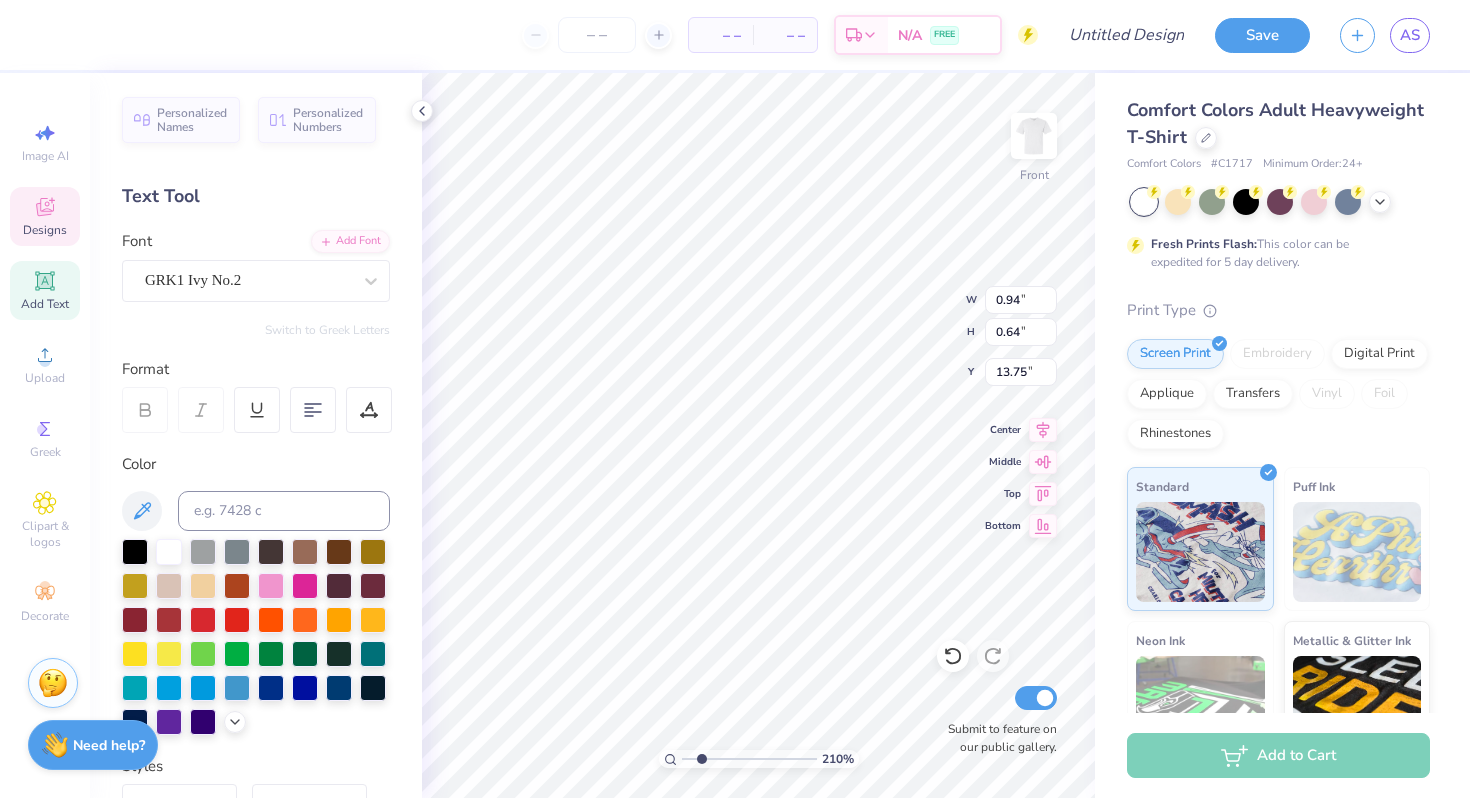 type on "2.46" 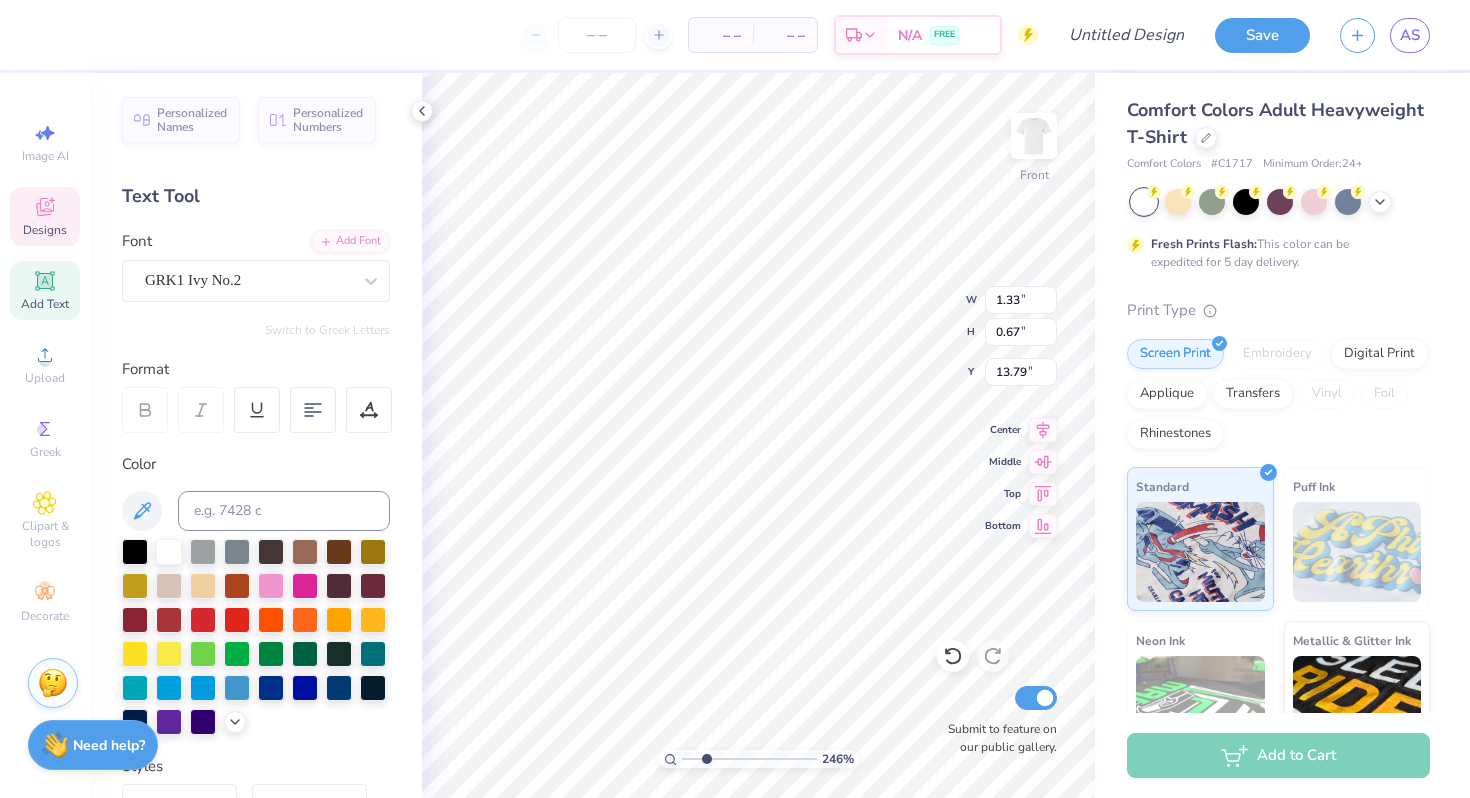 type on "1.05" 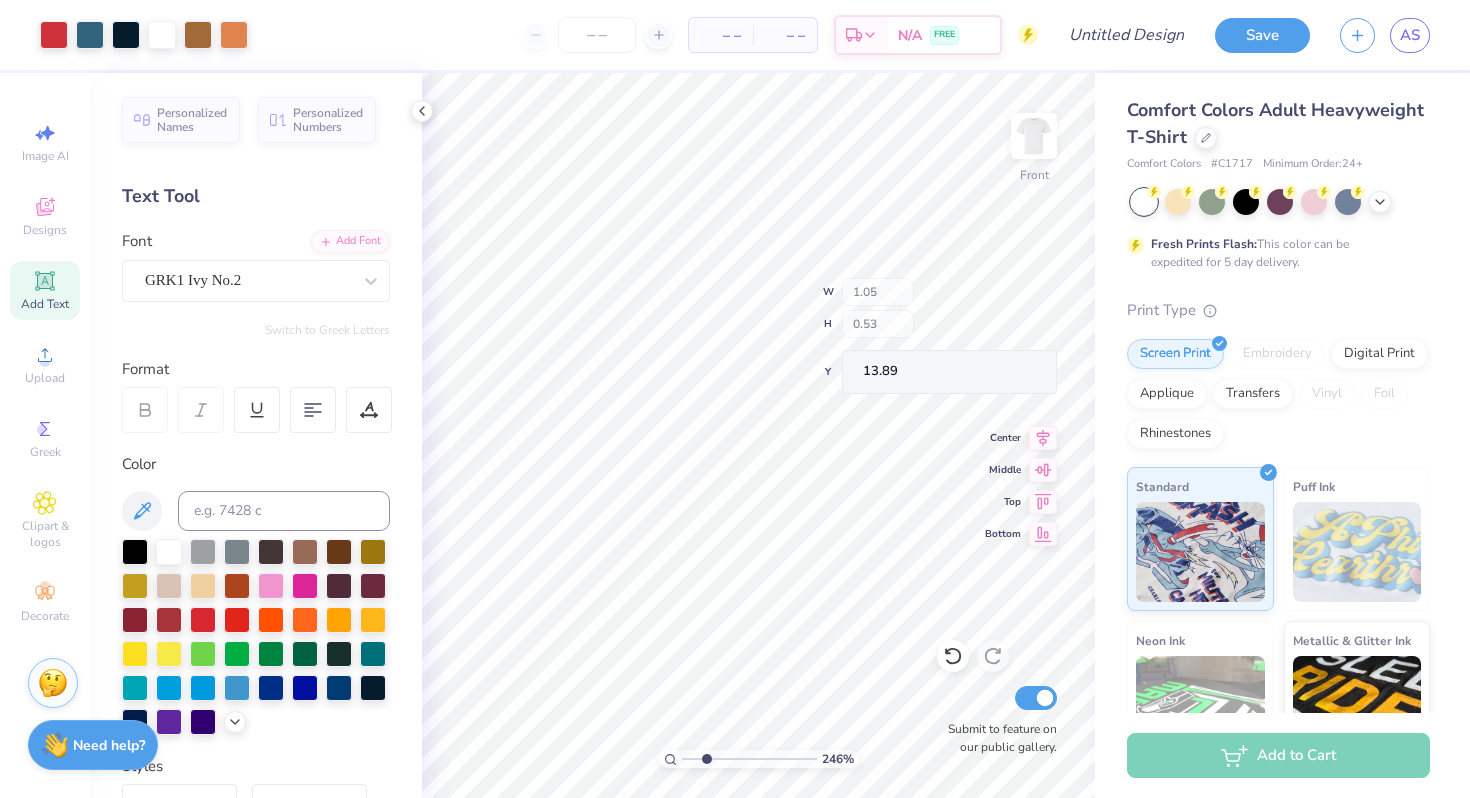 type on "13.75" 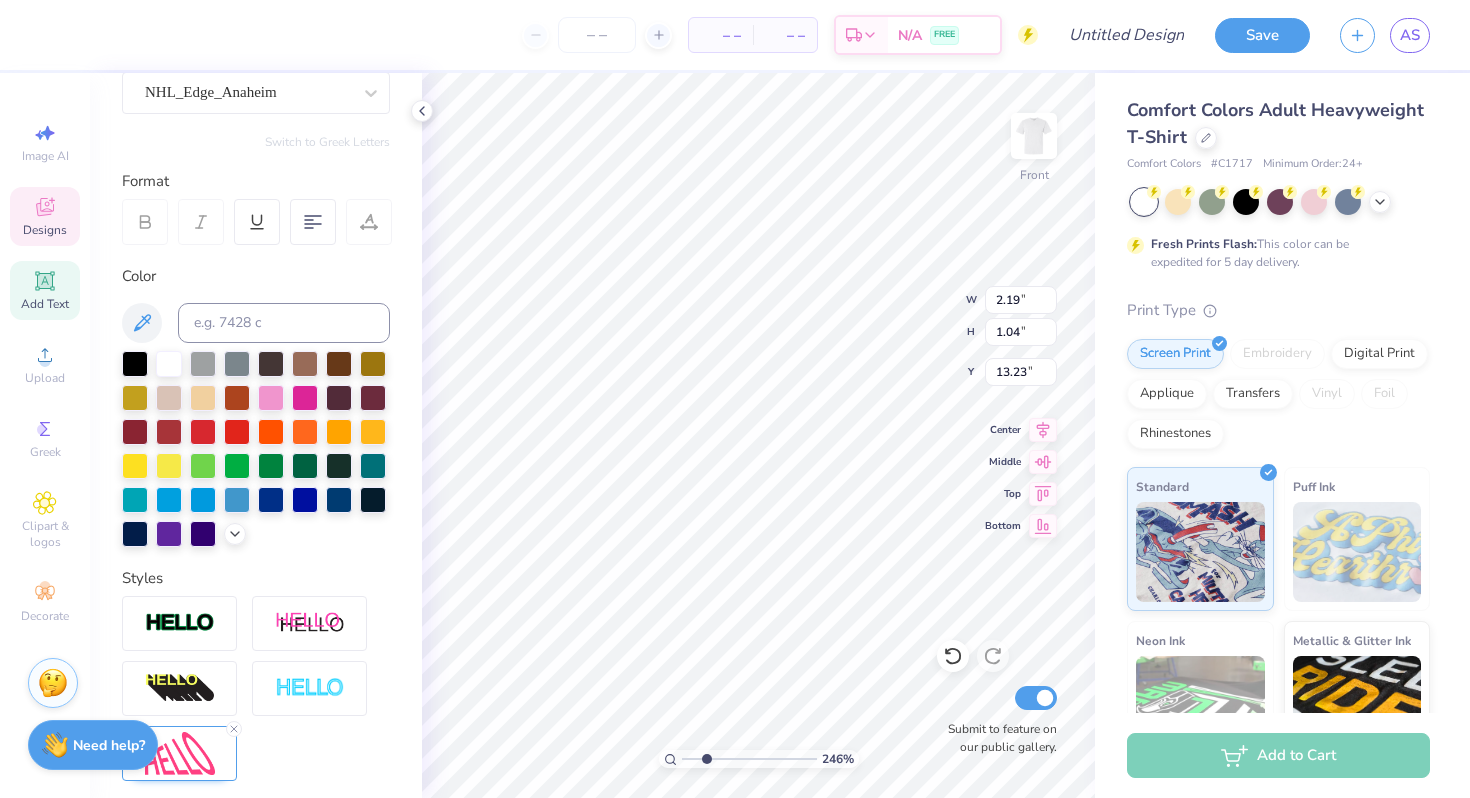 scroll, scrollTop: 199, scrollLeft: 0, axis: vertical 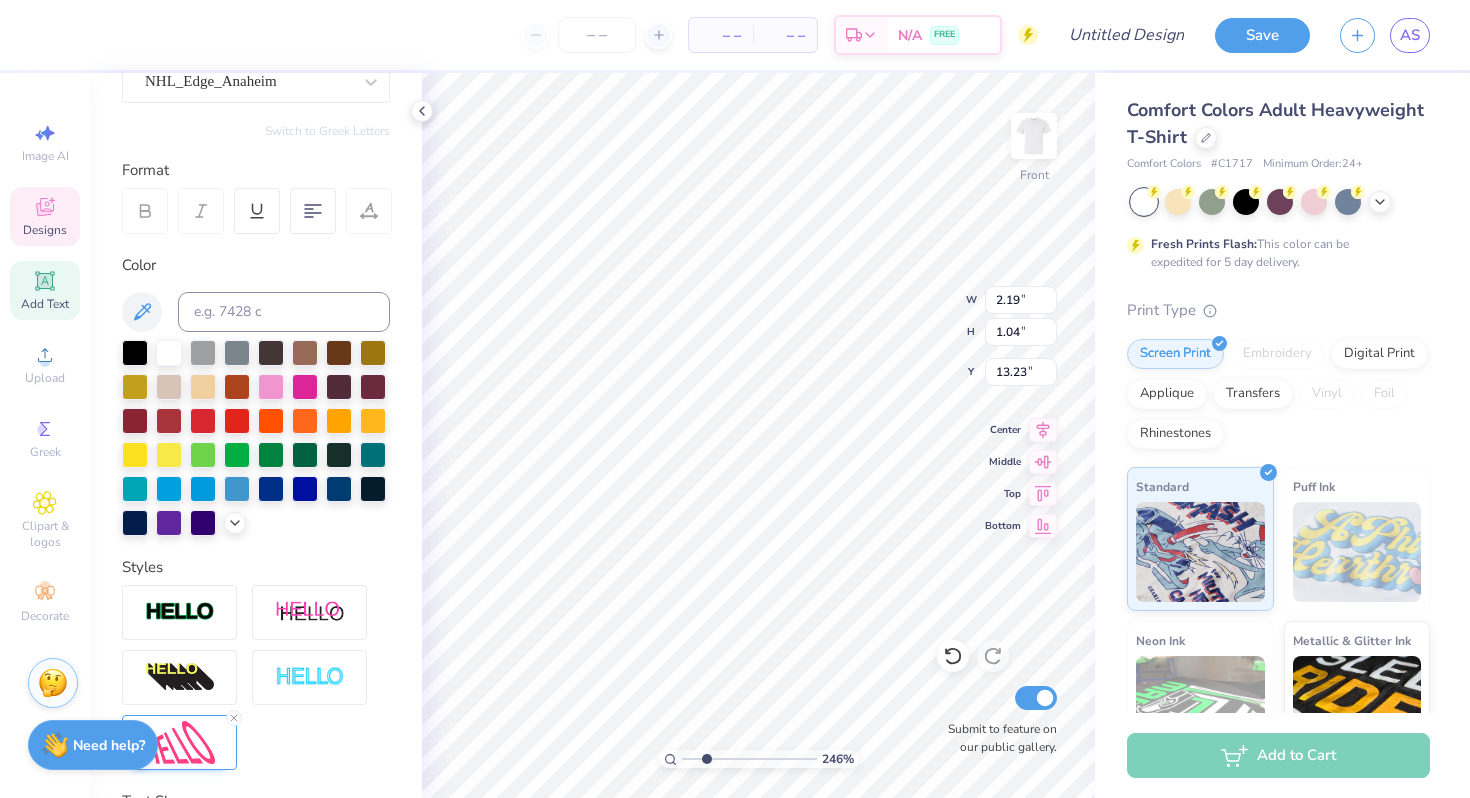 type on "1.85" 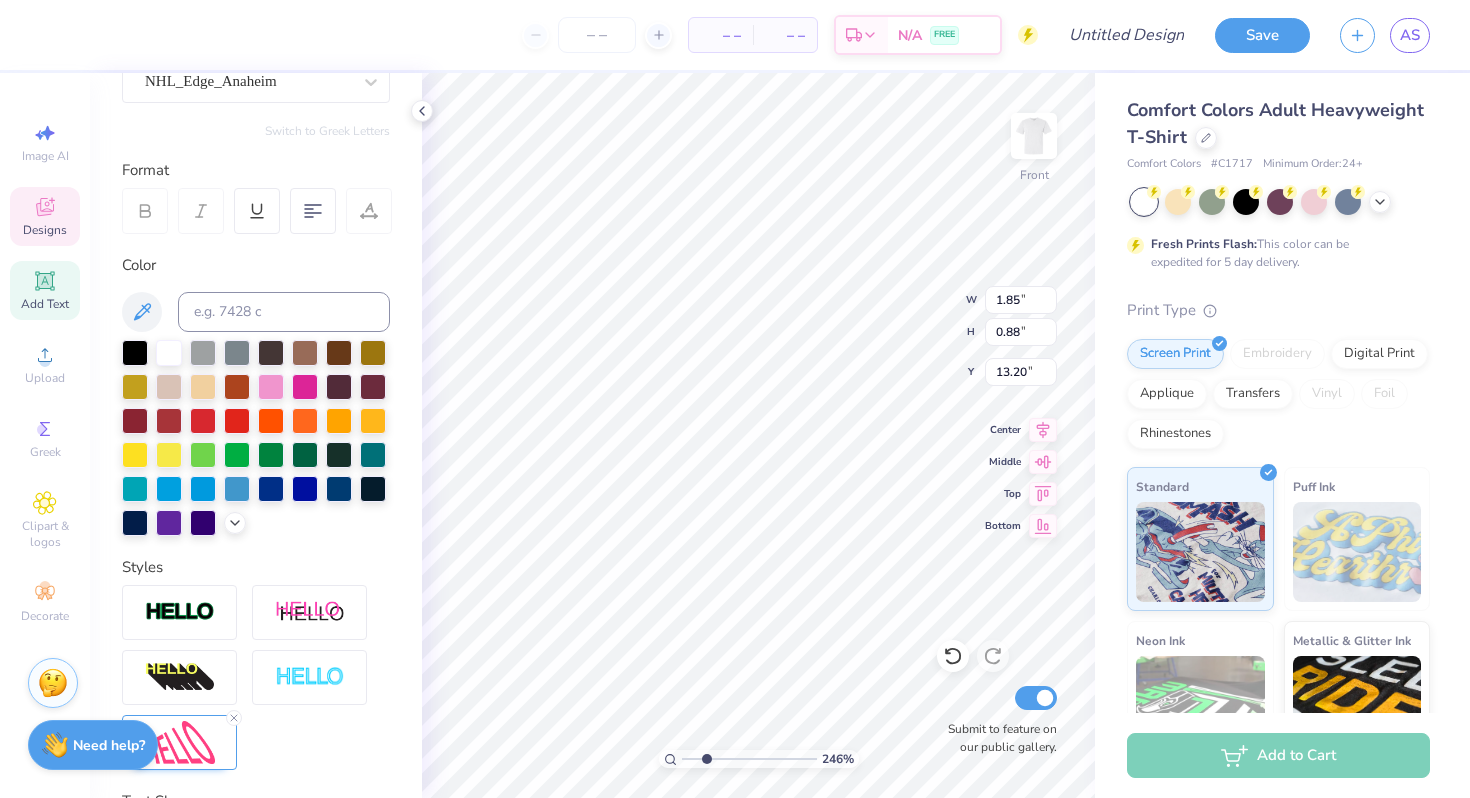 type on "2.28" 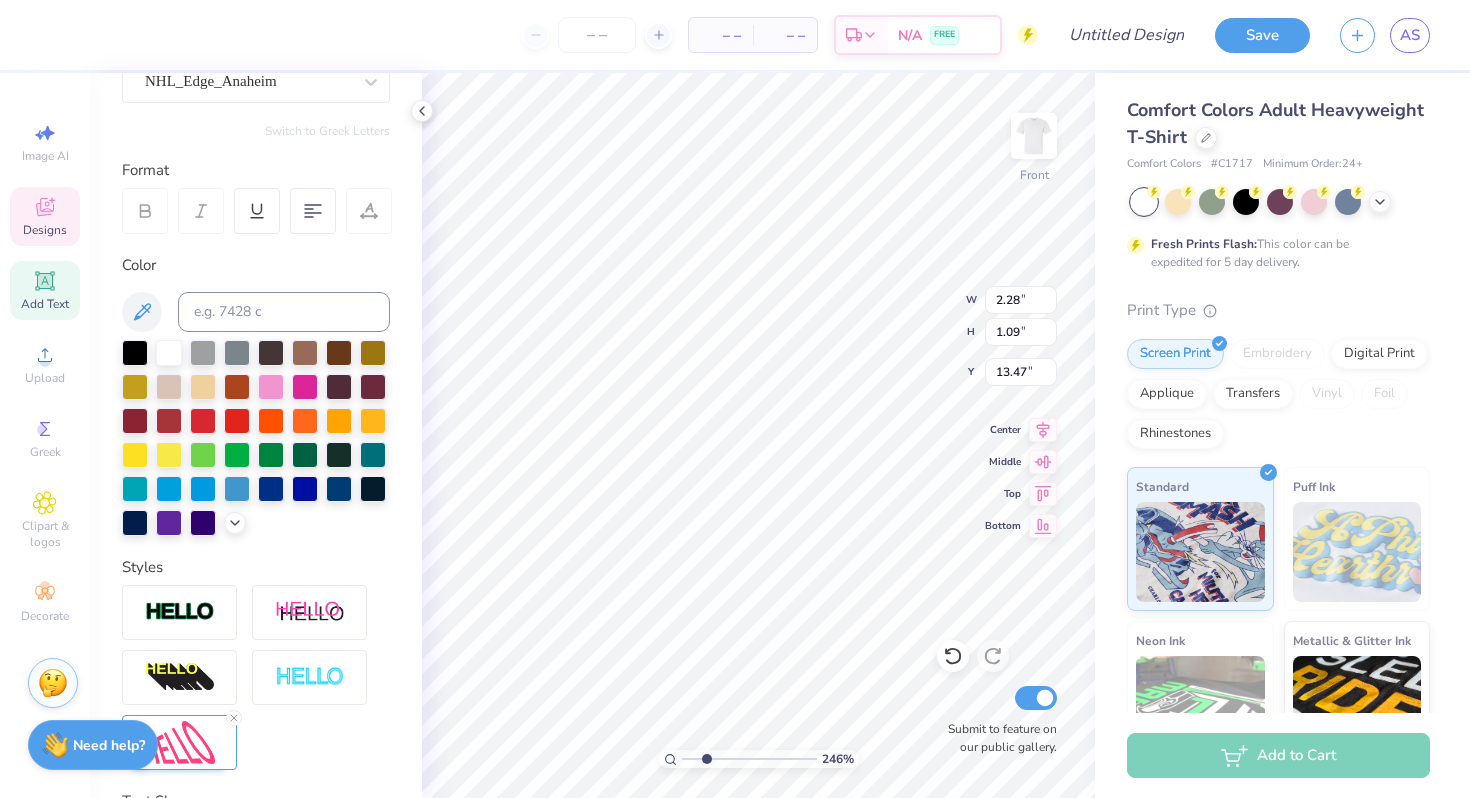 type on "1.25" 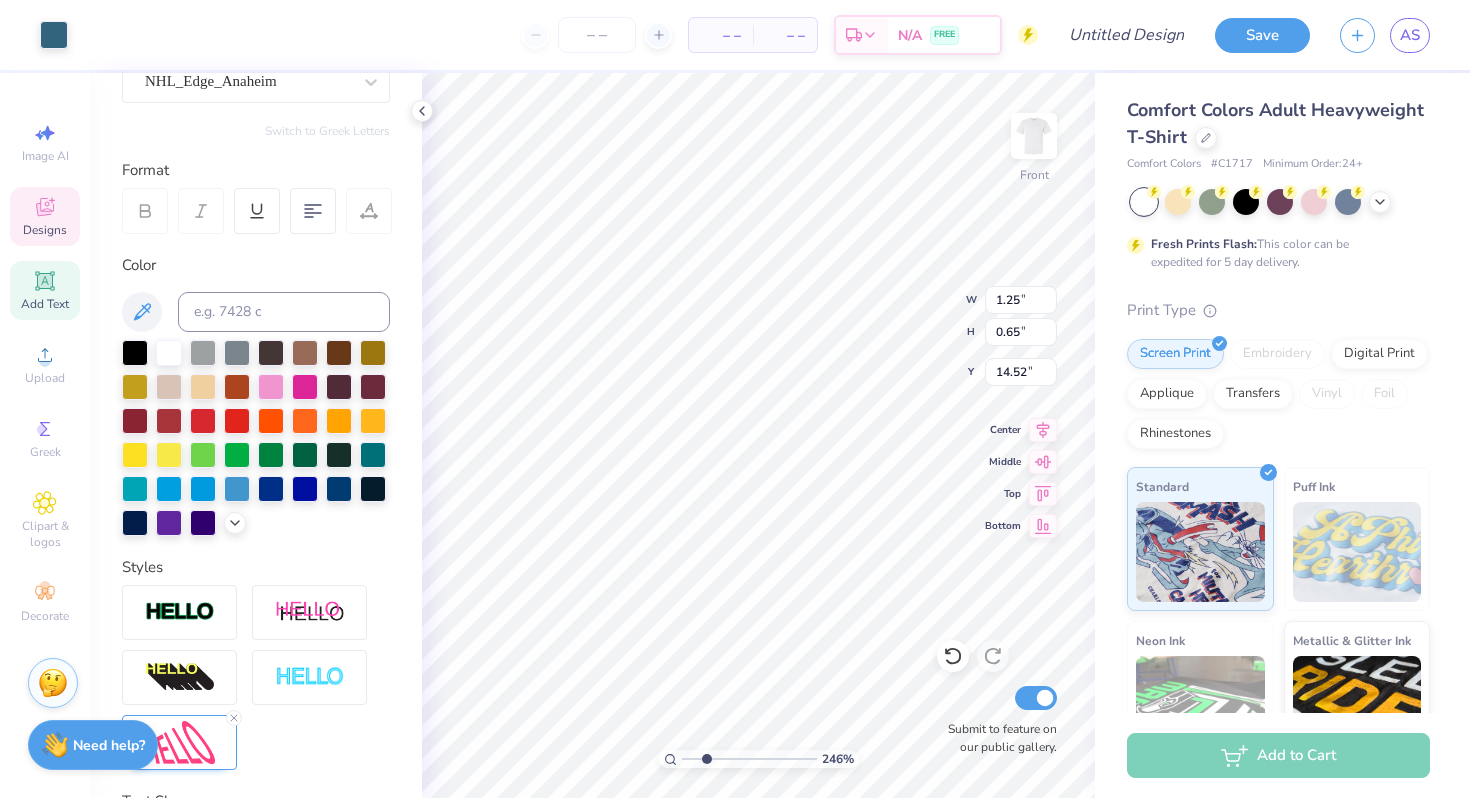 type on "2.28" 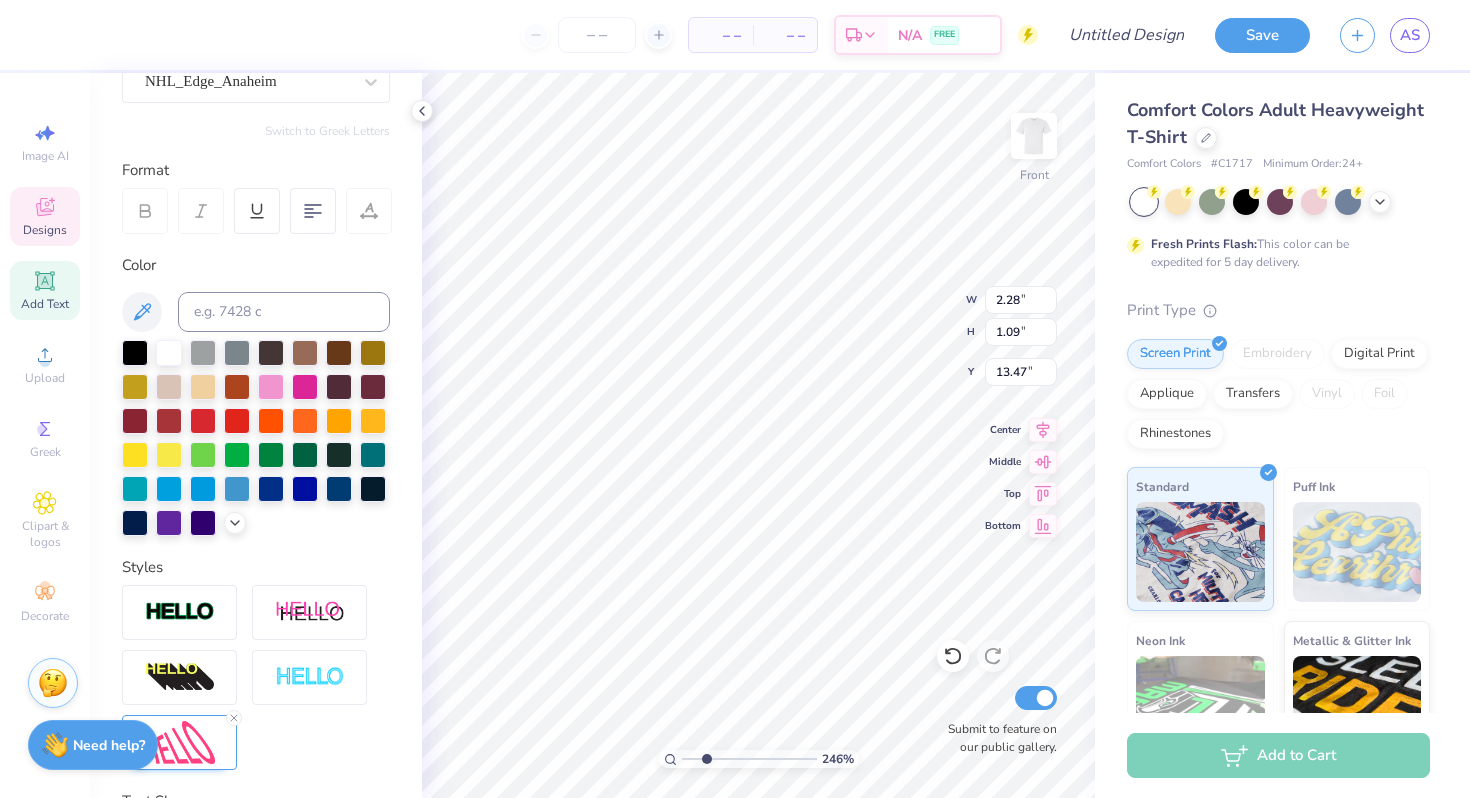 type on "2.48" 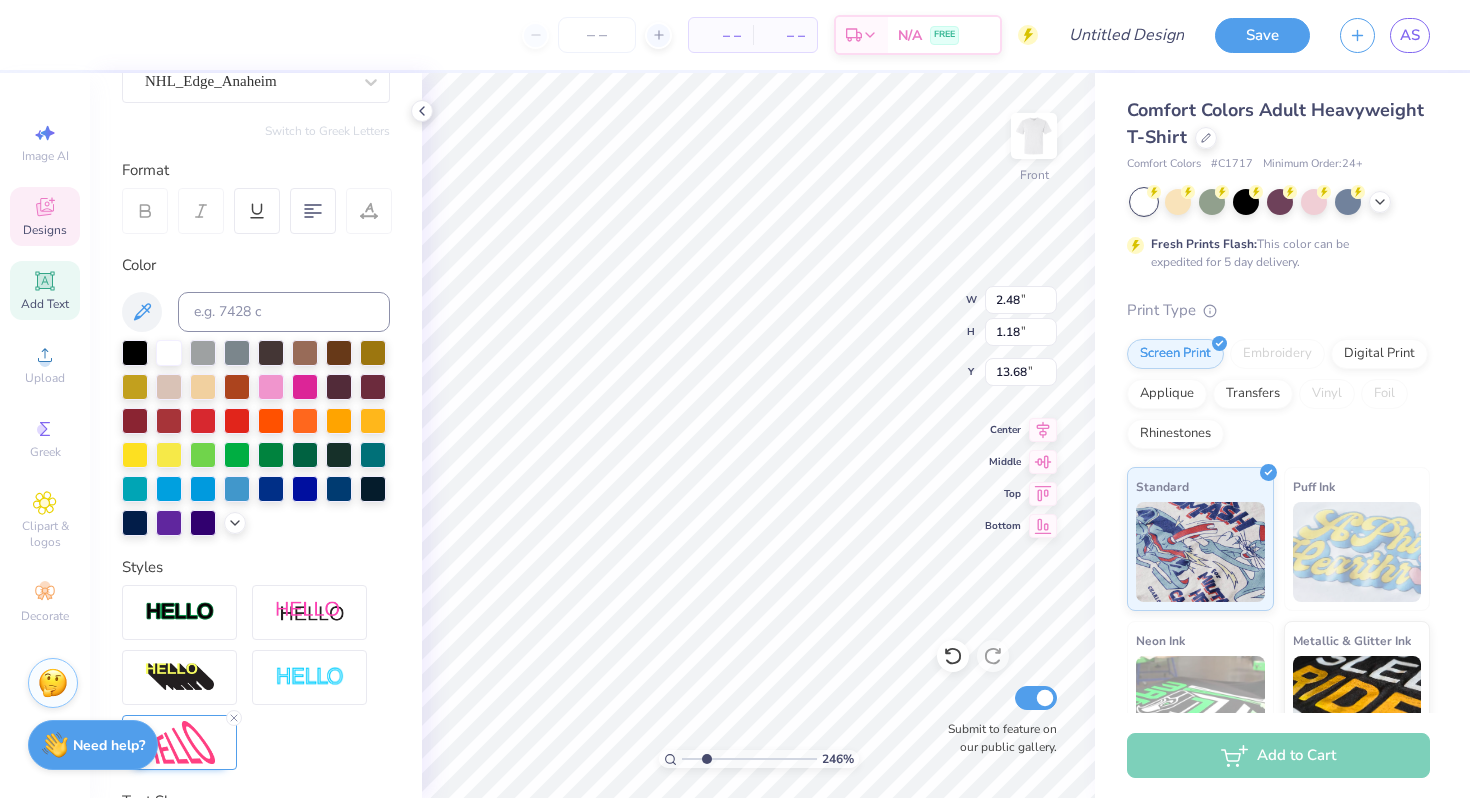 type on "2.22" 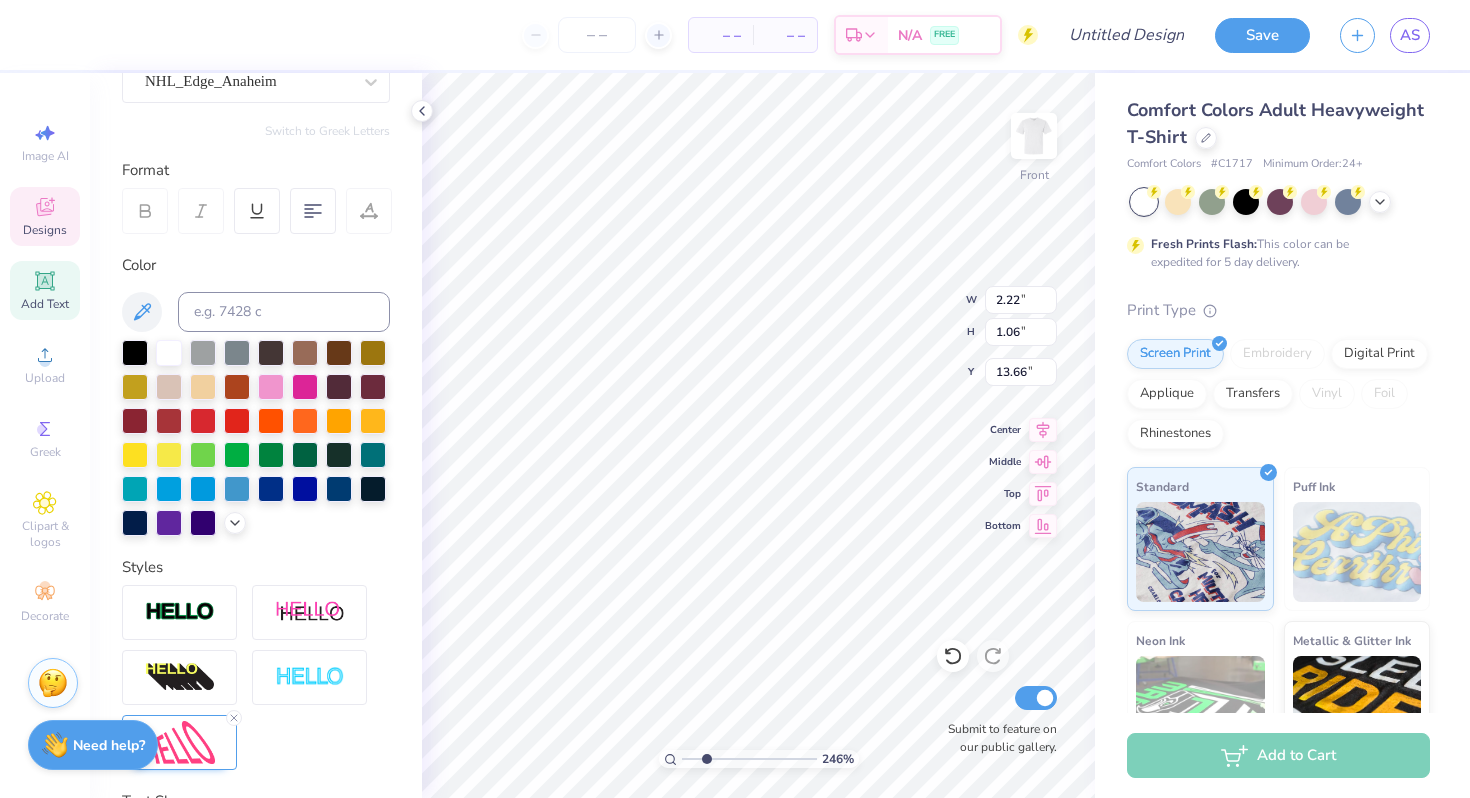 type on "13.75" 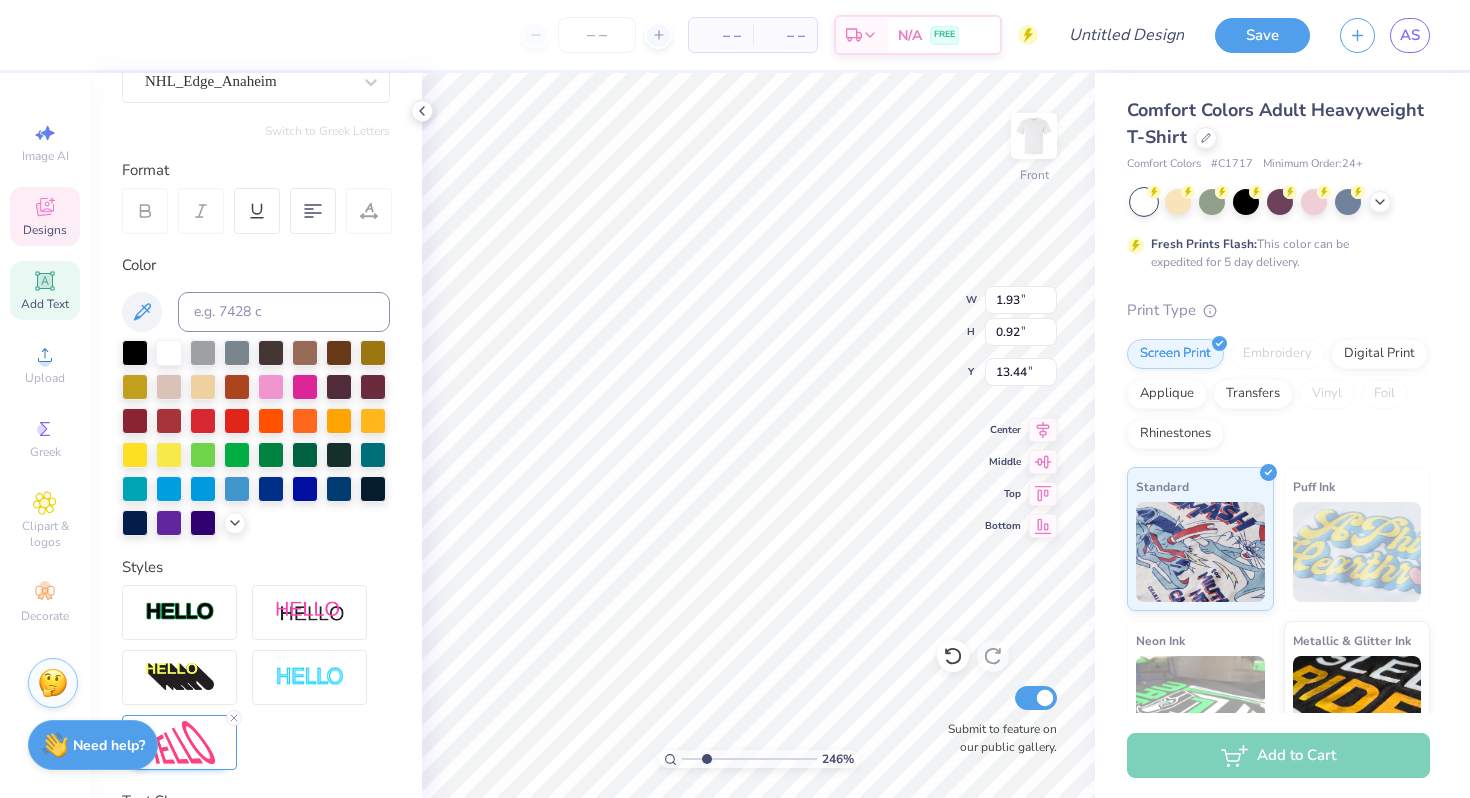 type on "1.93" 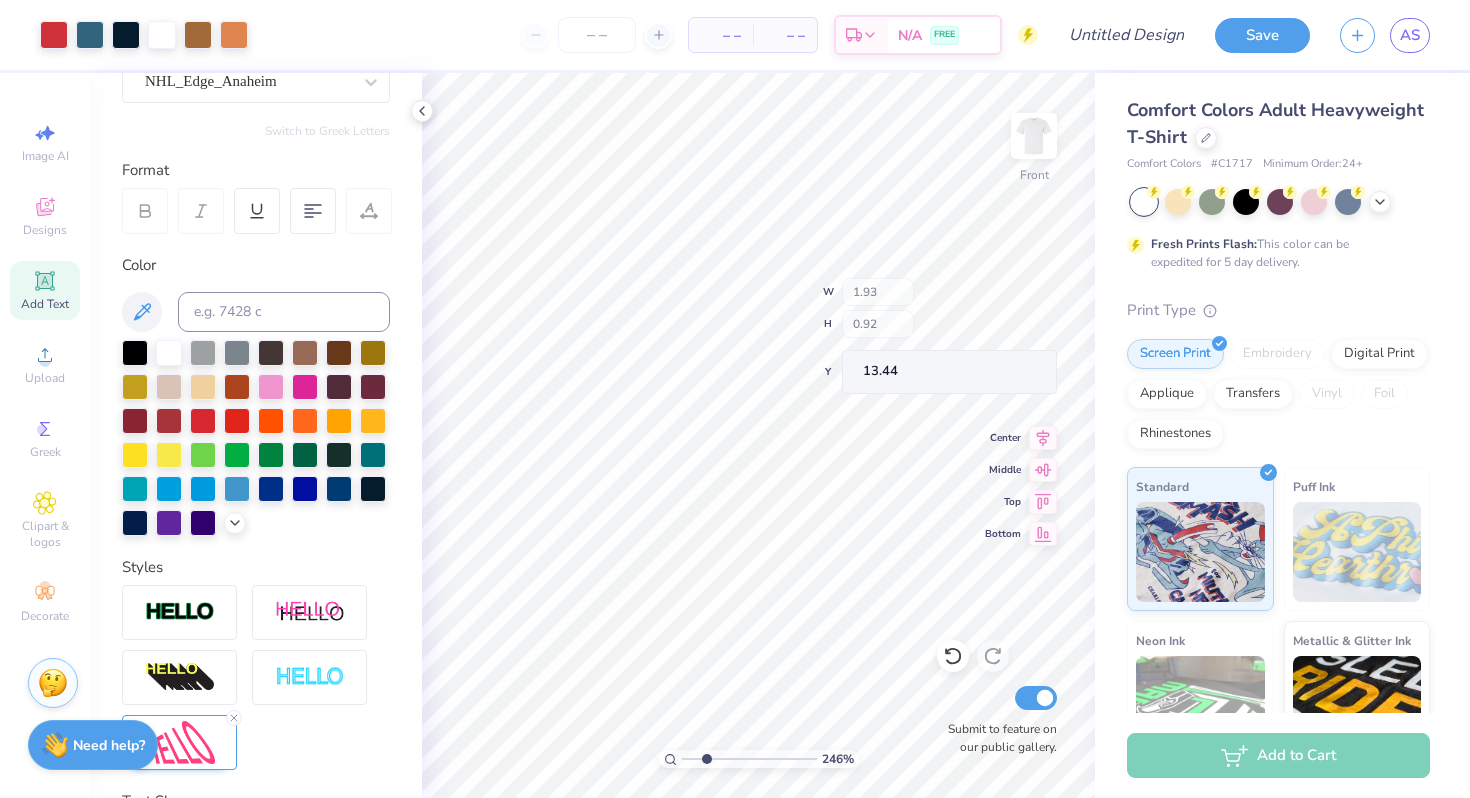 type on "13.49" 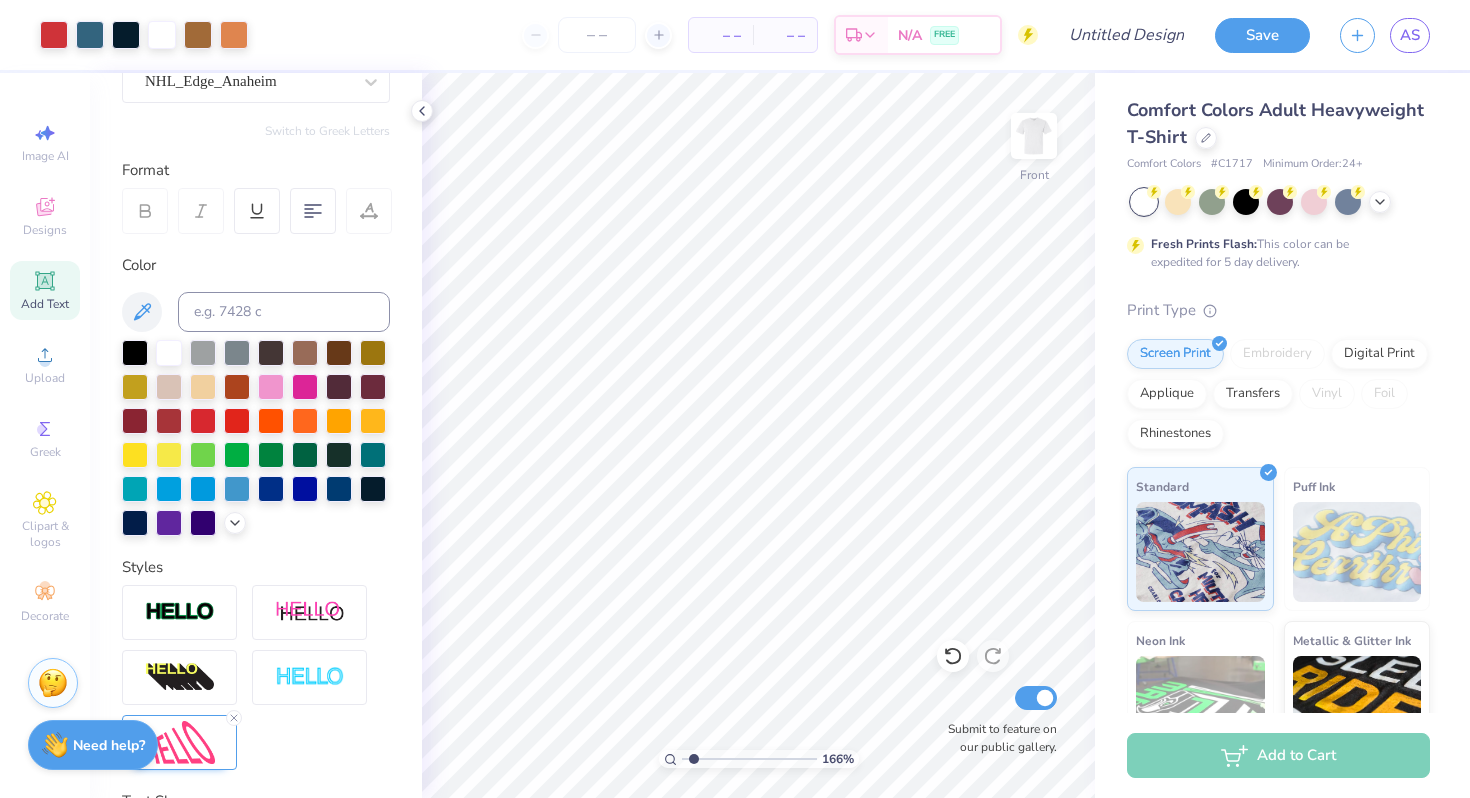 drag, startPoint x: 705, startPoint y: 759, endPoint x: 694, endPoint y: 761, distance: 11.18034 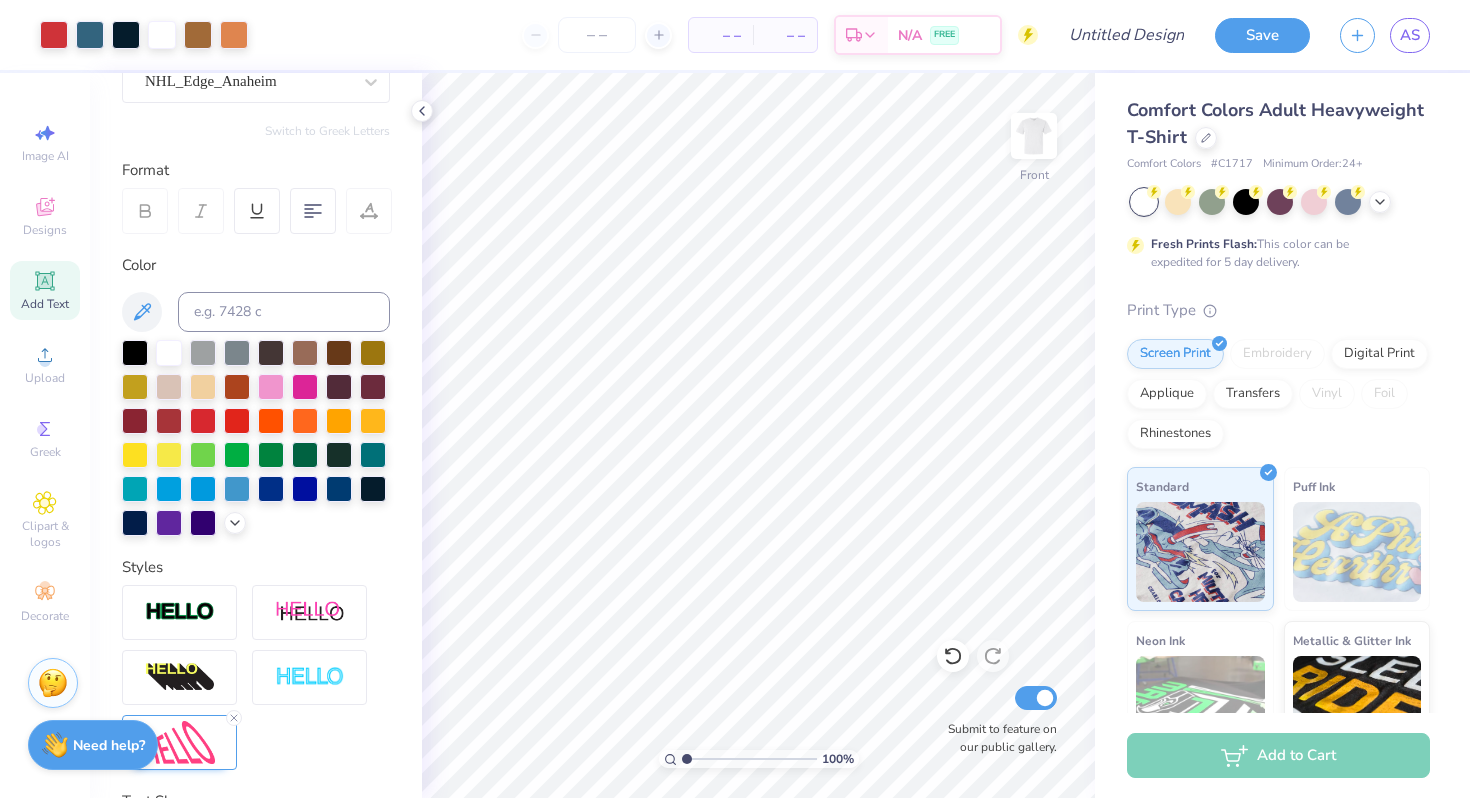 drag, startPoint x: 694, startPoint y: 761, endPoint x: 676, endPoint y: 754, distance: 19.313208 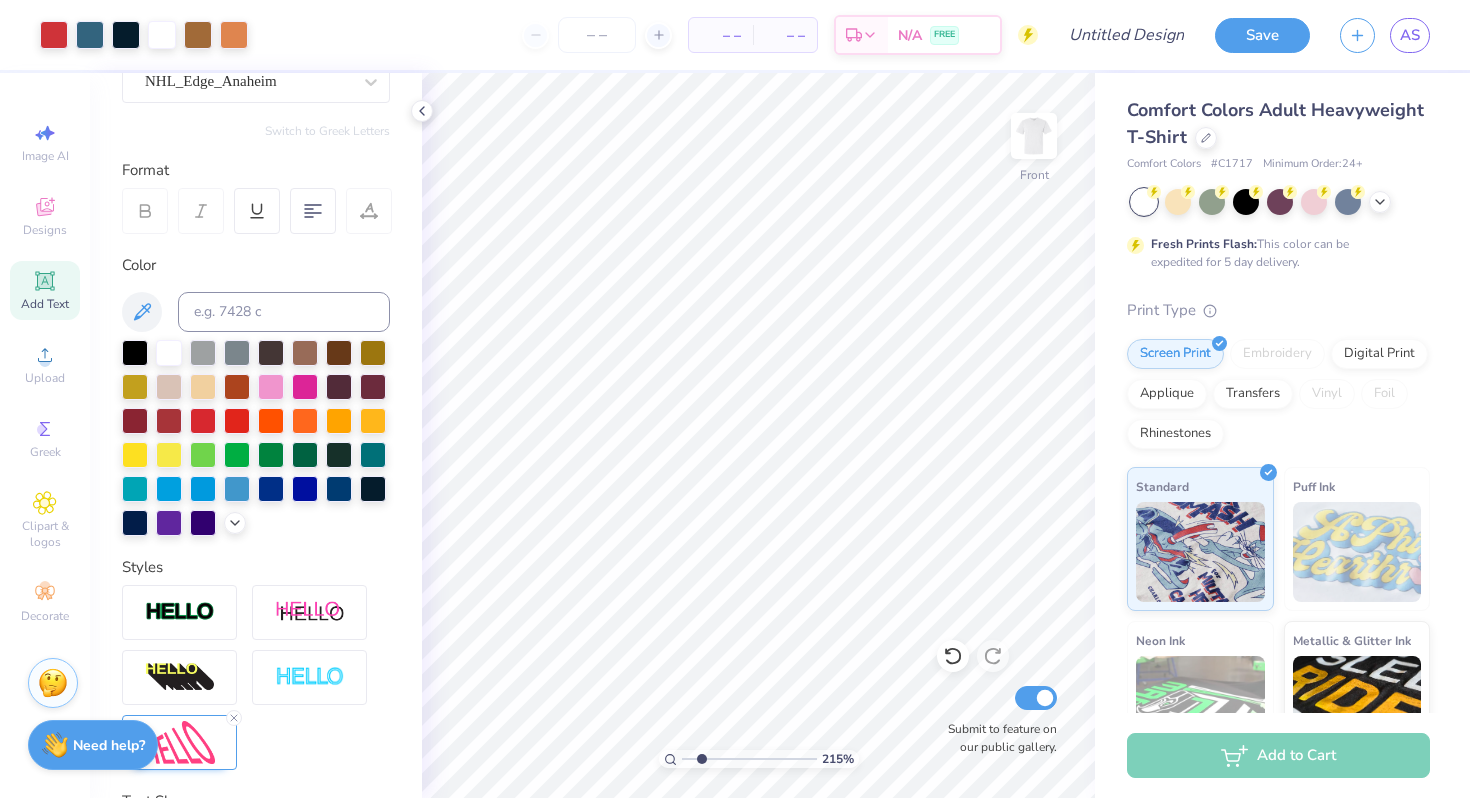 drag, startPoint x: 688, startPoint y: 756, endPoint x: 701, endPoint y: 754, distance: 13.152946 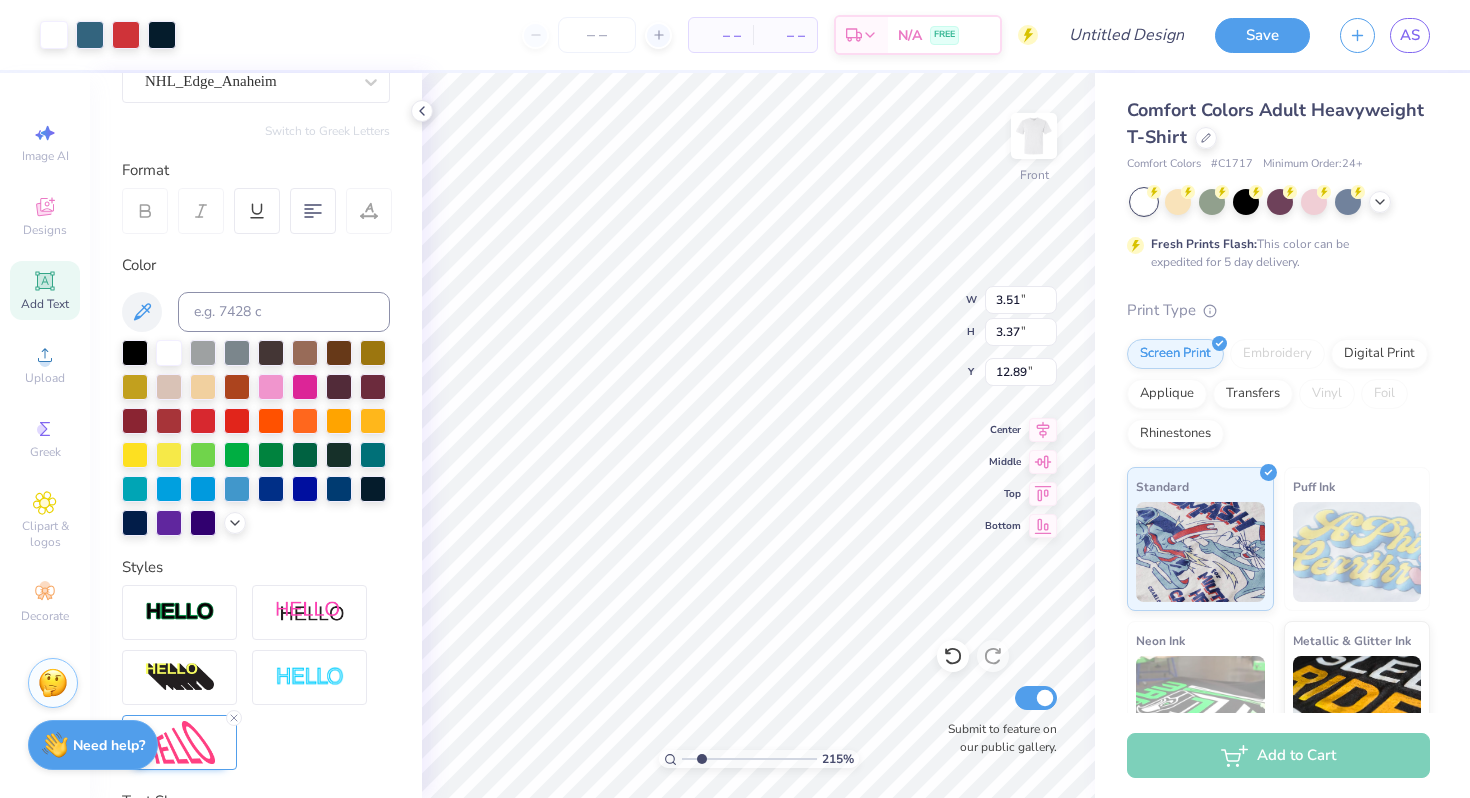 type on "16.99" 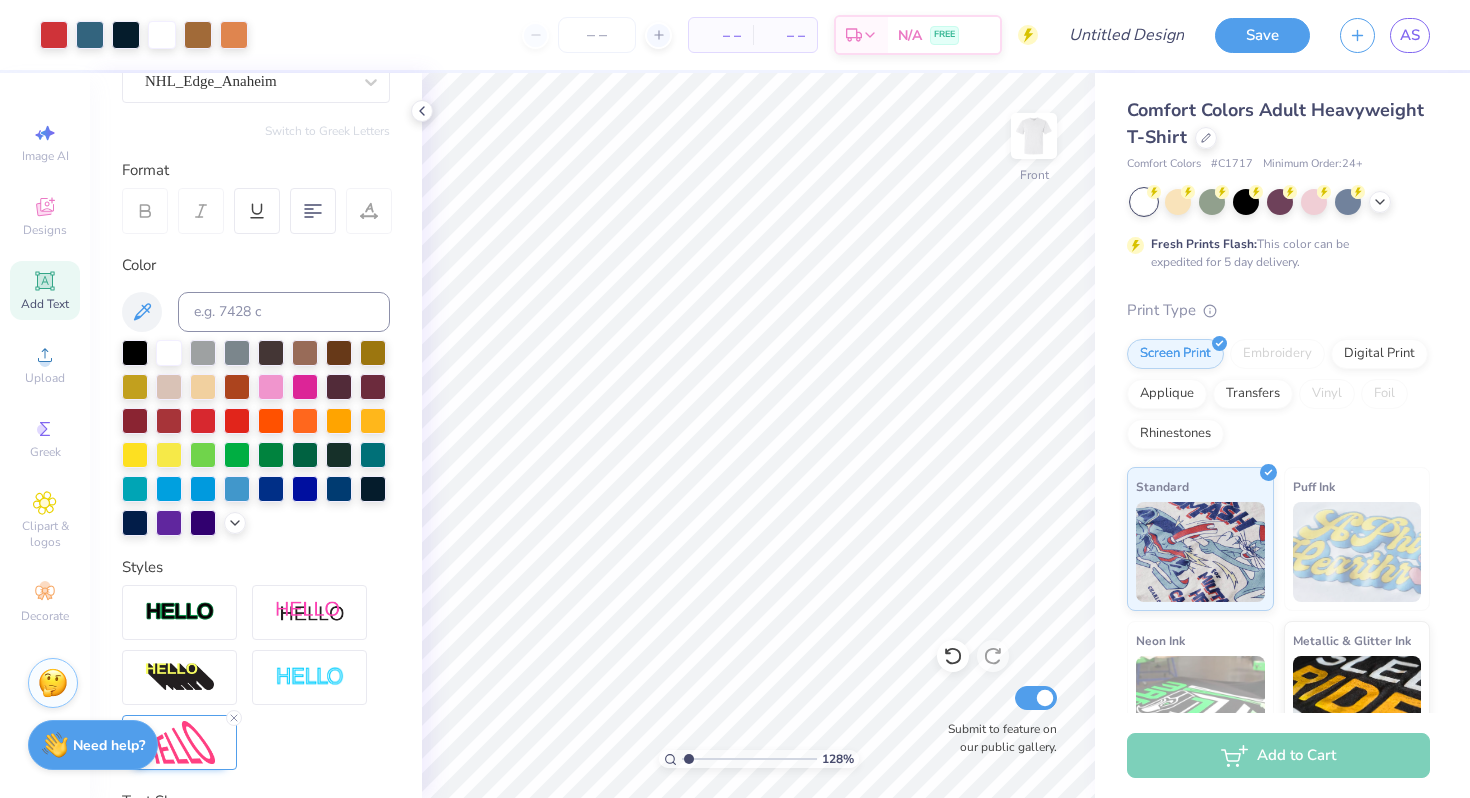 drag, startPoint x: 704, startPoint y: 759, endPoint x: 689, endPoint y: 756, distance: 15.297058 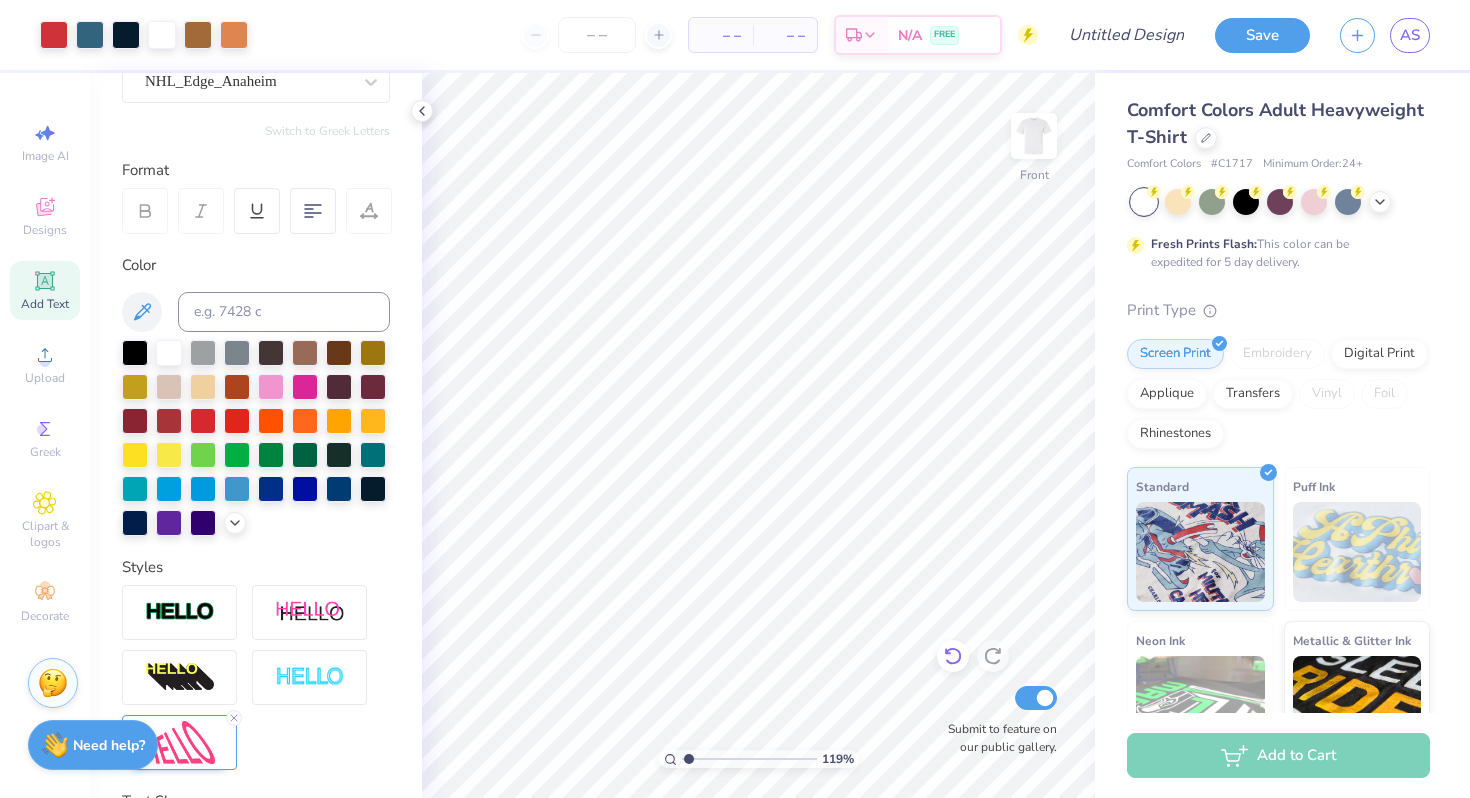 click 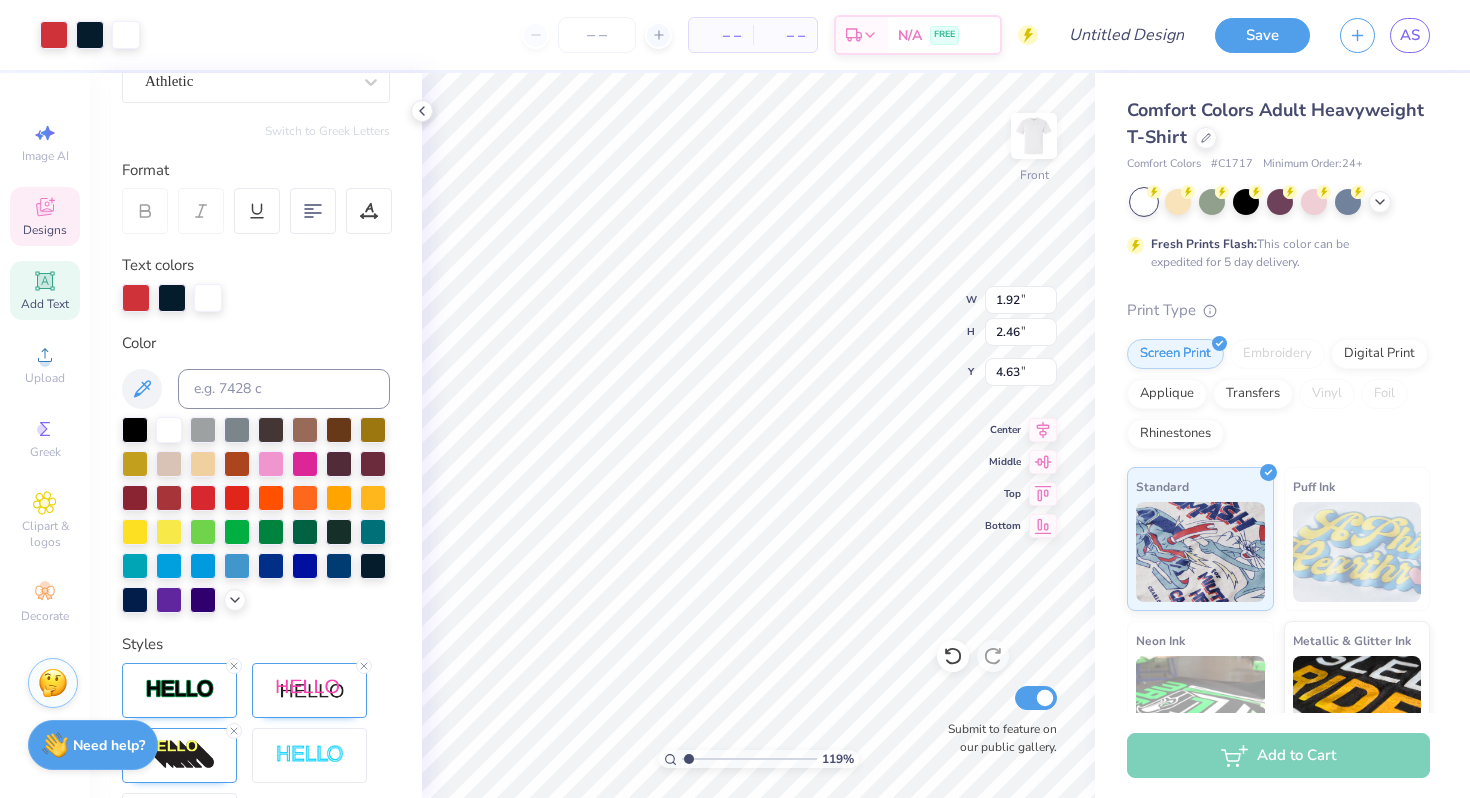 scroll, scrollTop: 199, scrollLeft: 0, axis: vertical 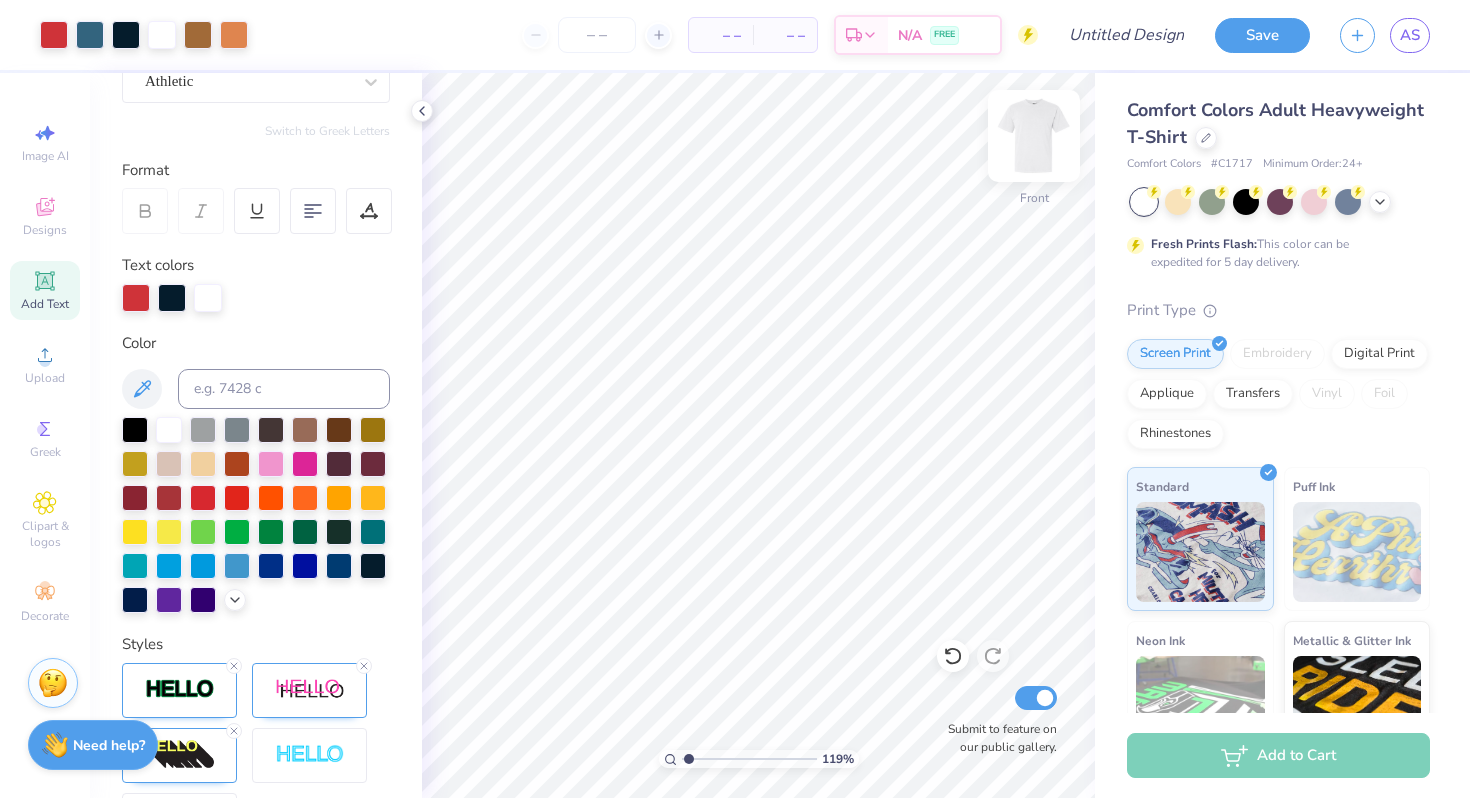click at bounding box center (1034, 136) 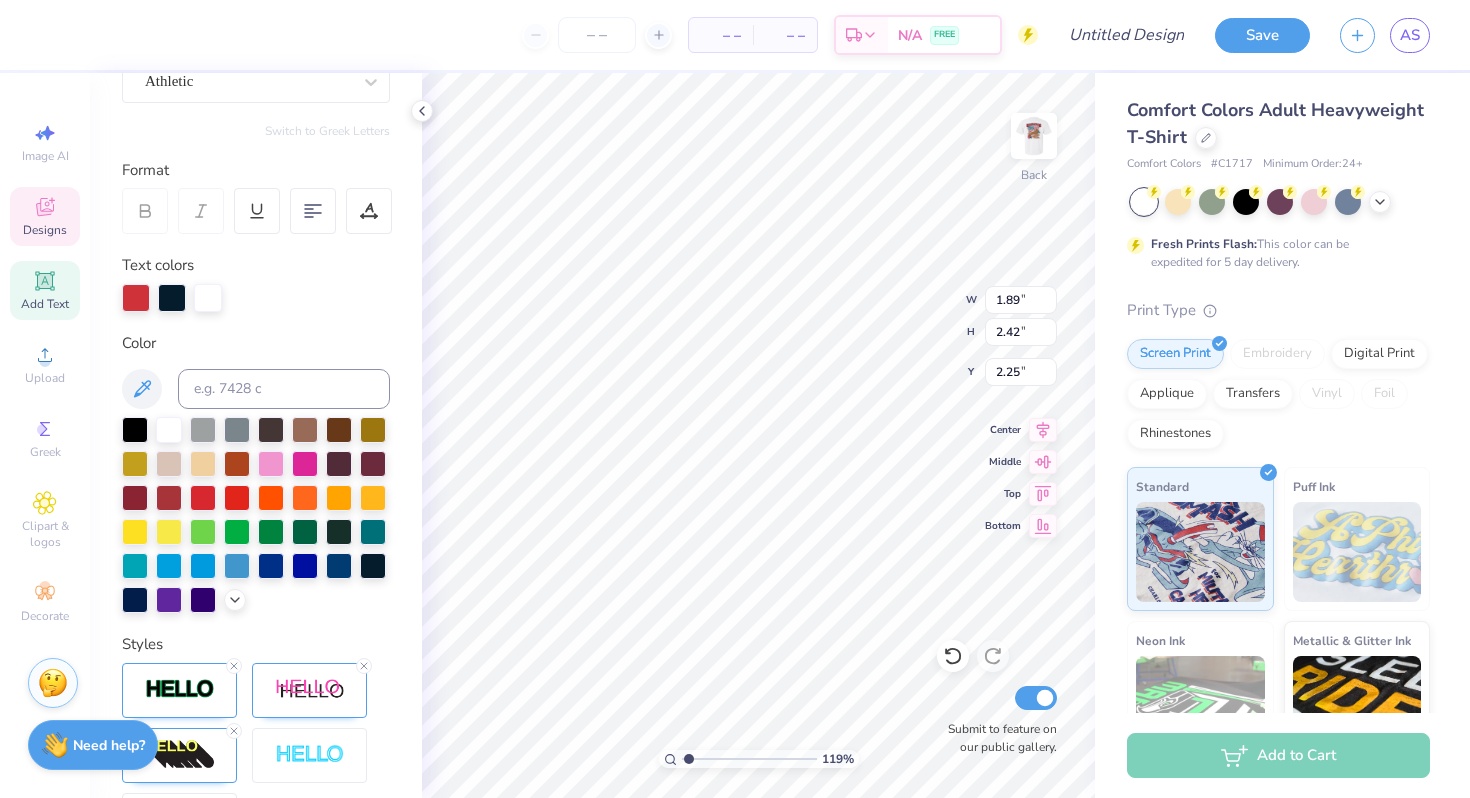 type on "ZBT" 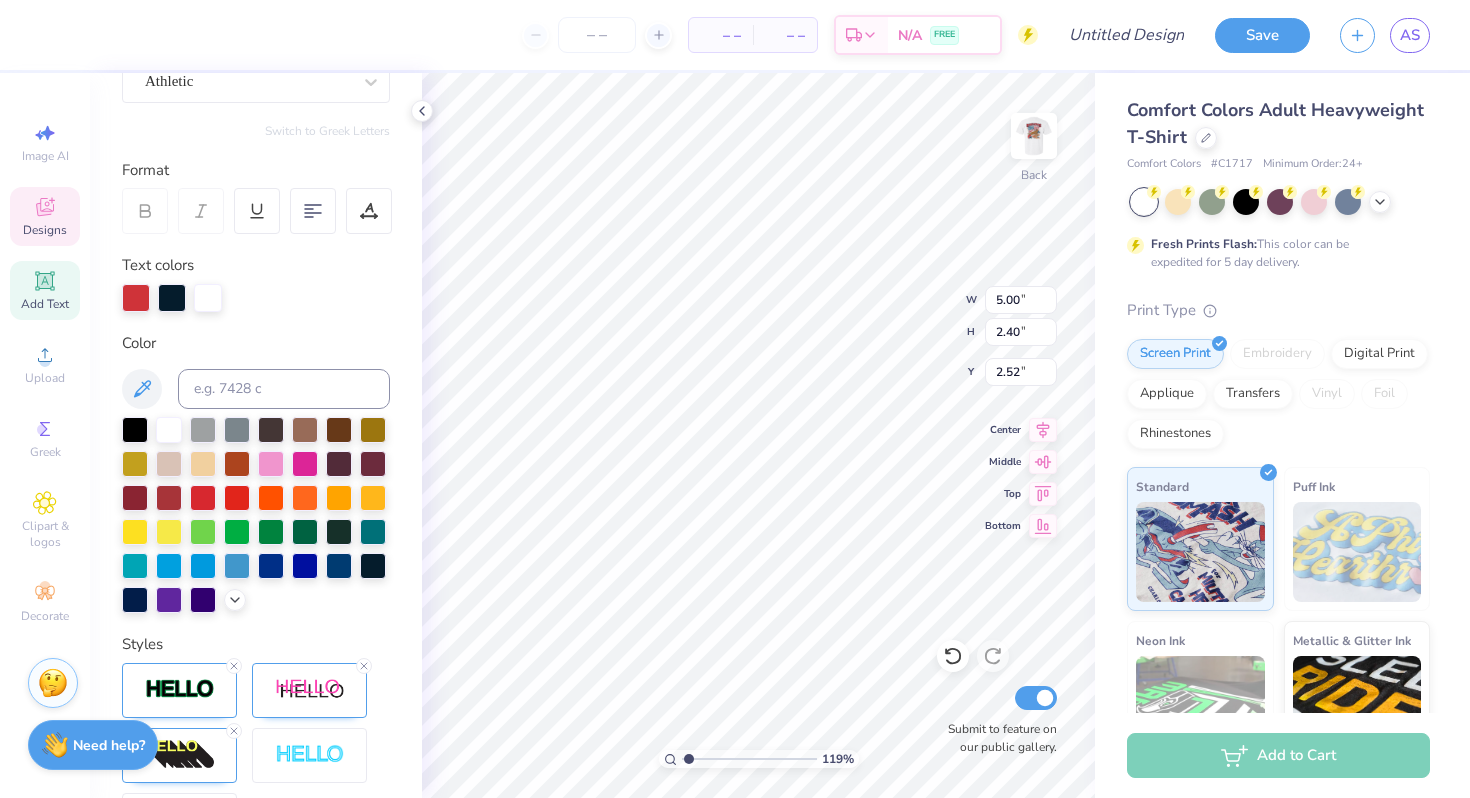 type on "3.93" 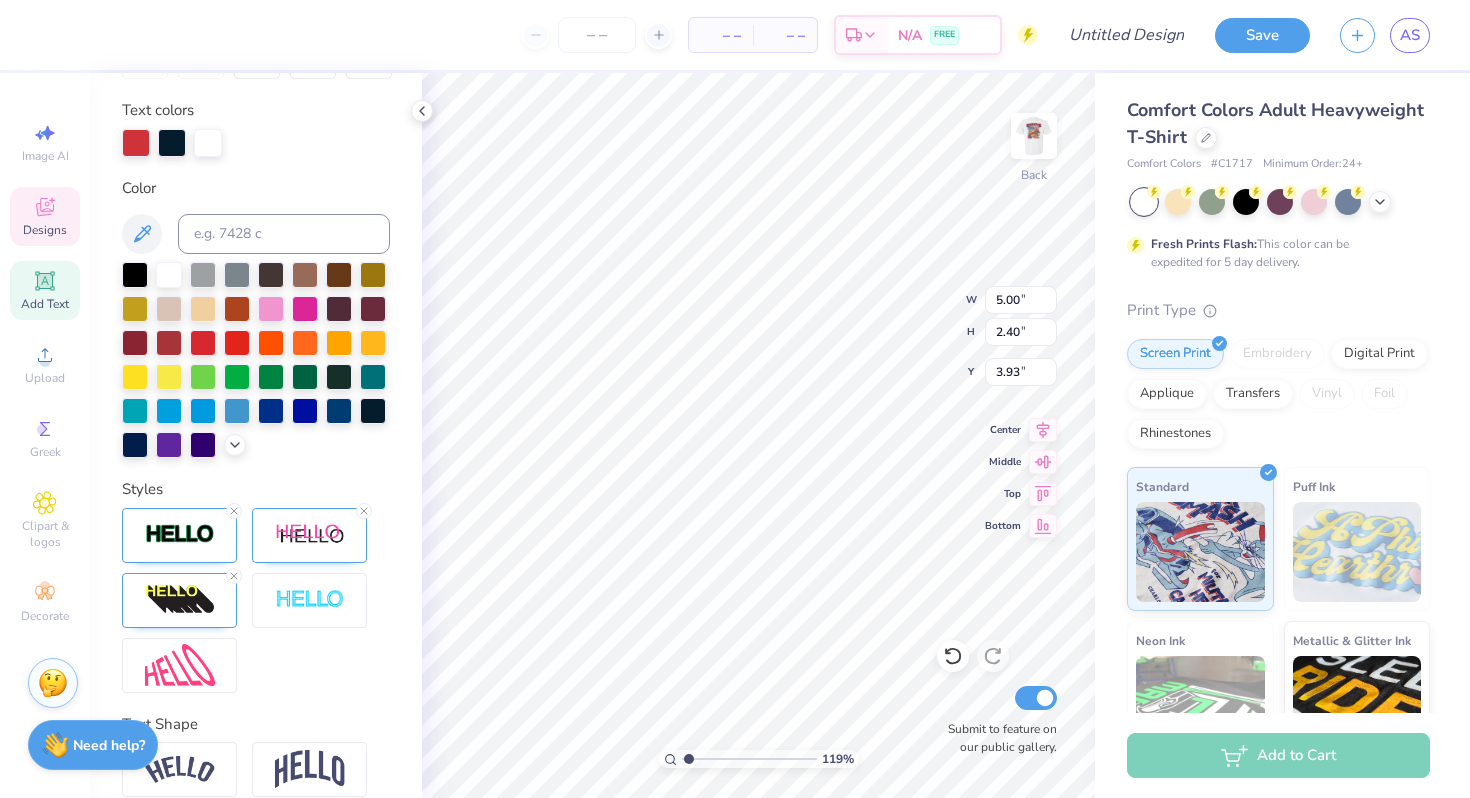 scroll, scrollTop: 442, scrollLeft: 0, axis: vertical 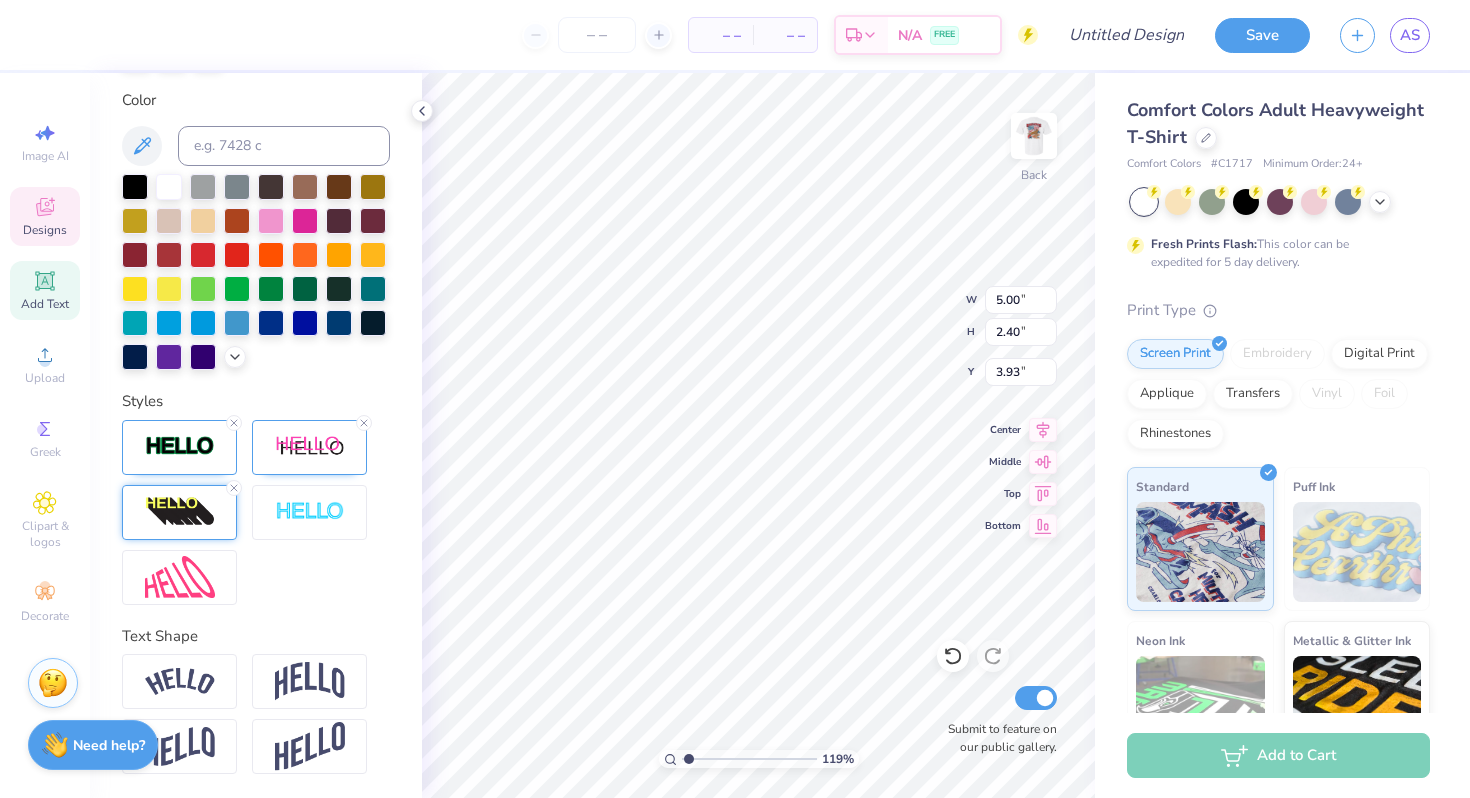 click at bounding box center (180, 512) 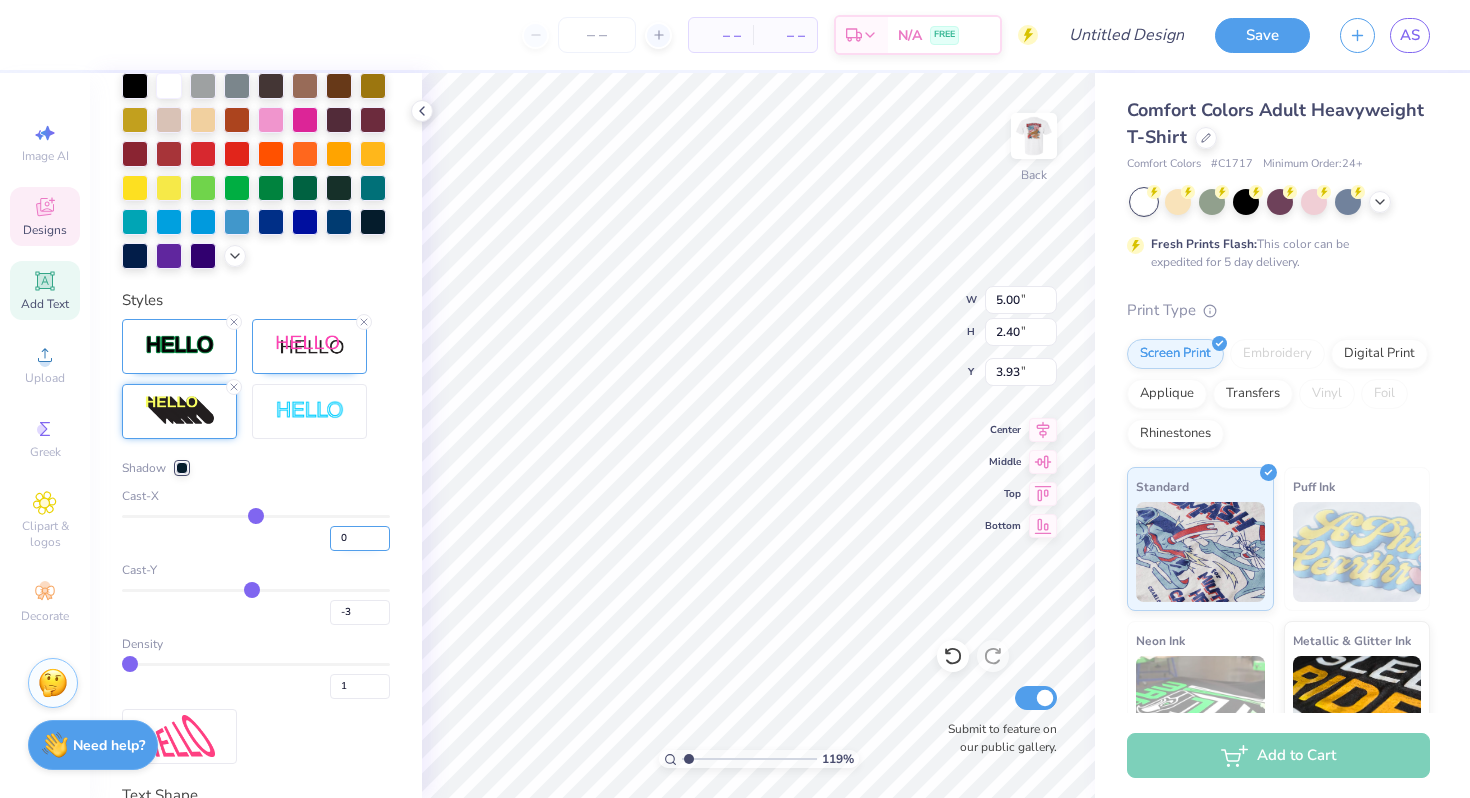 scroll, scrollTop: 545, scrollLeft: 0, axis: vertical 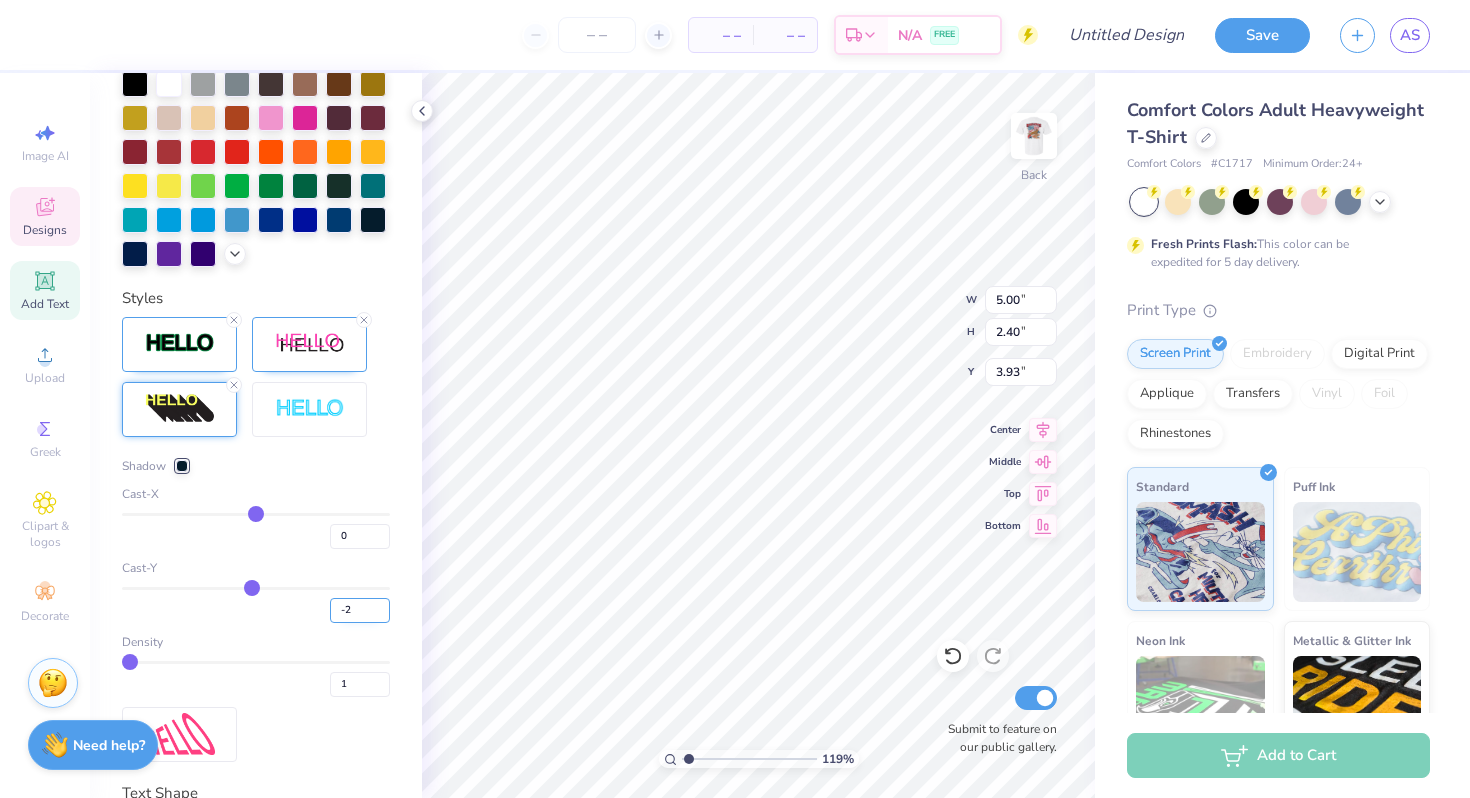 click on "-2" at bounding box center (360, 610) 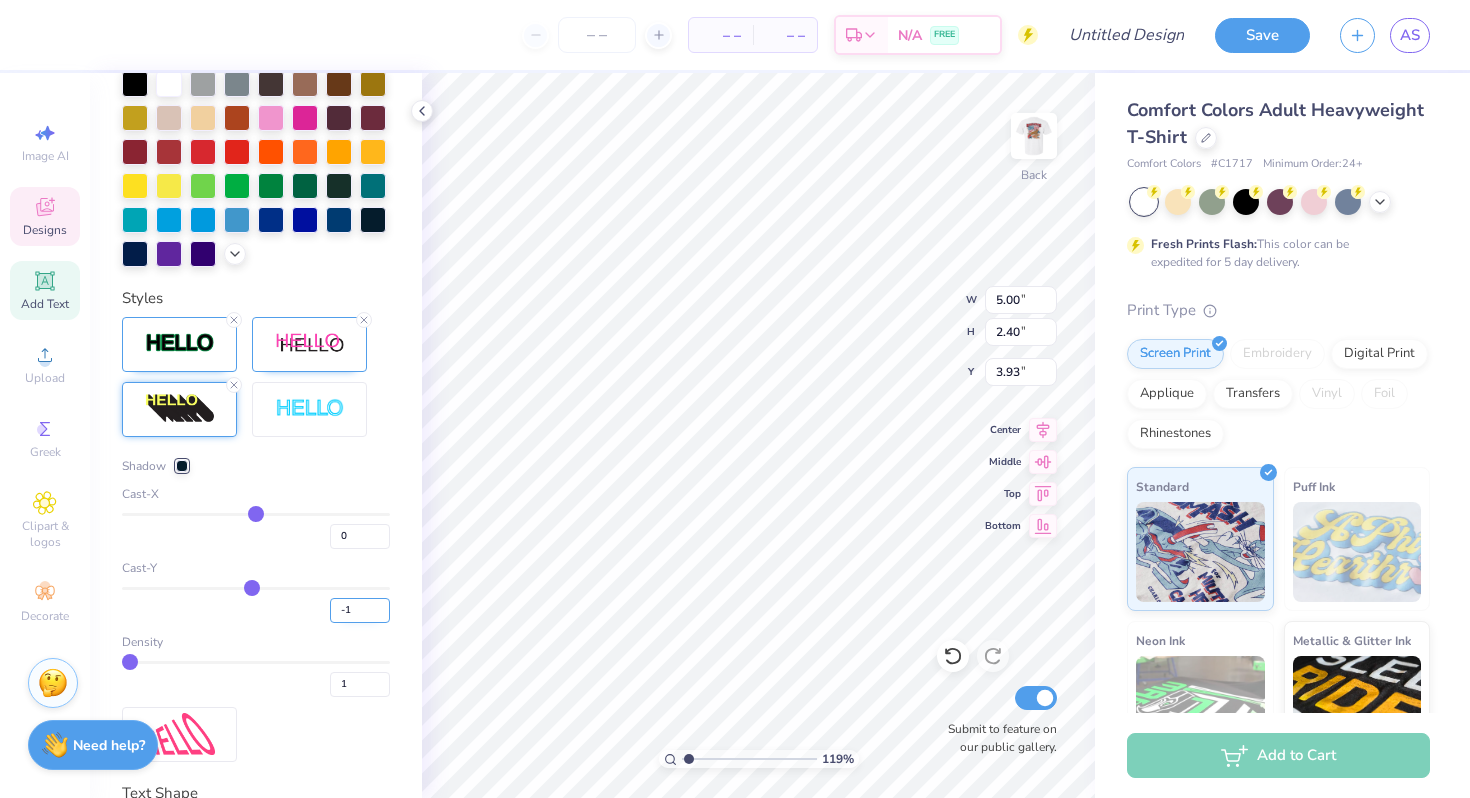click on "-1" at bounding box center [360, 610] 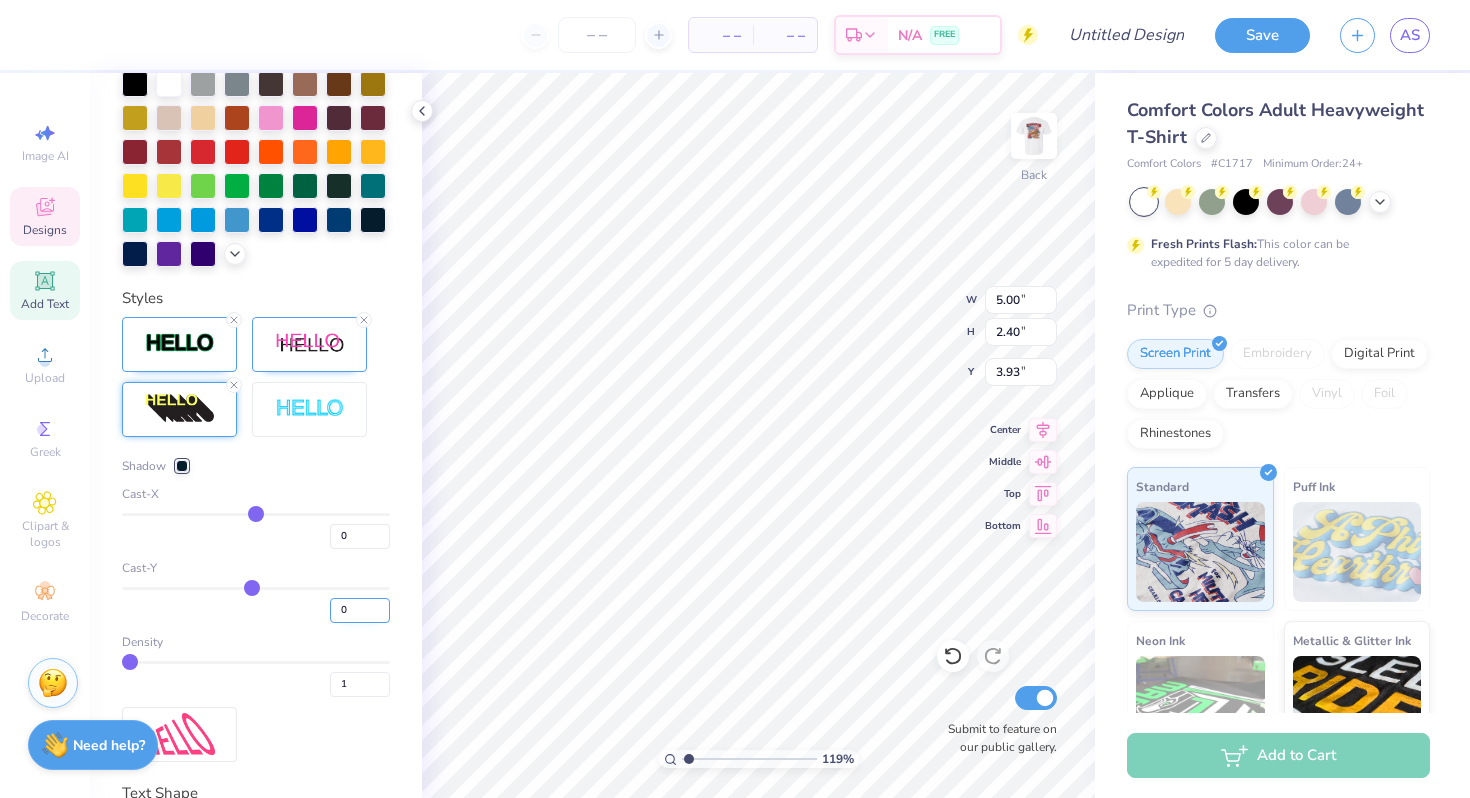 type on "0" 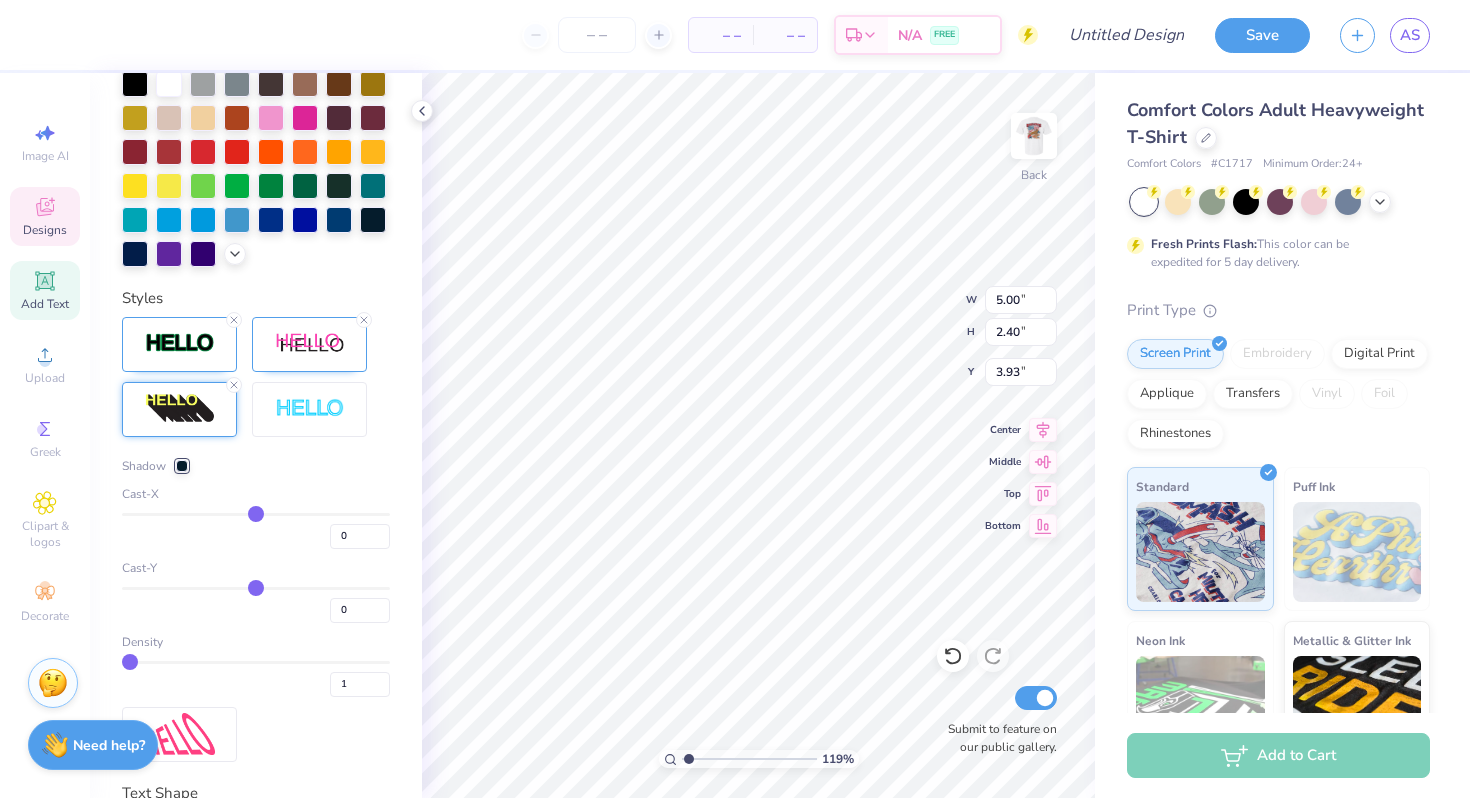 click on "Density" at bounding box center (256, 642) 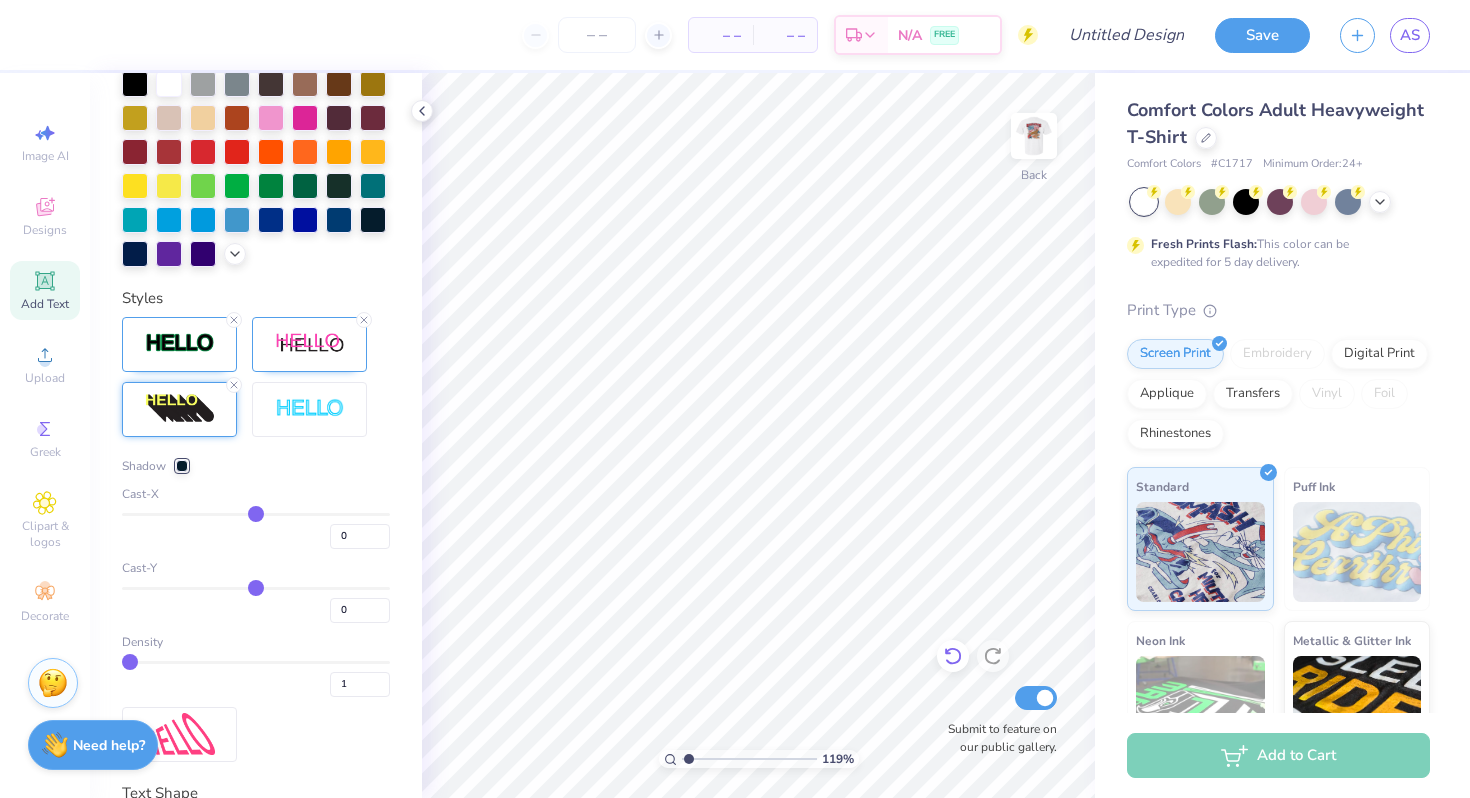 click 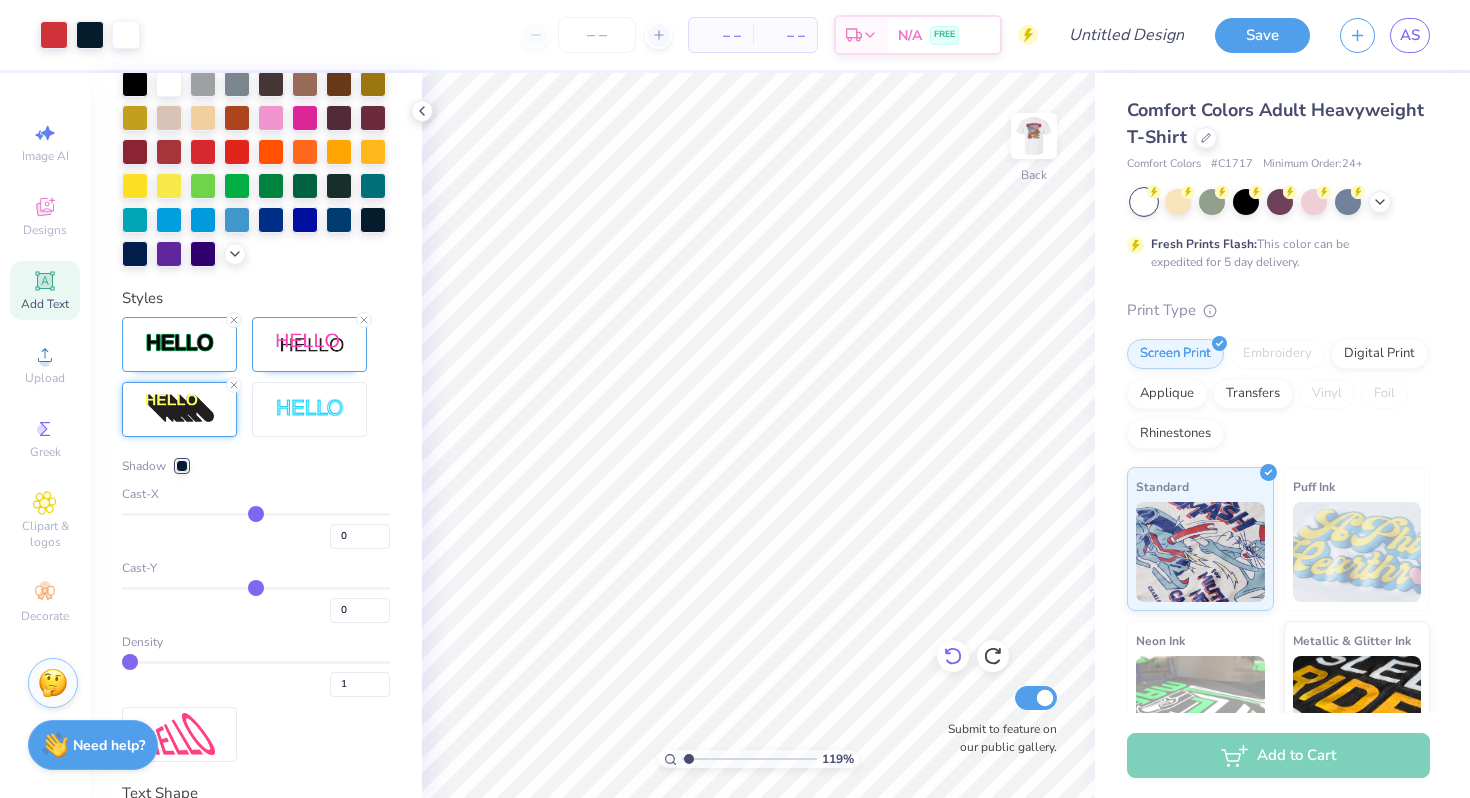 type on "-3" 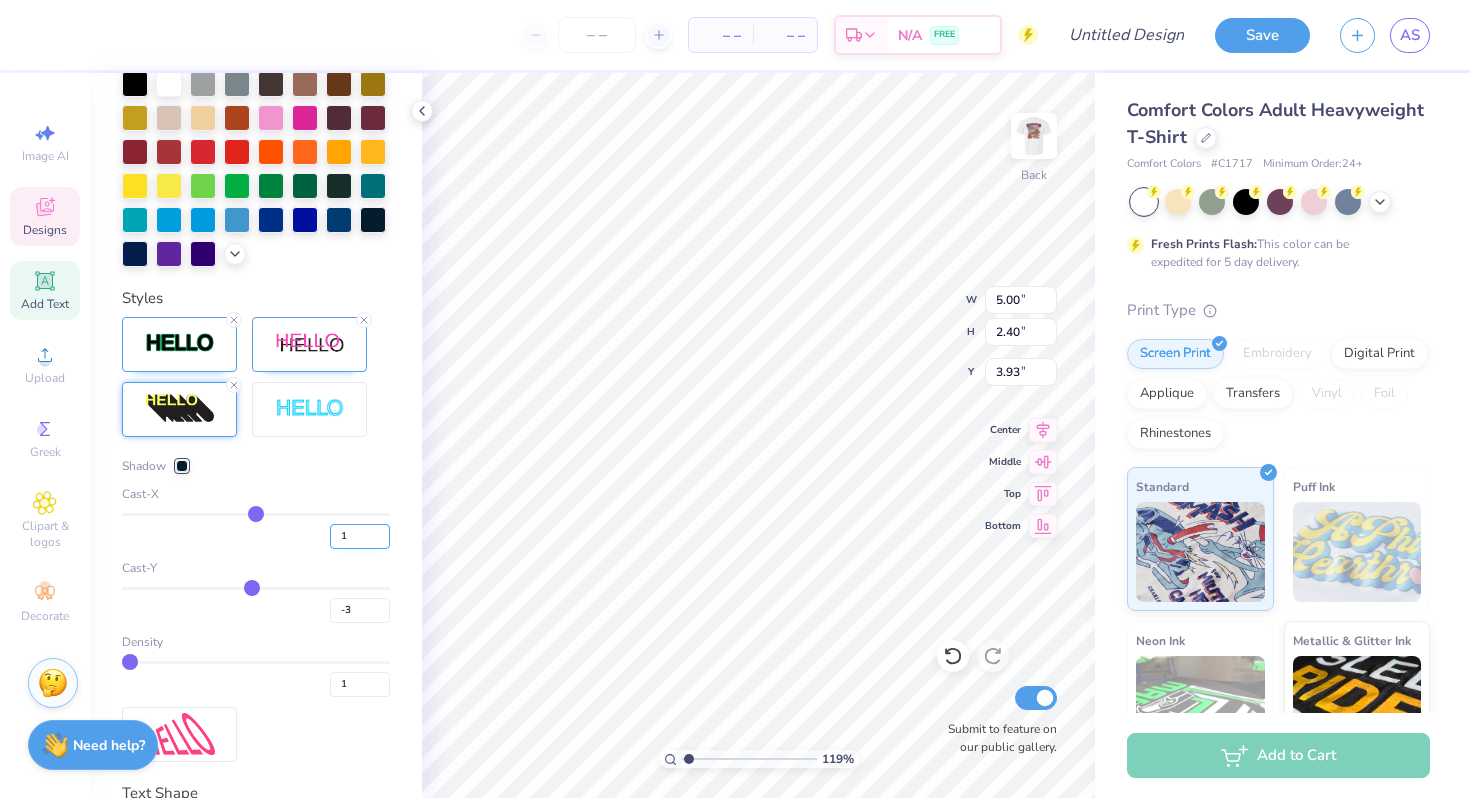 click on "1" at bounding box center [360, 536] 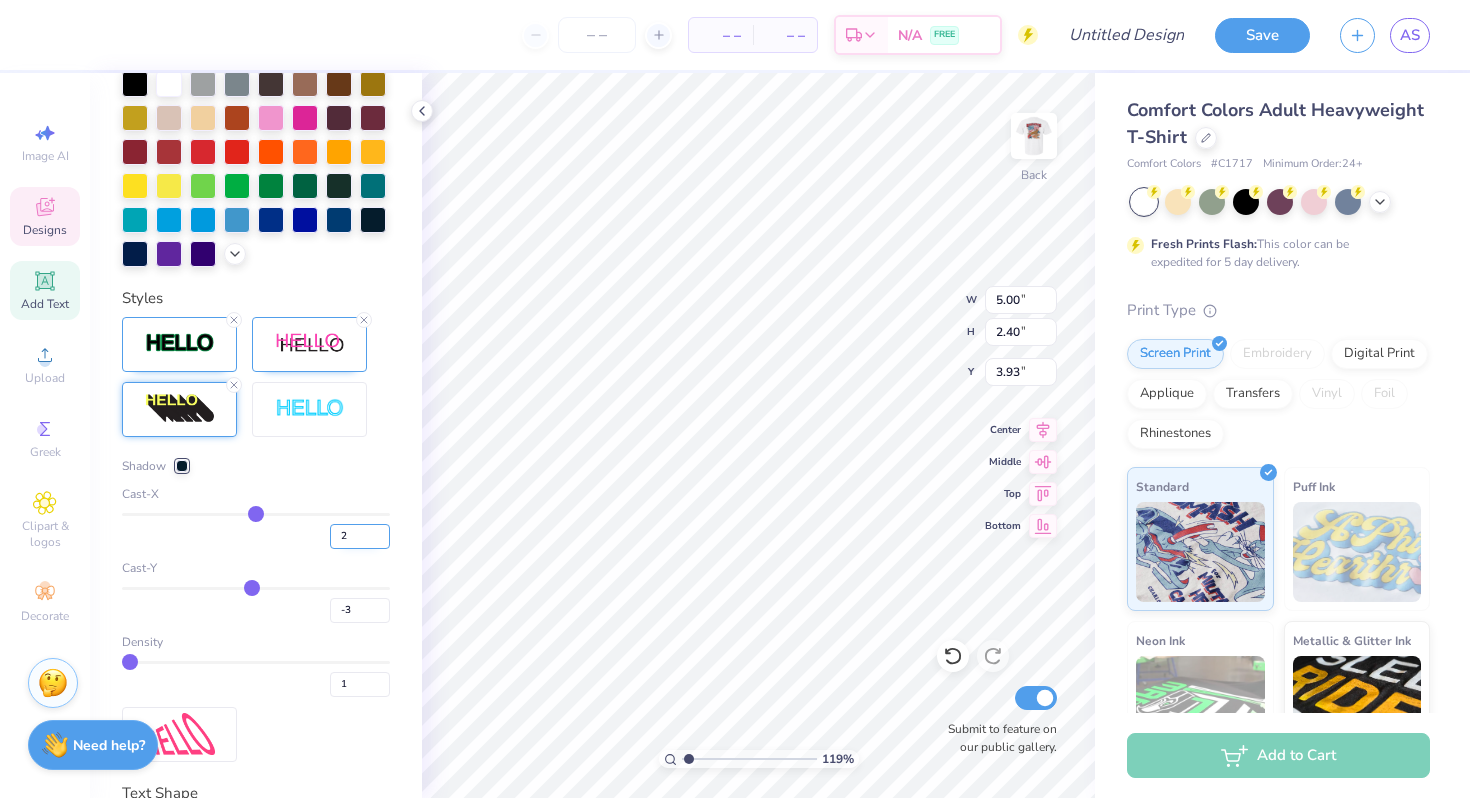 click on "2" at bounding box center (360, 536) 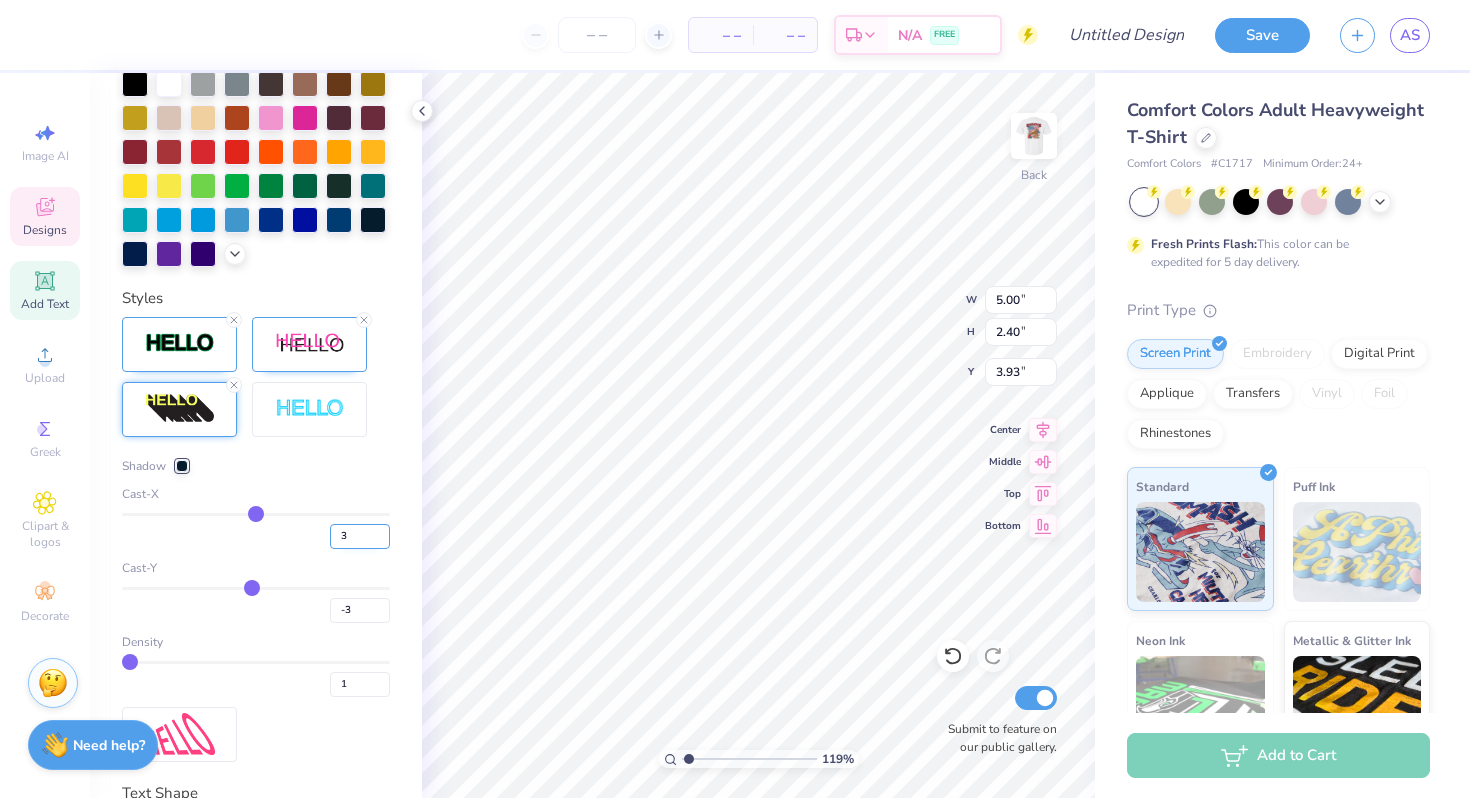 type on "3" 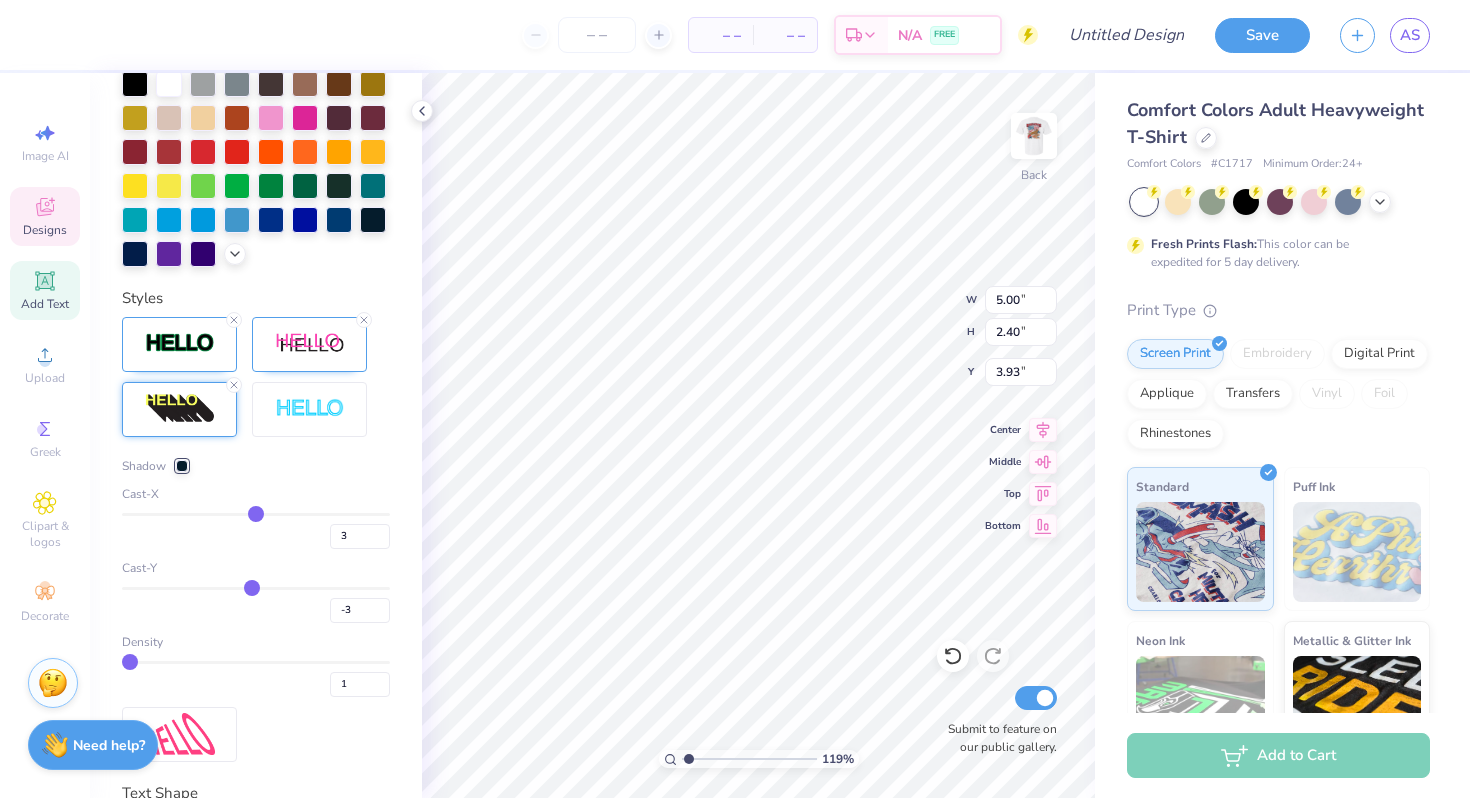 type on "3" 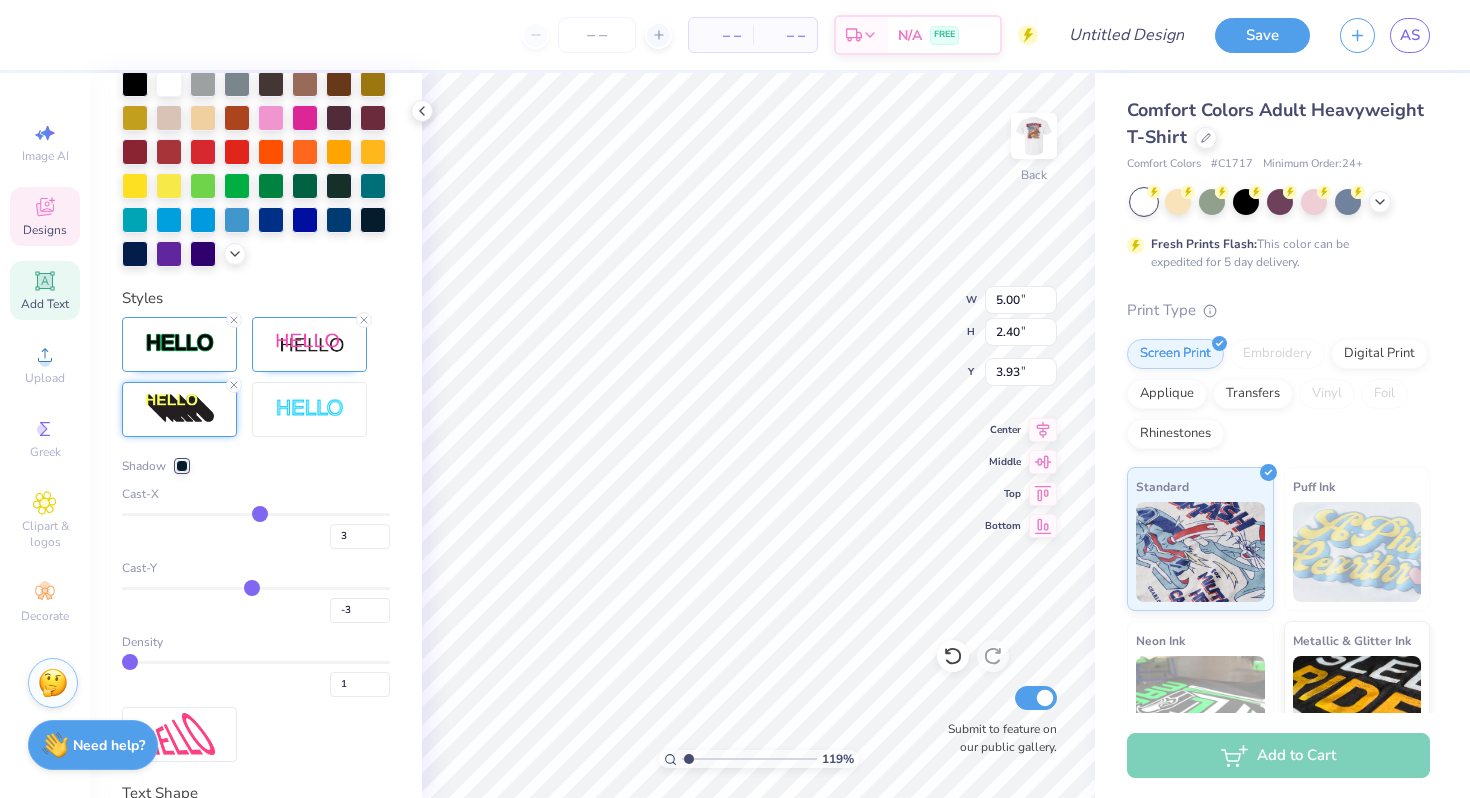 click on "Cast-Y" at bounding box center [256, 568] 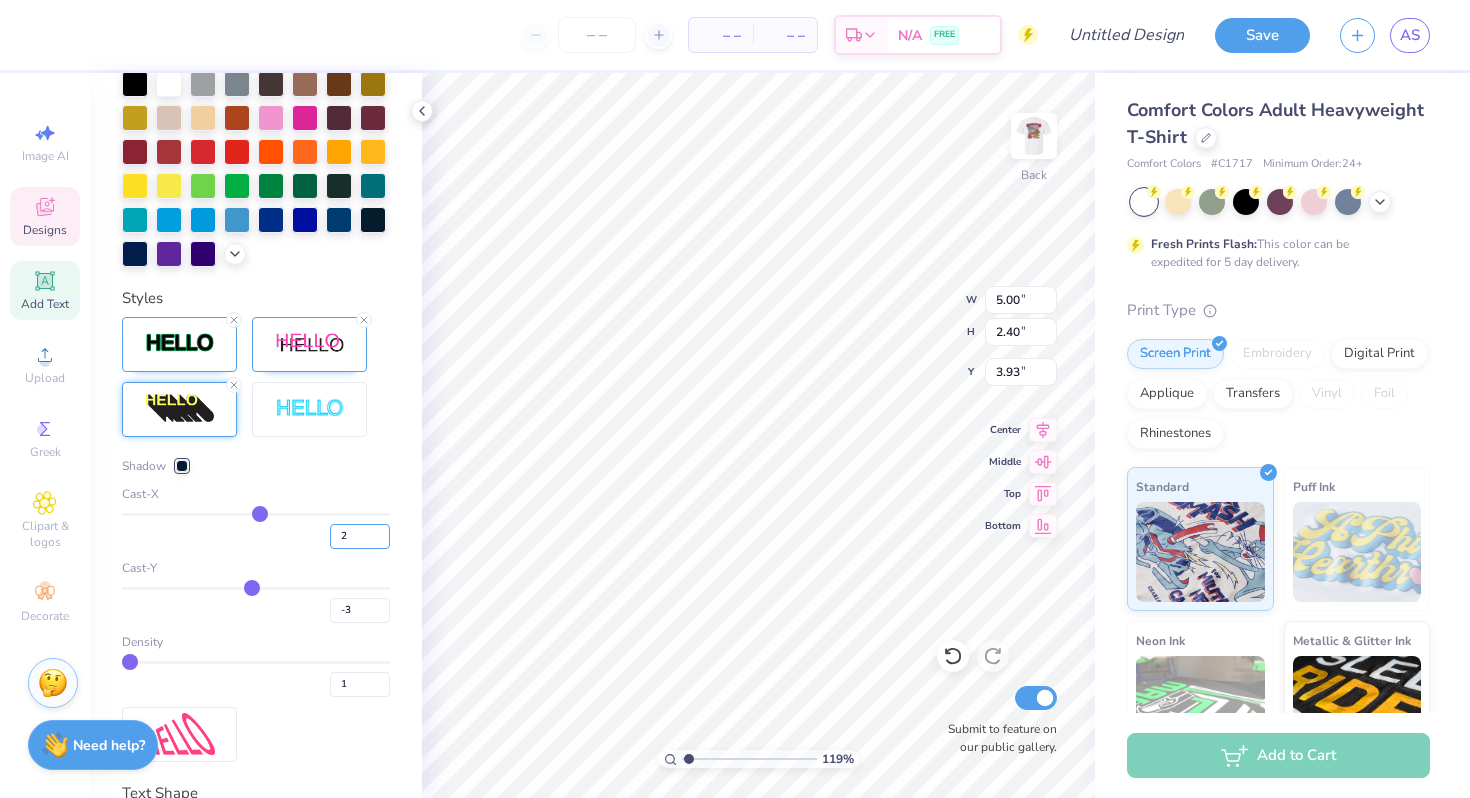 click on "2" at bounding box center (360, 536) 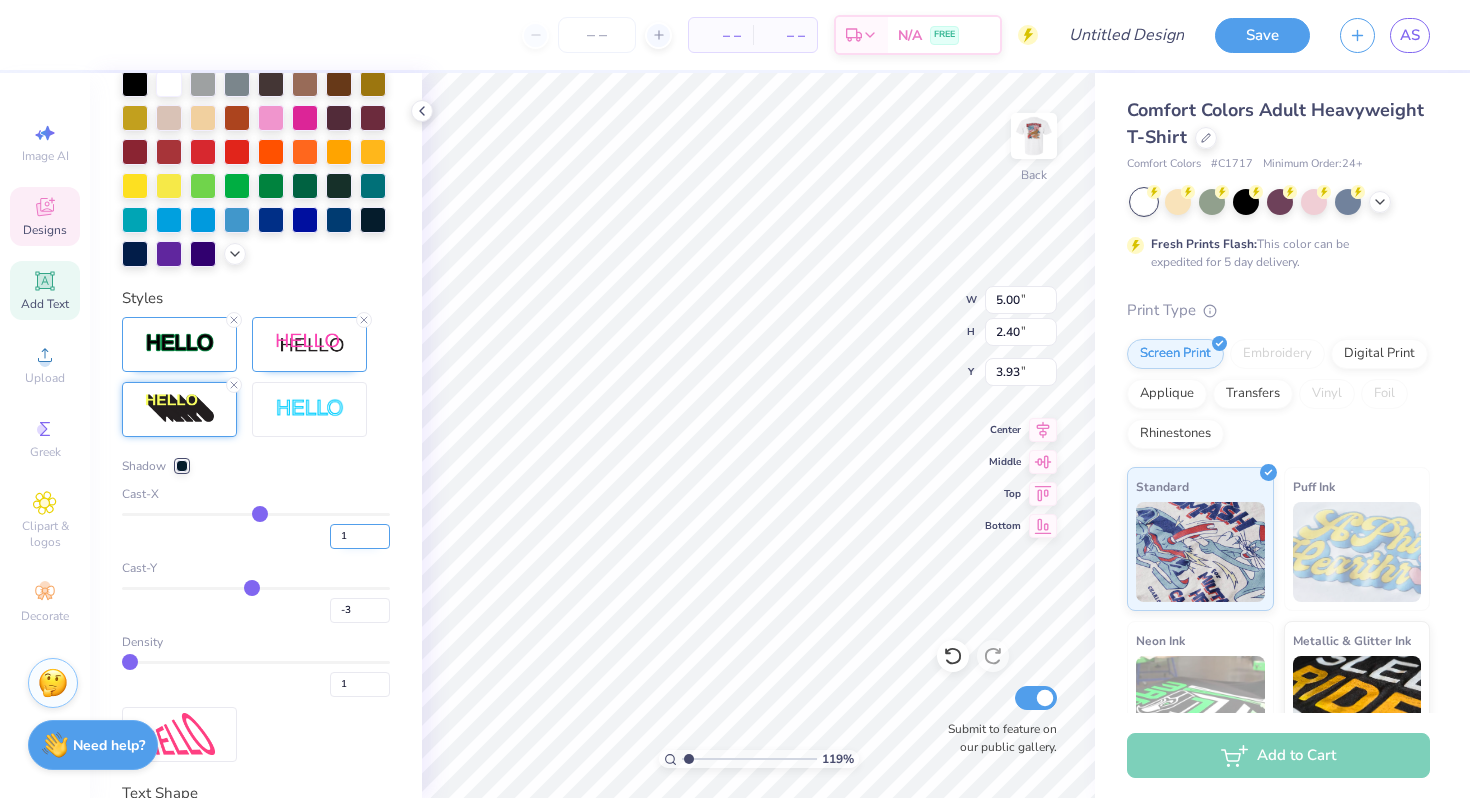 click on "1" at bounding box center [360, 536] 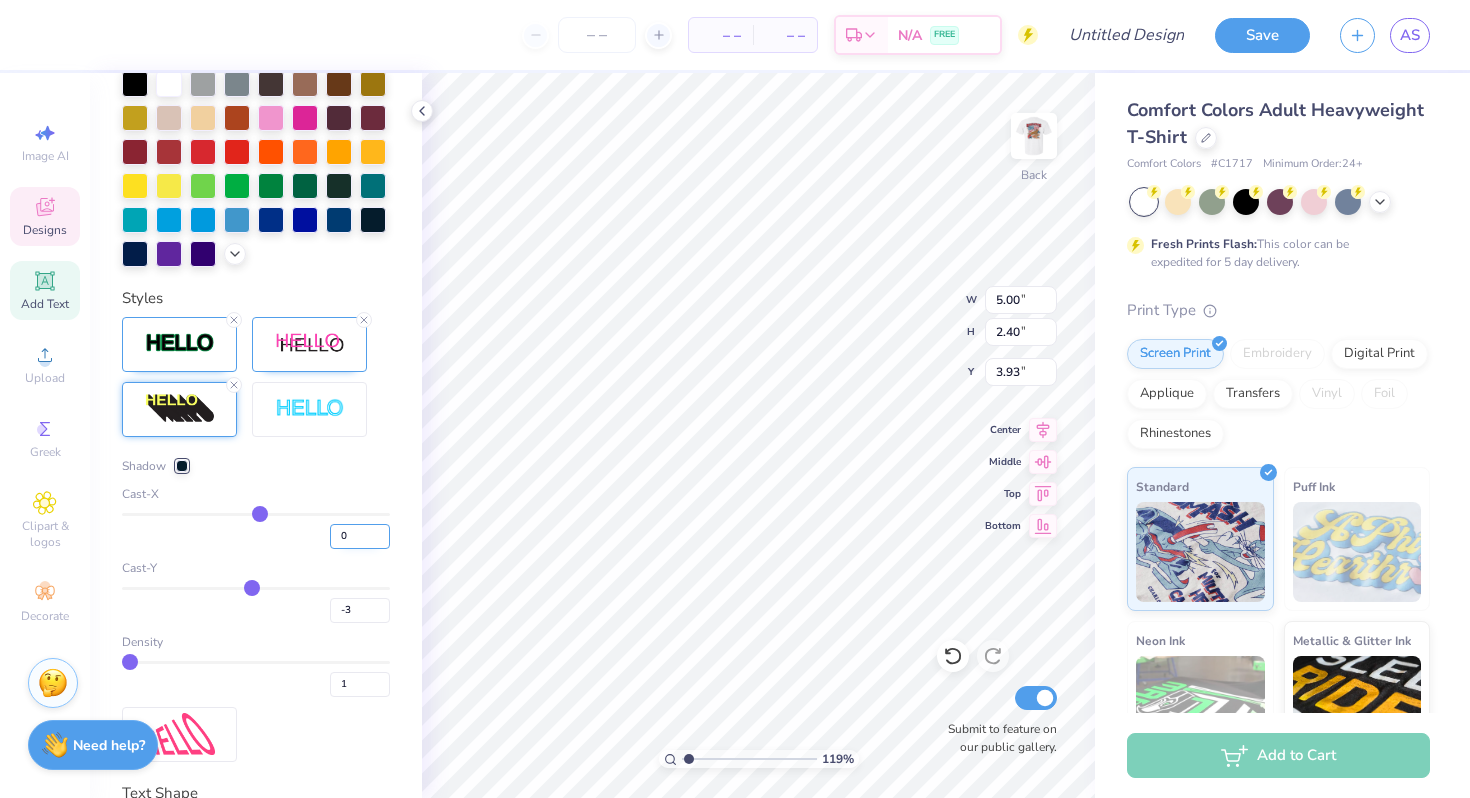 type on "0" 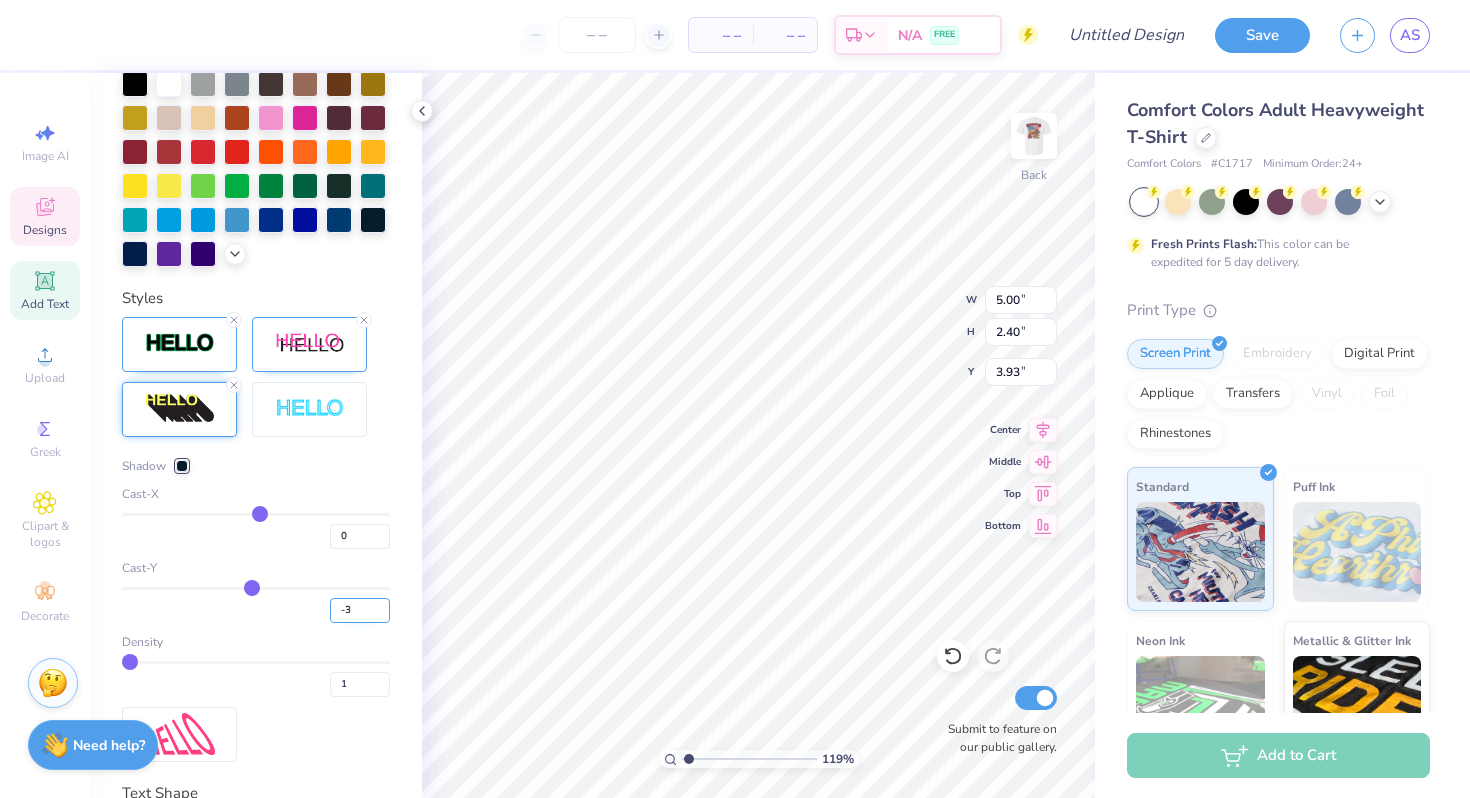 type on "0" 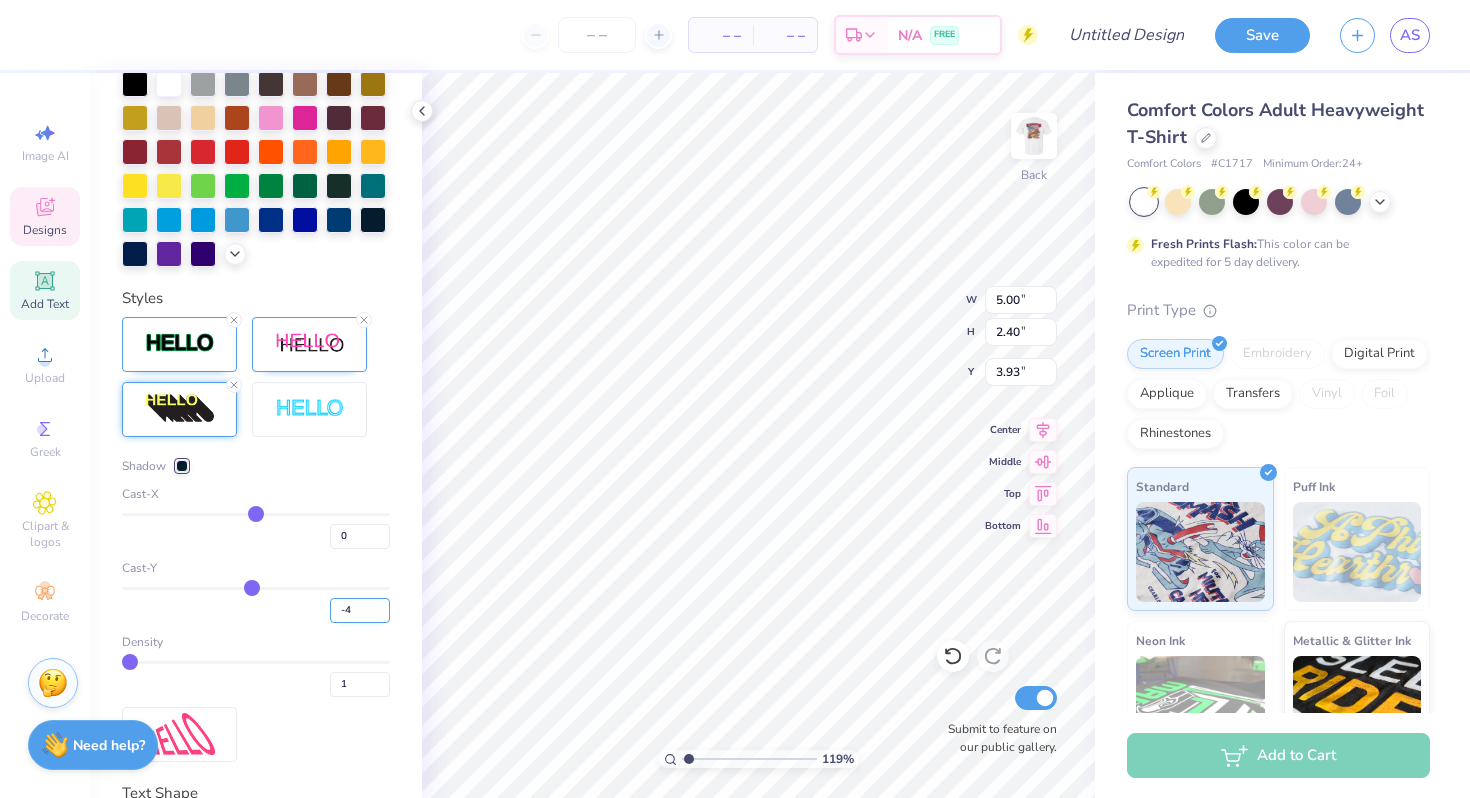 click on "-4" at bounding box center [360, 610] 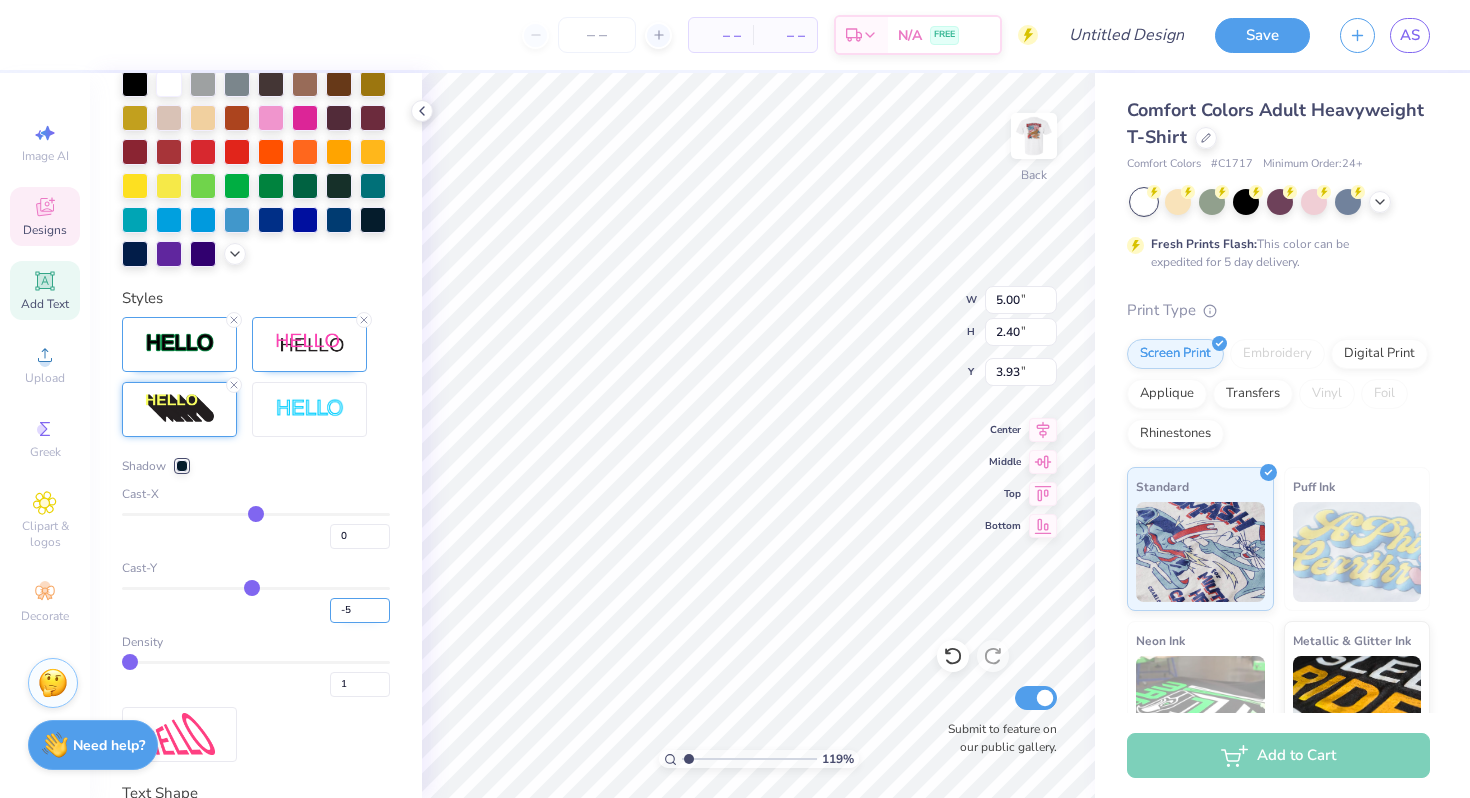 click on "-5" at bounding box center [360, 610] 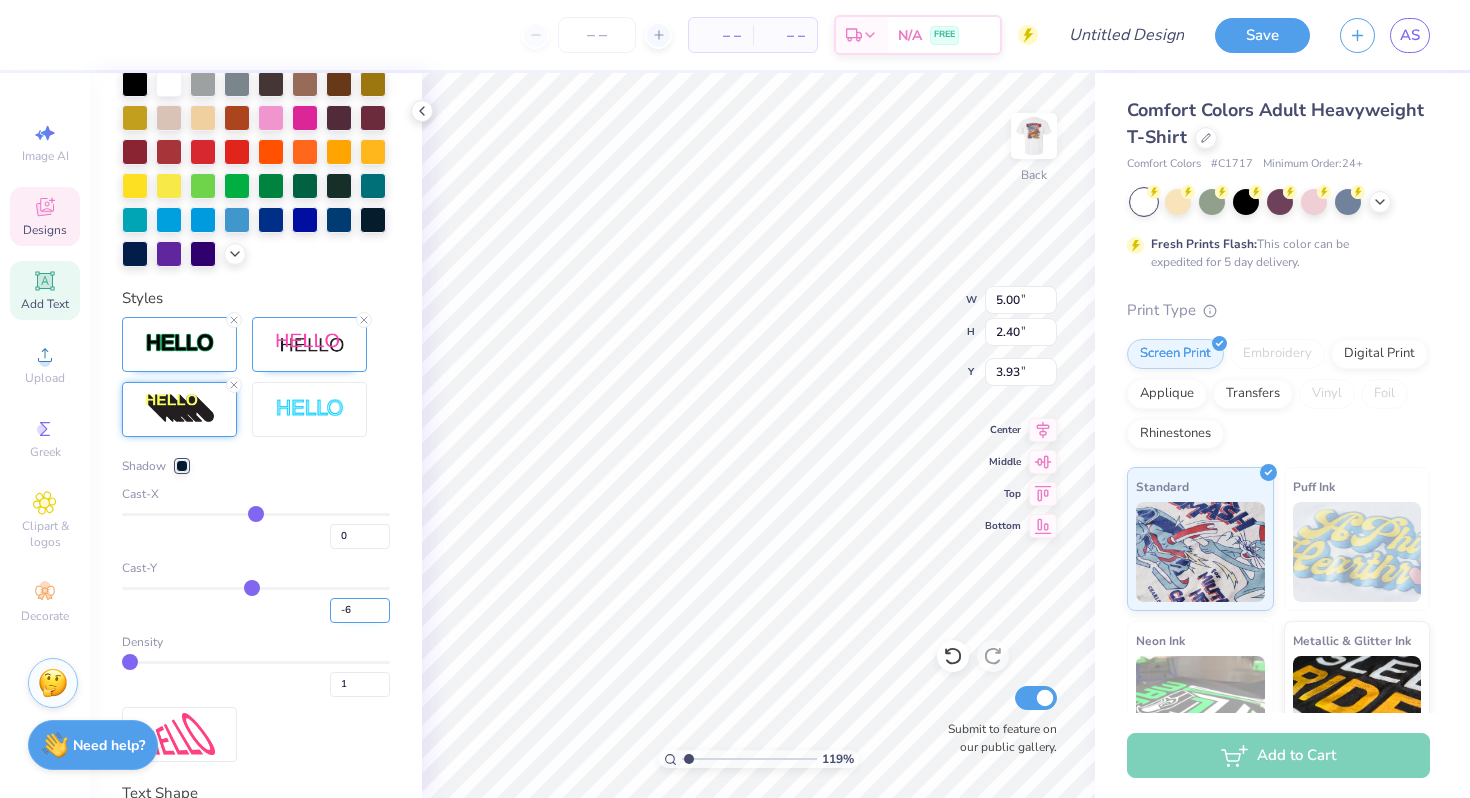 click on "-6" at bounding box center (360, 610) 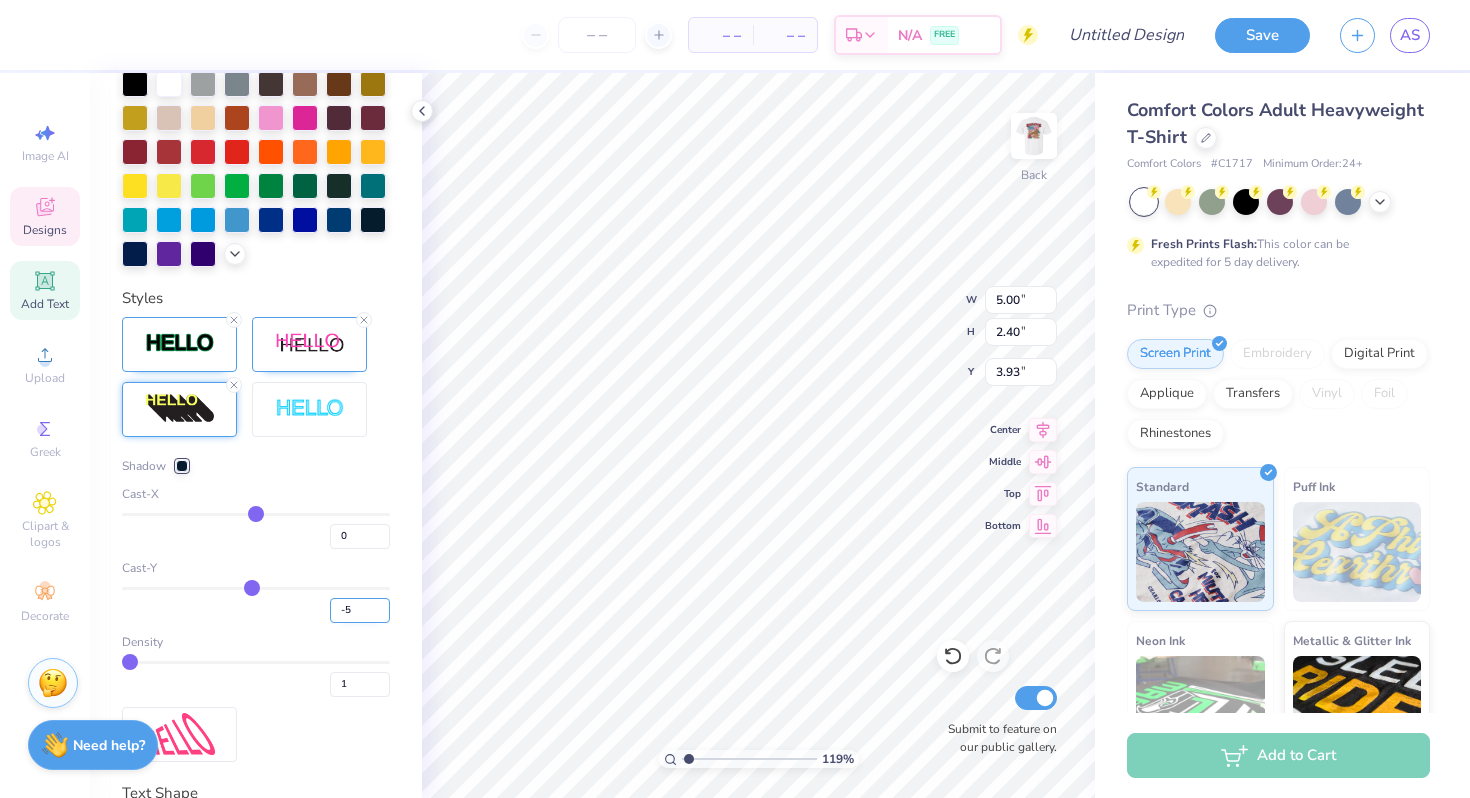 click on "-5" at bounding box center (360, 610) 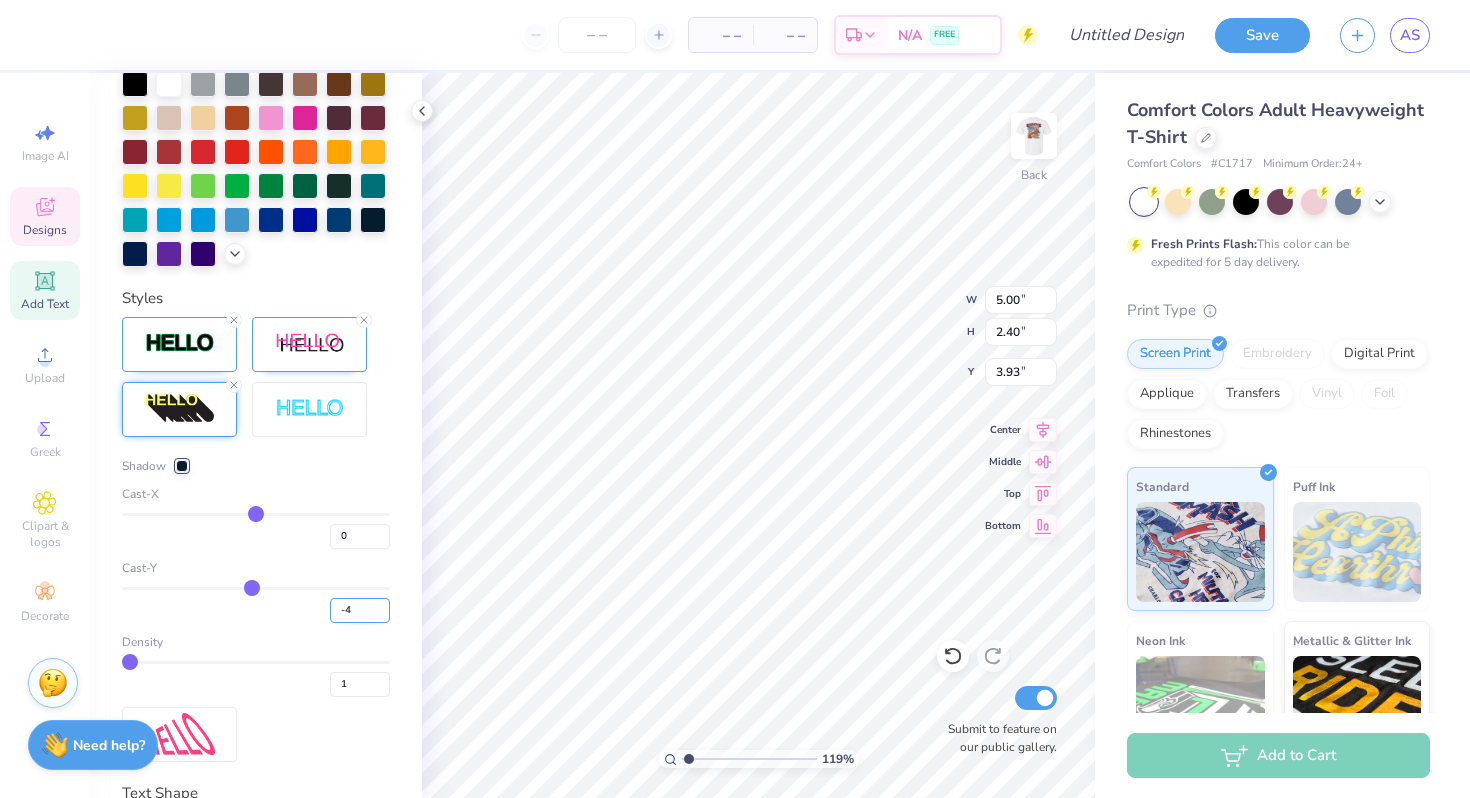 click on "-4" at bounding box center [360, 610] 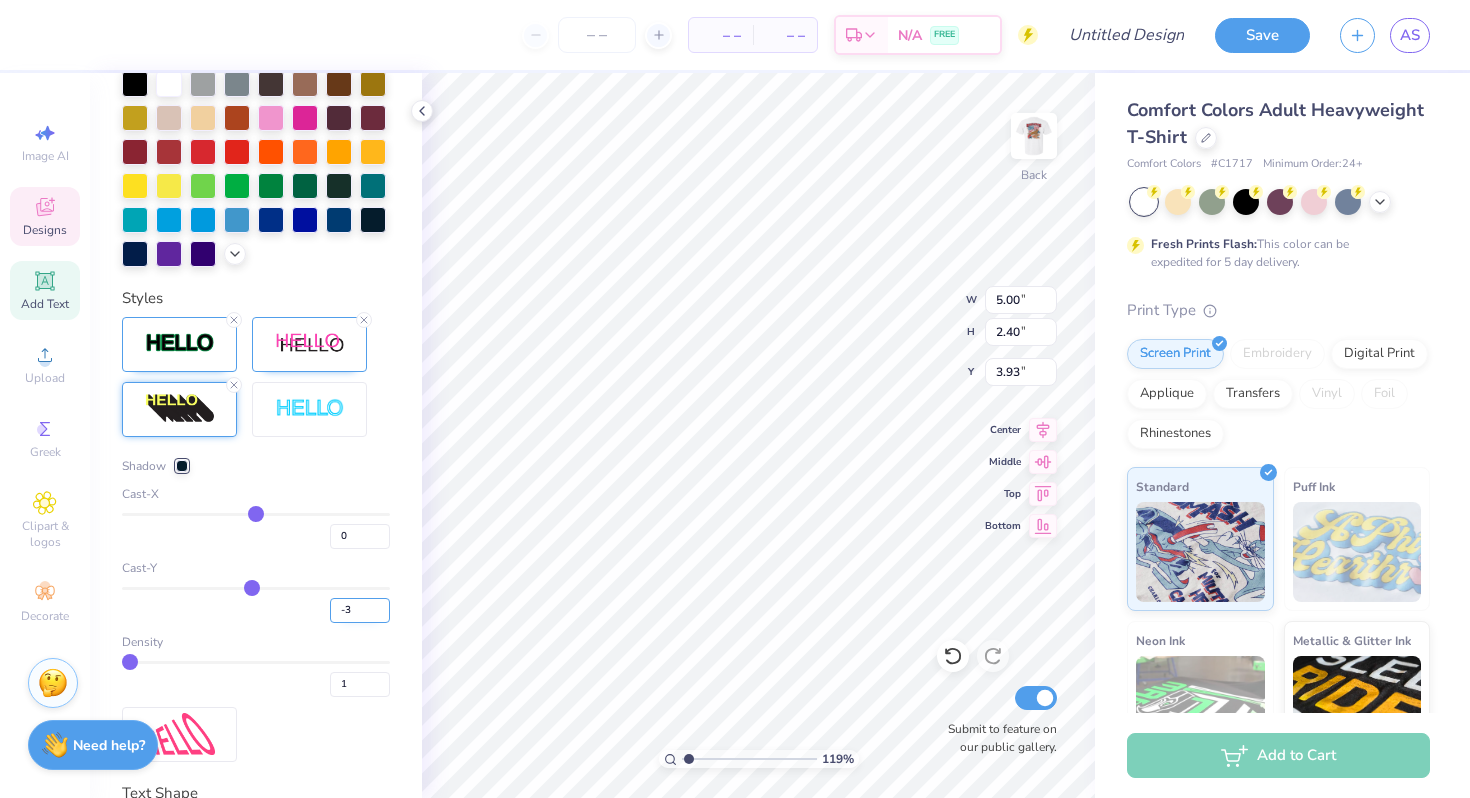 click on "-3" at bounding box center [360, 610] 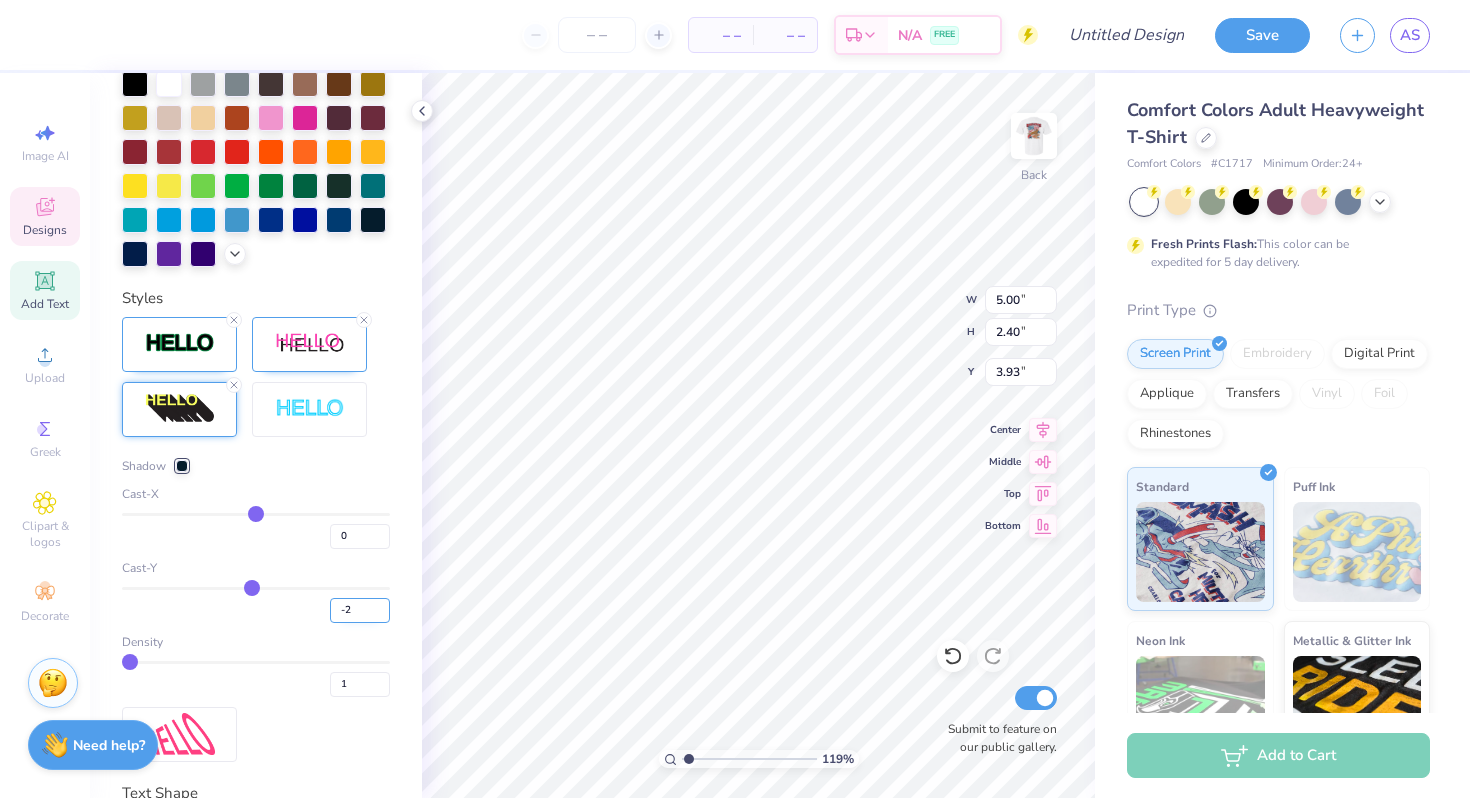 click on "-2" at bounding box center (360, 610) 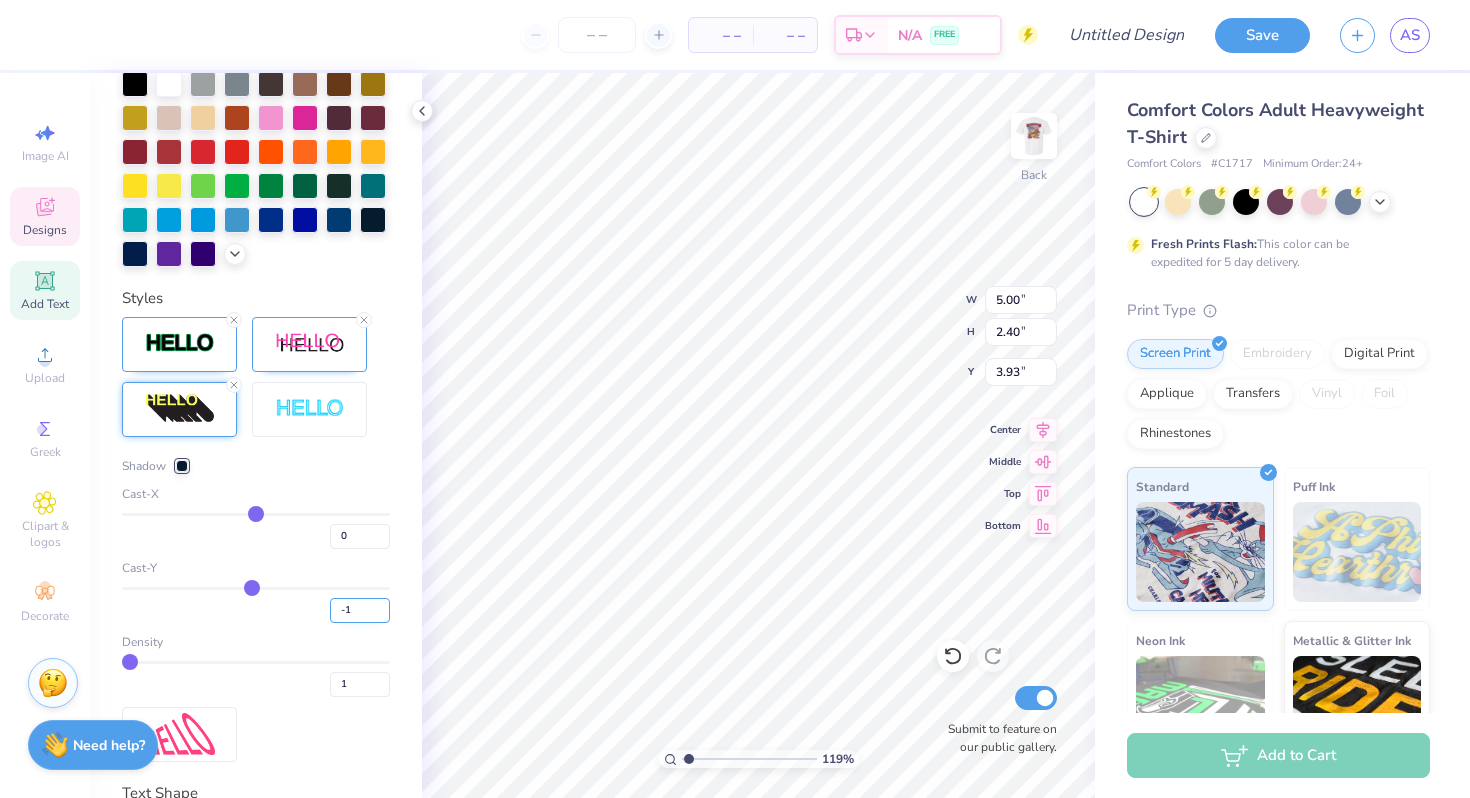 click on "-1" at bounding box center (360, 610) 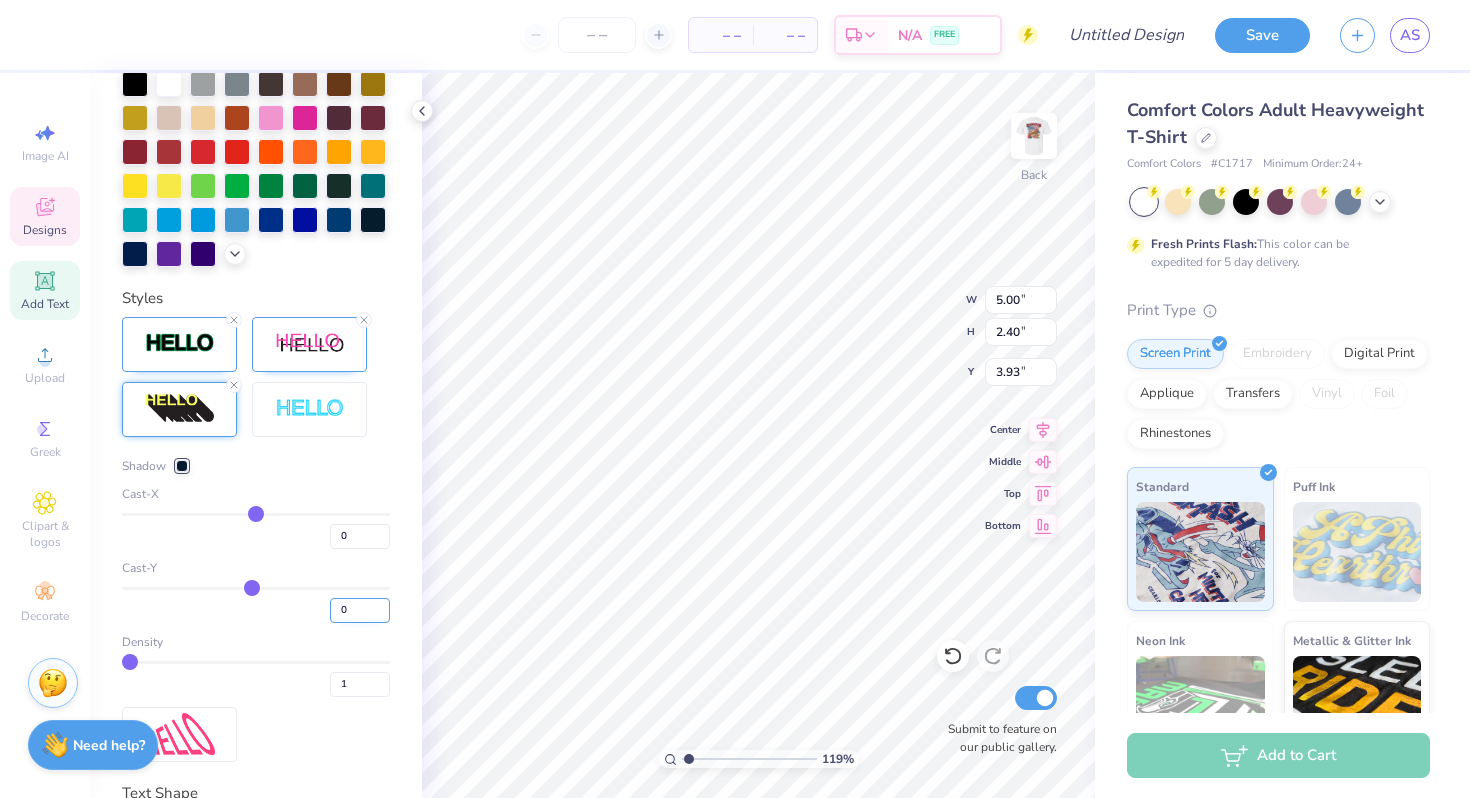 type on "0" 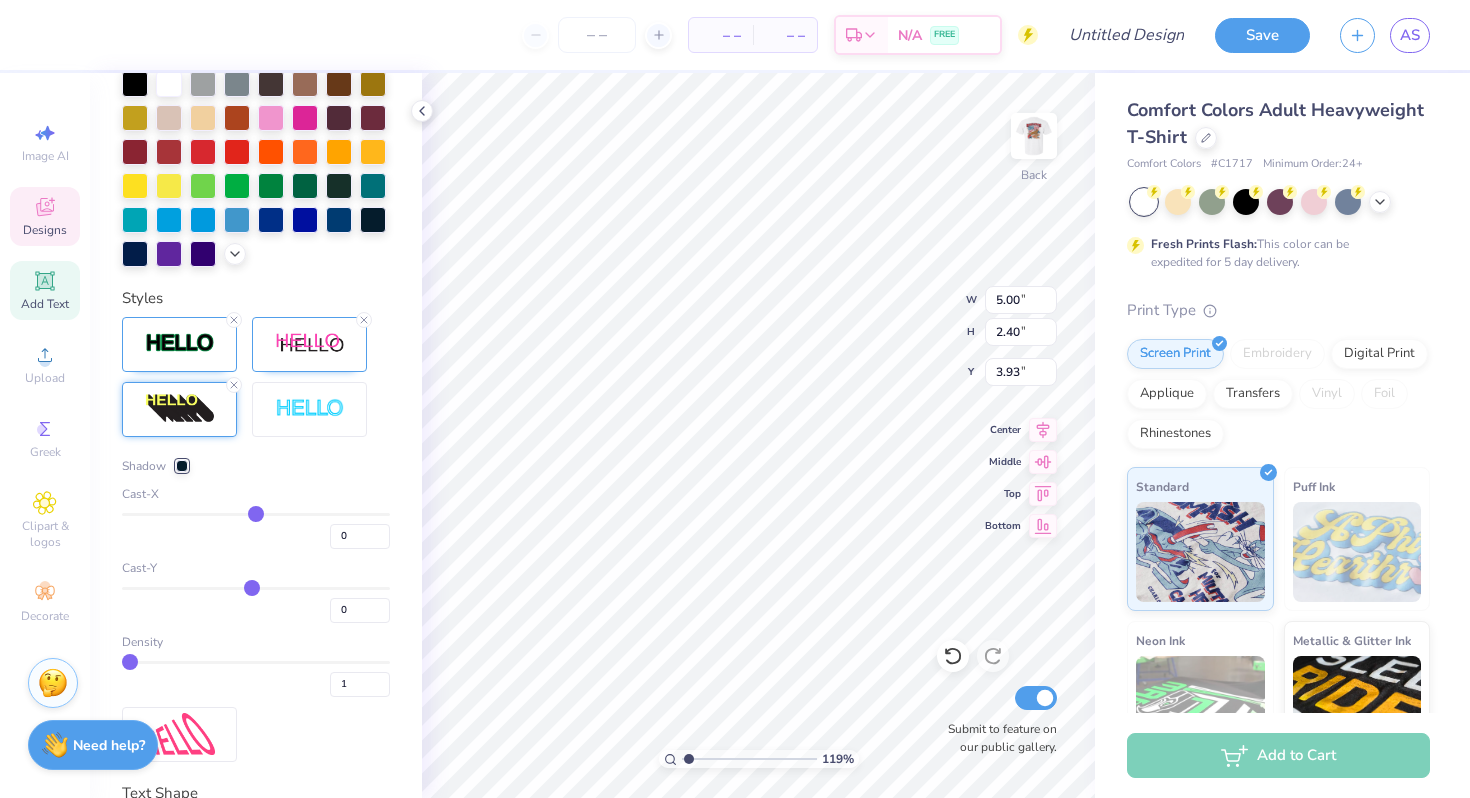 type on "0" 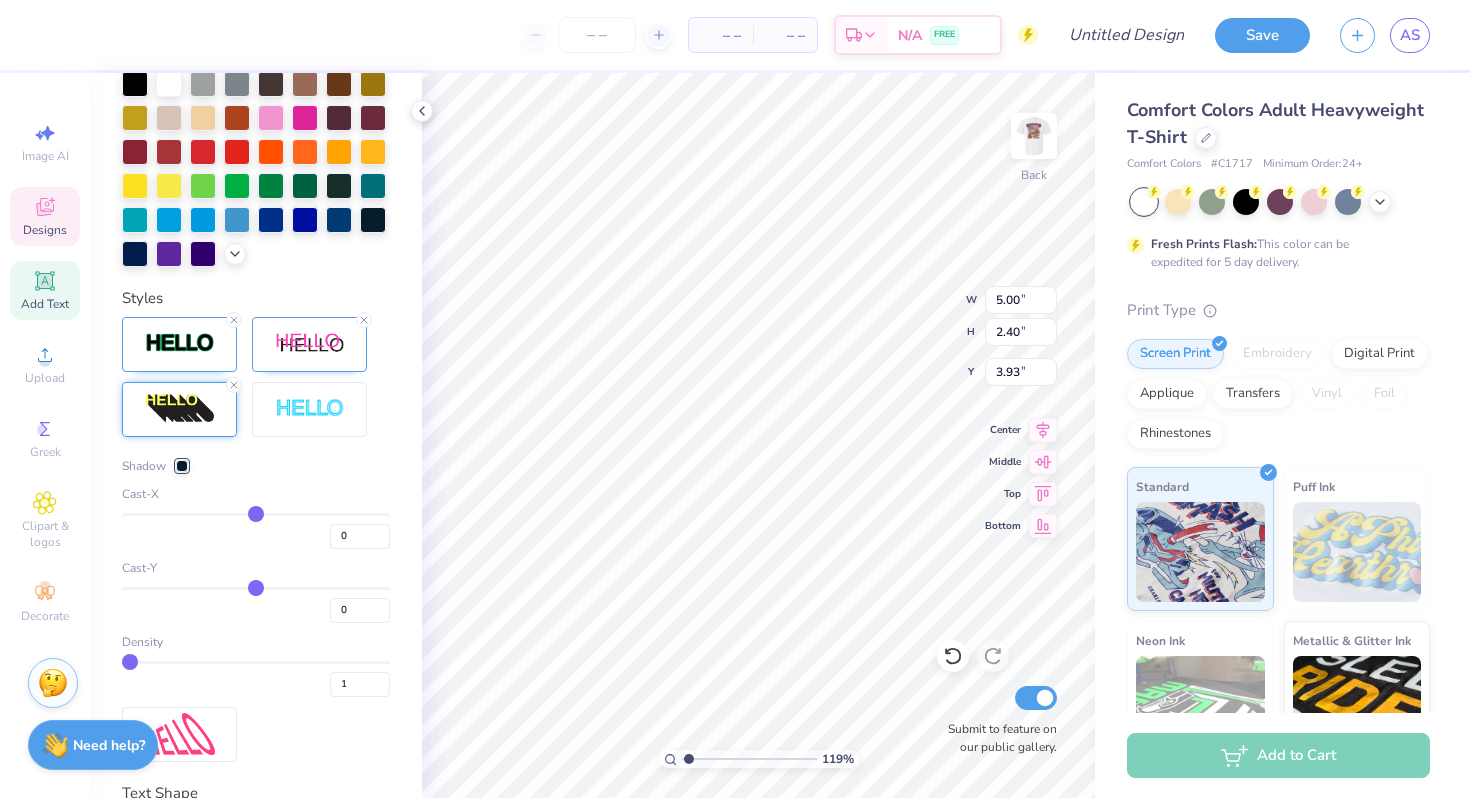 click on "Personalized Names Personalized Numbers Text Tool  Add Font Font Athletic Switch to Greek Letters Format Text colors Color Styles Shadow Cast-X 0 Cast-Y 0 Density 1 Text Shape" at bounding box center (256, 435) 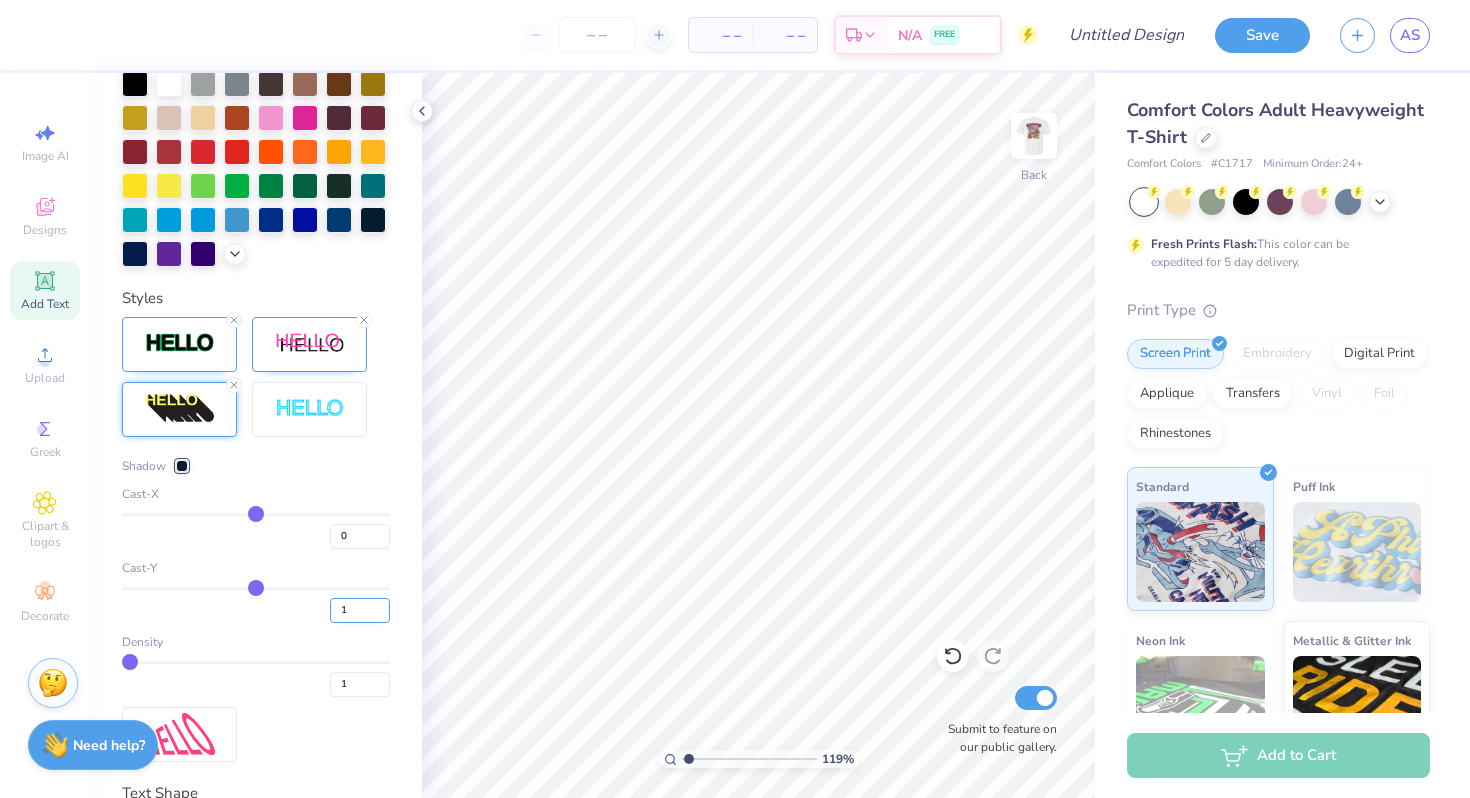 click on "1" at bounding box center [360, 610] 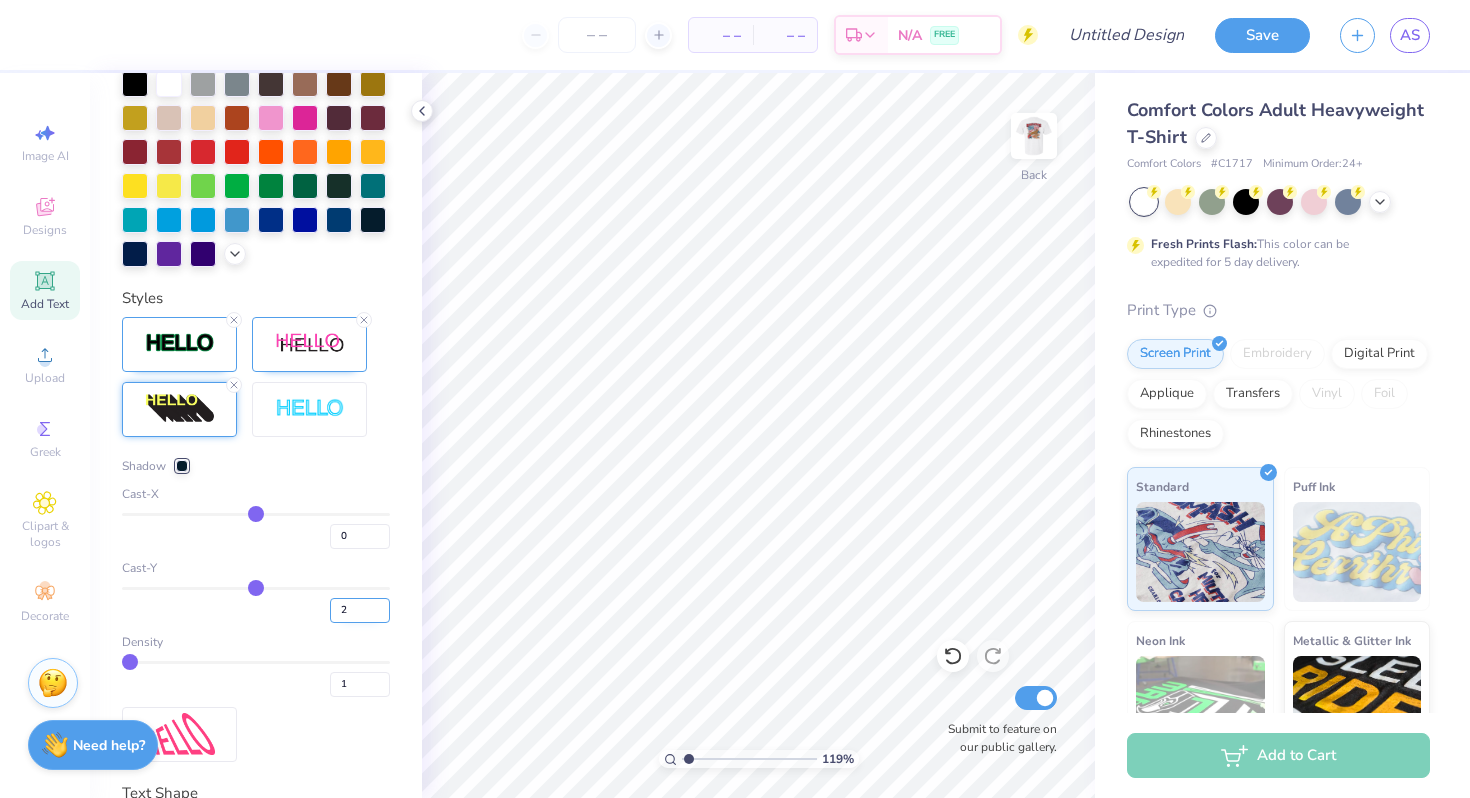 type on "2" 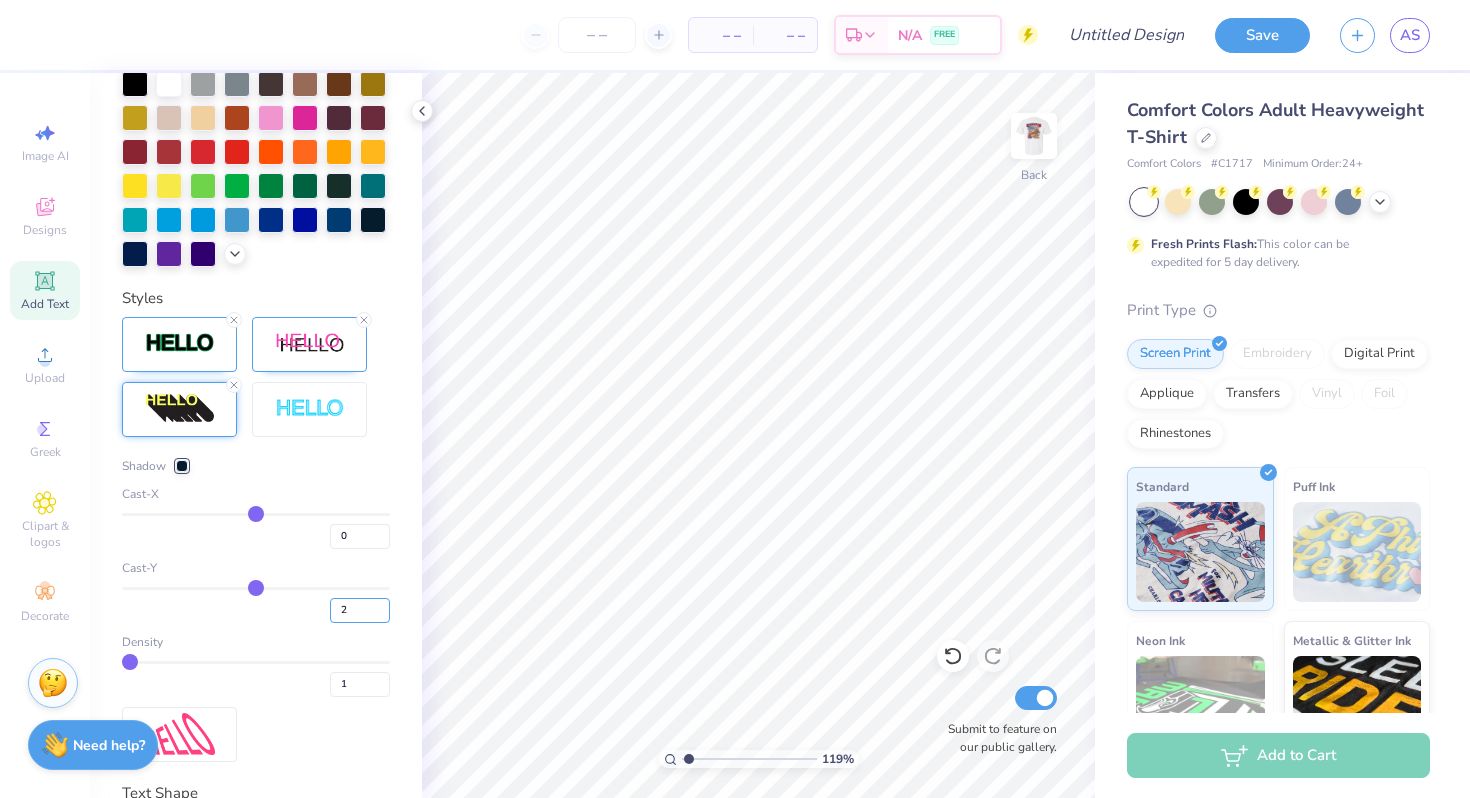 type on "2" 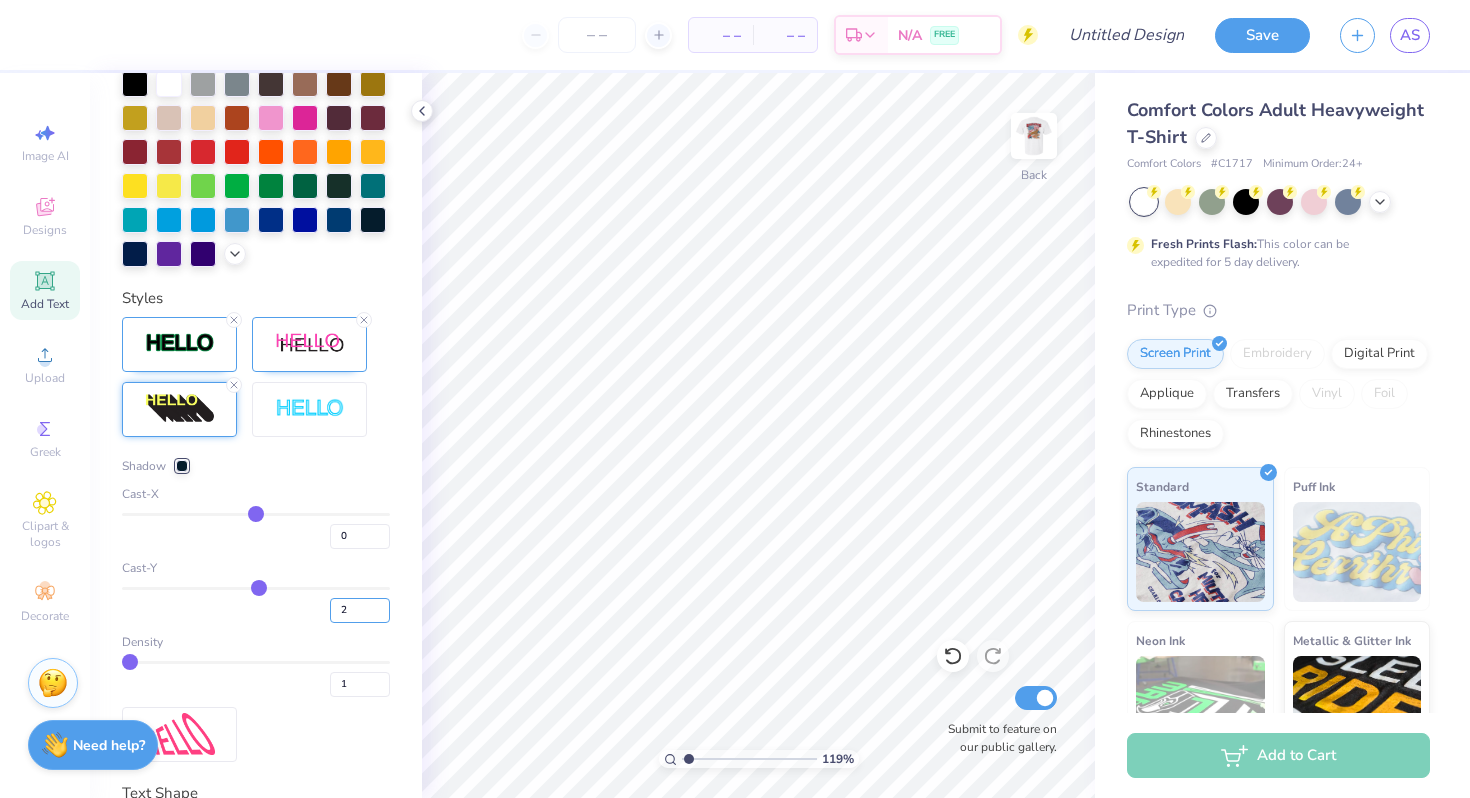 click on "Personalized Names Personalized Numbers Text Tool  Add Font Font Athletic Switch to Greek Letters Format Text colors Color Styles Shadow Cast-X 0 Cast-Y 2 Density 1 Text Shape" at bounding box center [256, 435] 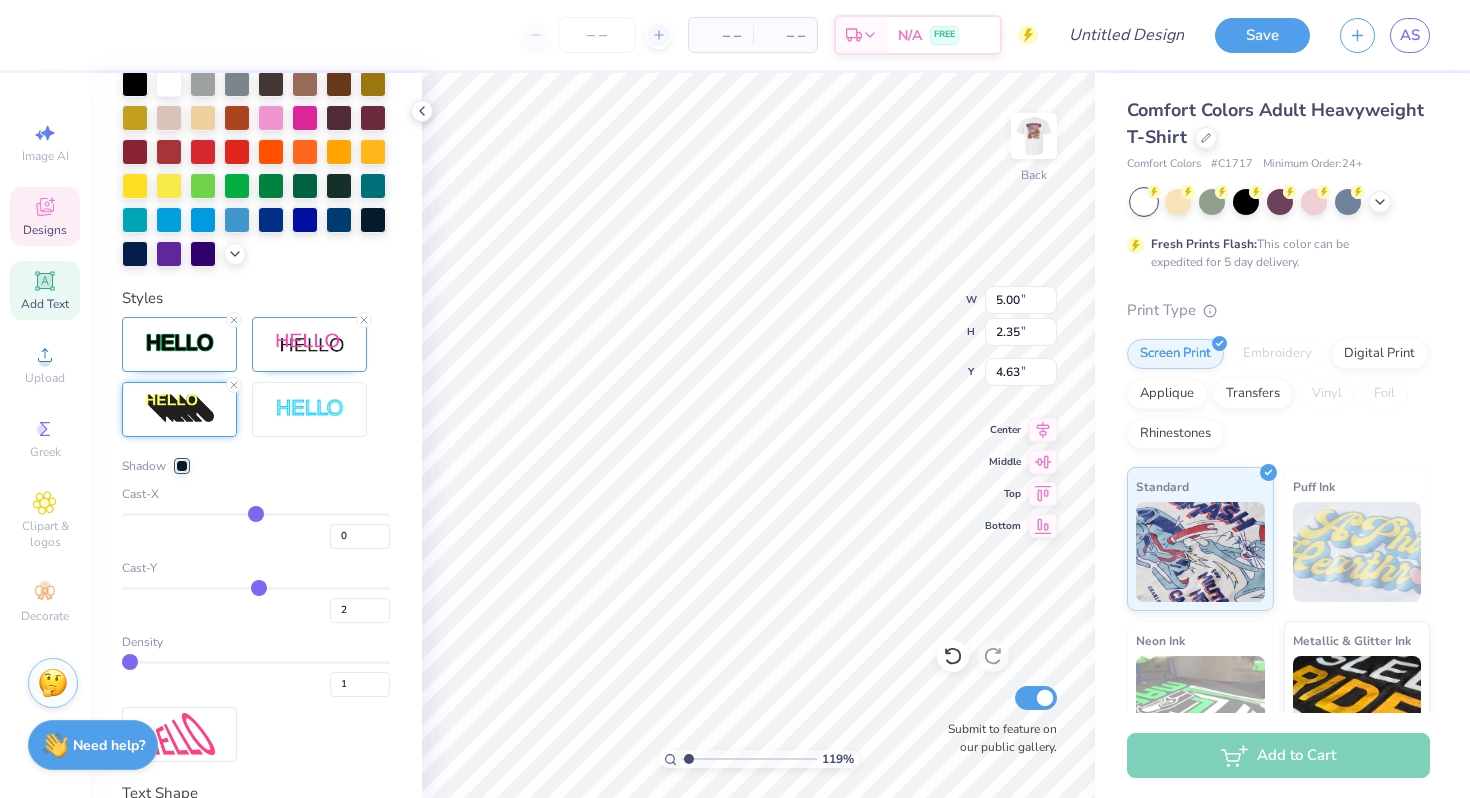 type on "4.63" 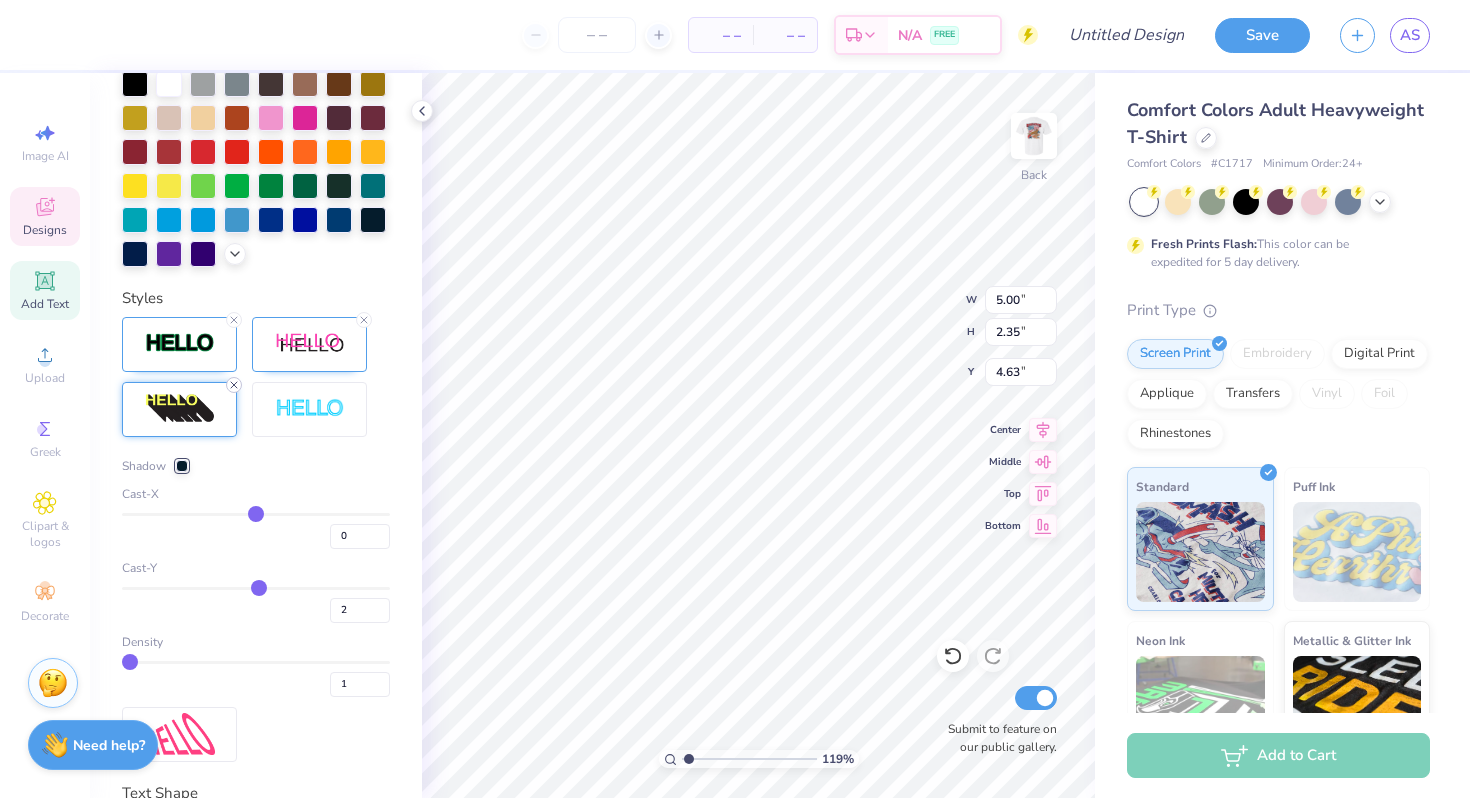 click 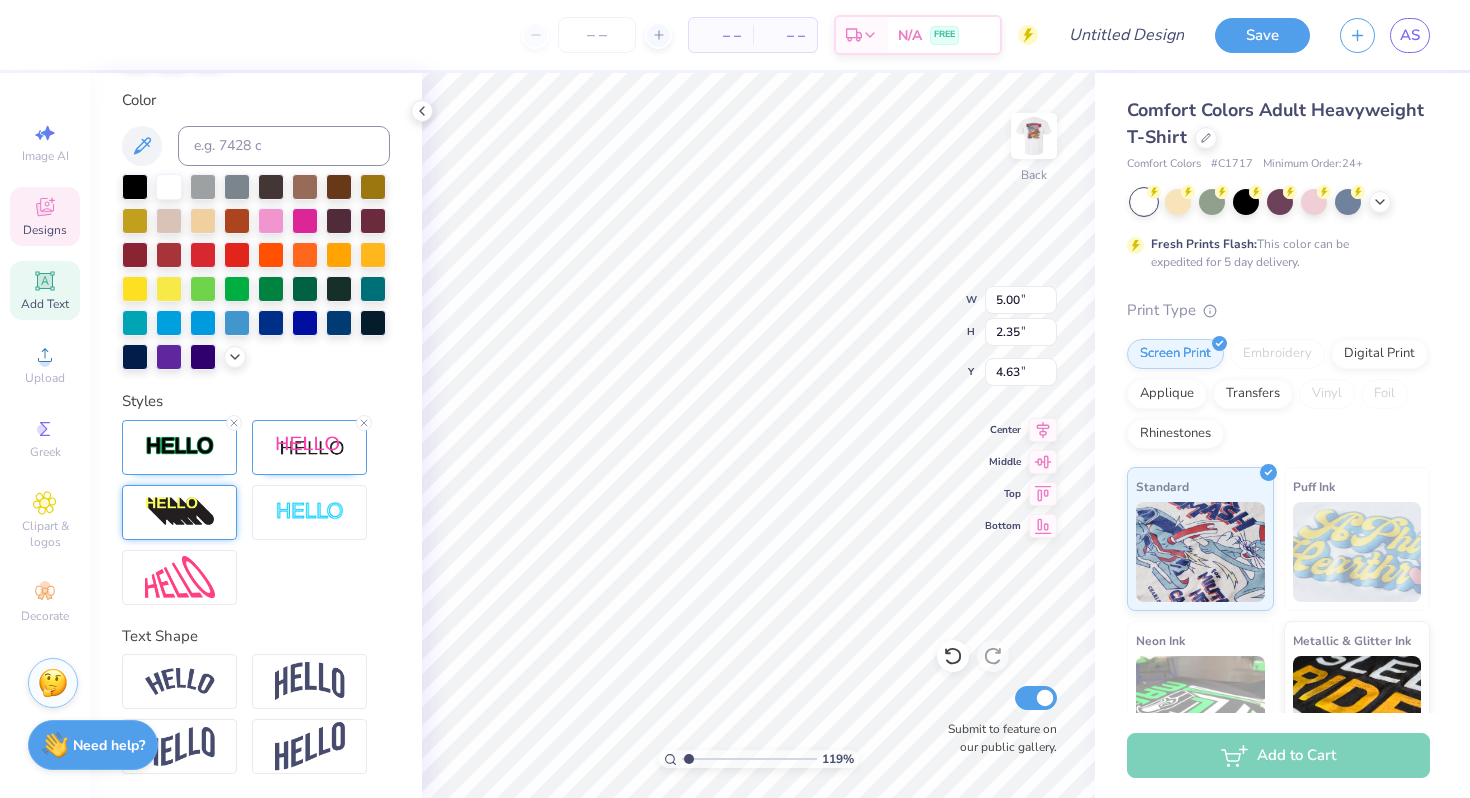 scroll, scrollTop: 442, scrollLeft: 0, axis: vertical 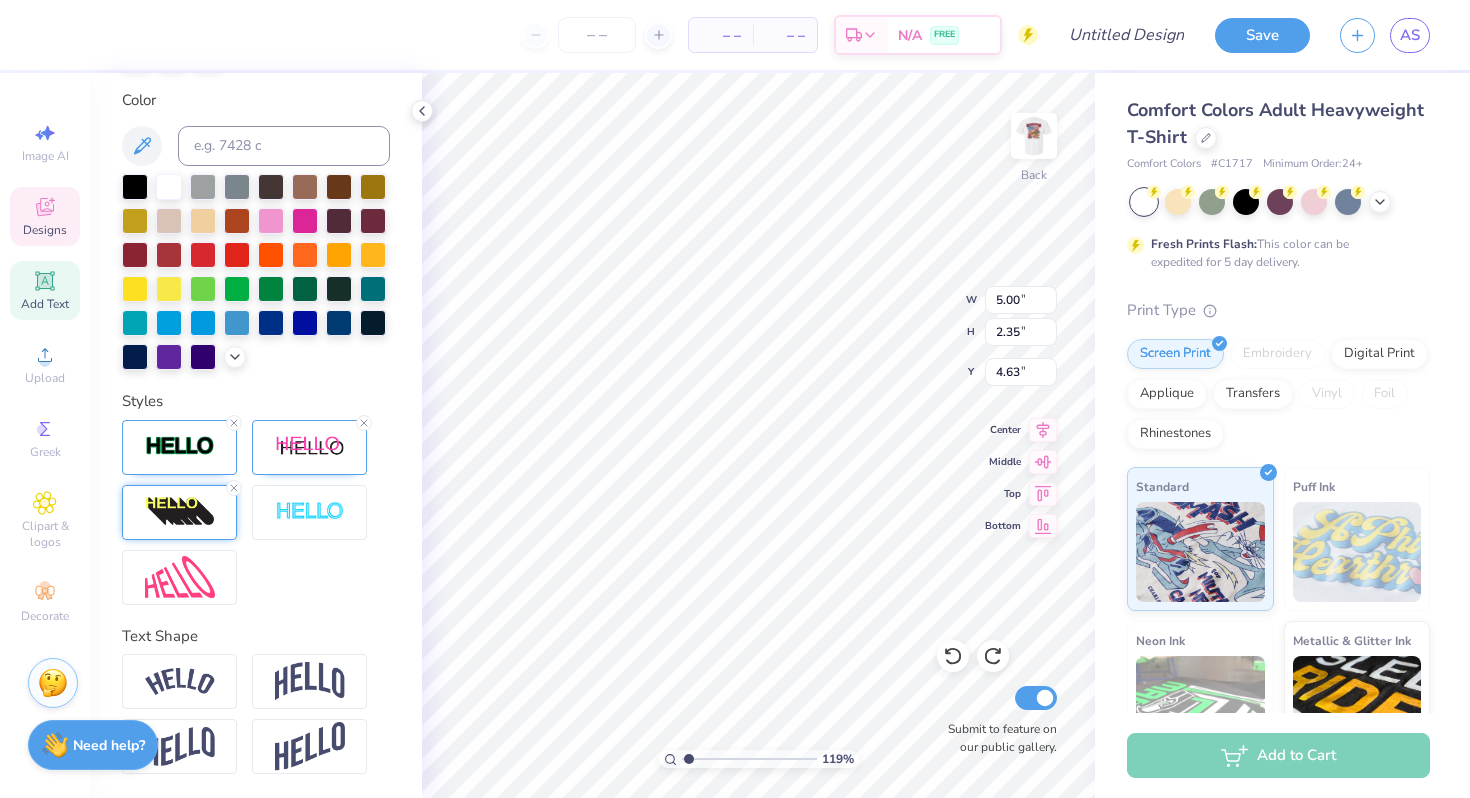 click at bounding box center (180, 512) 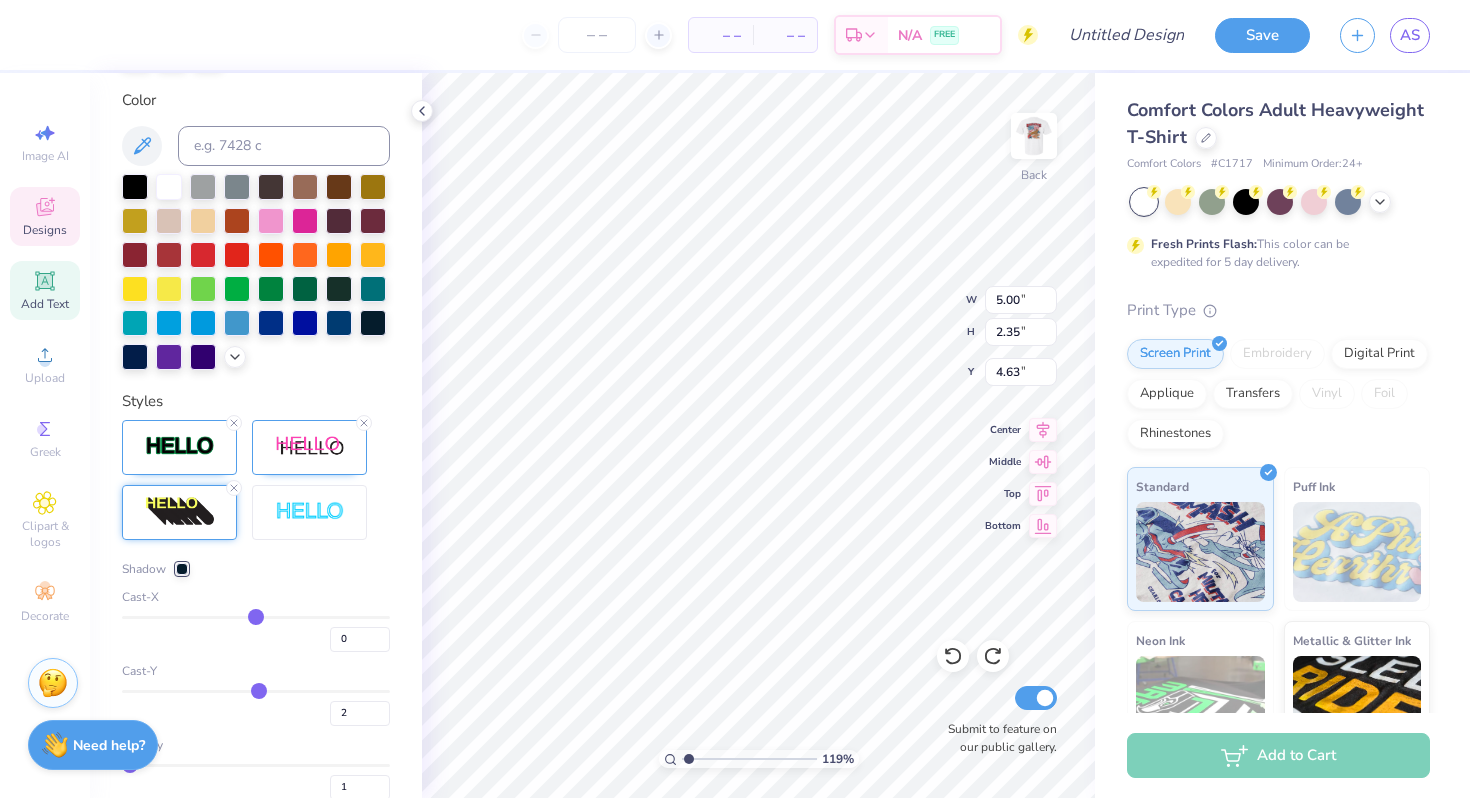 scroll, scrollTop: 545, scrollLeft: 0, axis: vertical 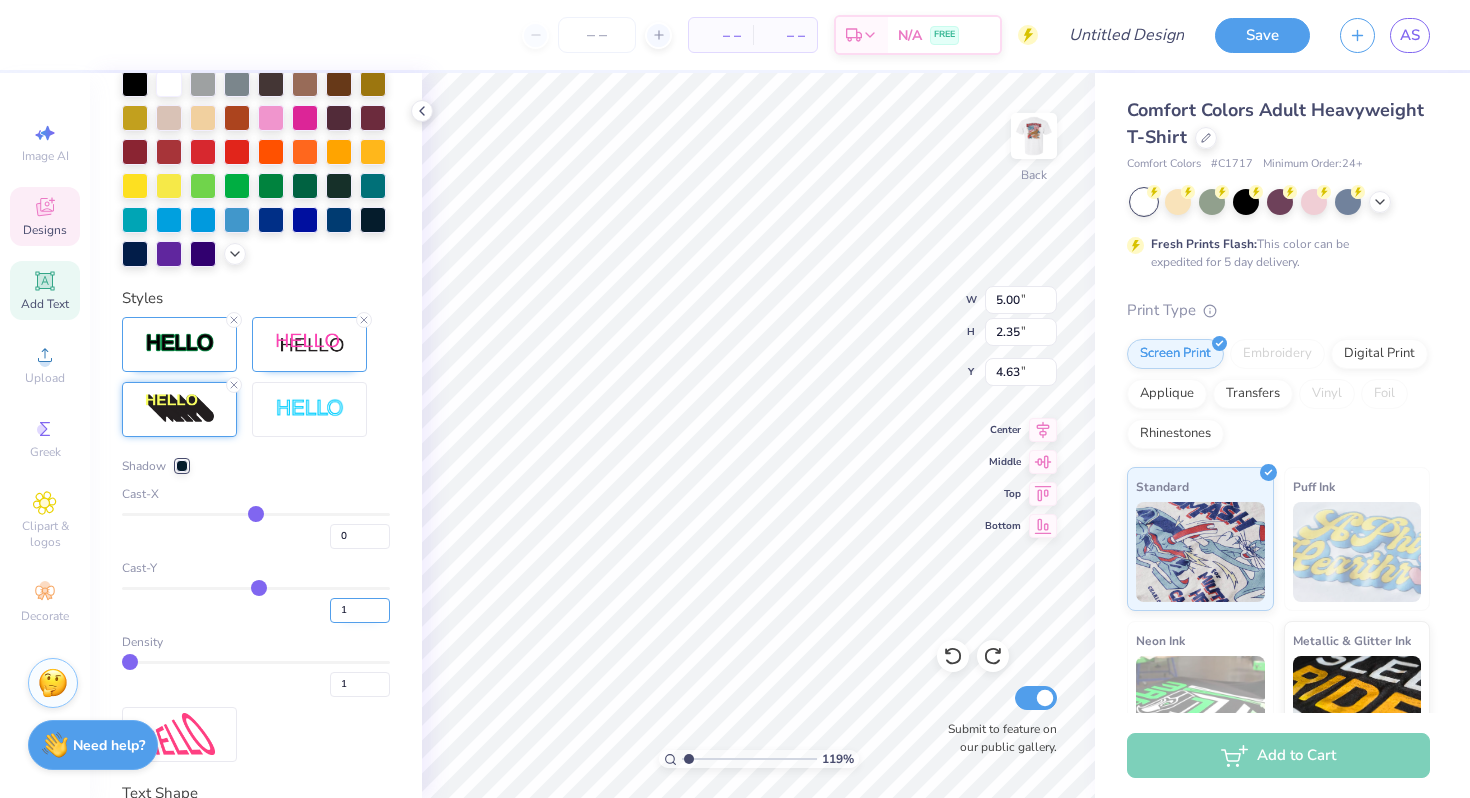 click on "1" at bounding box center [360, 610] 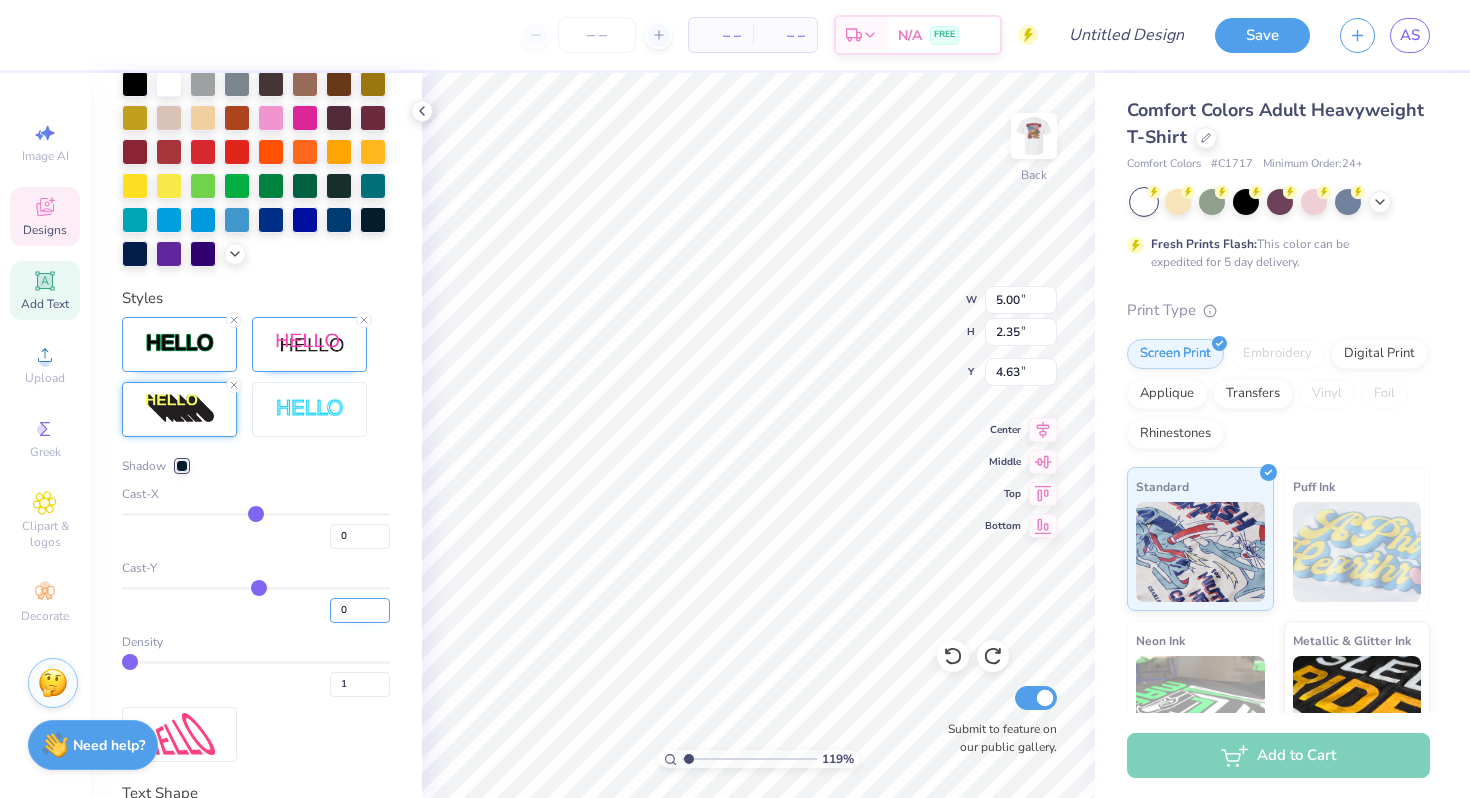 click on "0" at bounding box center (360, 610) 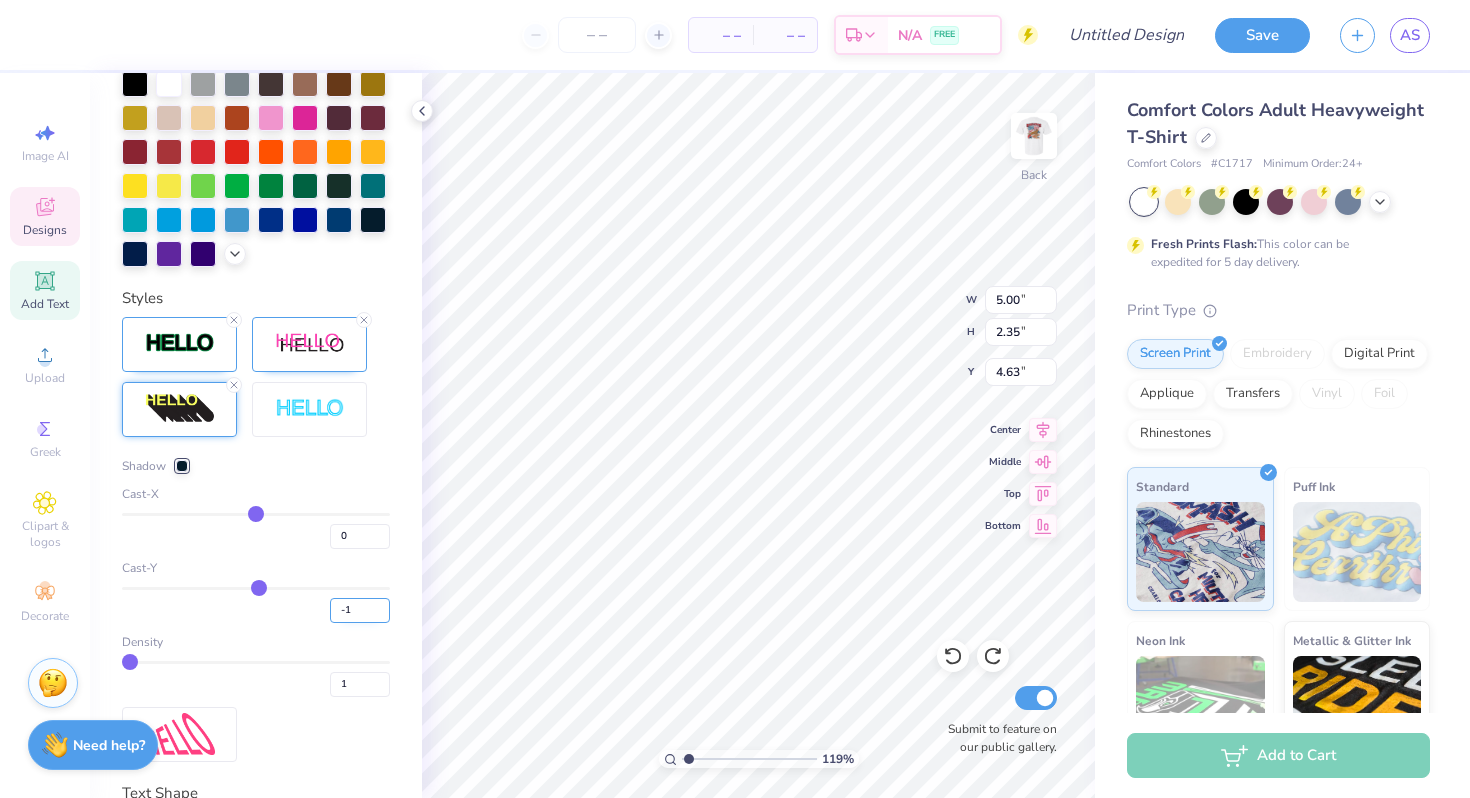 click on "-1" at bounding box center [360, 610] 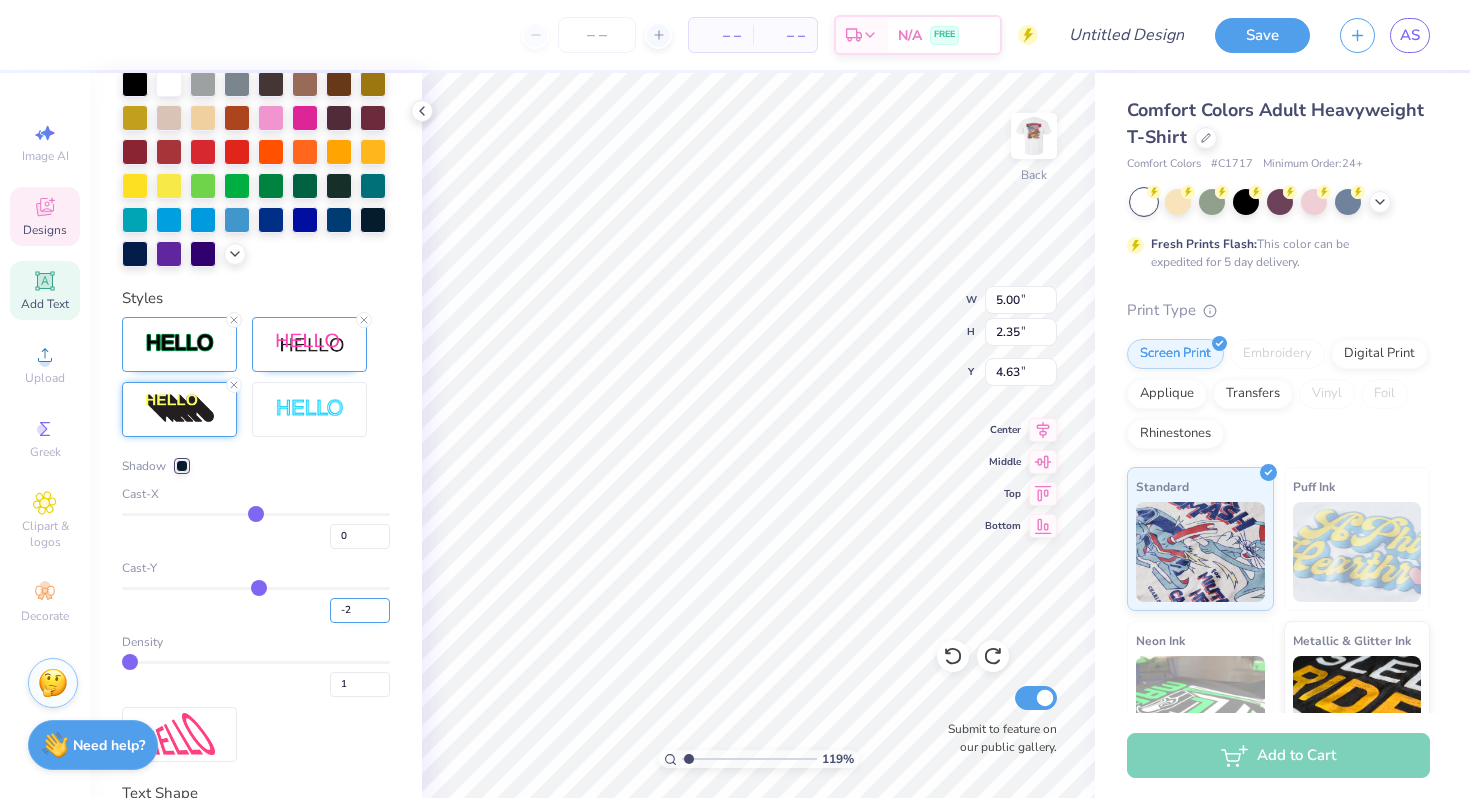 click on "-2" at bounding box center [360, 610] 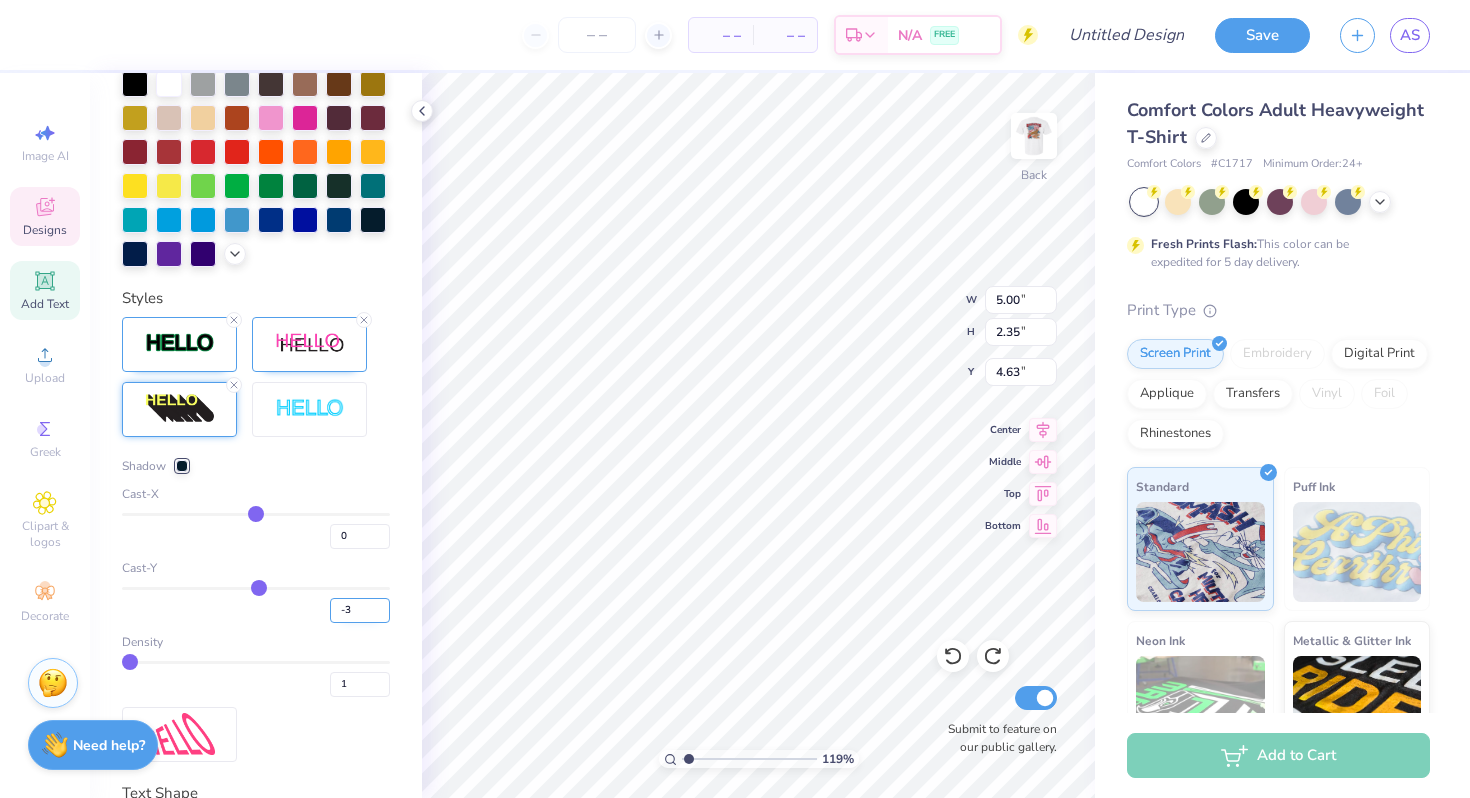 type on "-3" 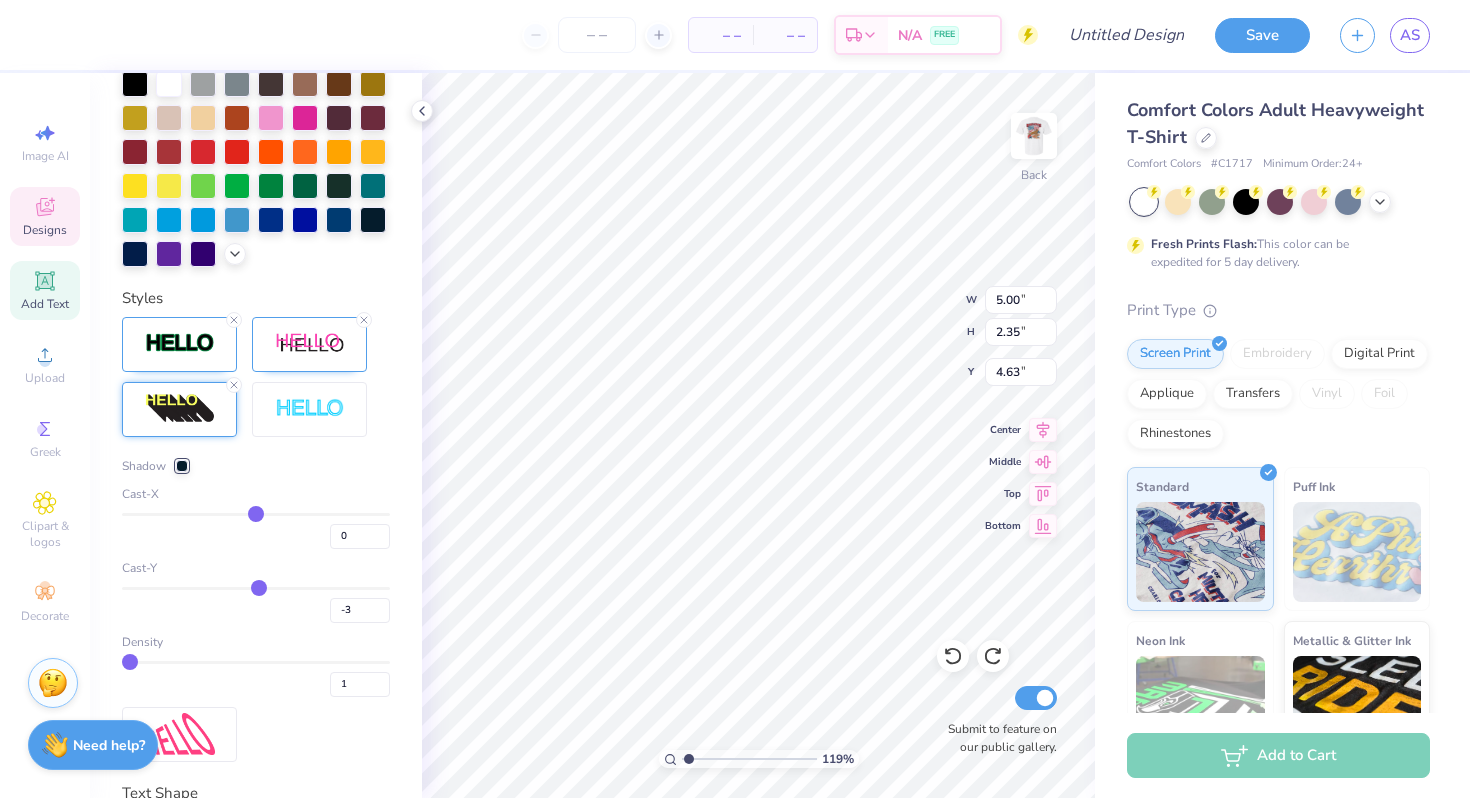 type on "-3" 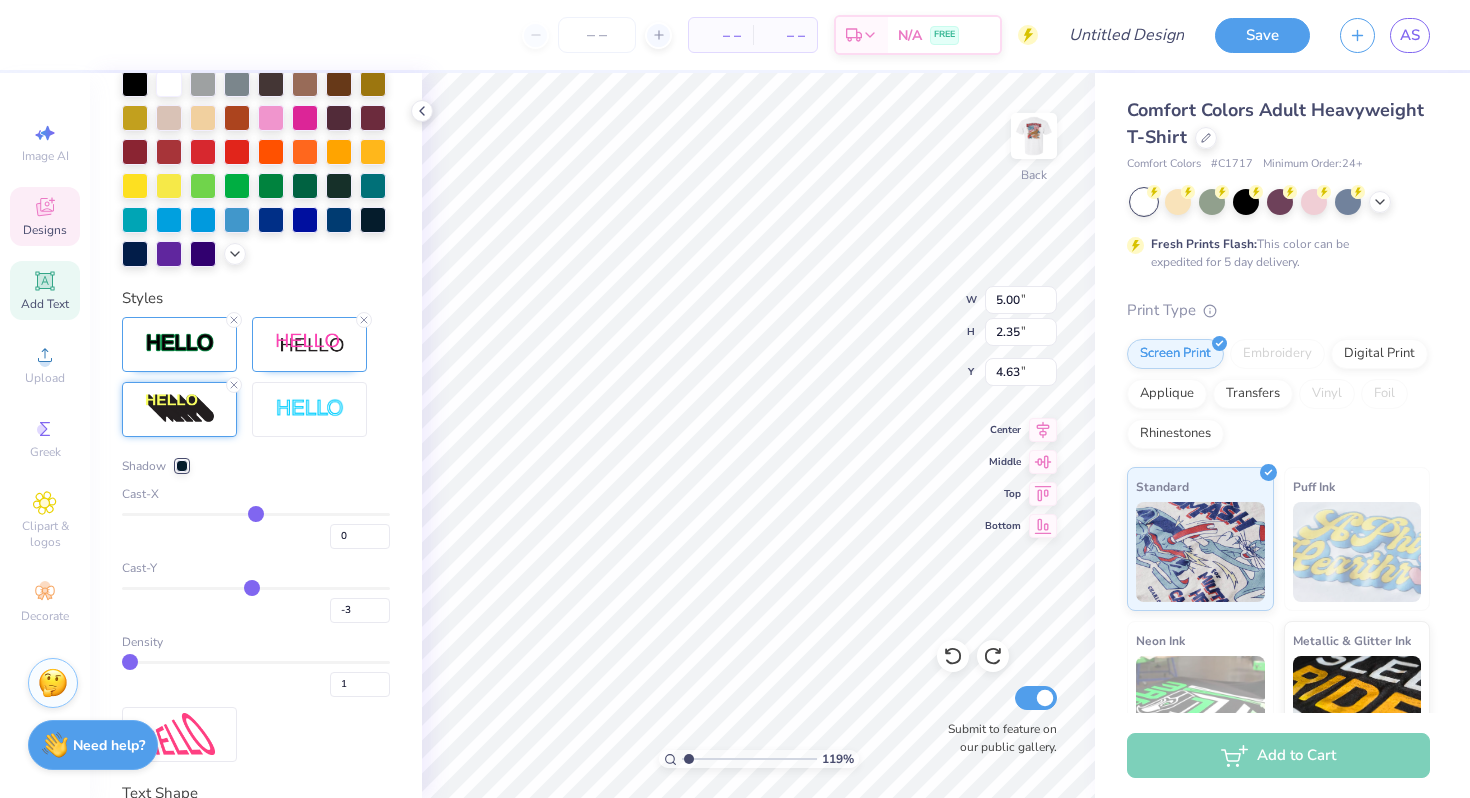 click on "Personalized Names Personalized Numbers Text Tool  Add Font Font Athletic Switch to Greek Letters Format Text colors Color Styles Shadow Cast-X 0 Cast-Y -3 Density 1 Text Shape" at bounding box center [256, 435] 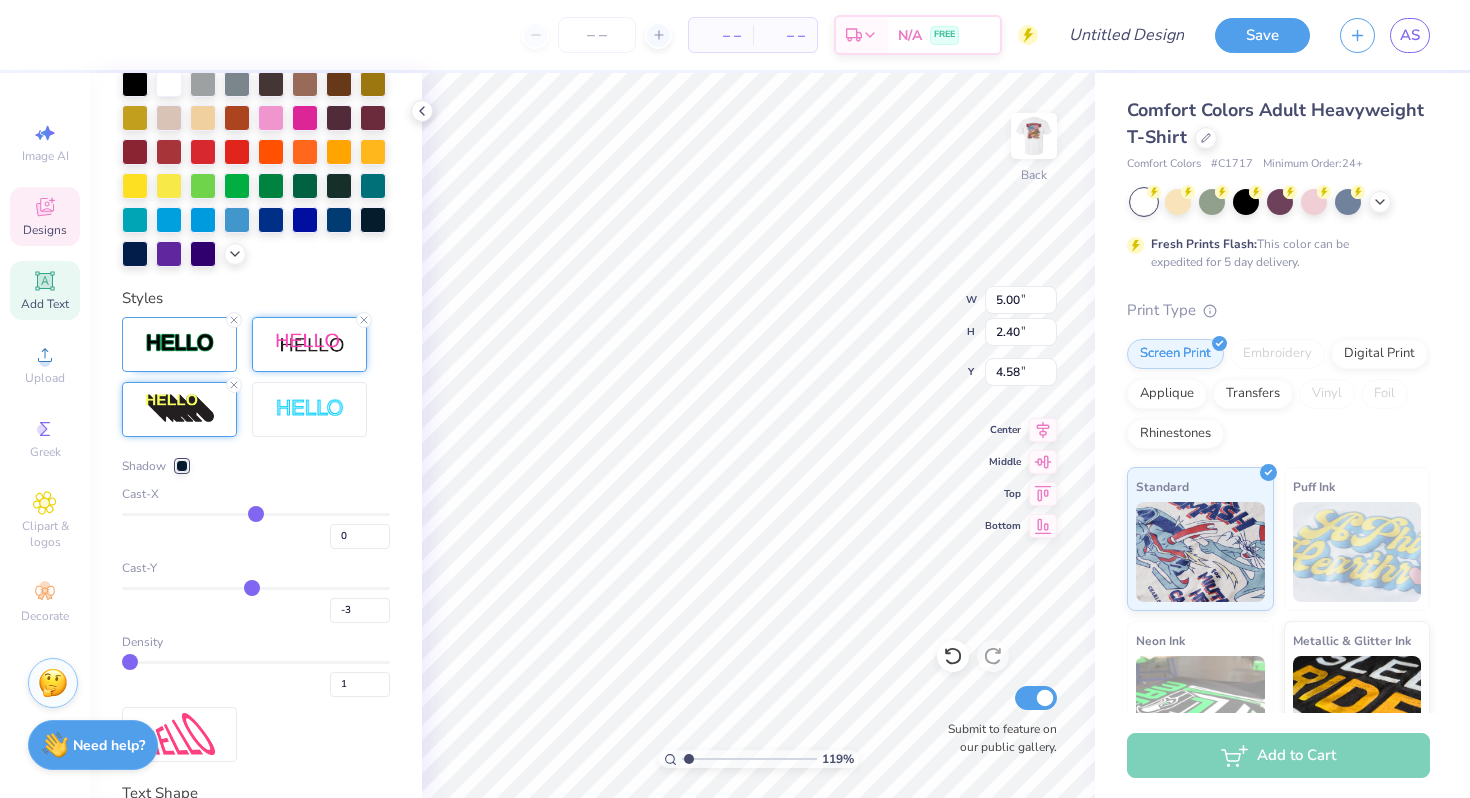 click at bounding box center [310, 344] 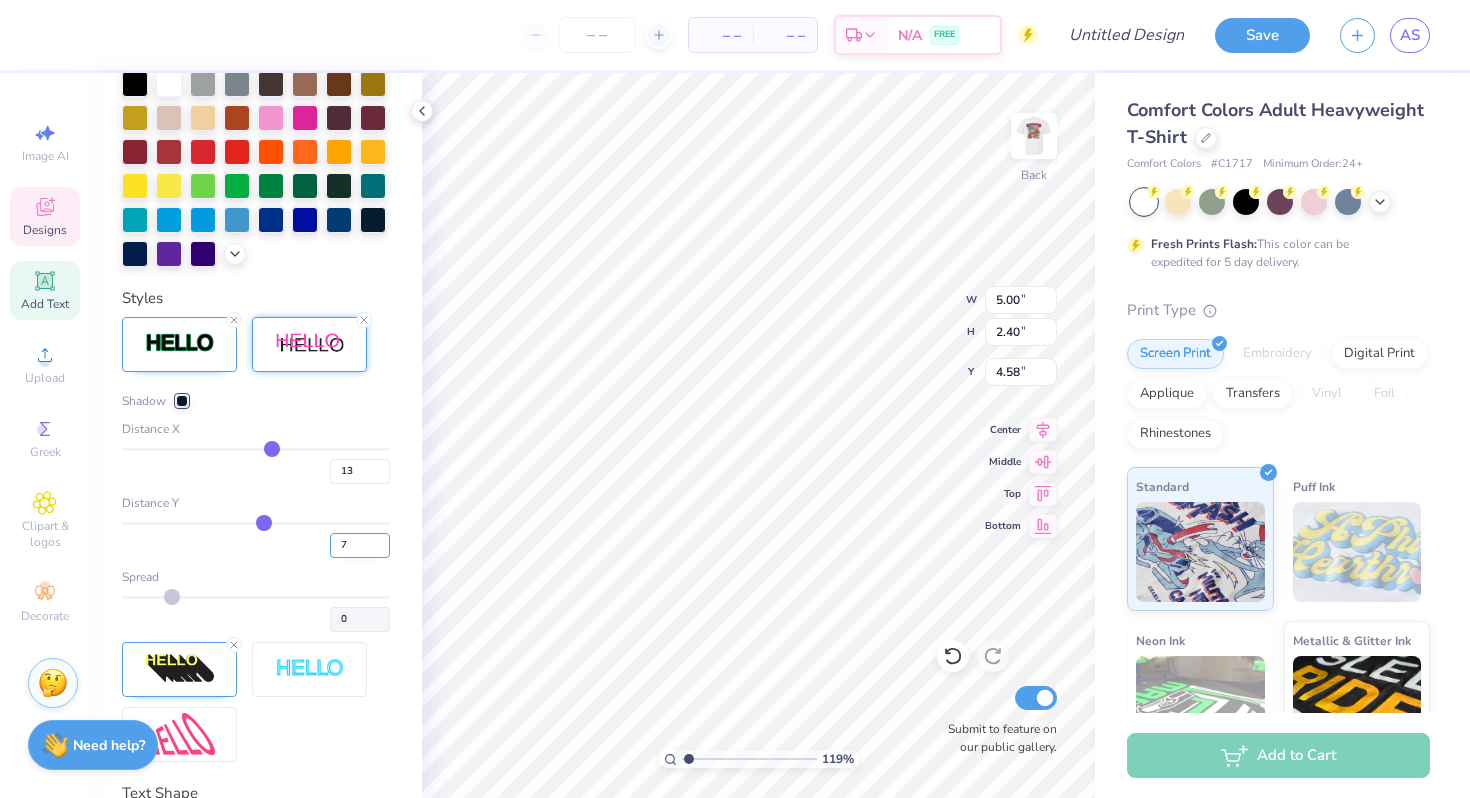 click on "7" at bounding box center [360, 545] 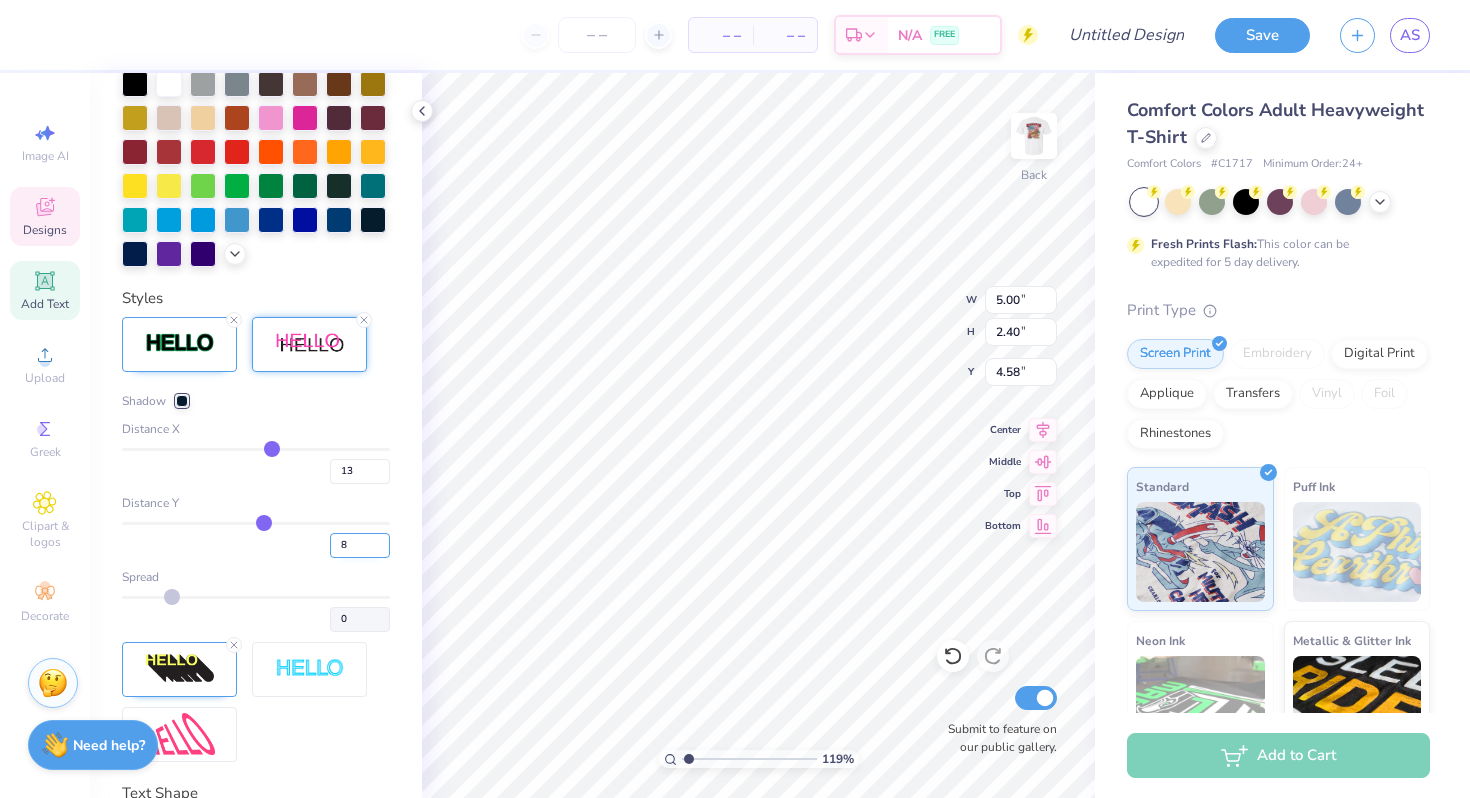 type on "8" 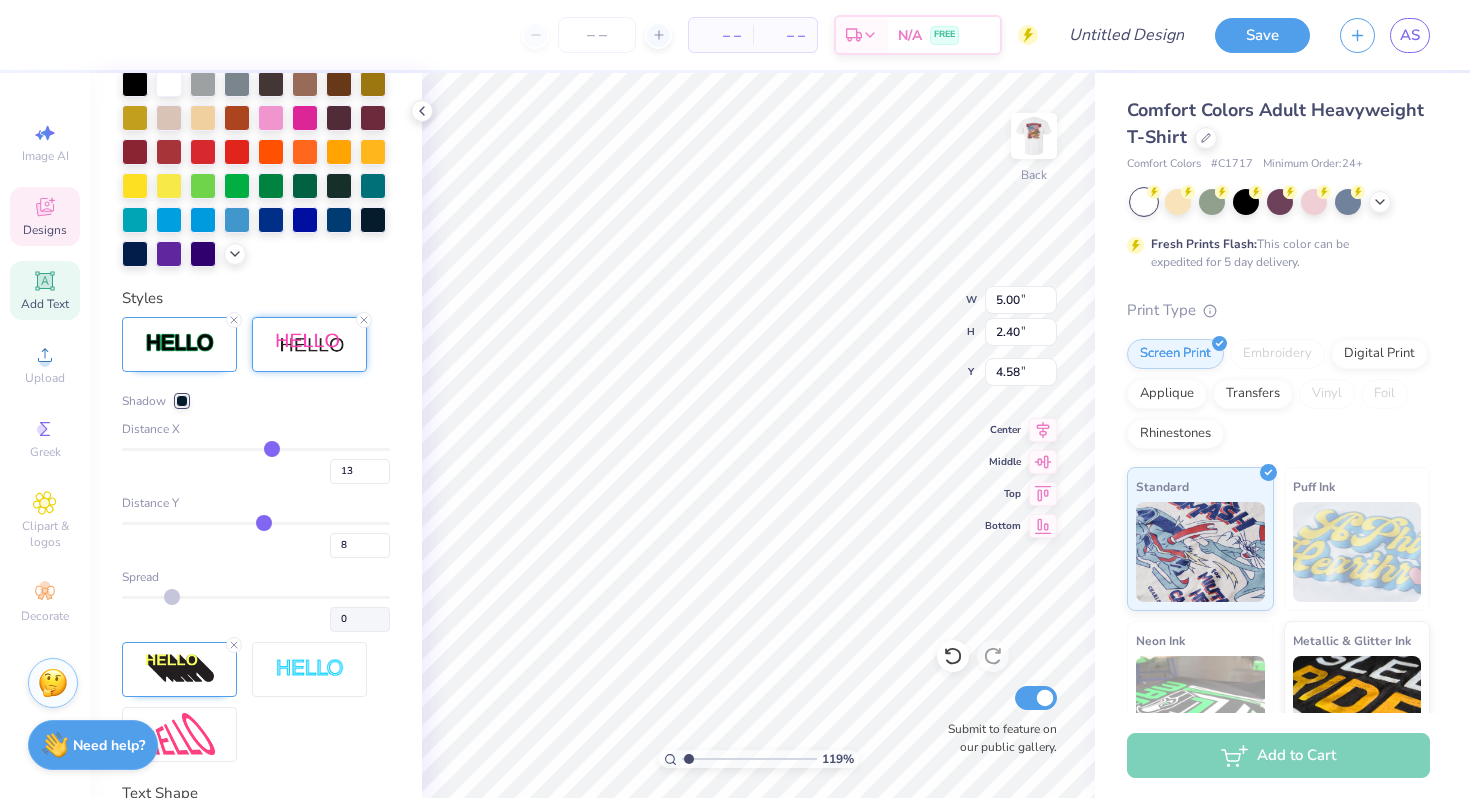type on "8" 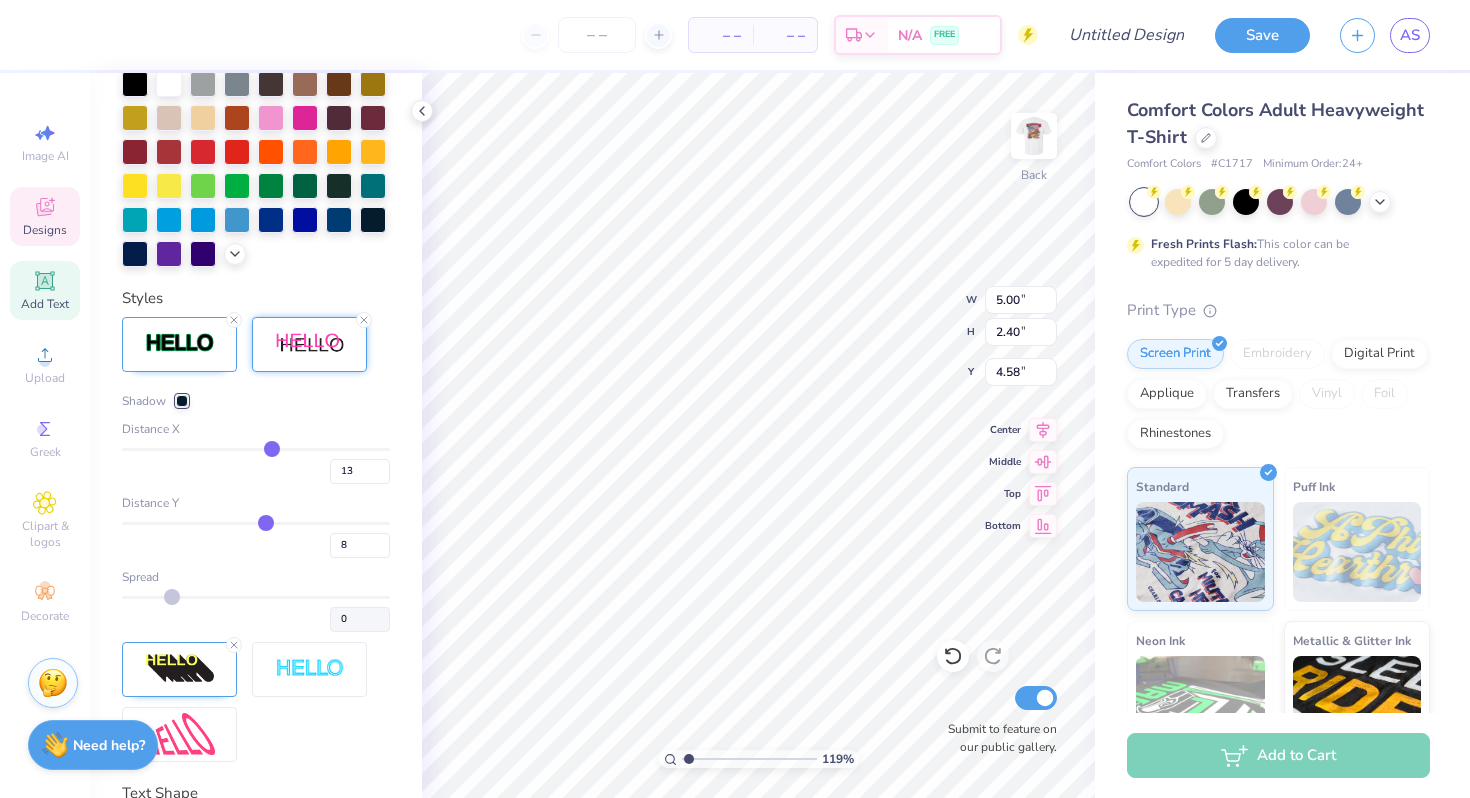 click on "Personalized Names Personalized Numbers Text Tool  Add Font Font Athletic Switch to Greek Letters Format Text colors Color Styles Shadow Distance X 13 Distance Y 8 Spread 0 Text Shape" at bounding box center (256, 435) 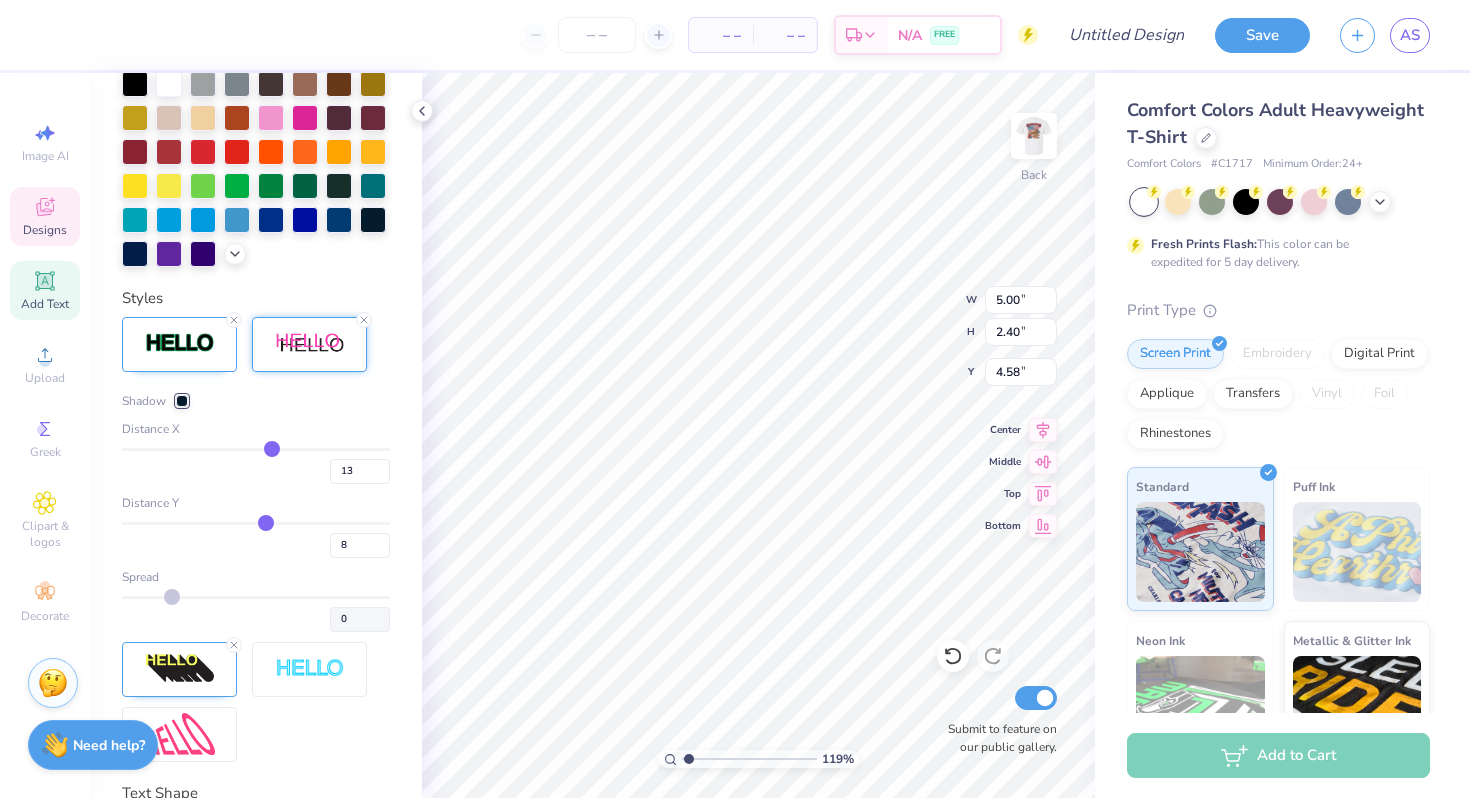 type on "2.44" 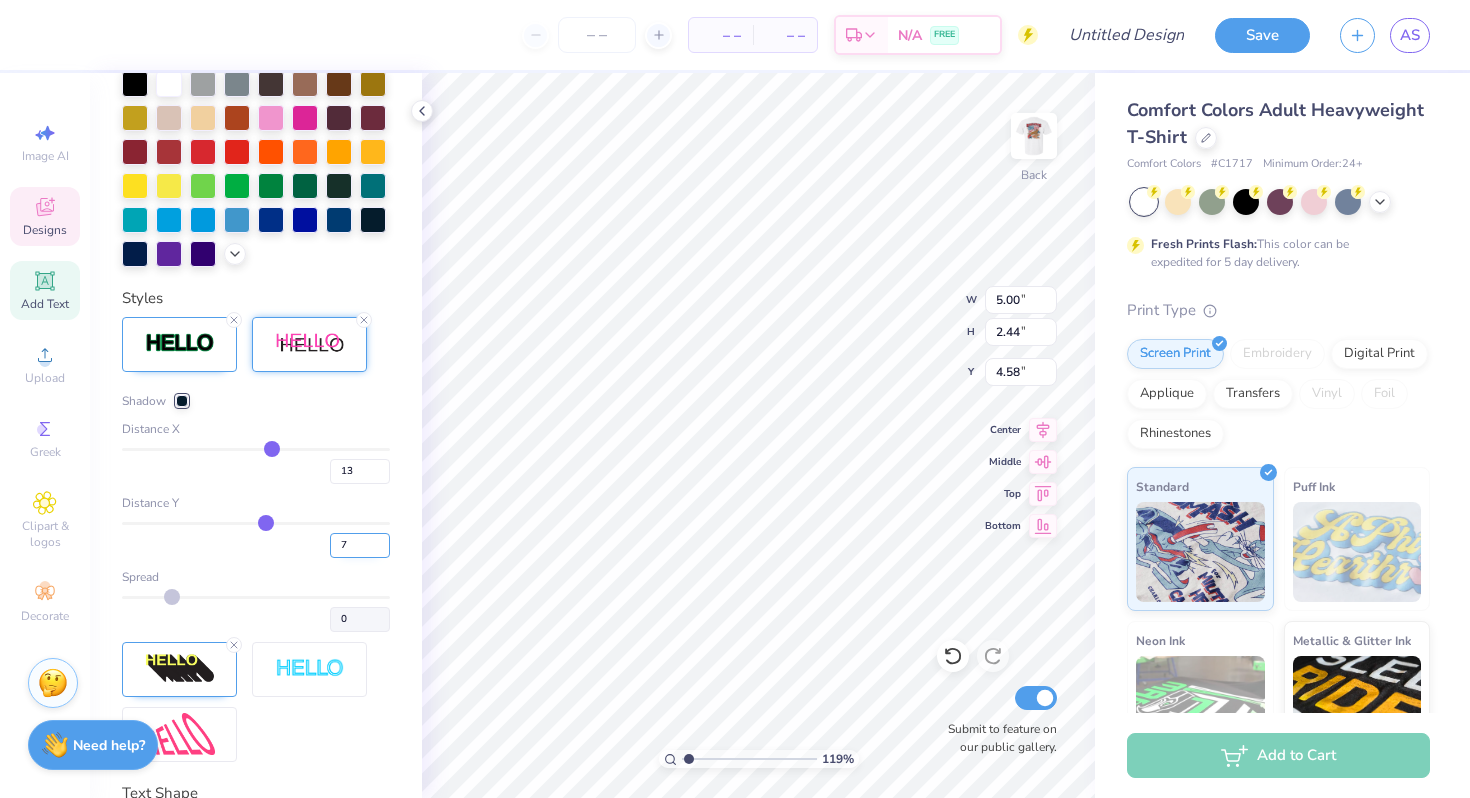 click on "7" at bounding box center (360, 545) 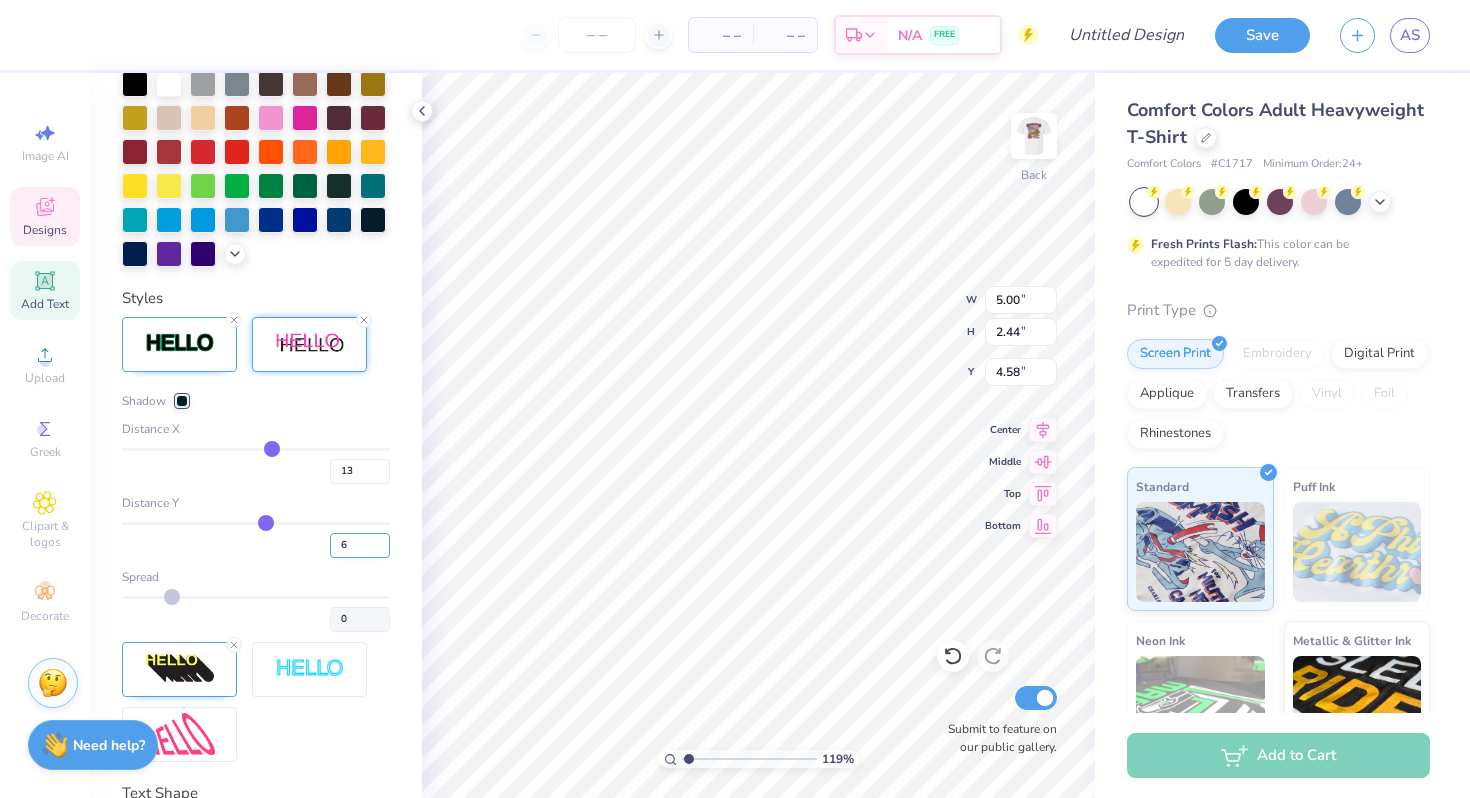 click on "6" at bounding box center [360, 545] 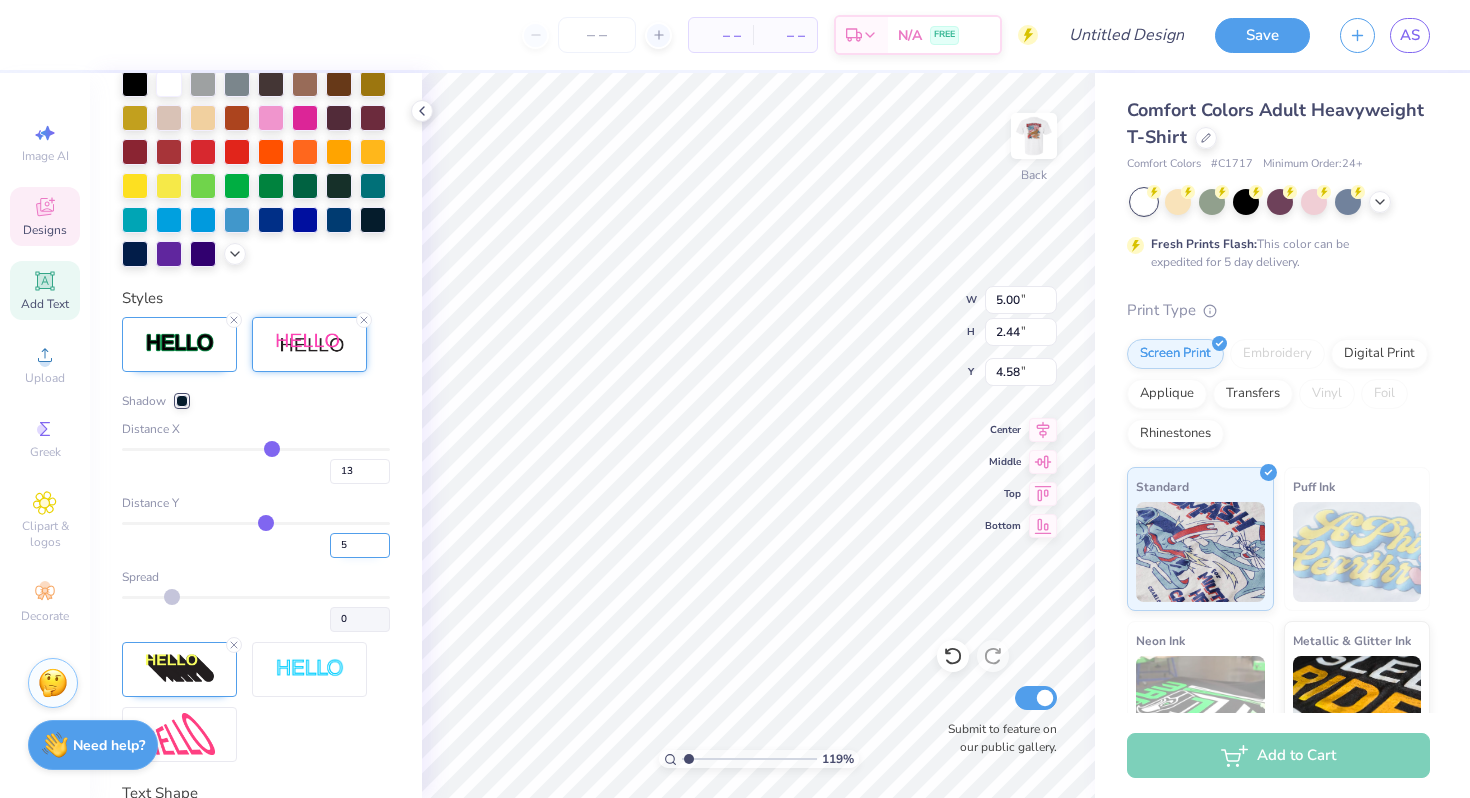 click on "5" at bounding box center [360, 545] 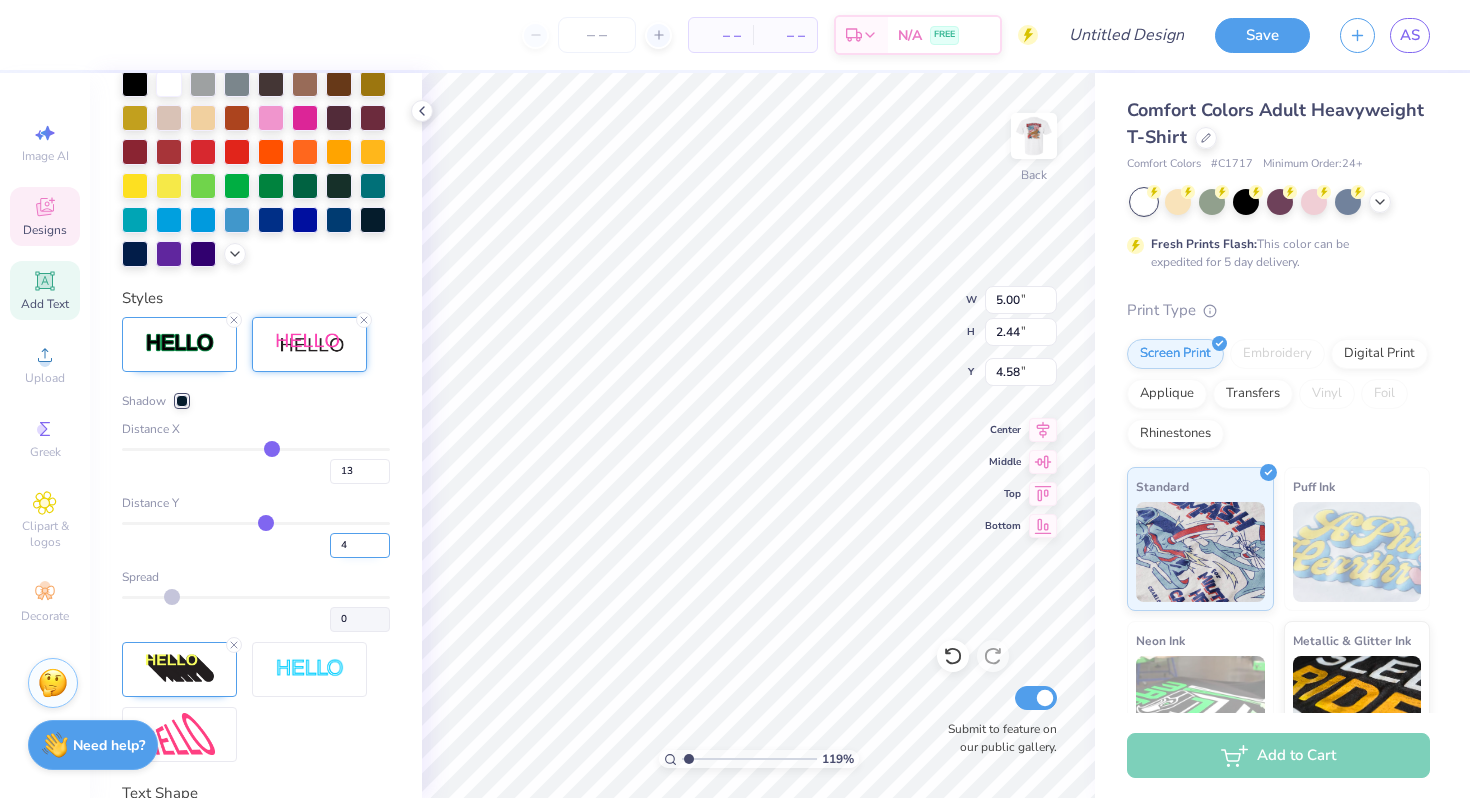 click on "4" at bounding box center (360, 545) 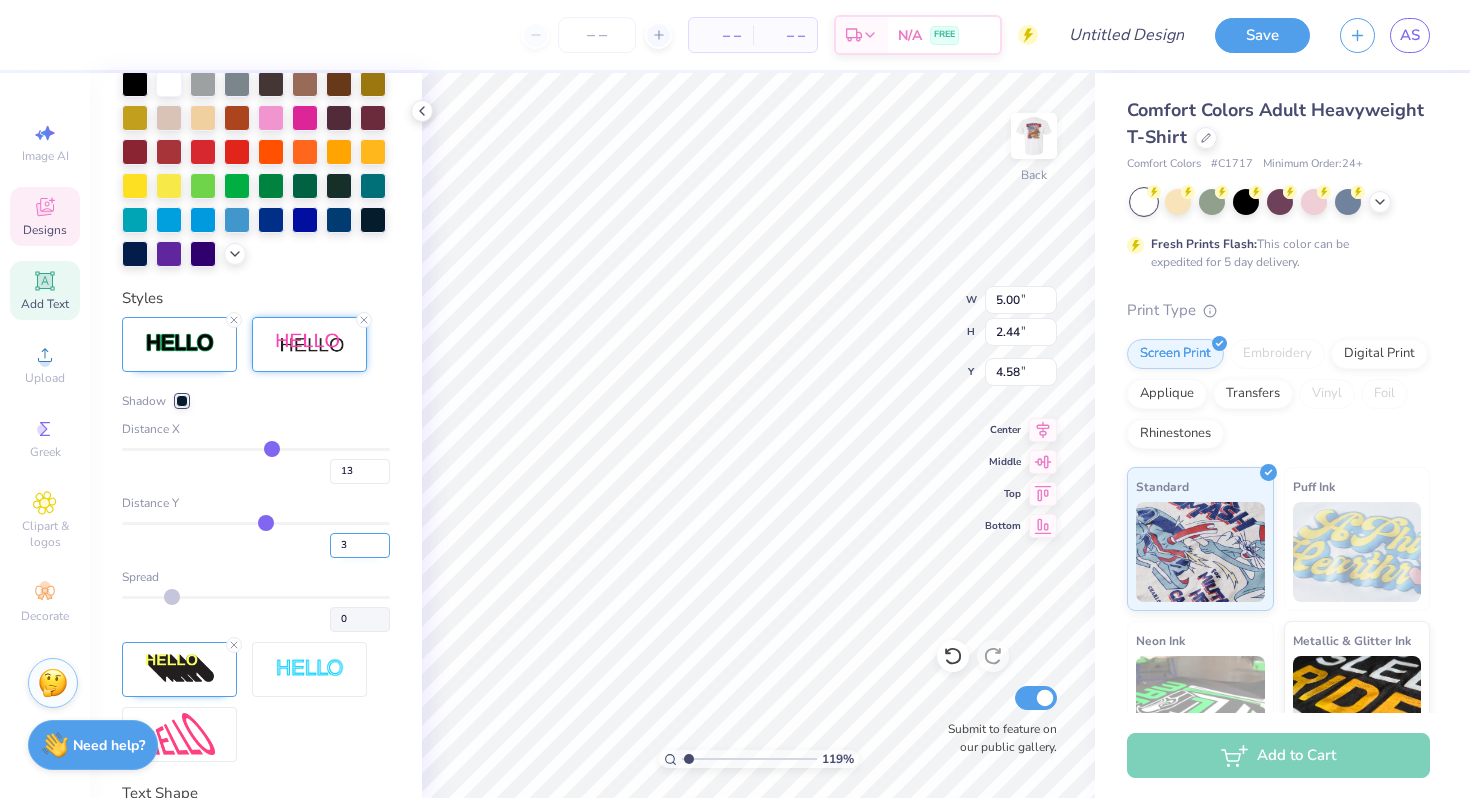 click on "3" at bounding box center [360, 545] 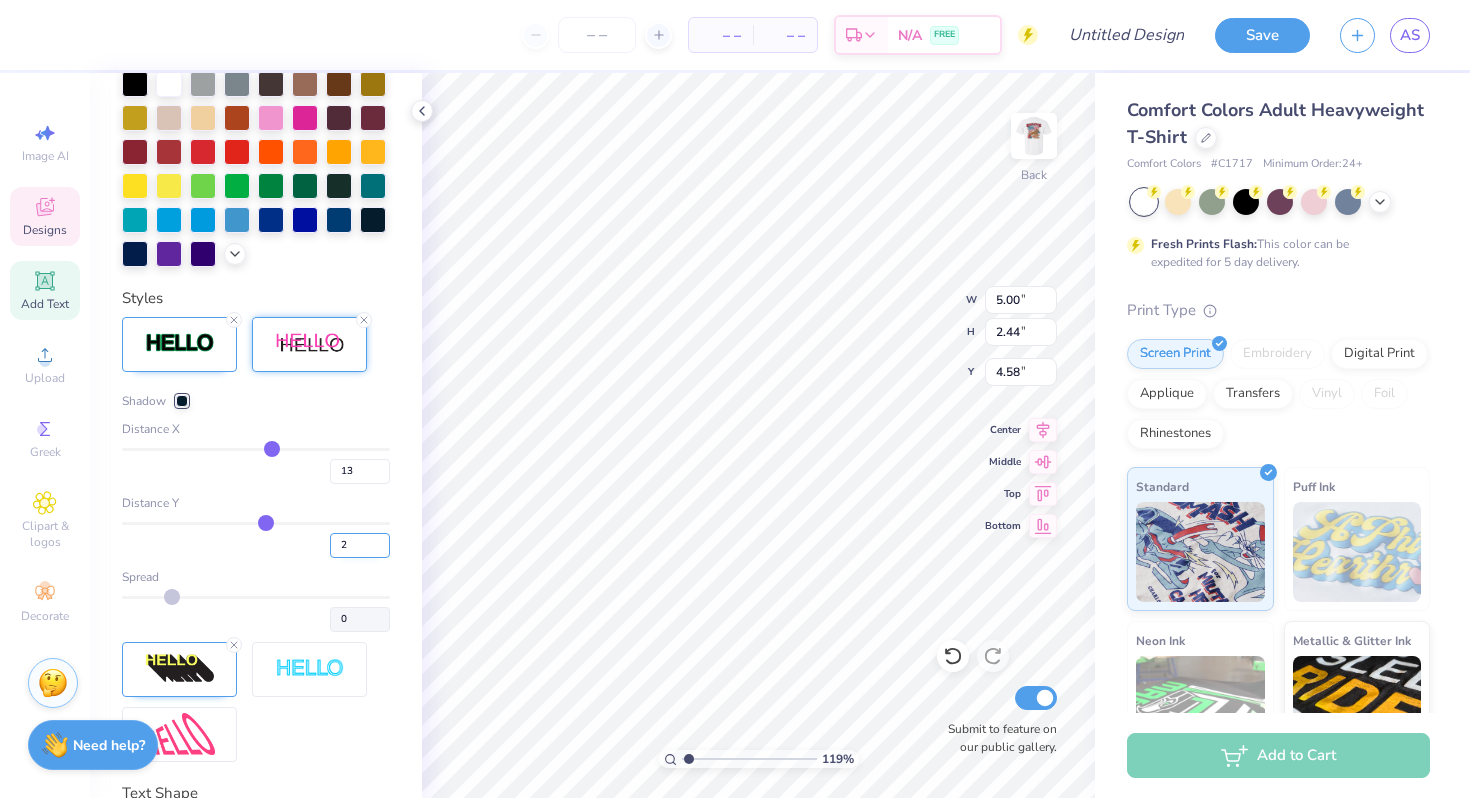 click on "2" at bounding box center [360, 545] 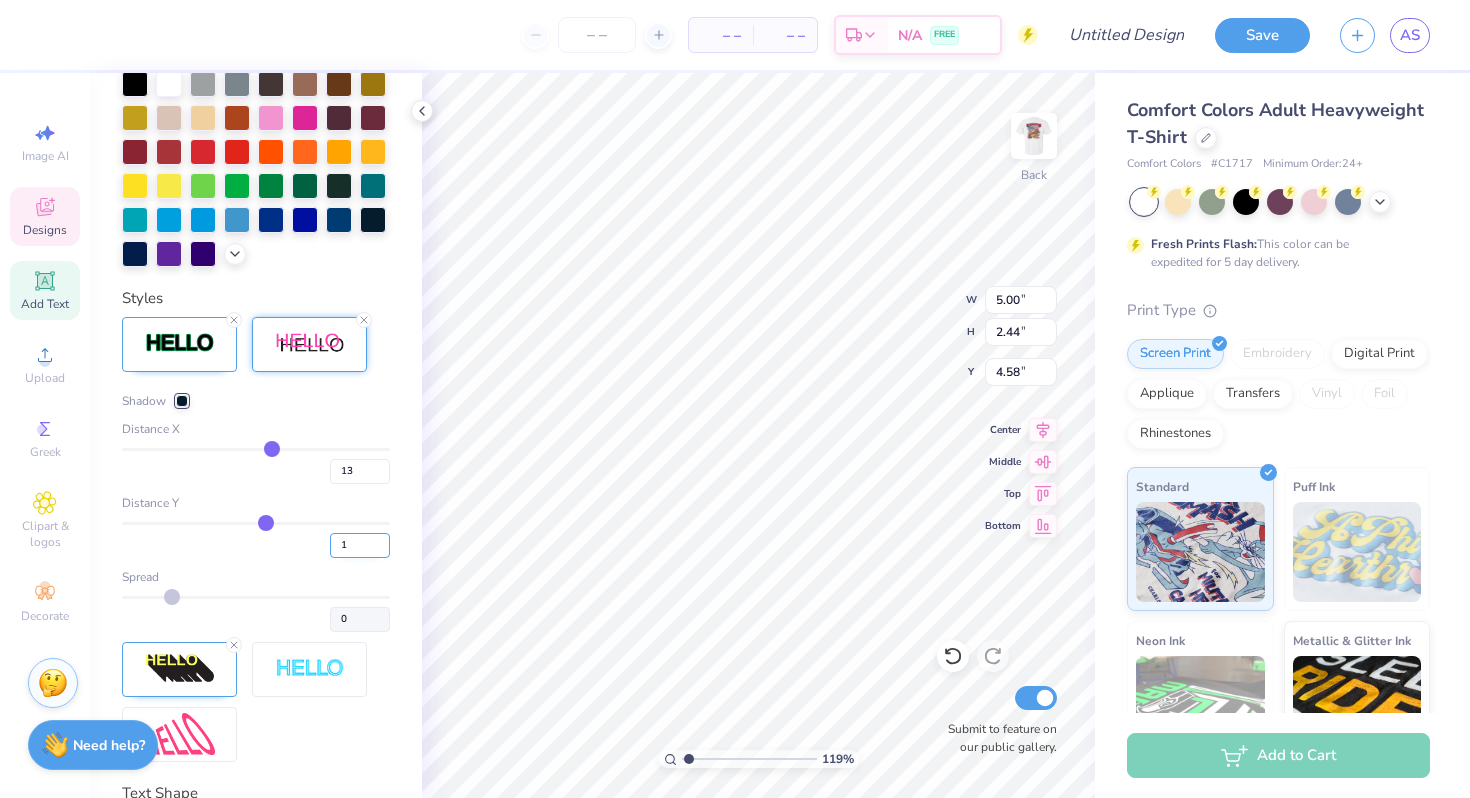 click on "1" at bounding box center [360, 545] 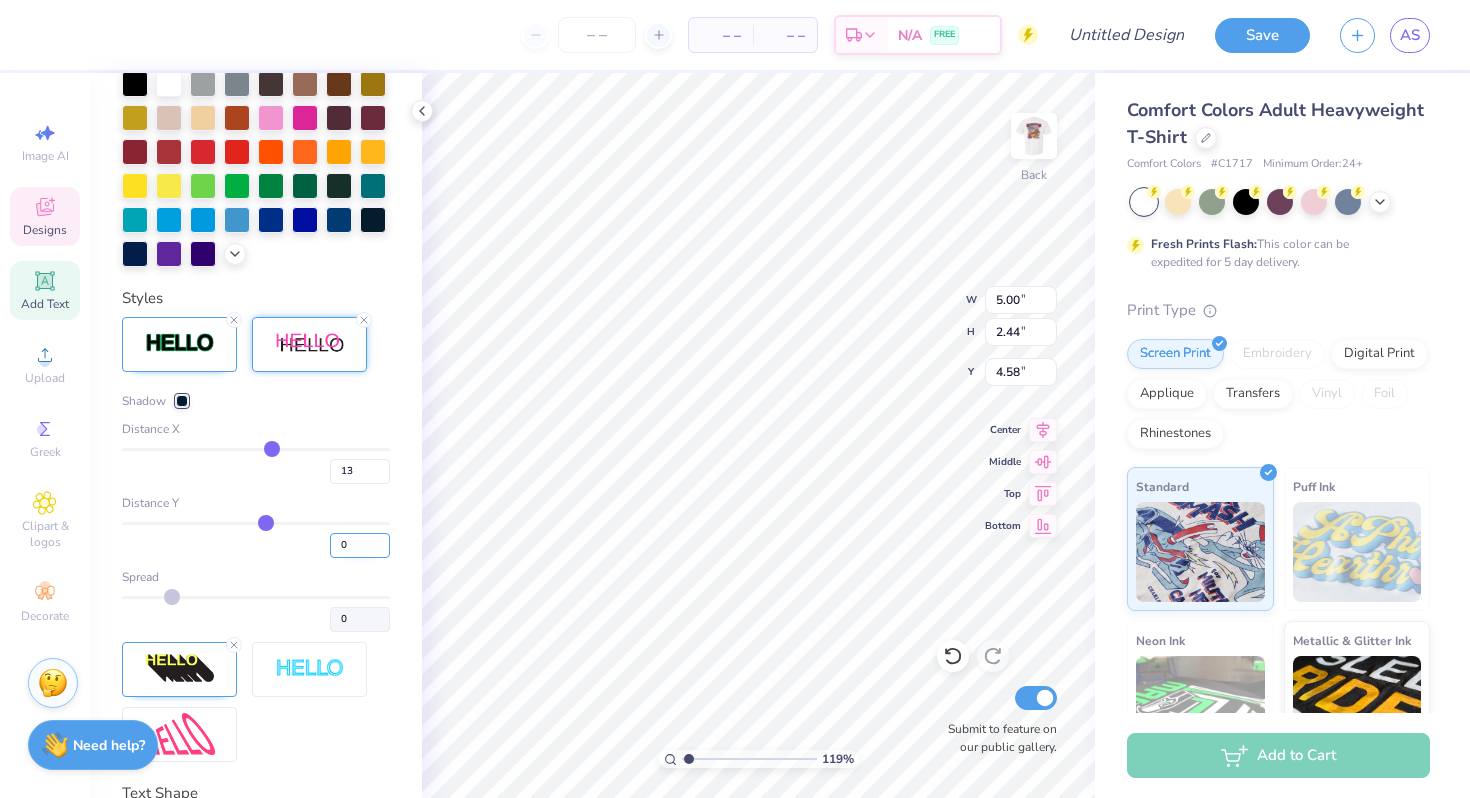 type on "0" 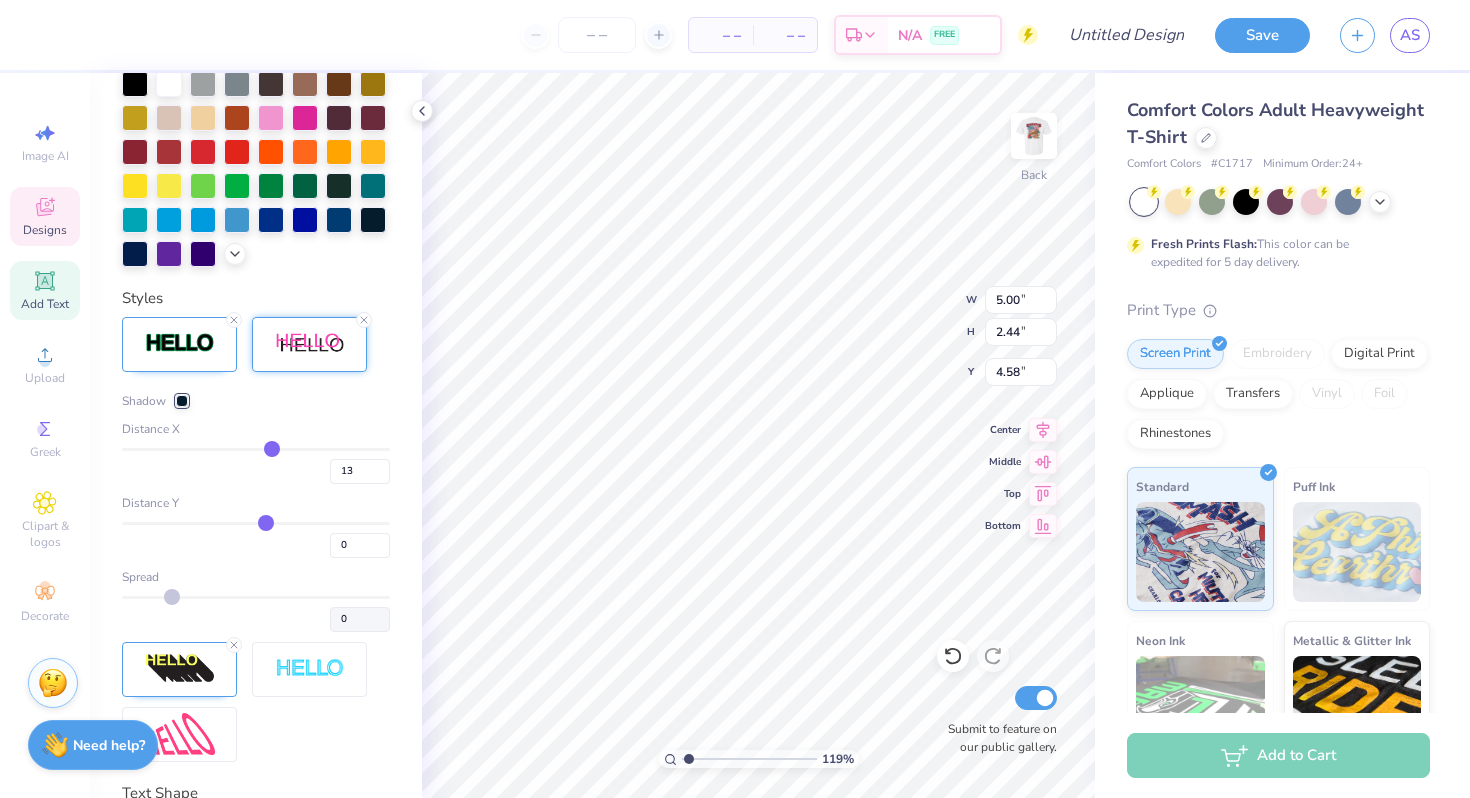type on "0" 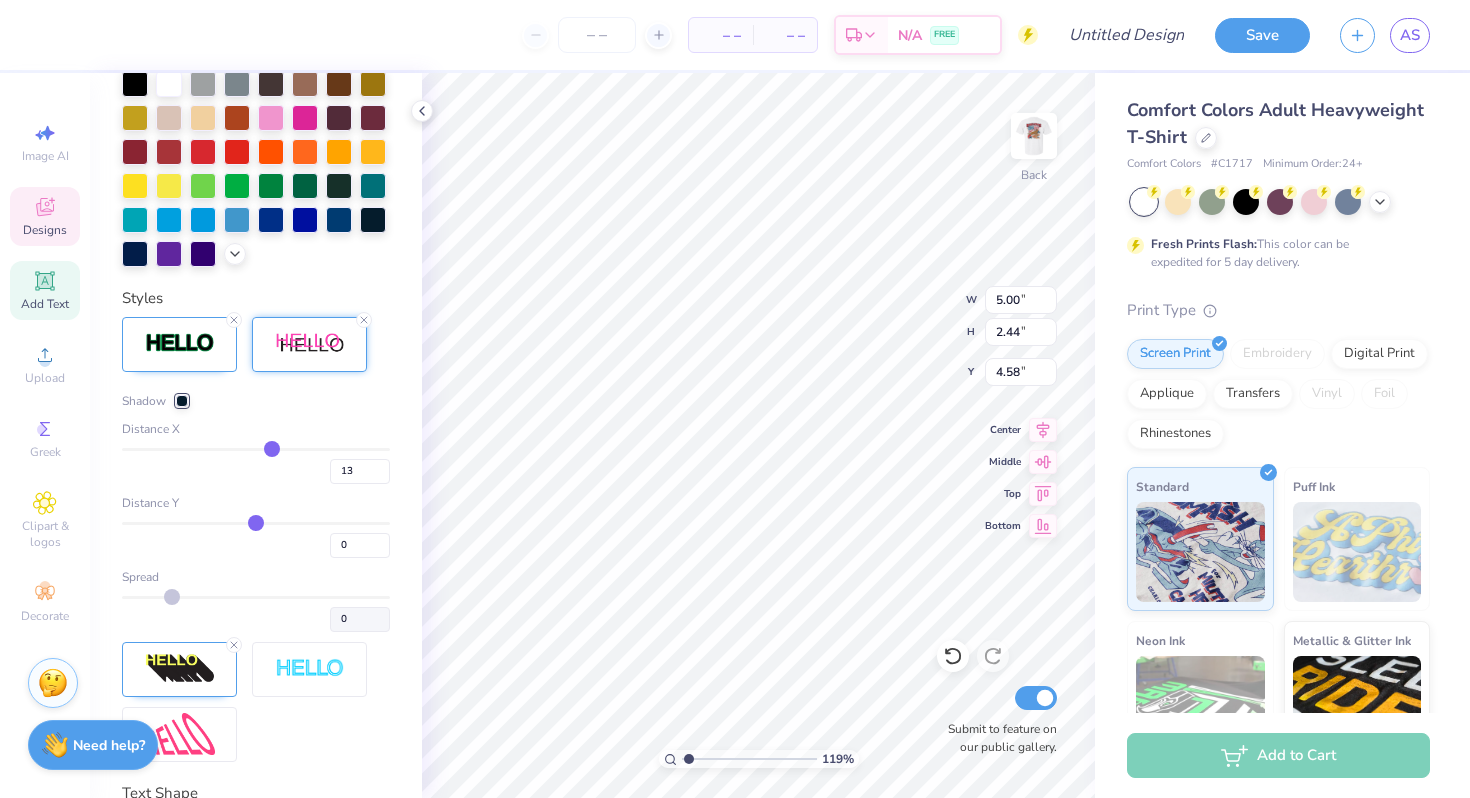 click on "Personalized Names Personalized Numbers Text Tool  Add Font Font Athletic Switch to Greek Letters Format Text colors Color Styles Shadow Distance X 13 Distance Y 0 Spread 0 Text Shape" at bounding box center (256, 435) 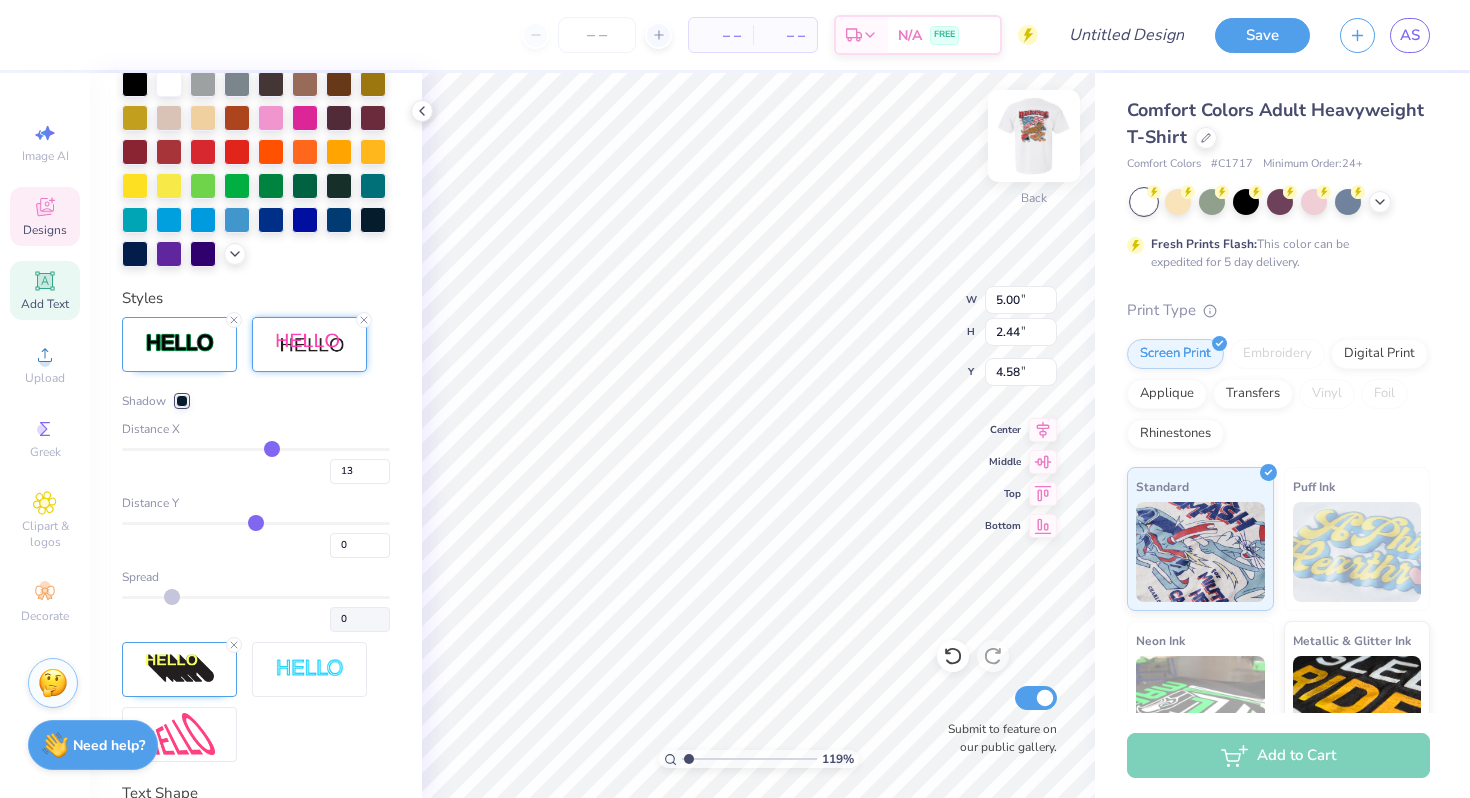type on "2.28" 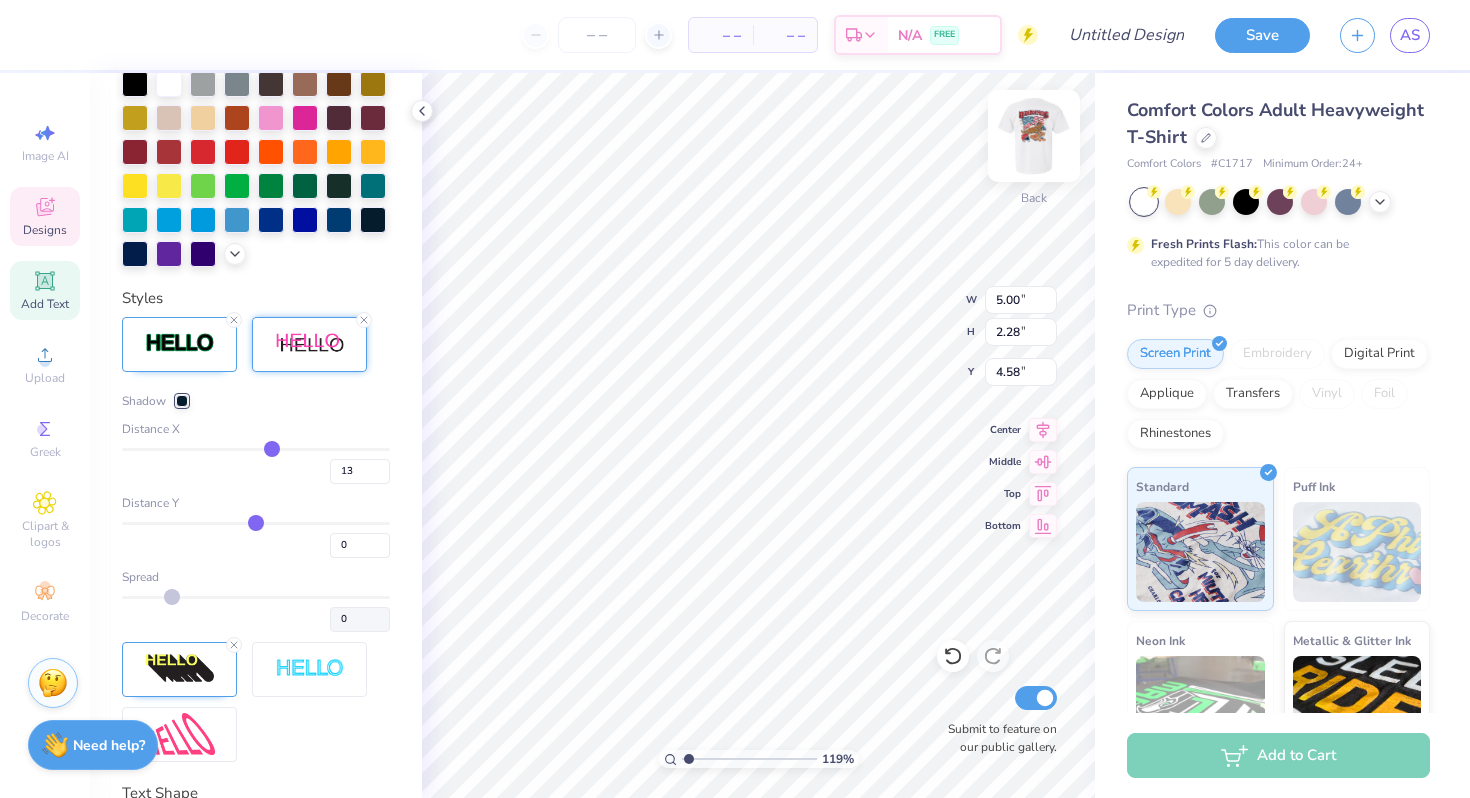 click at bounding box center (1034, 136) 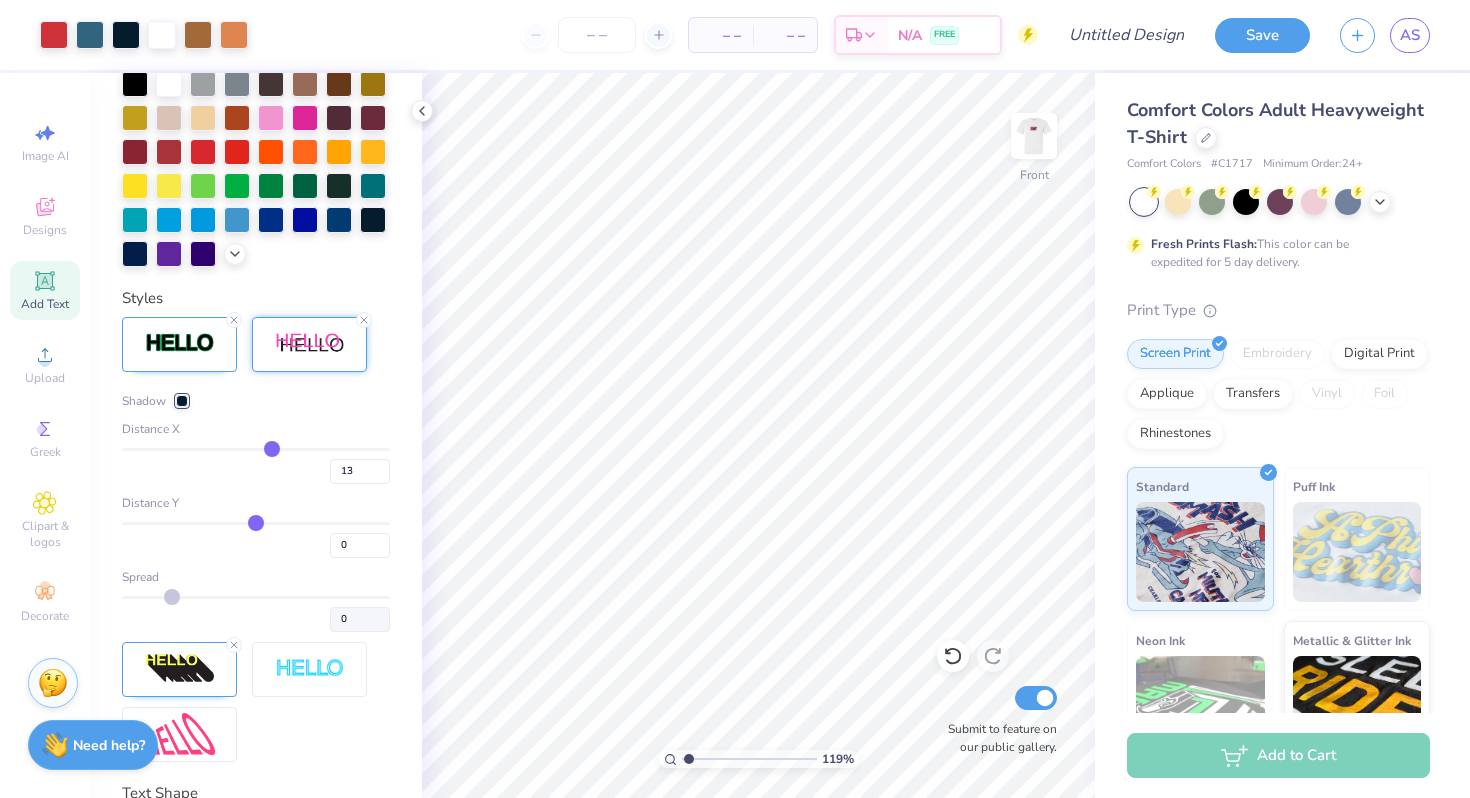 click at bounding box center [1034, 136] 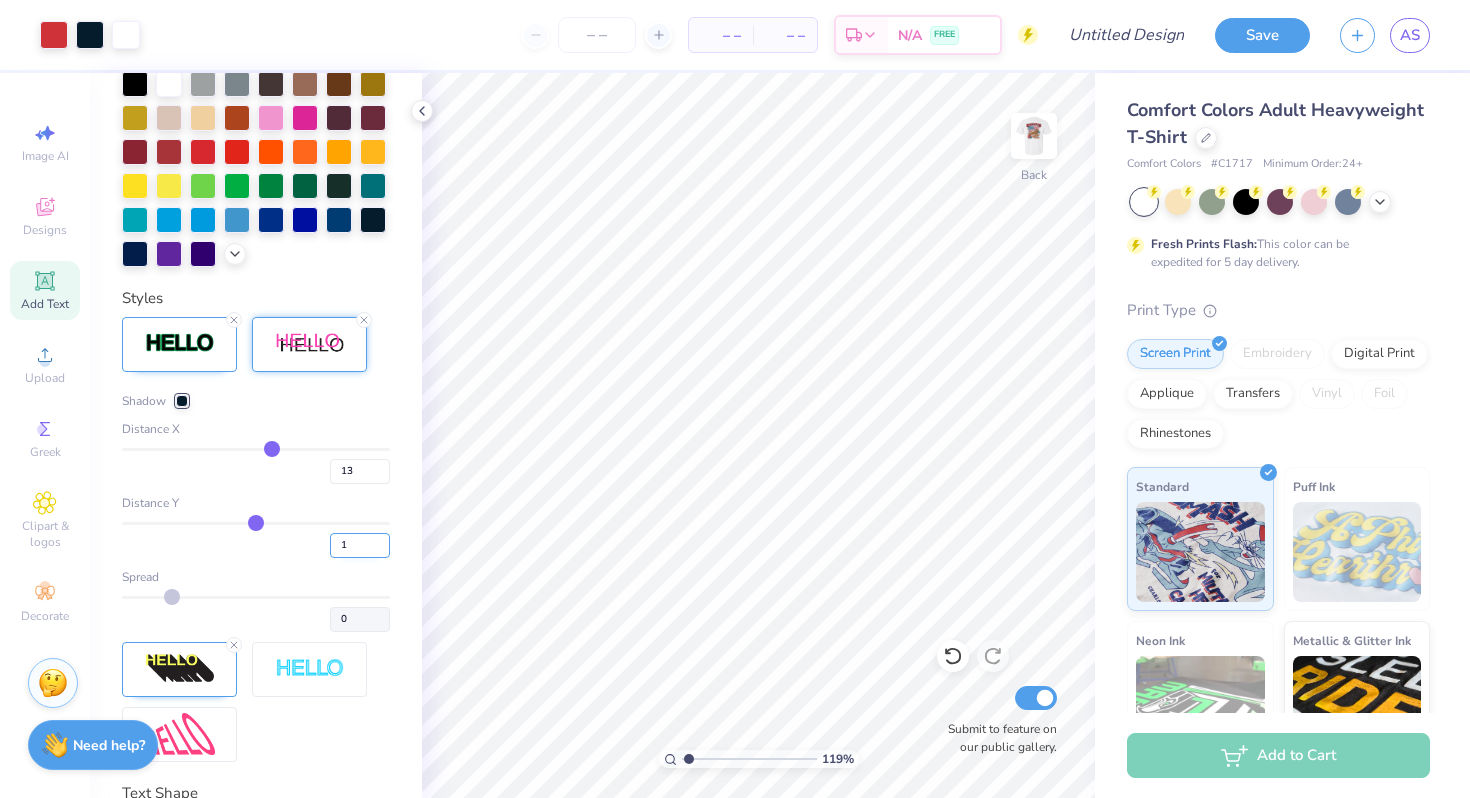 click on "1" at bounding box center (360, 545) 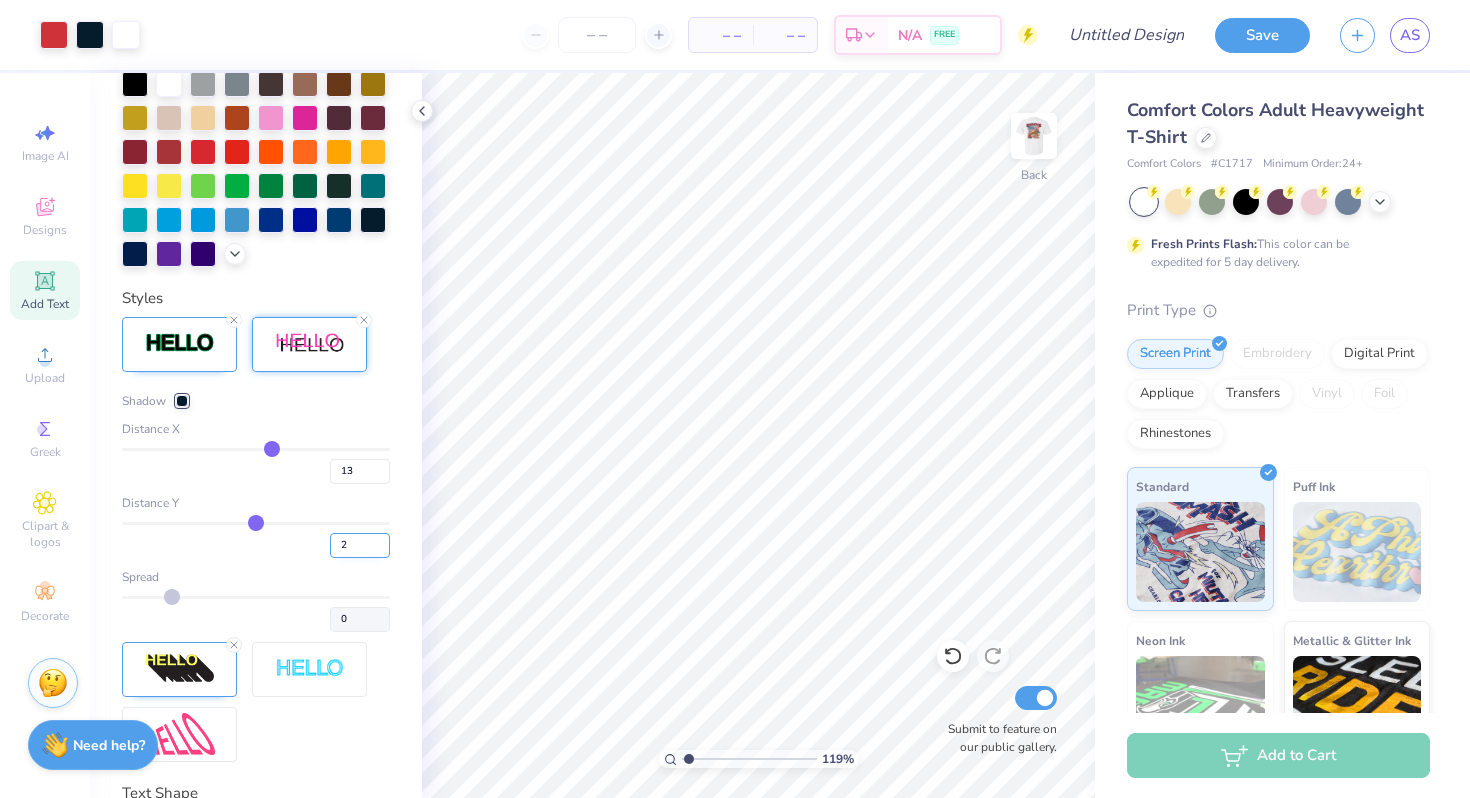click on "2" at bounding box center (360, 545) 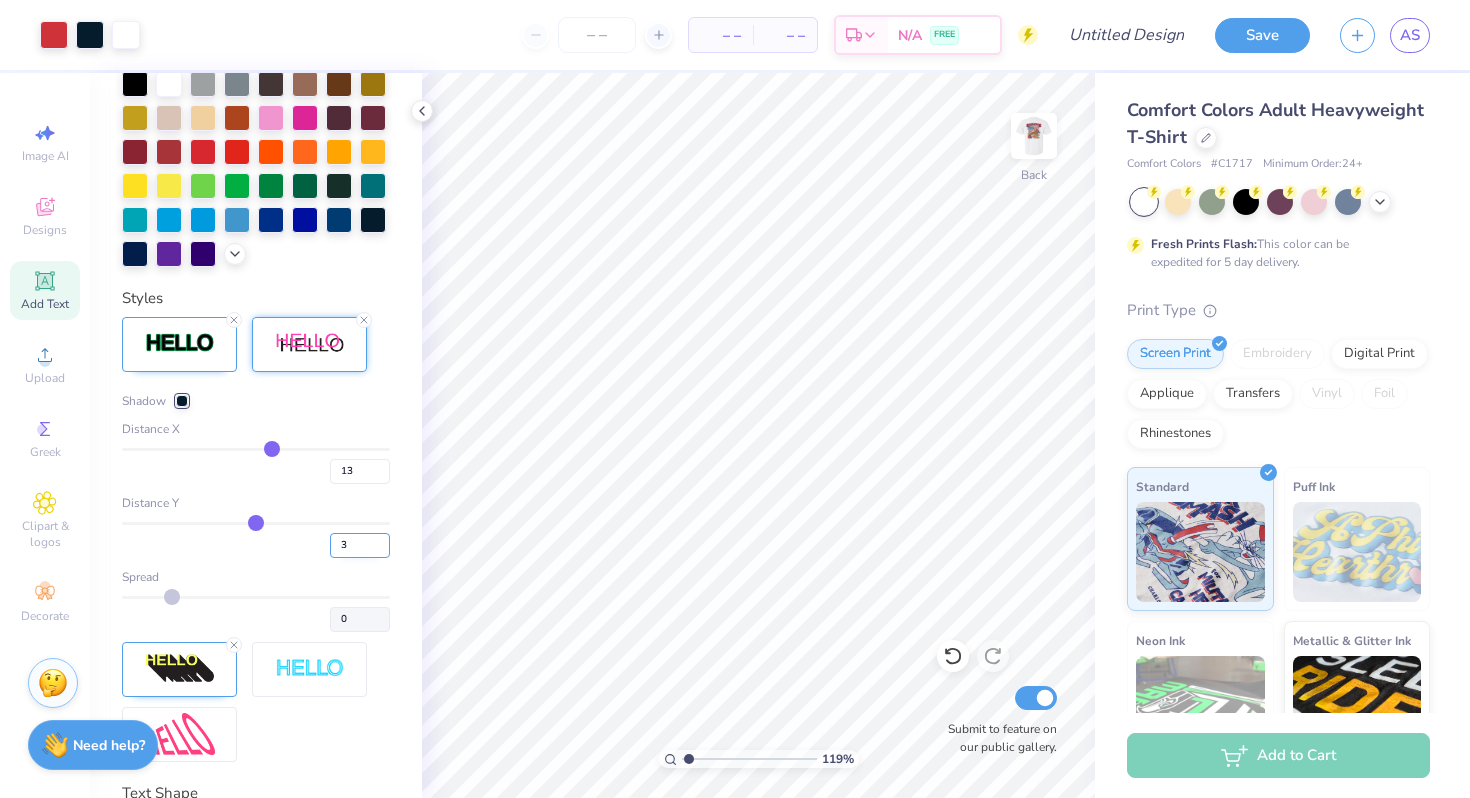 click on "3" at bounding box center [360, 545] 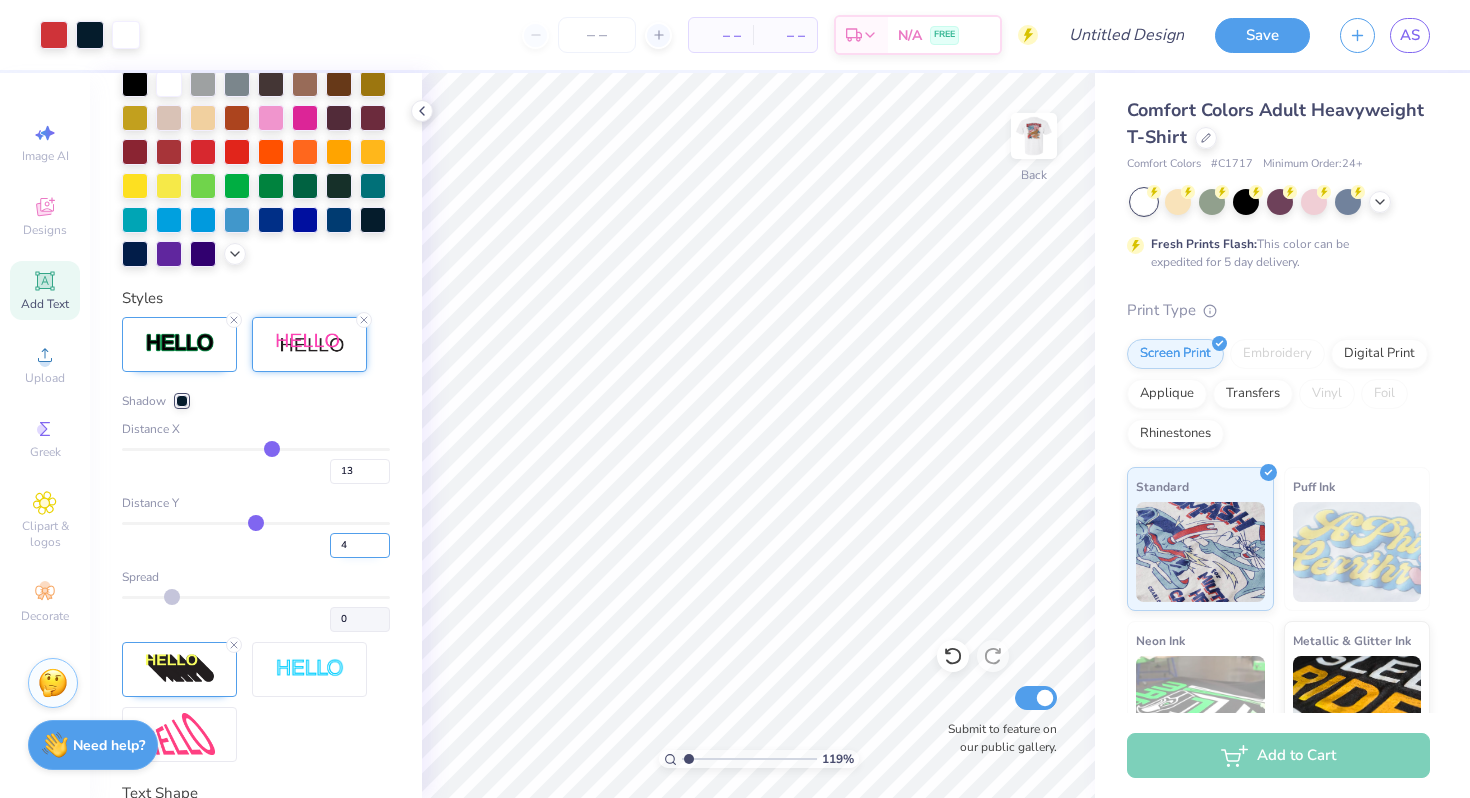click on "4" at bounding box center (360, 545) 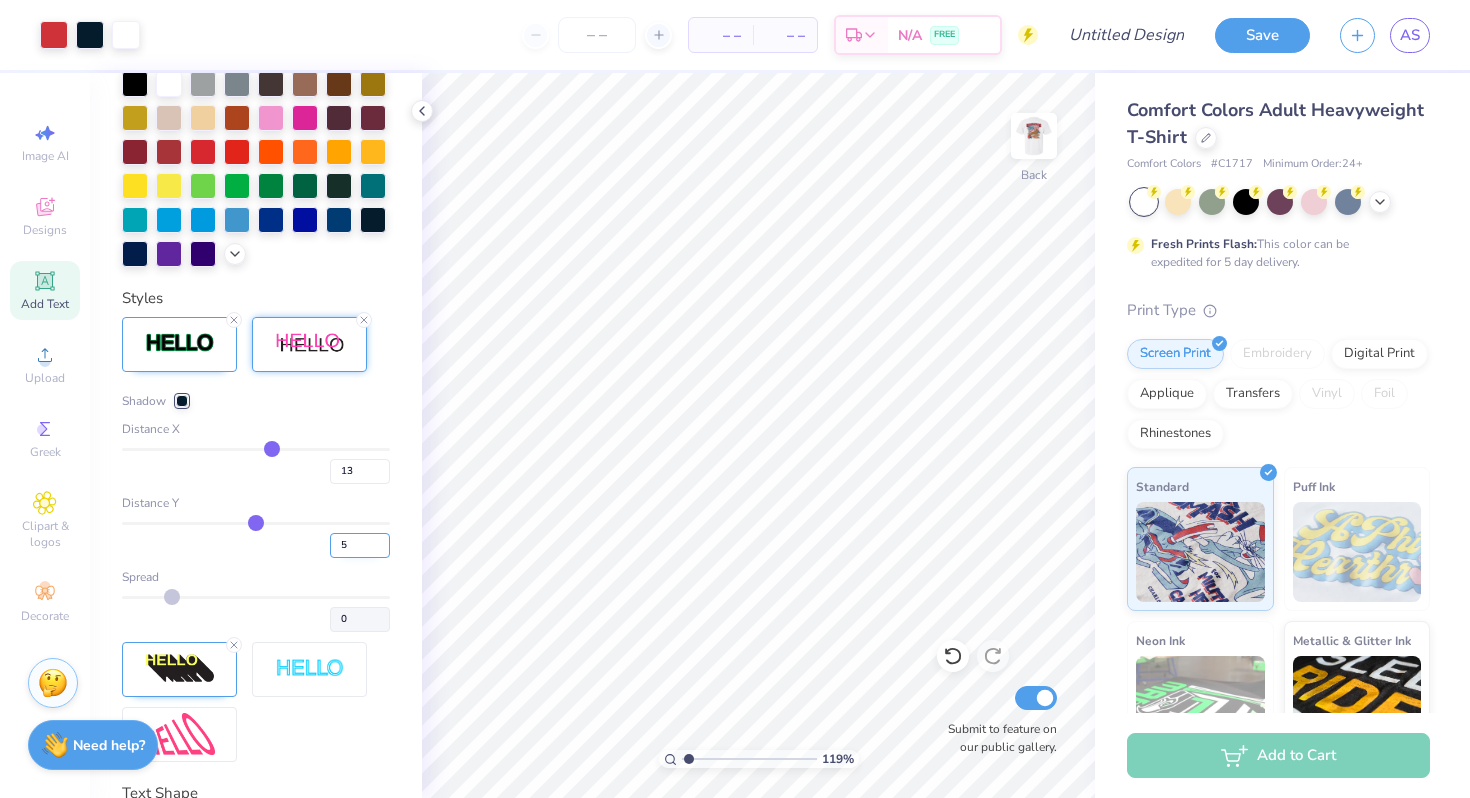 click on "5" at bounding box center [360, 545] 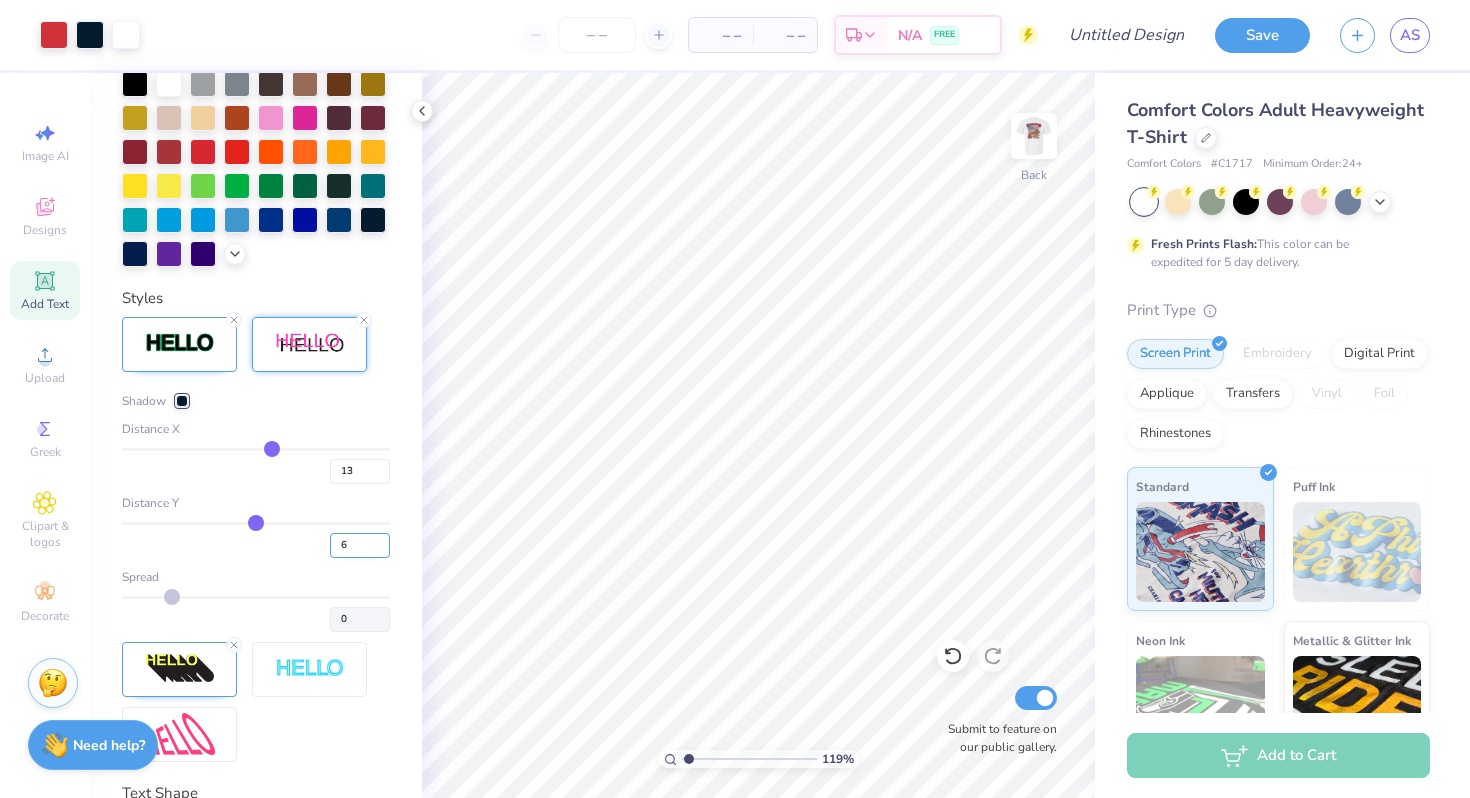 click on "6" at bounding box center [360, 545] 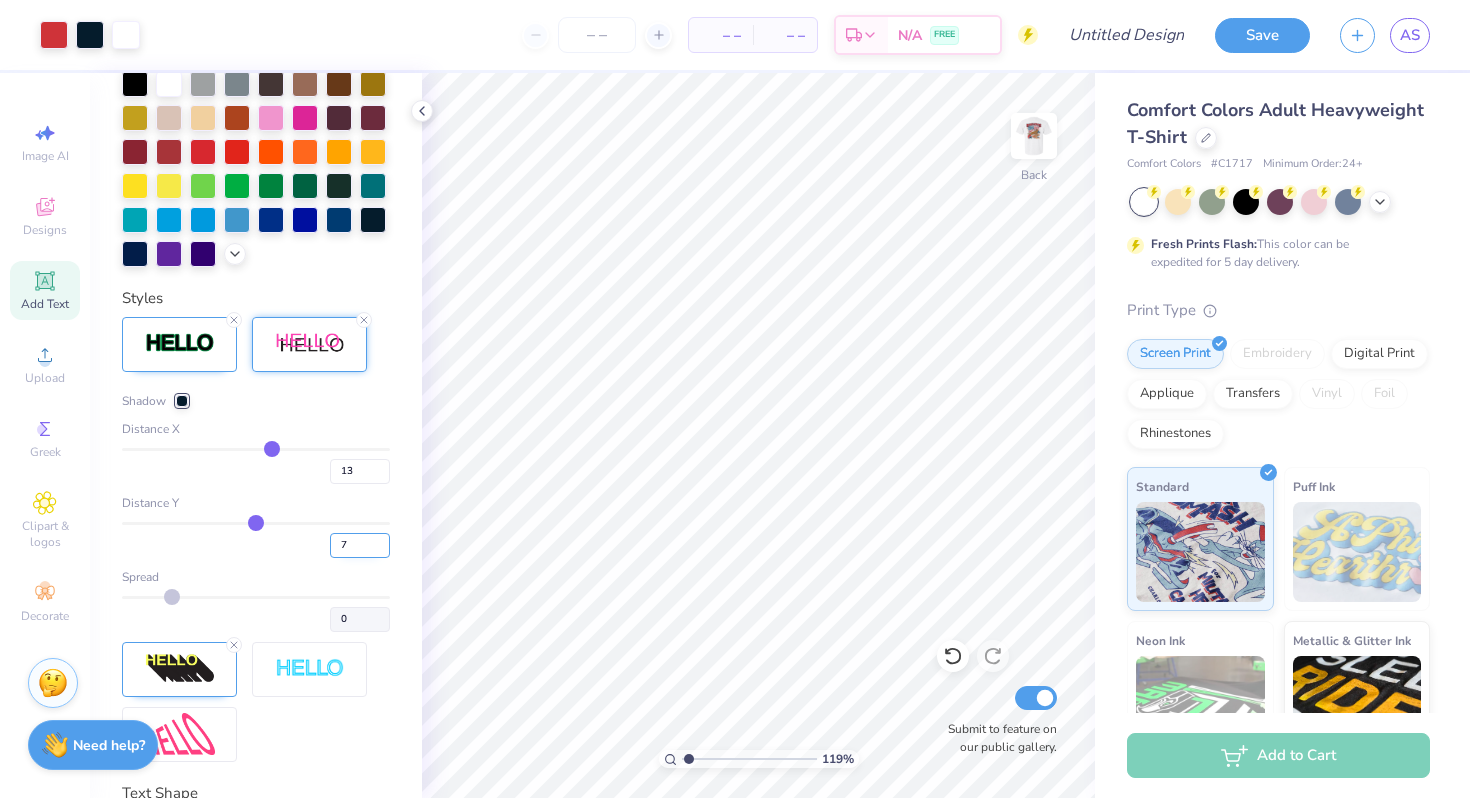 click on "7" at bounding box center (360, 545) 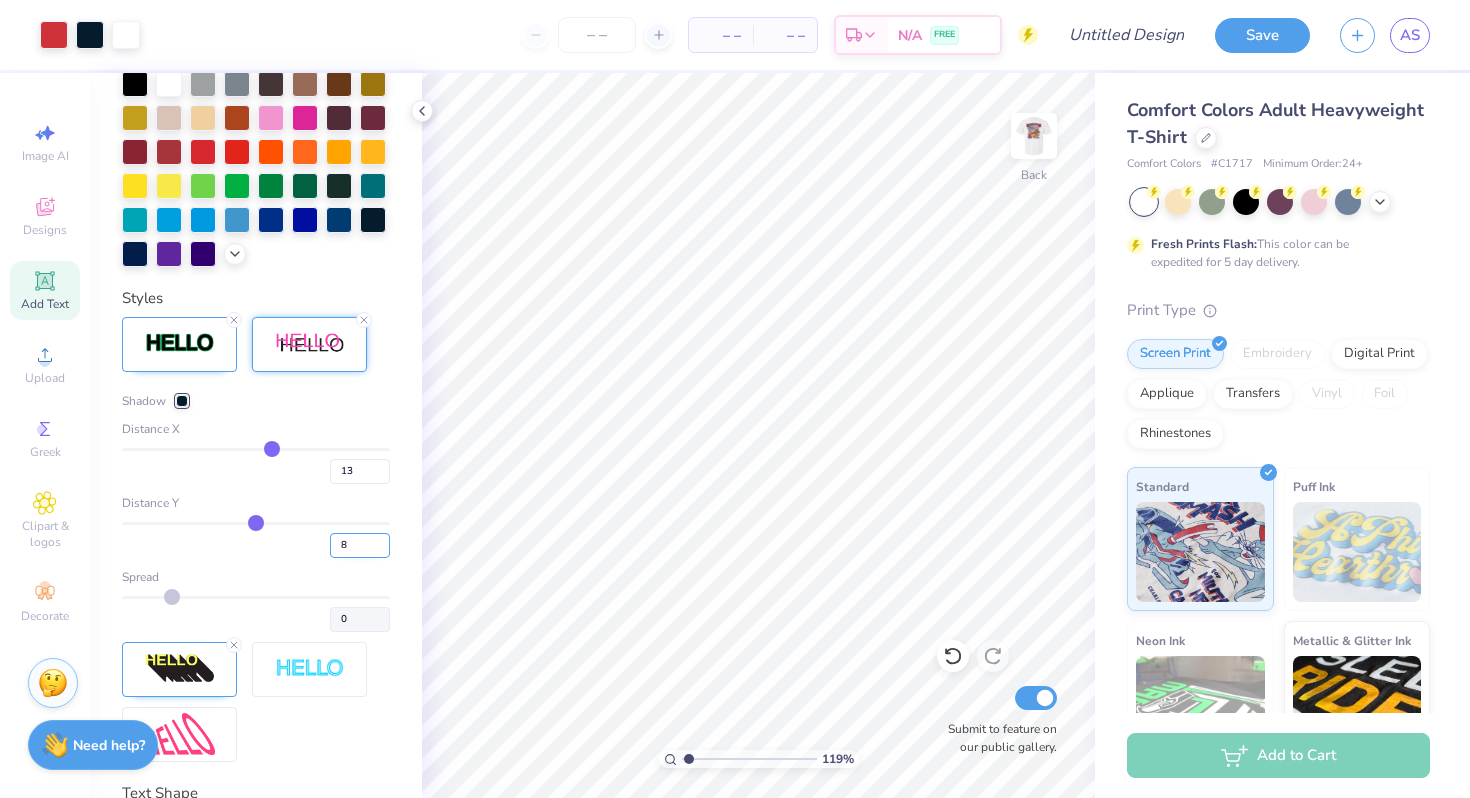 type on "8" 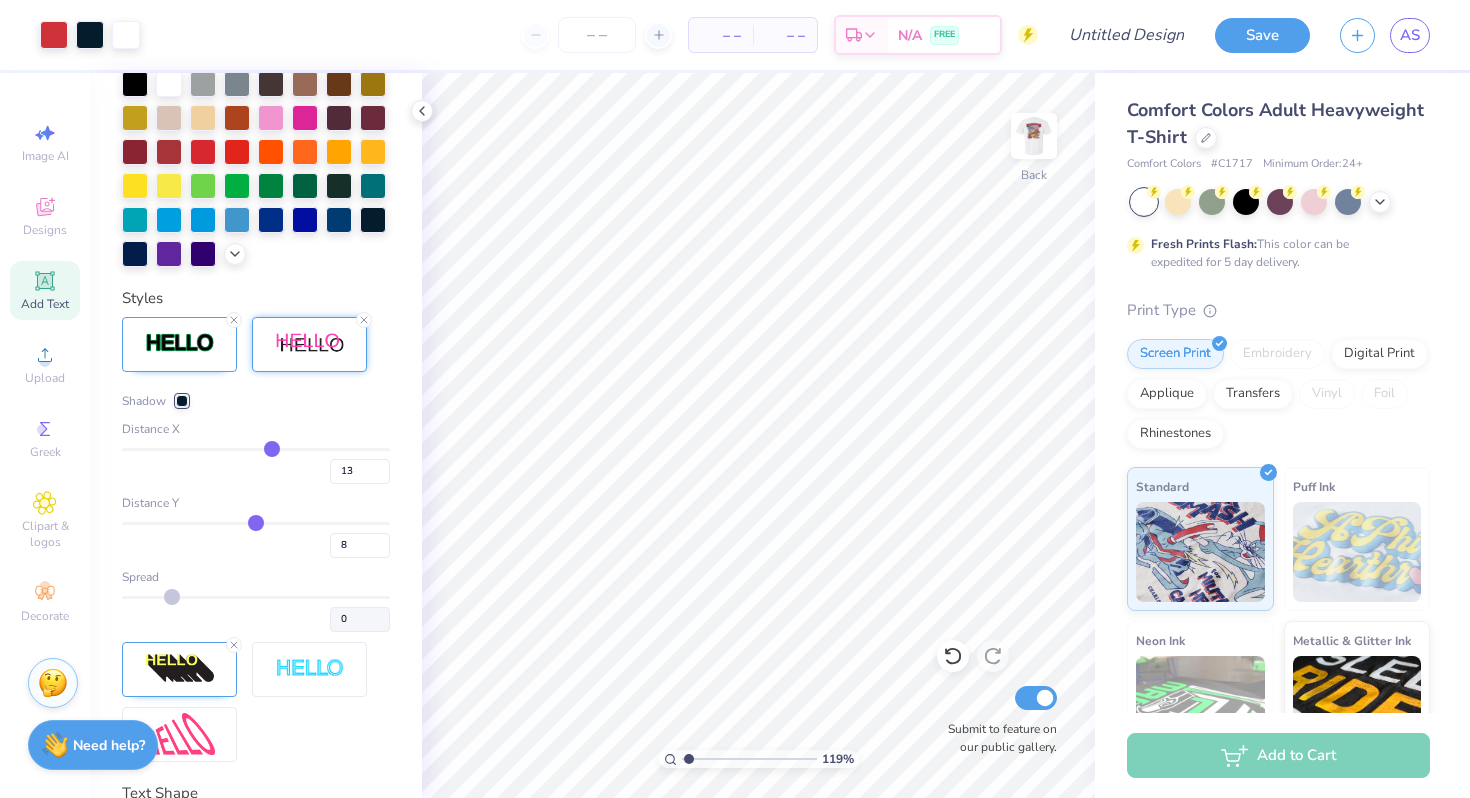 type on "8" 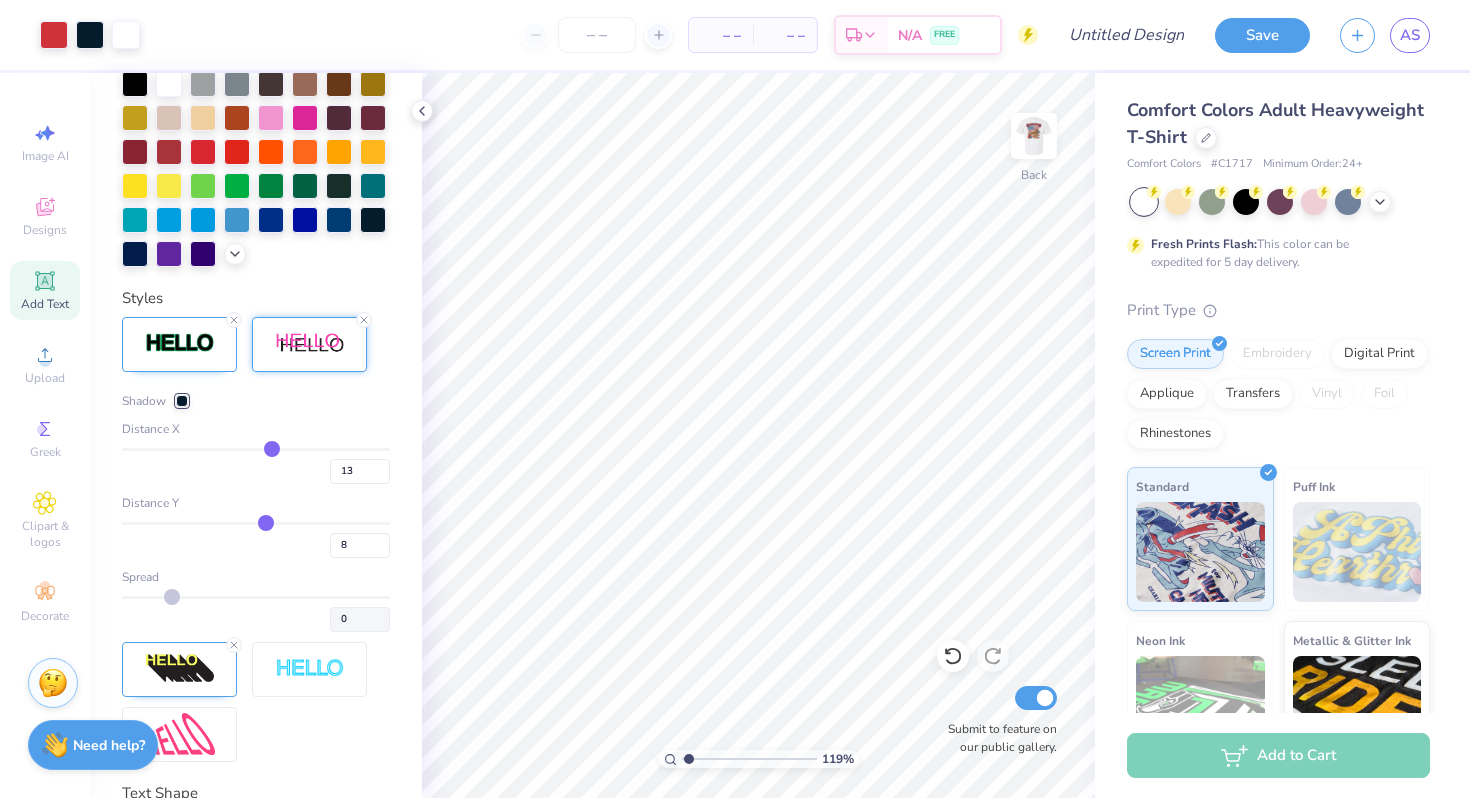 click on "Personalized Names Personalized Numbers Text Tool  Add Font Font Athletic Switch to Greek Letters Format Text colors Color Styles Shadow Distance X 13 Distance Y 8 Spread 0 Text Shape" at bounding box center (256, 435) 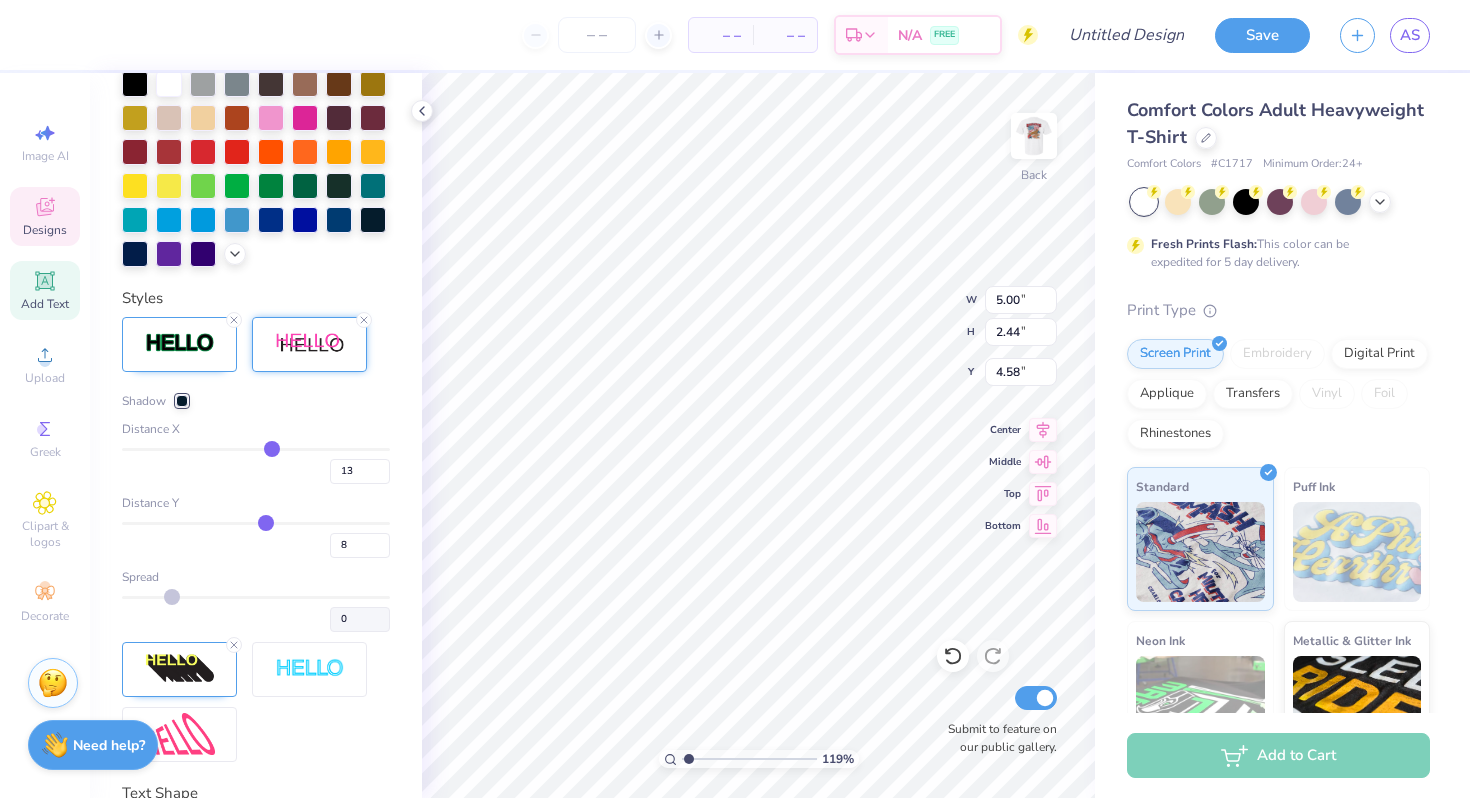 type on "Z" 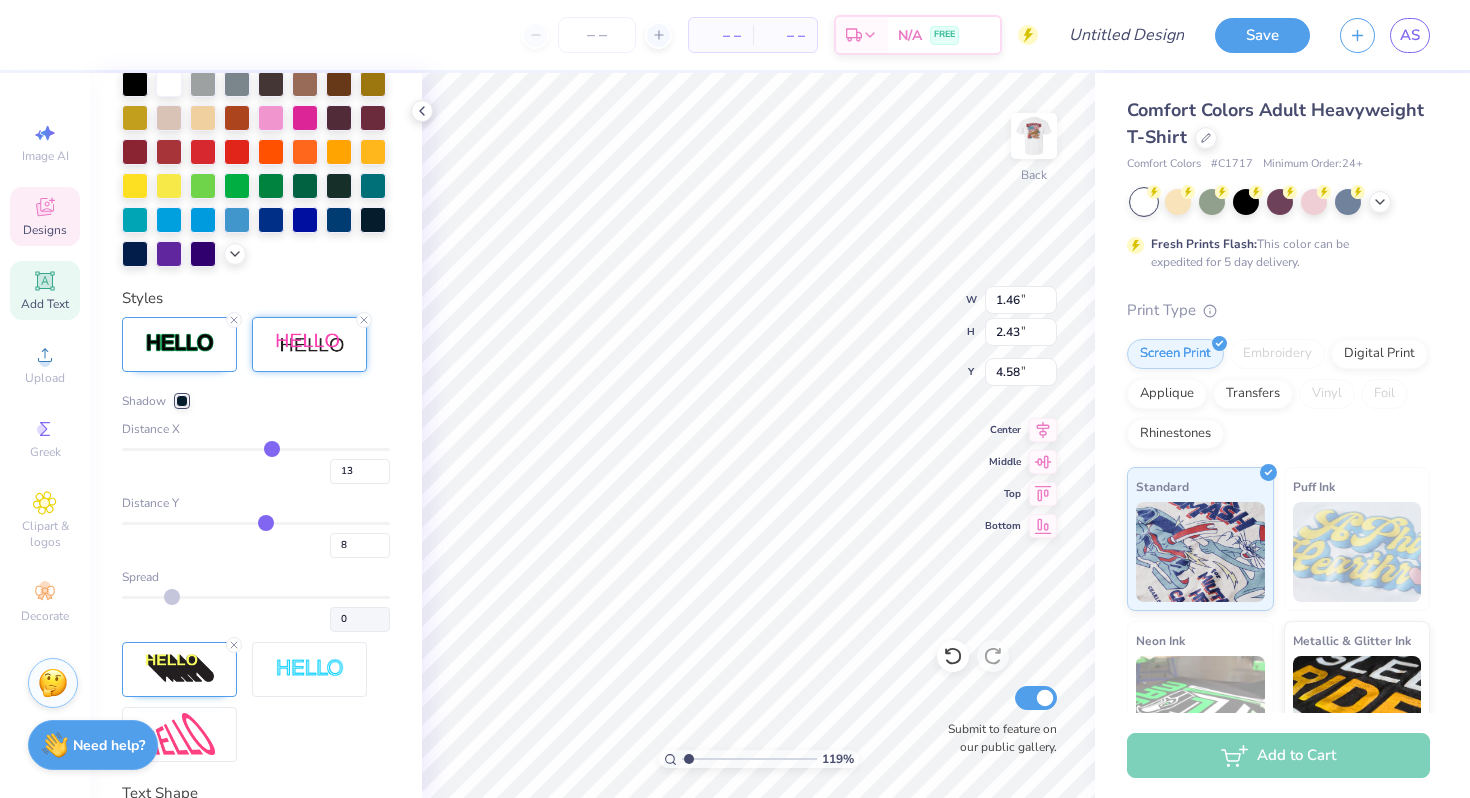 type on "1.08" 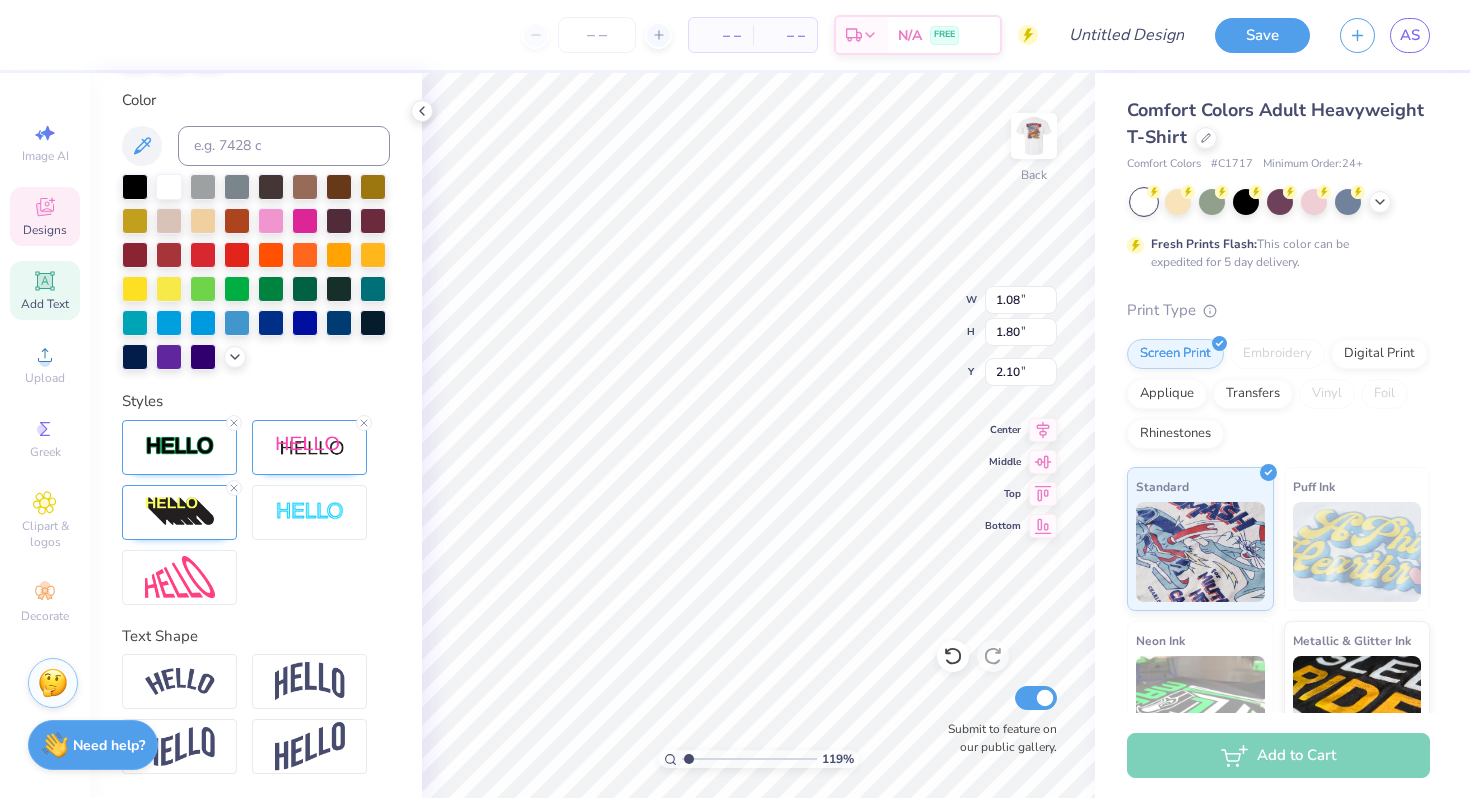 scroll, scrollTop: 442, scrollLeft: 0, axis: vertical 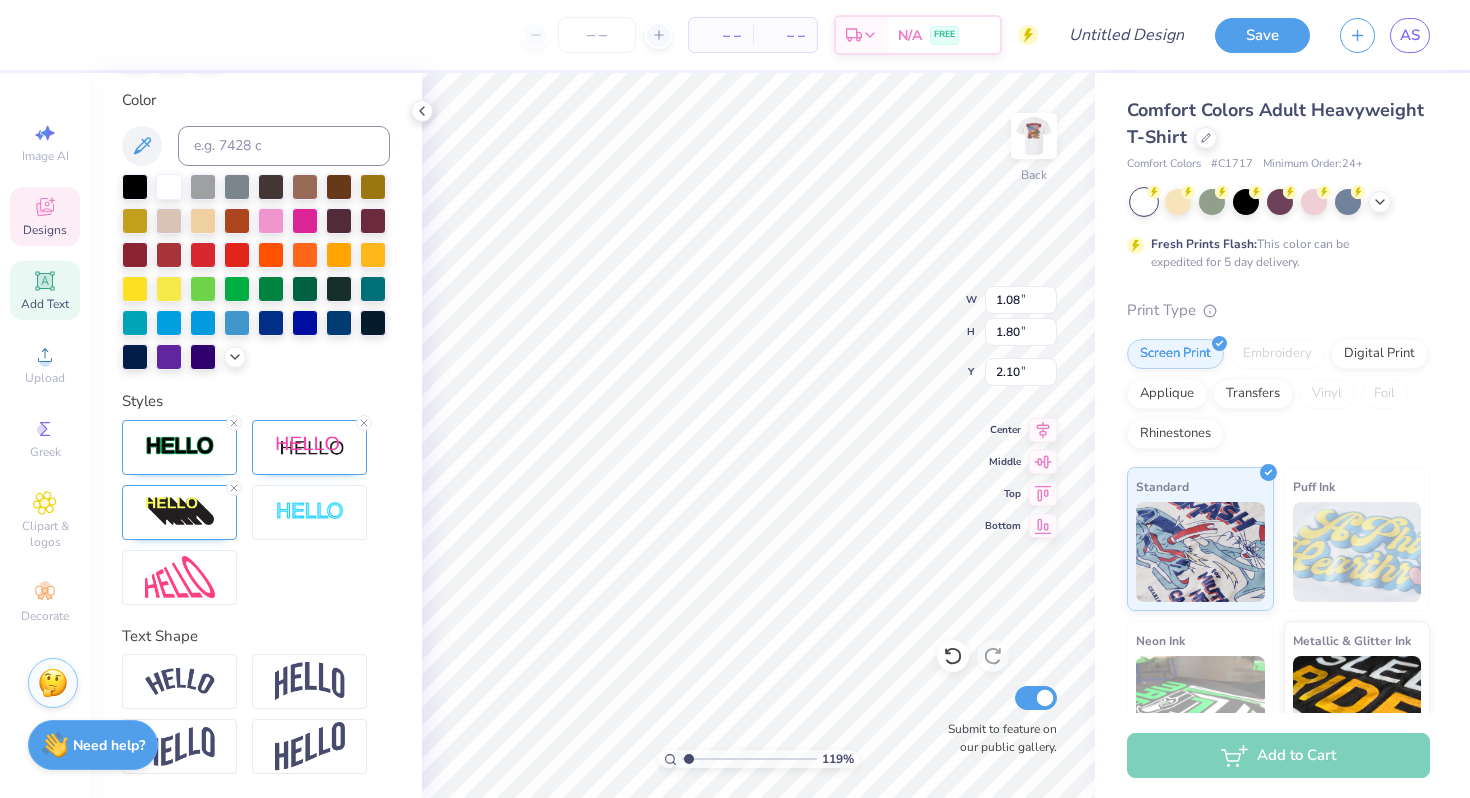 type on "1.92" 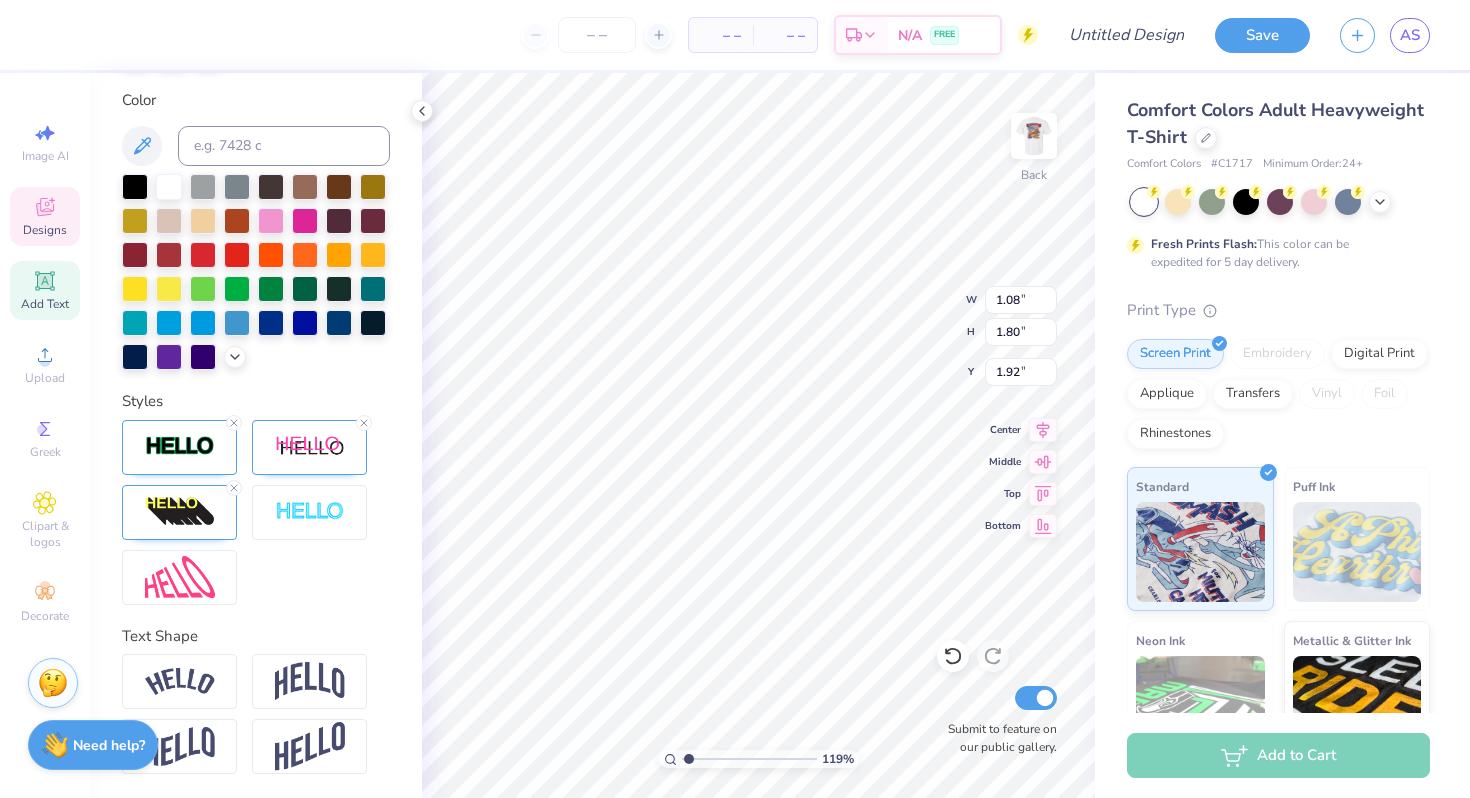 type on "B" 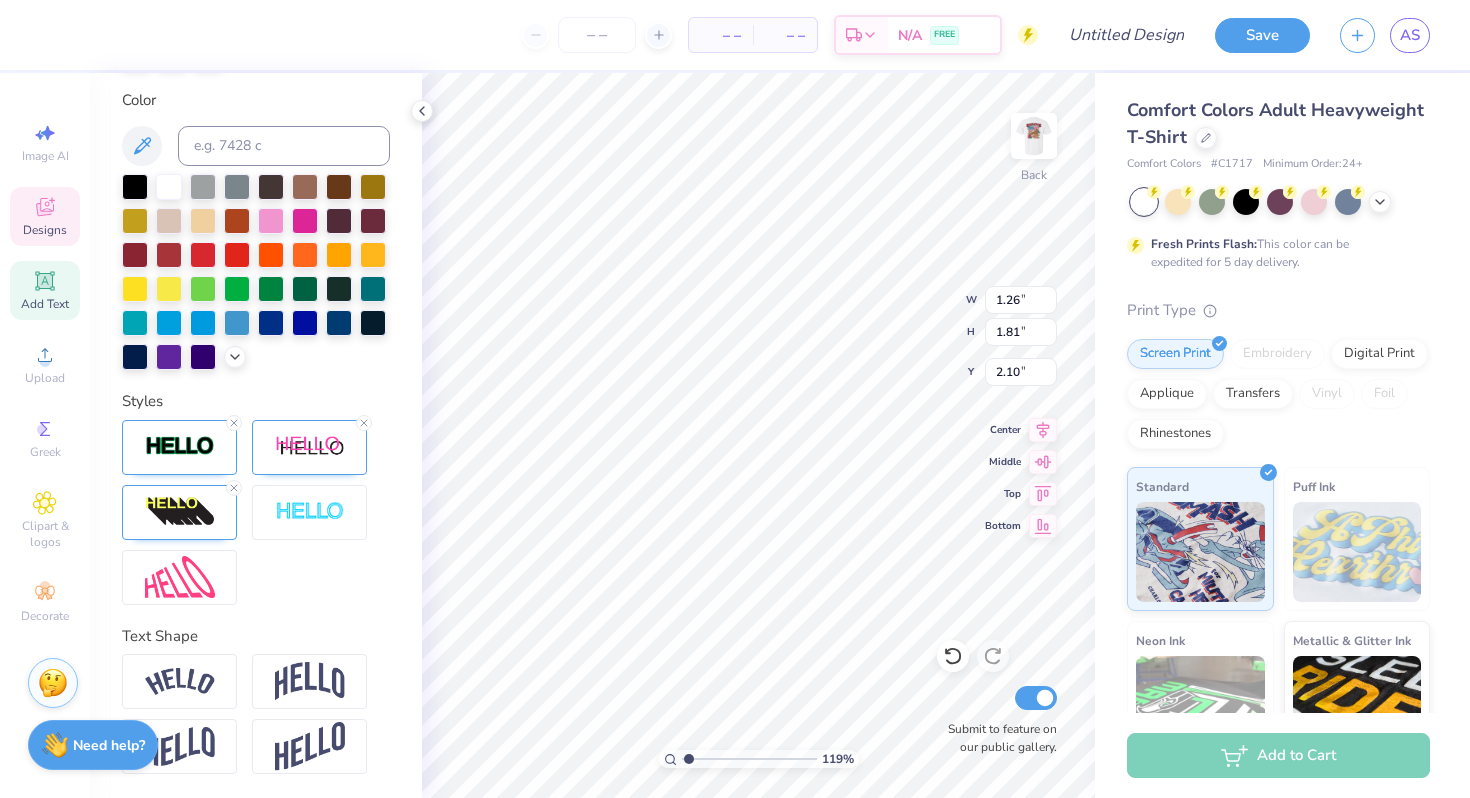 type on "2.10" 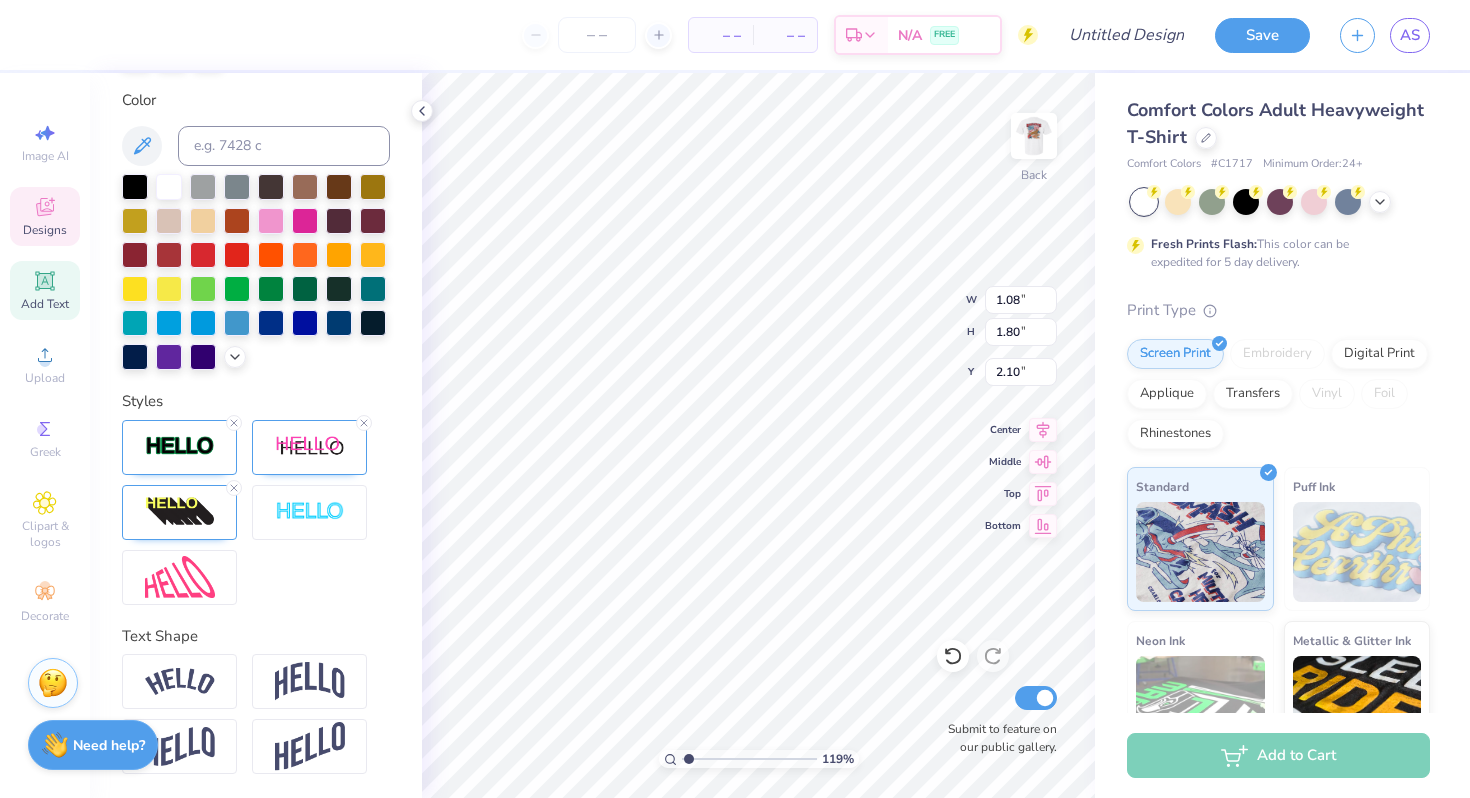 type on "1.20" 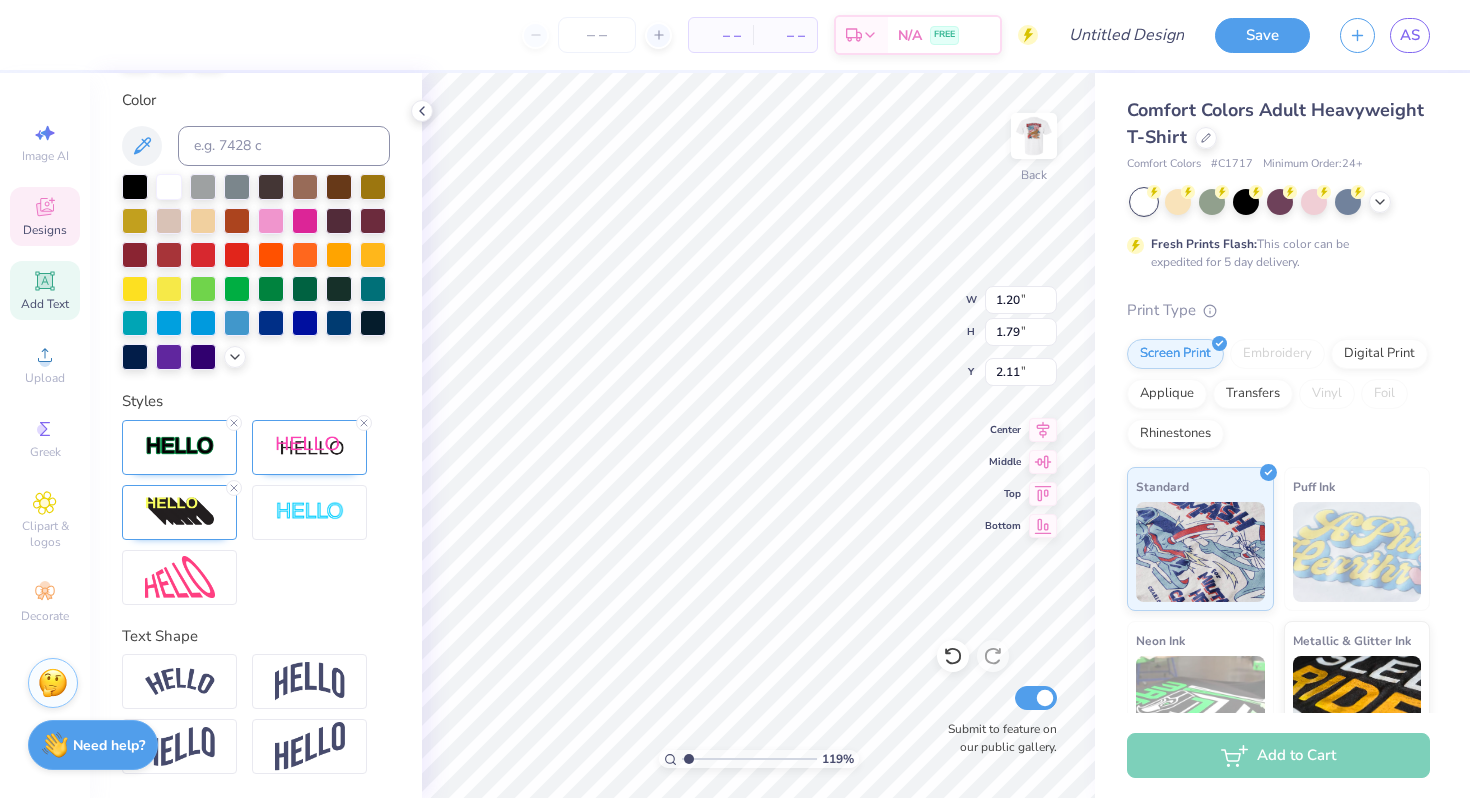 type on "2.11" 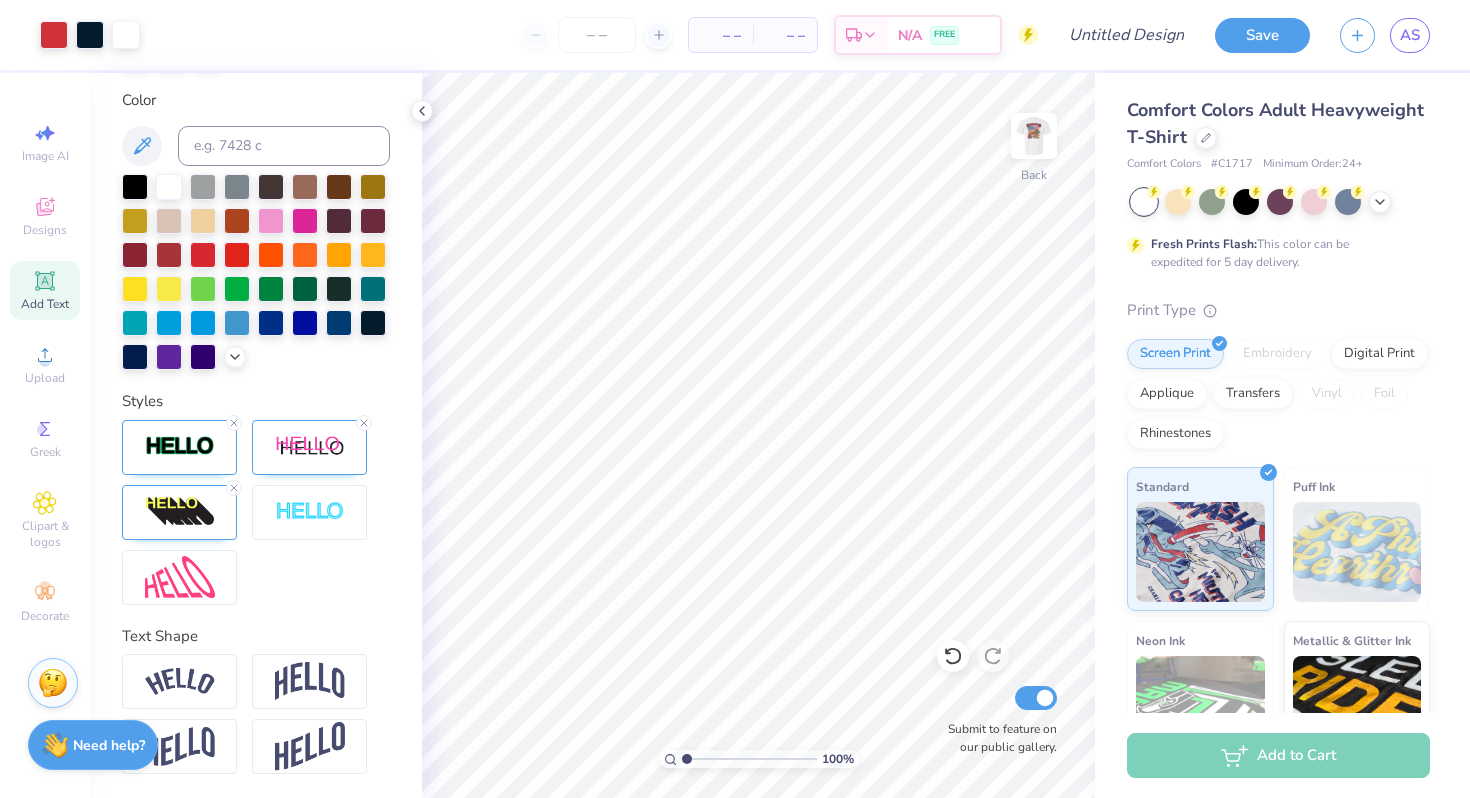 drag, startPoint x: 689, startPoint y: 757, endPoint x: 665, endPoint y: 757, distance: 24 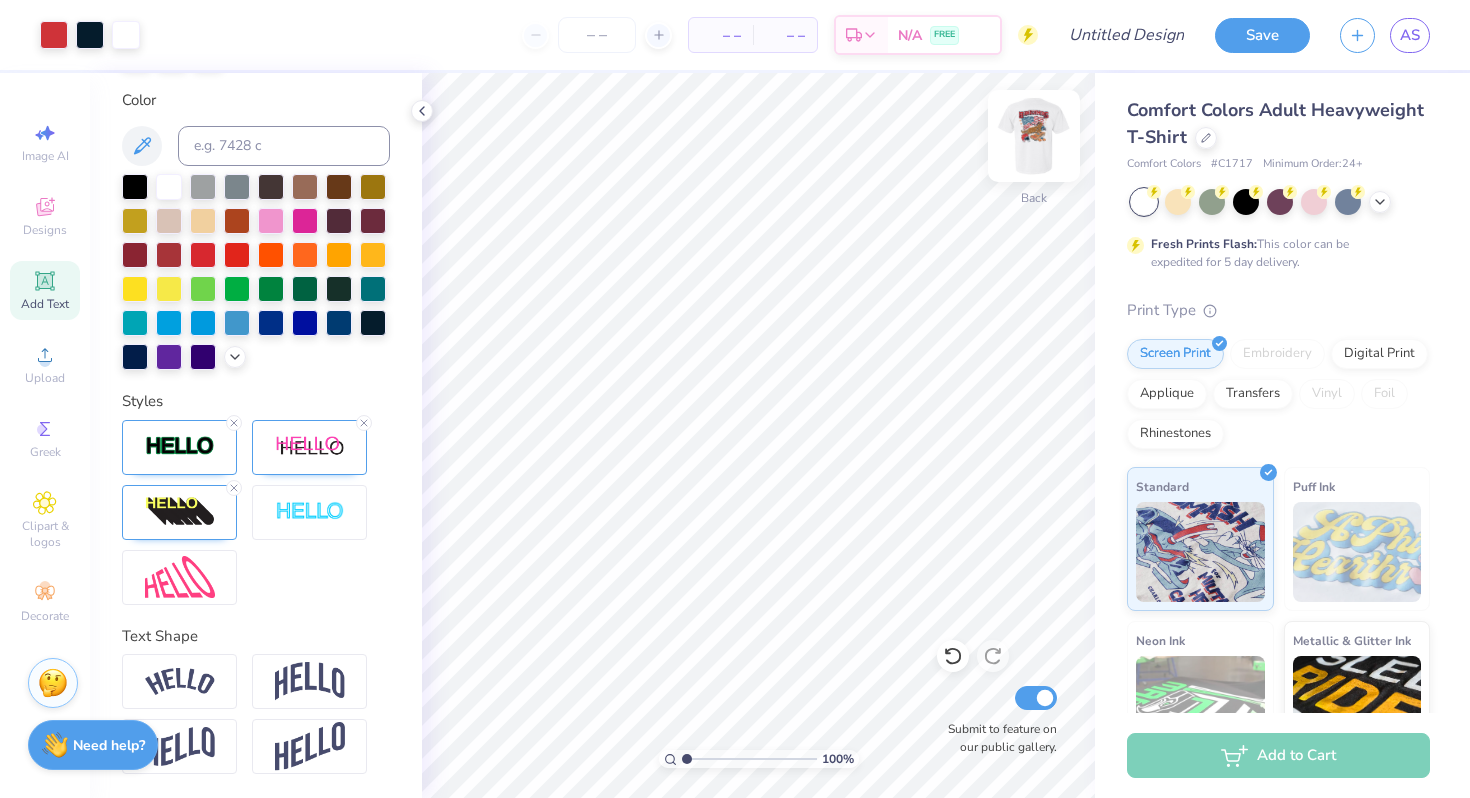 click at bounding box center [1034, 136] 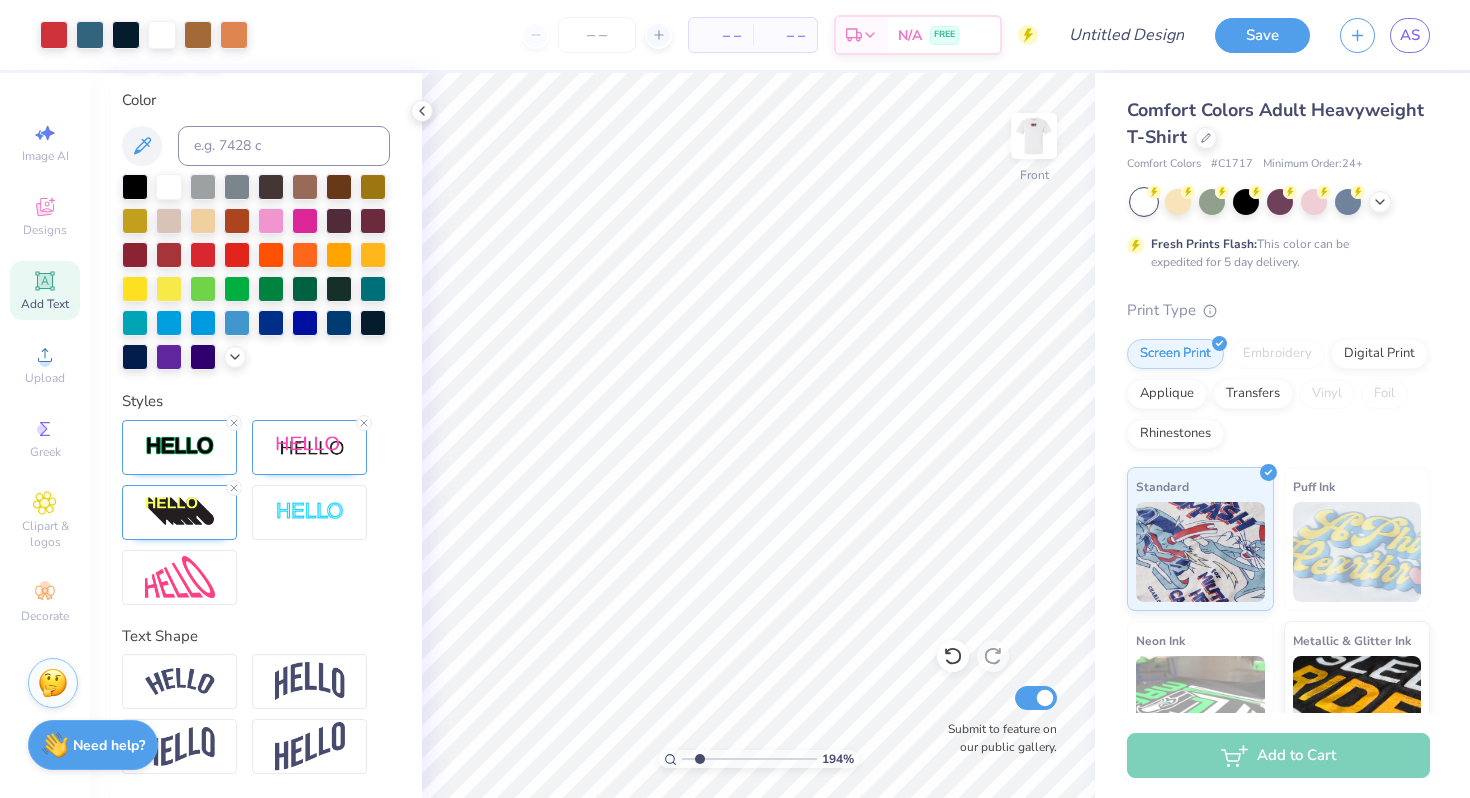 type on "1.94" 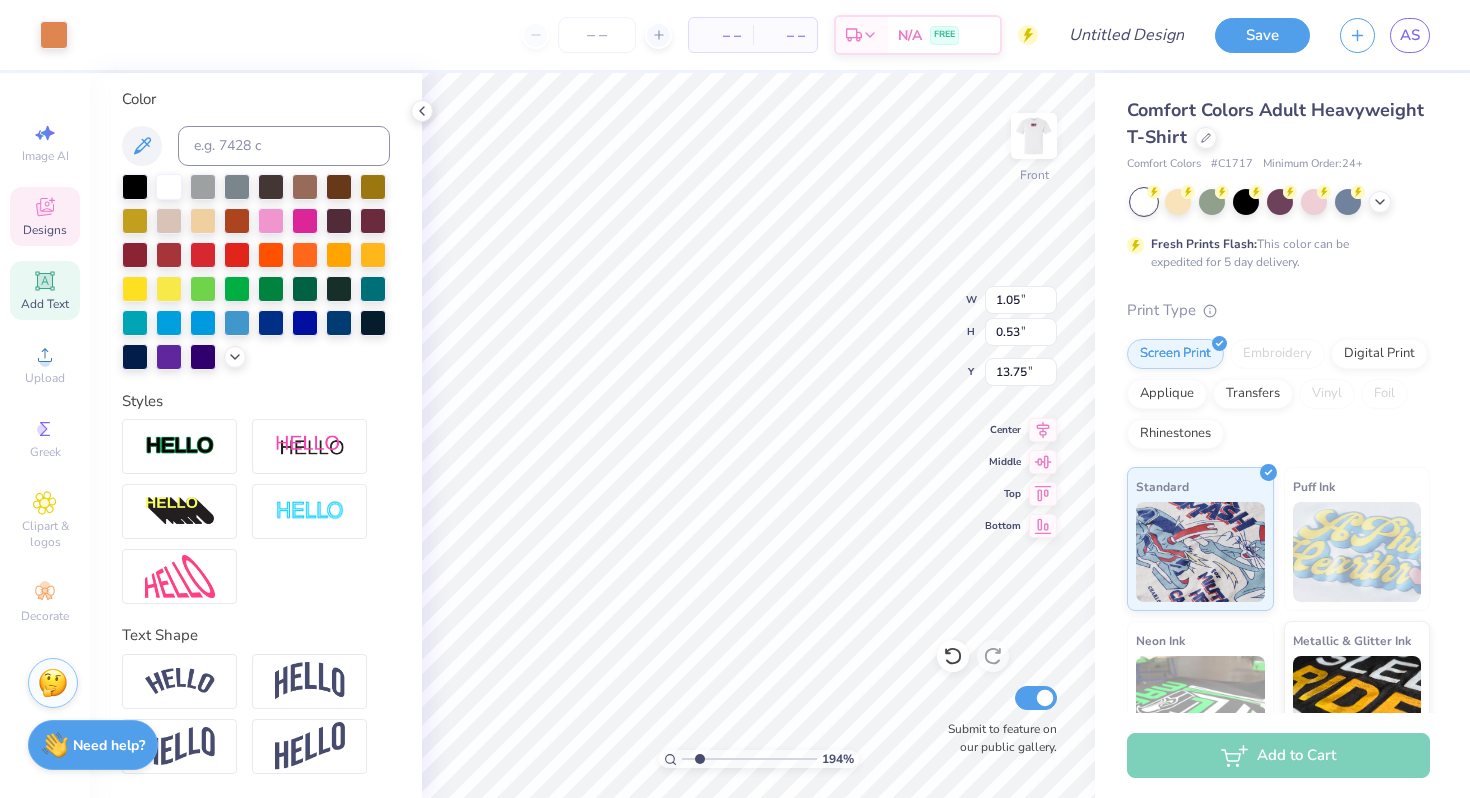 scroll, scrollTop: 364, scrollLeft: 0, axis: vertical 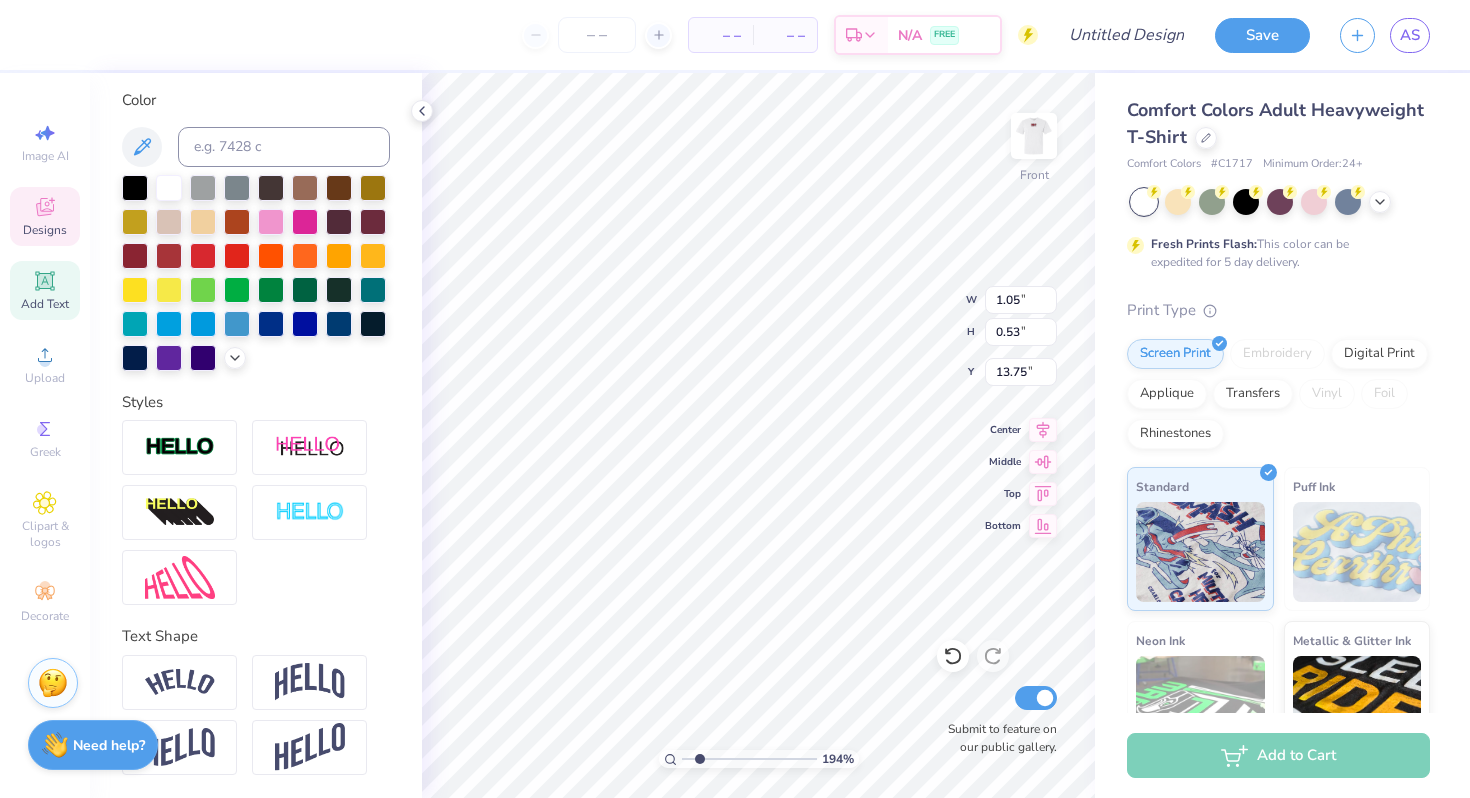 type on "2025" 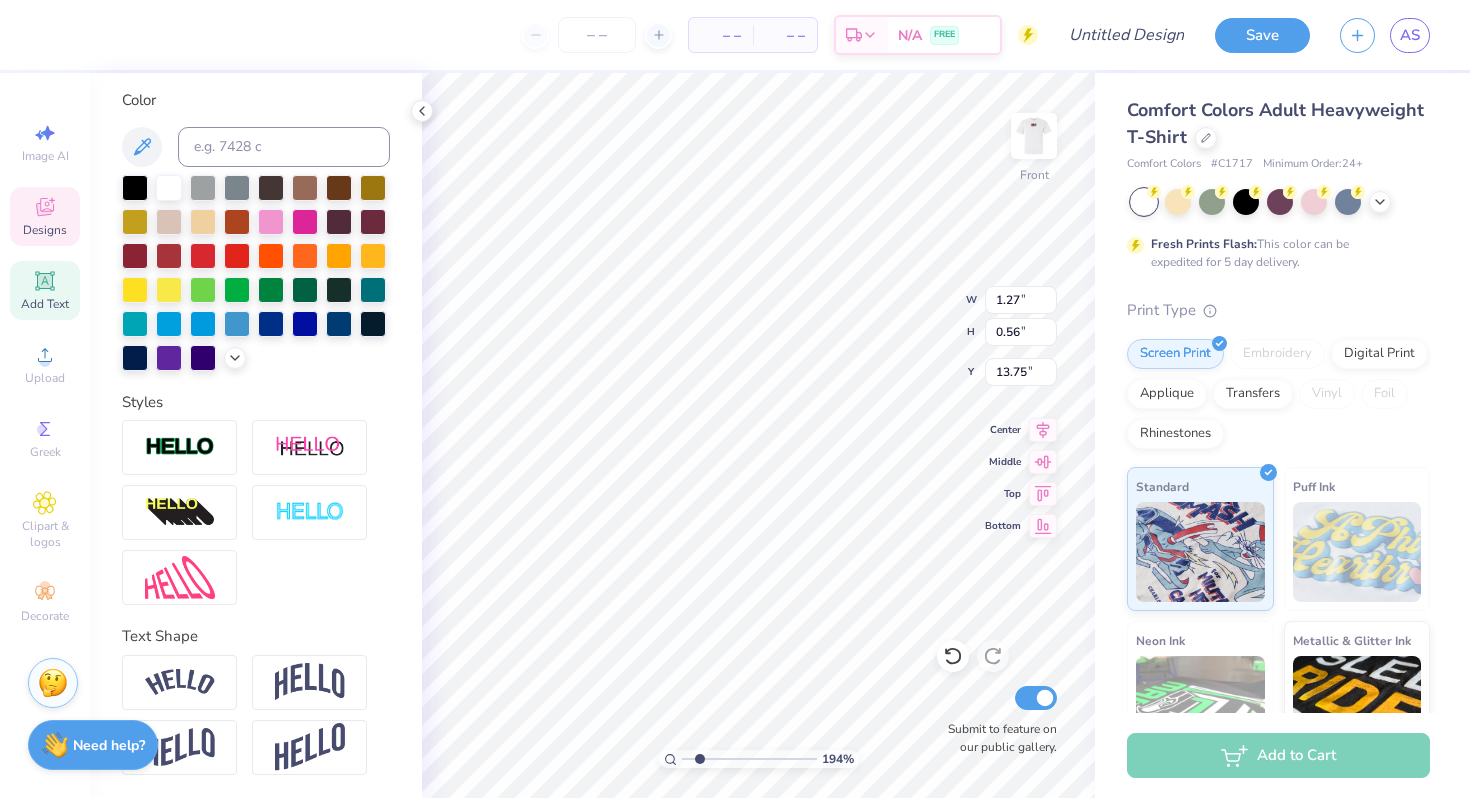 type on "0.97" 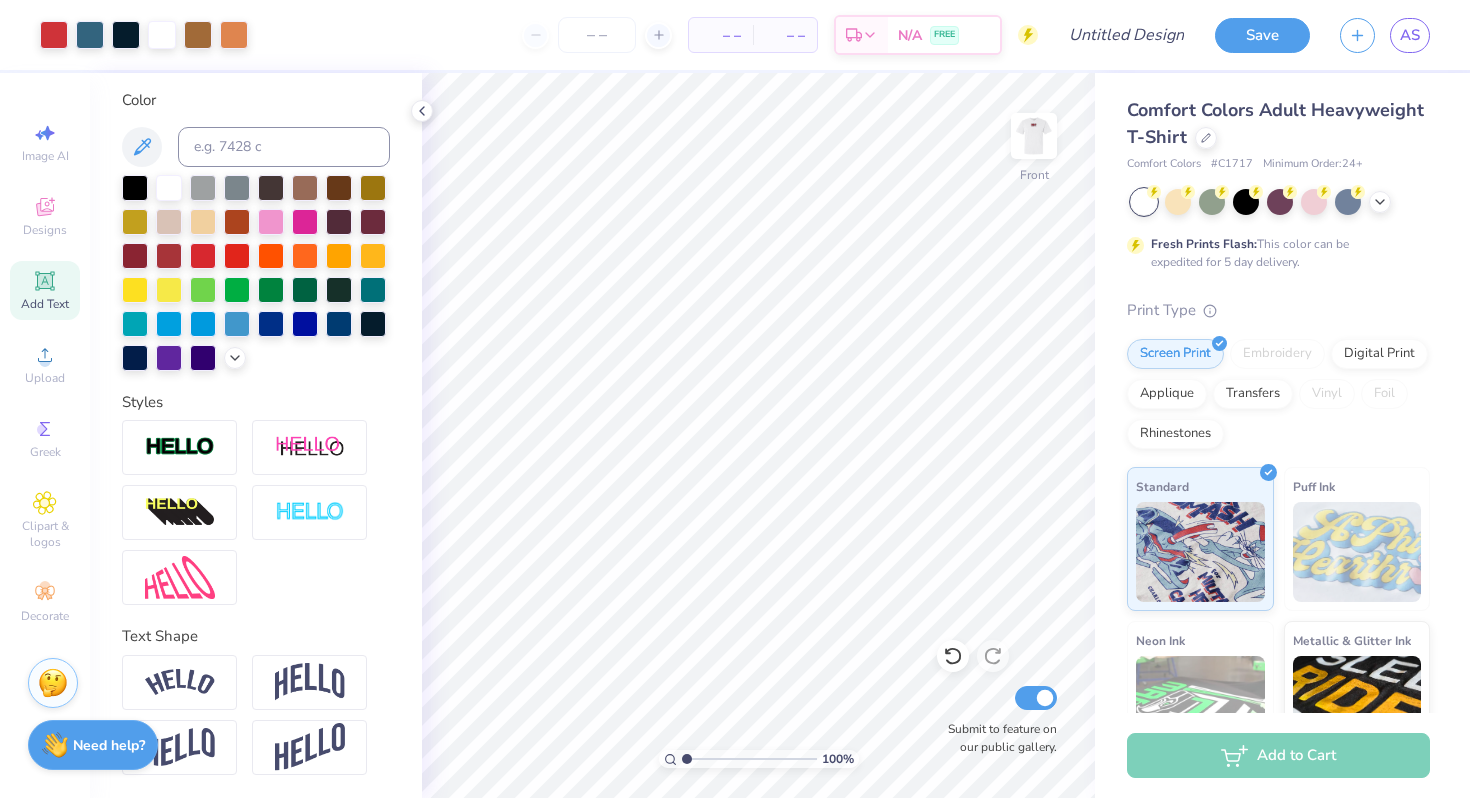 drag, startPoint x: 698, startPoint y: 758, endPoint x: 680, endPoint y: 755, distance: 18.248287 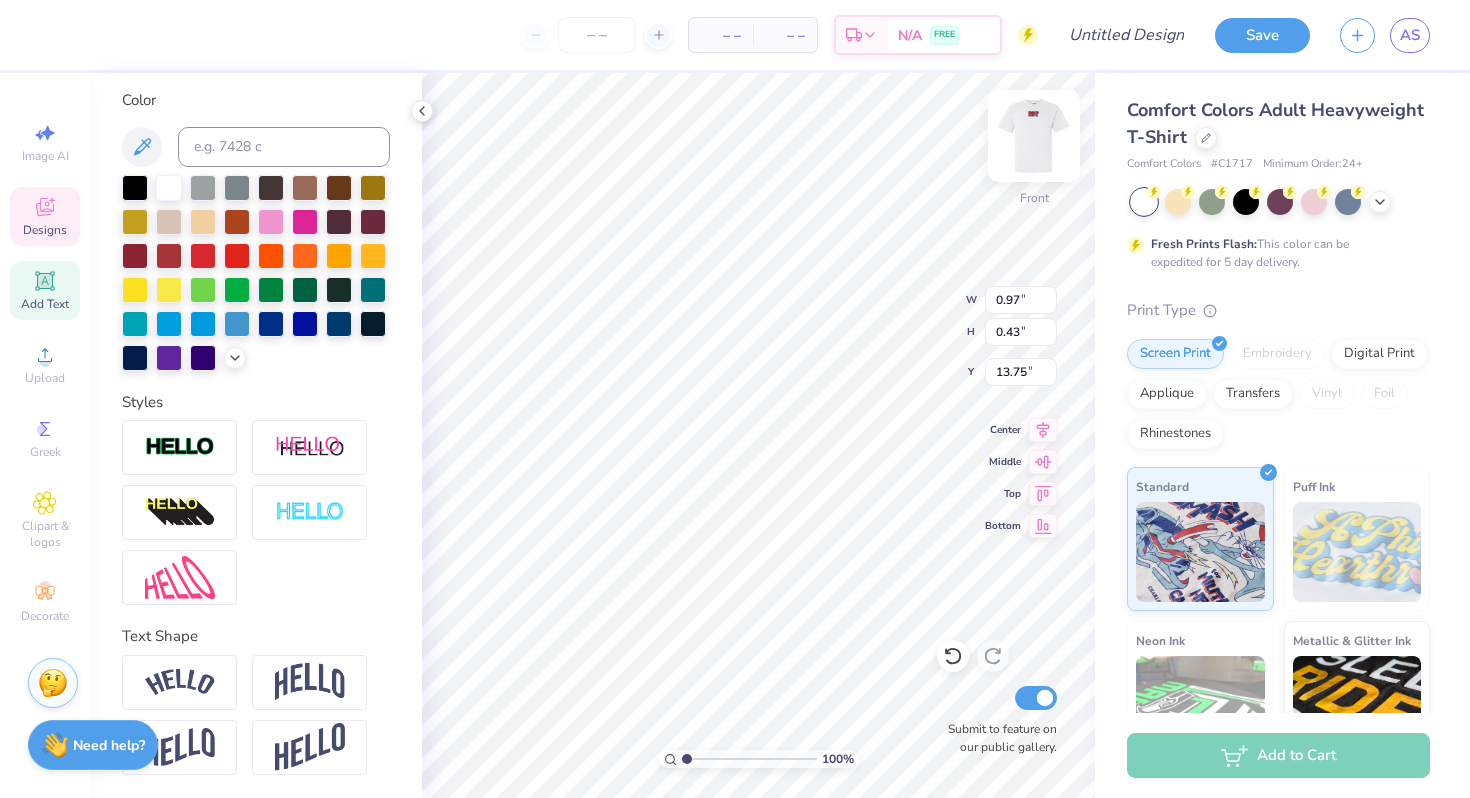 click at bounding box center (1034, 136) 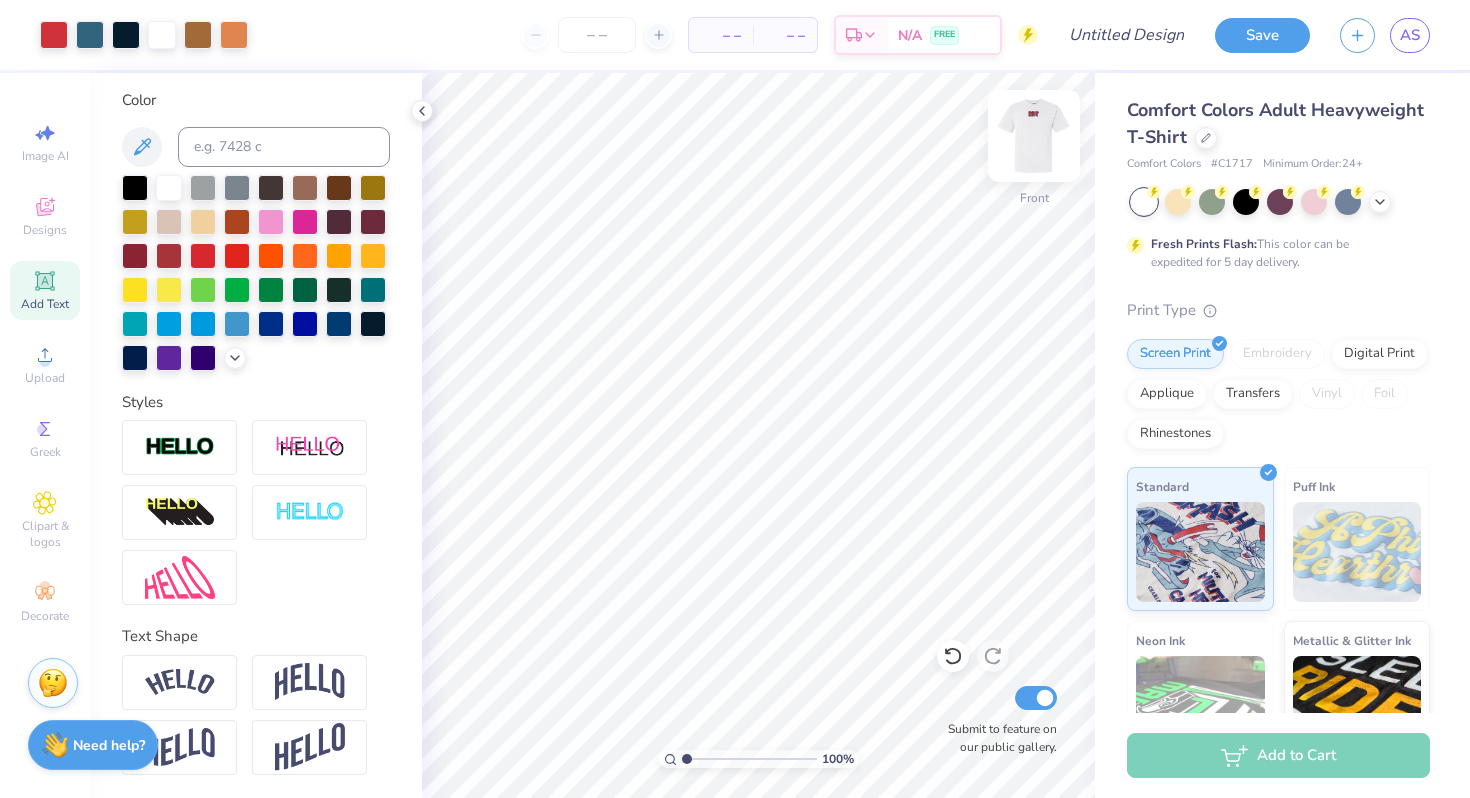 click at bounding box center [1034, 136] 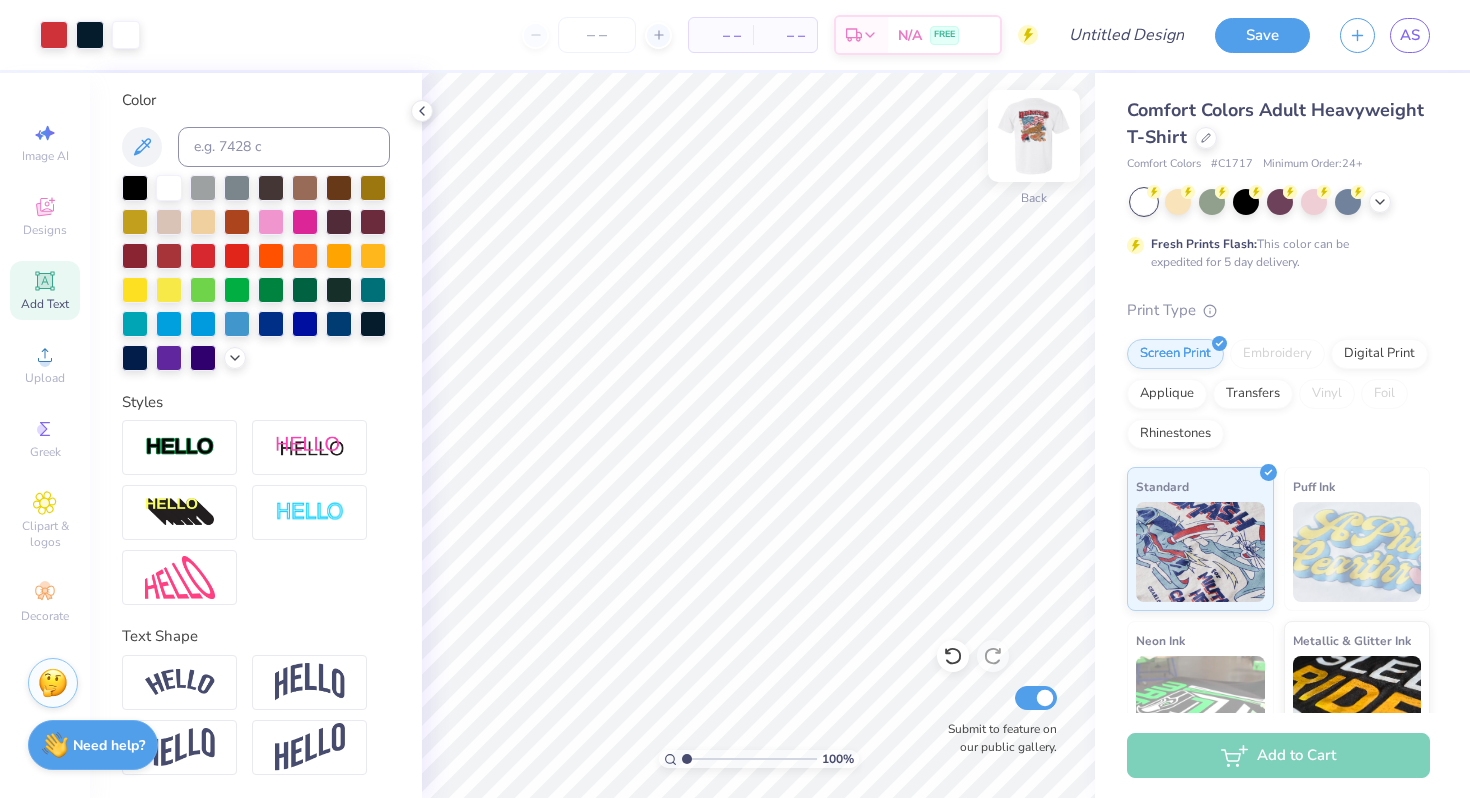 click at bounding box center [1034, 136] 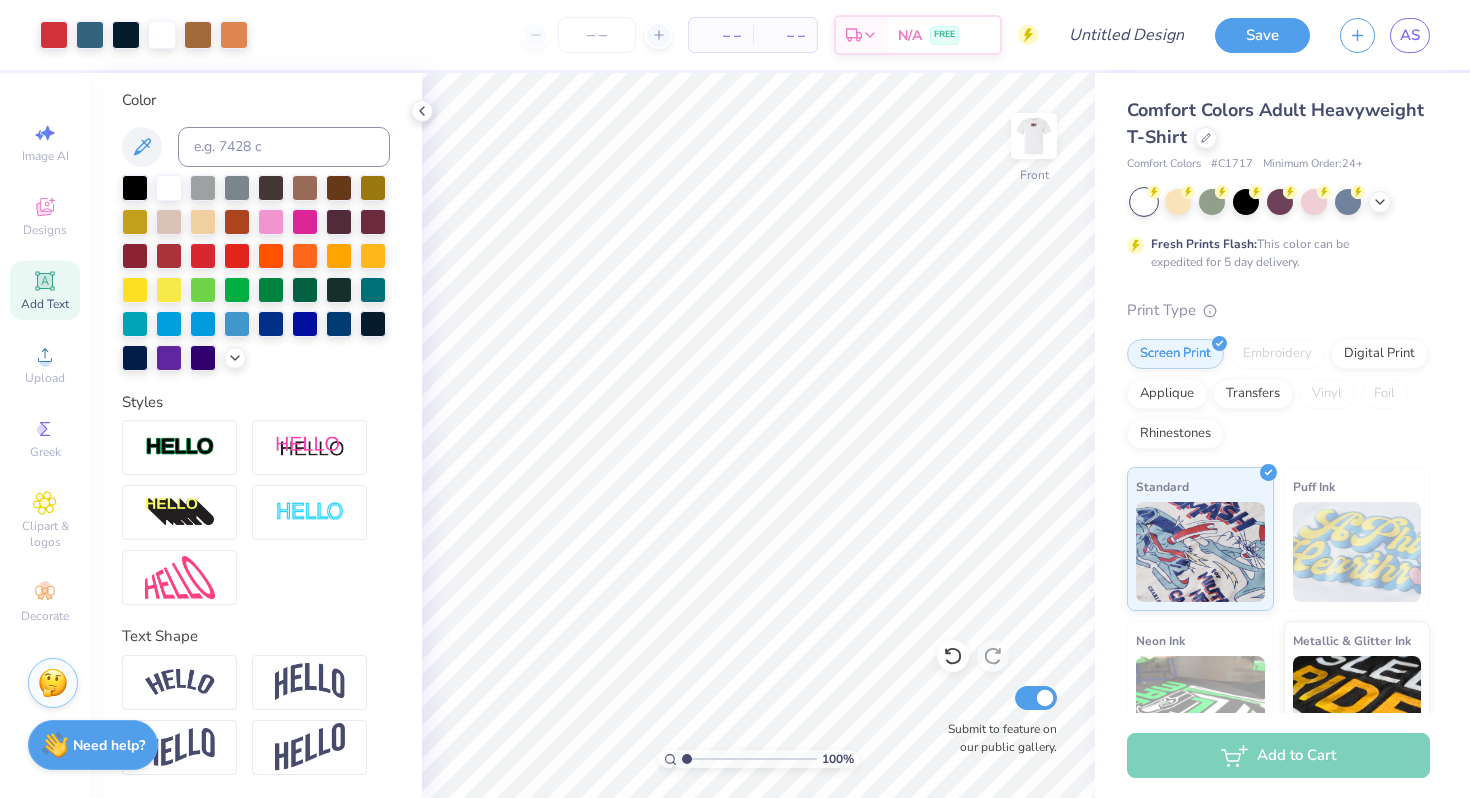 click at bounding box center [1034, 136] 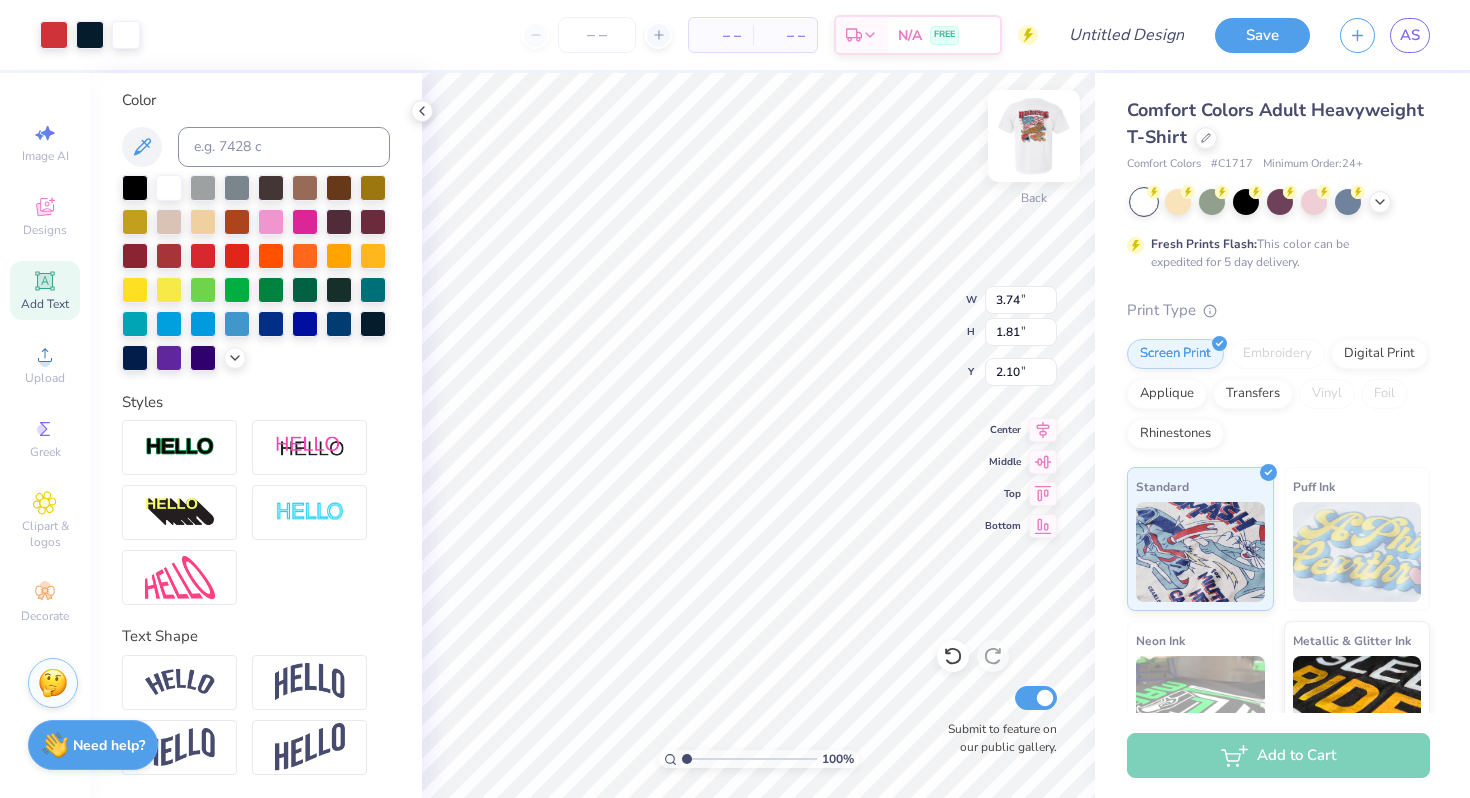type on "3.00" 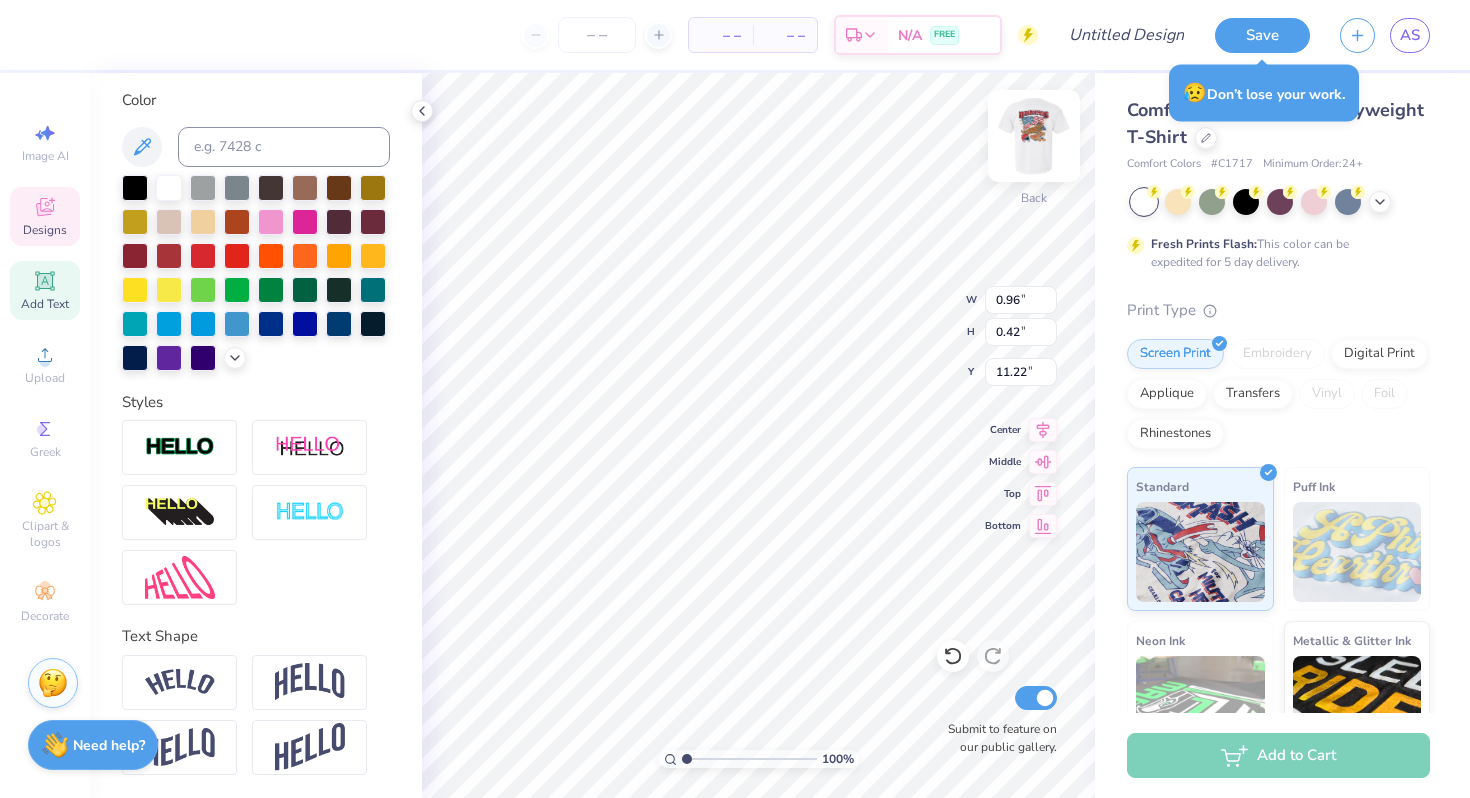 type on "0.93" 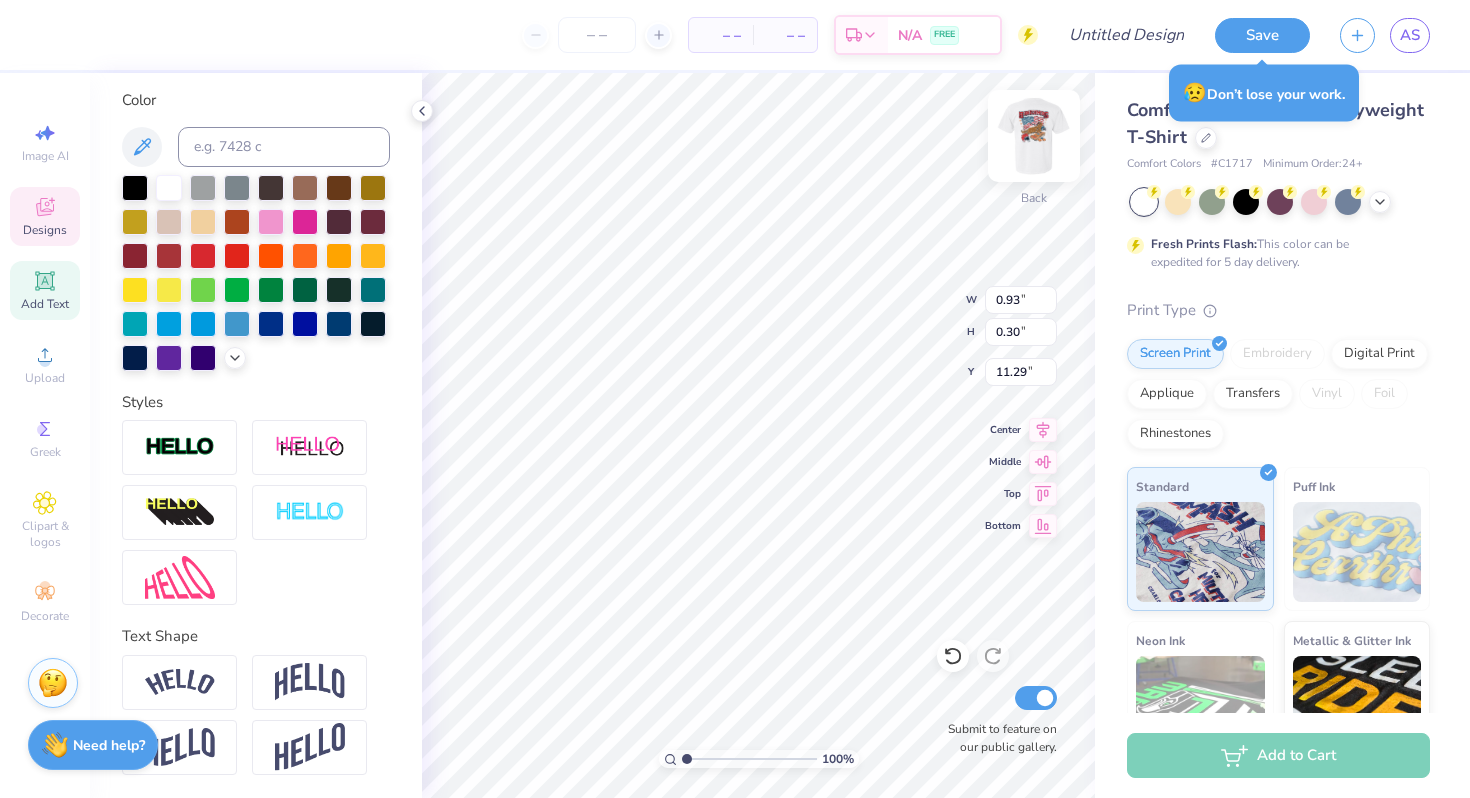 type on "2.23" 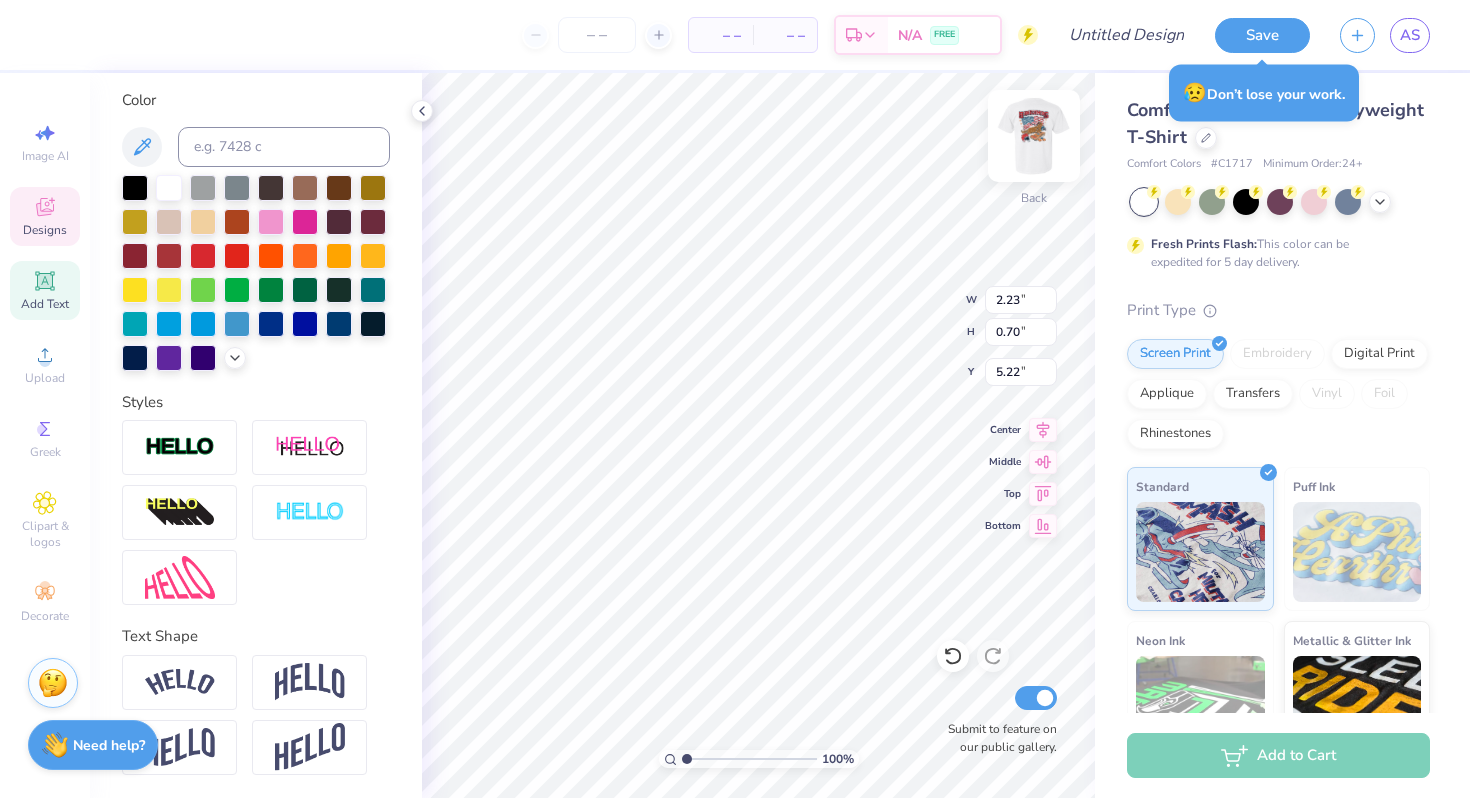 type on "5.09" 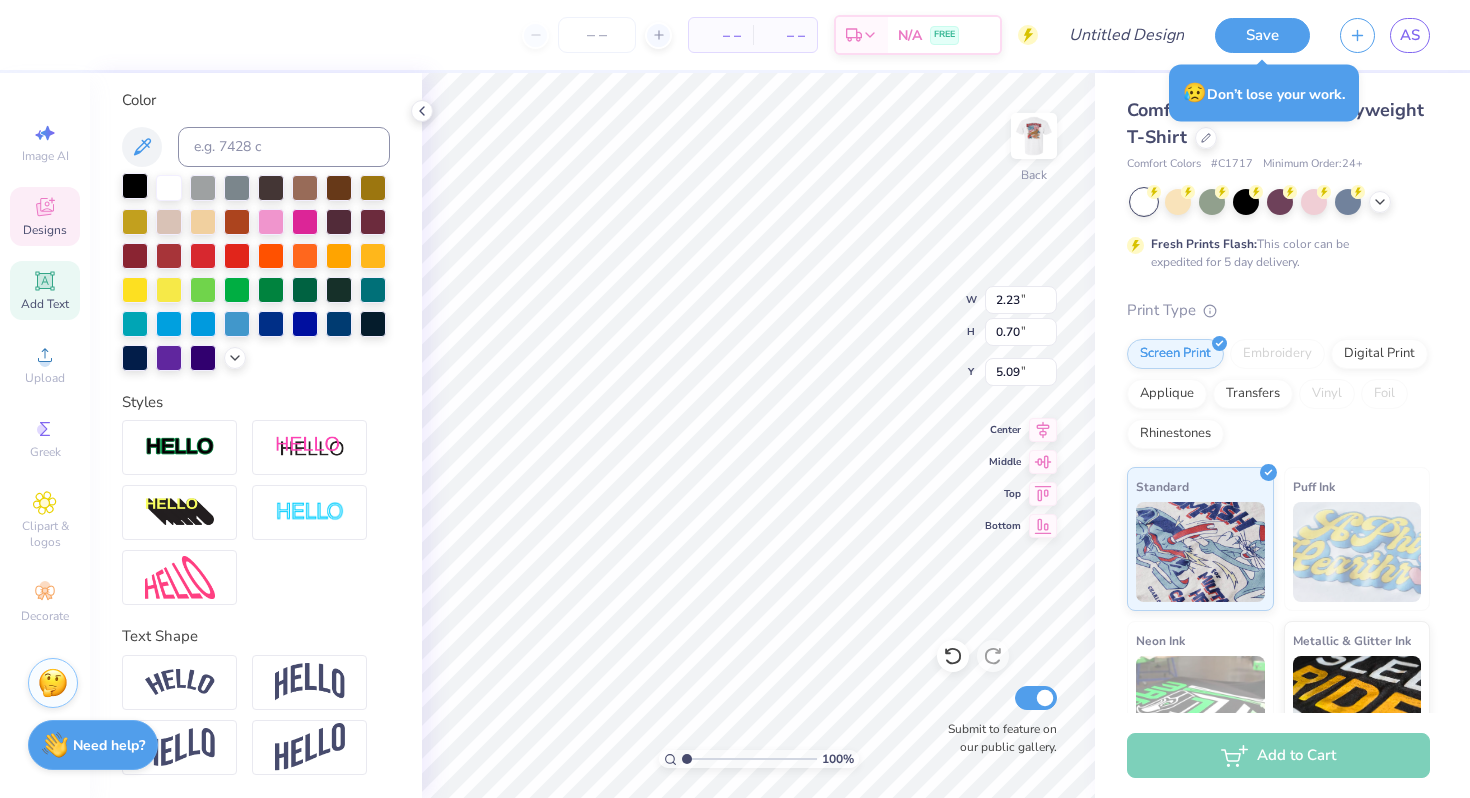 click at bounding box center (135, 186) 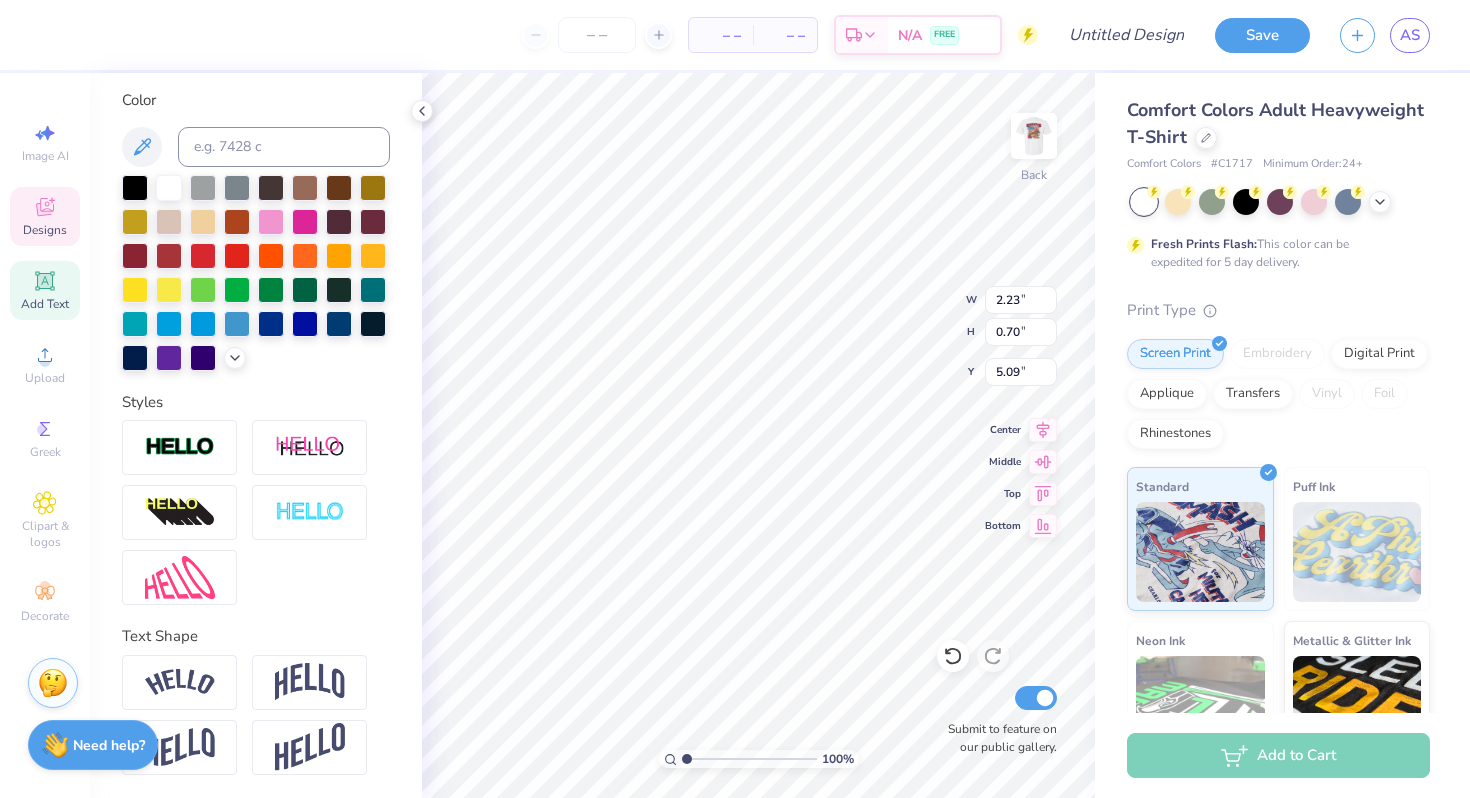 type on "5.11" 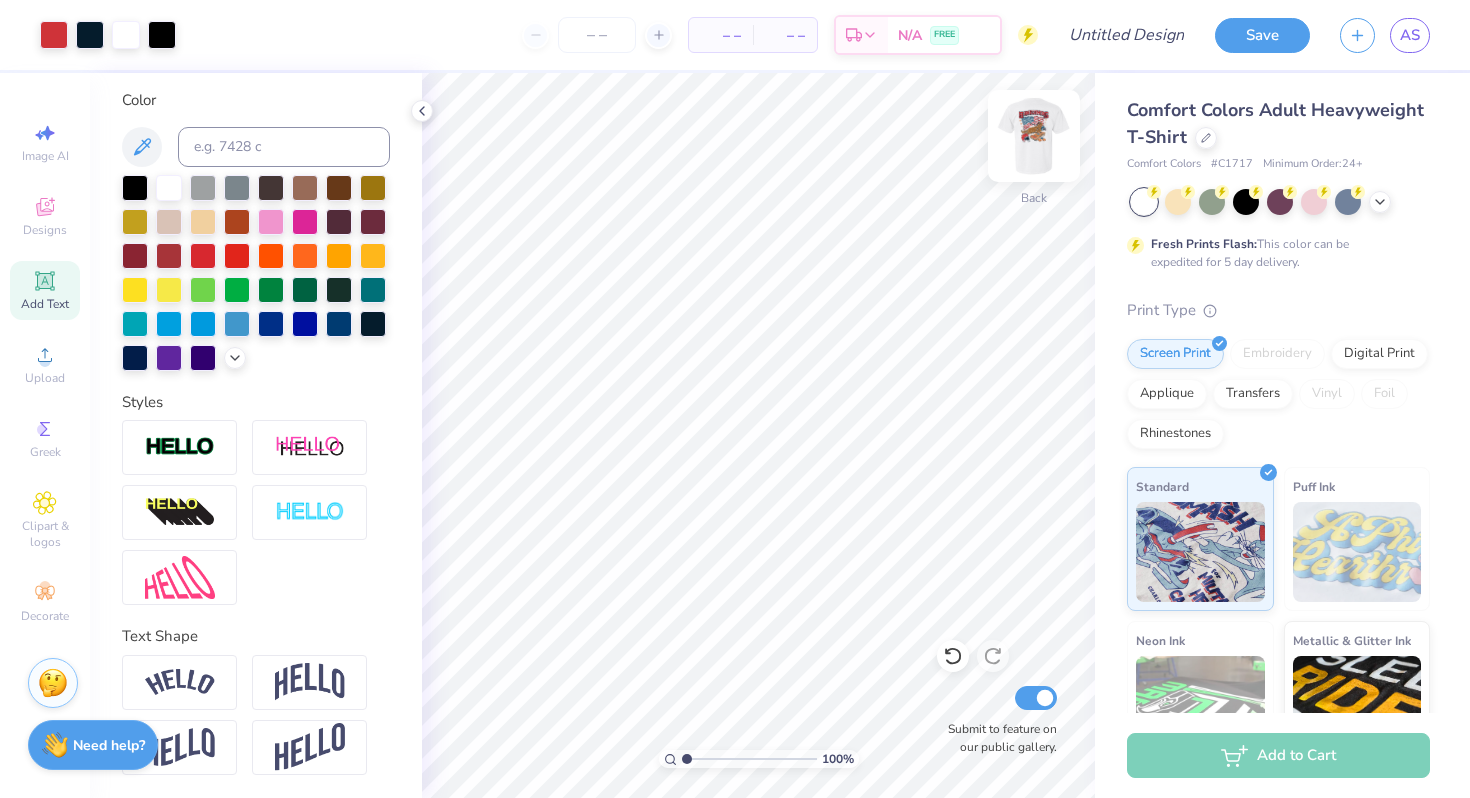 click at bounding box center [1034, 136] 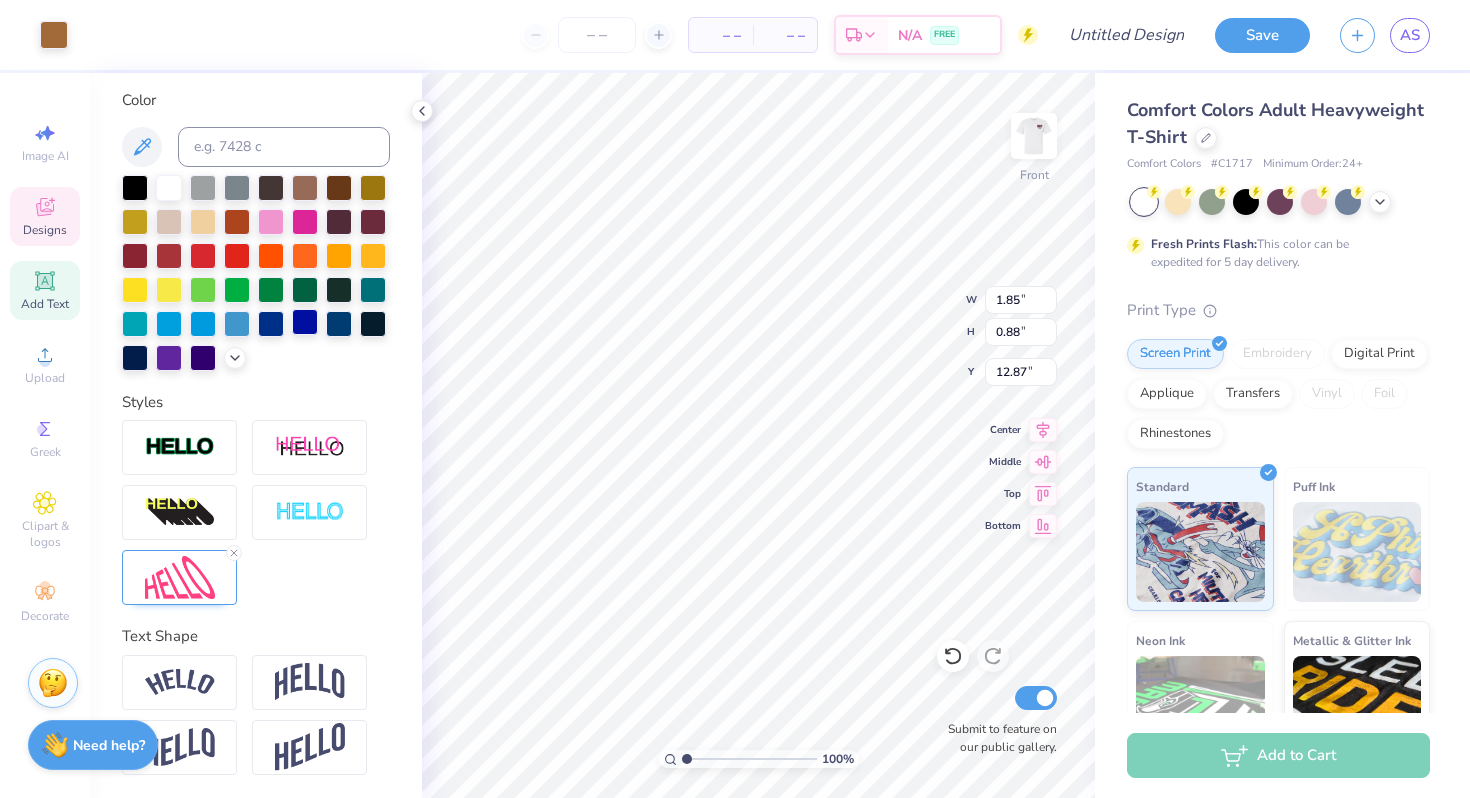 type on "1.85" 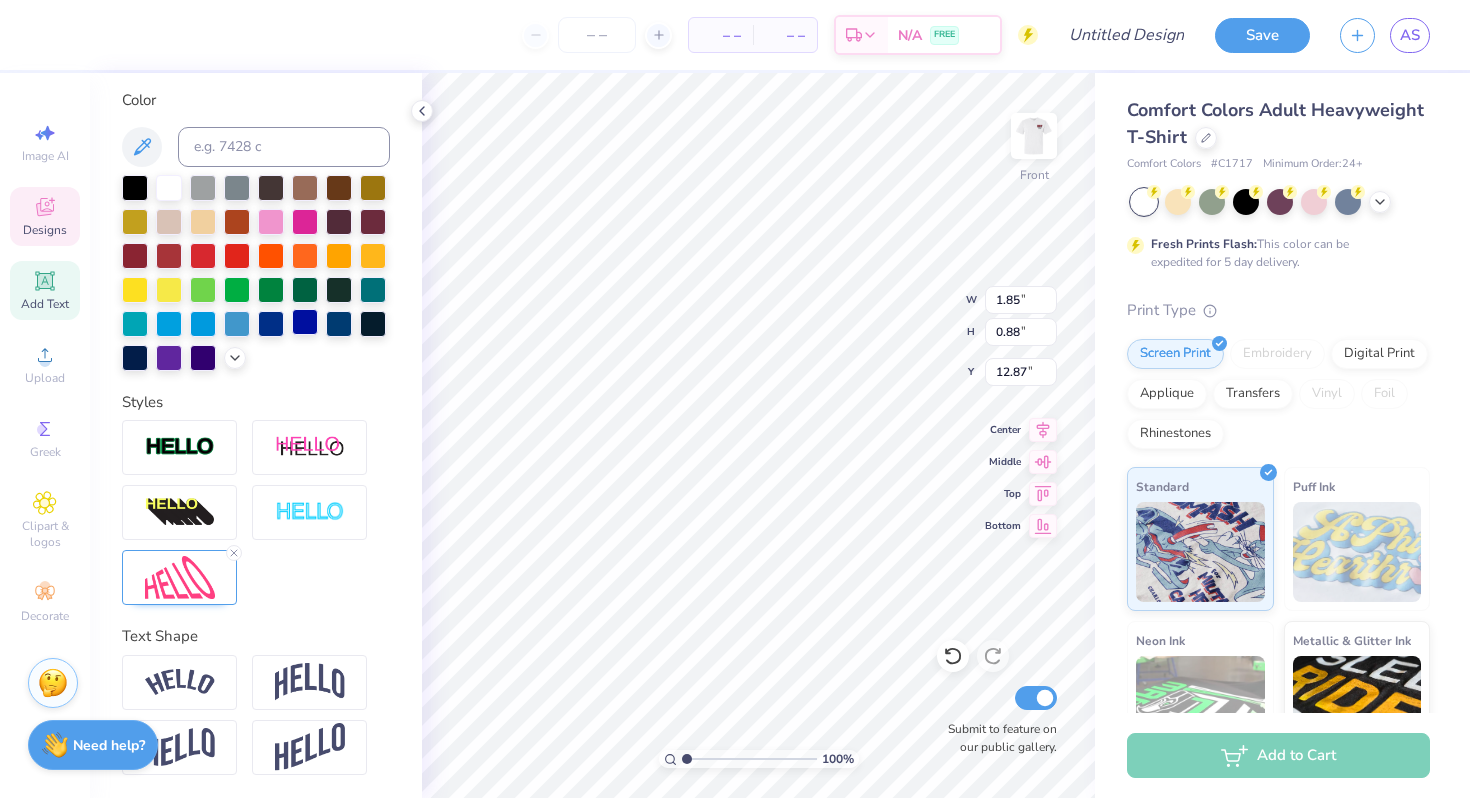 scroll, scrollTop: 0, scrollLeft: 0, axis: both 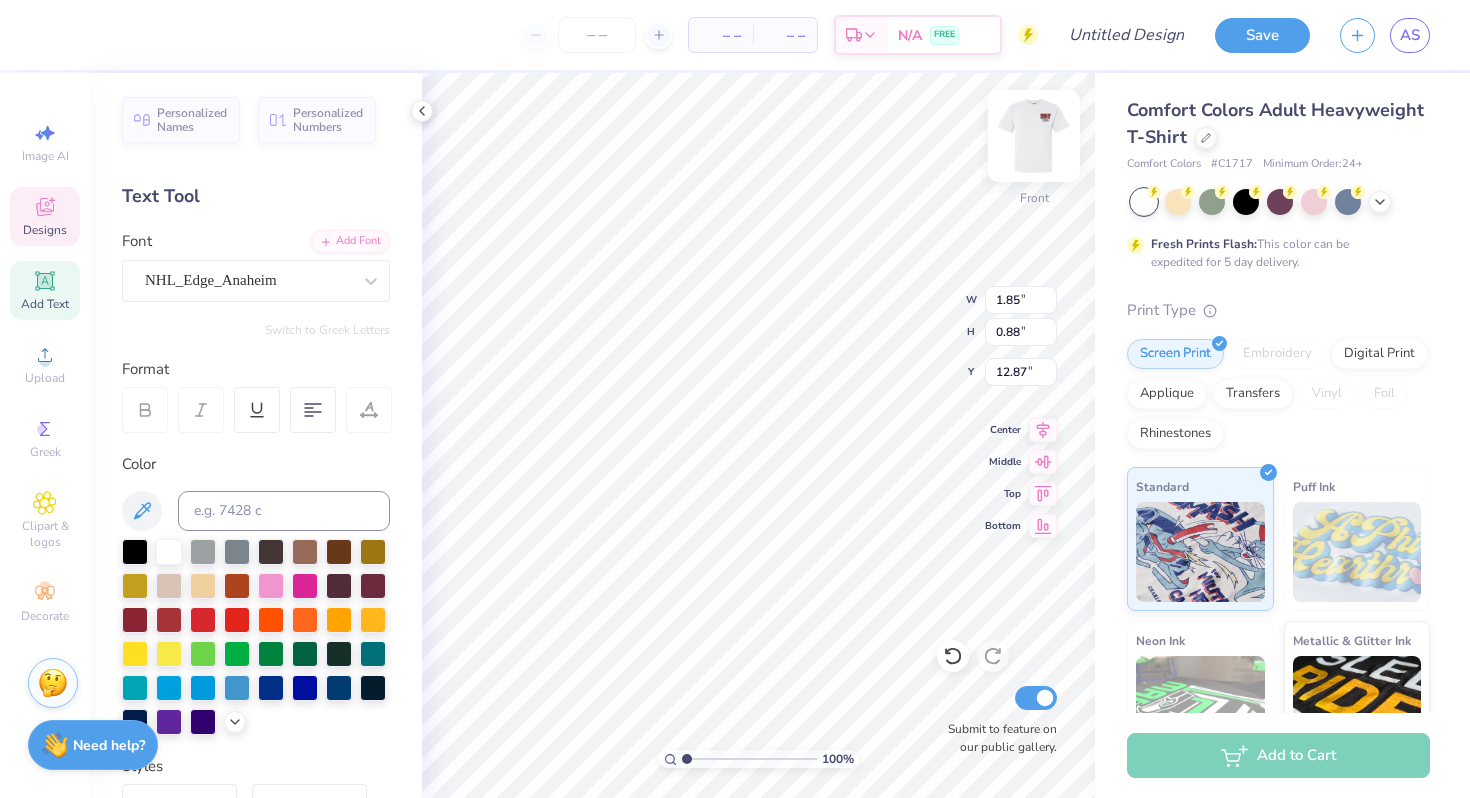 click at bounding box center [1034, 136] 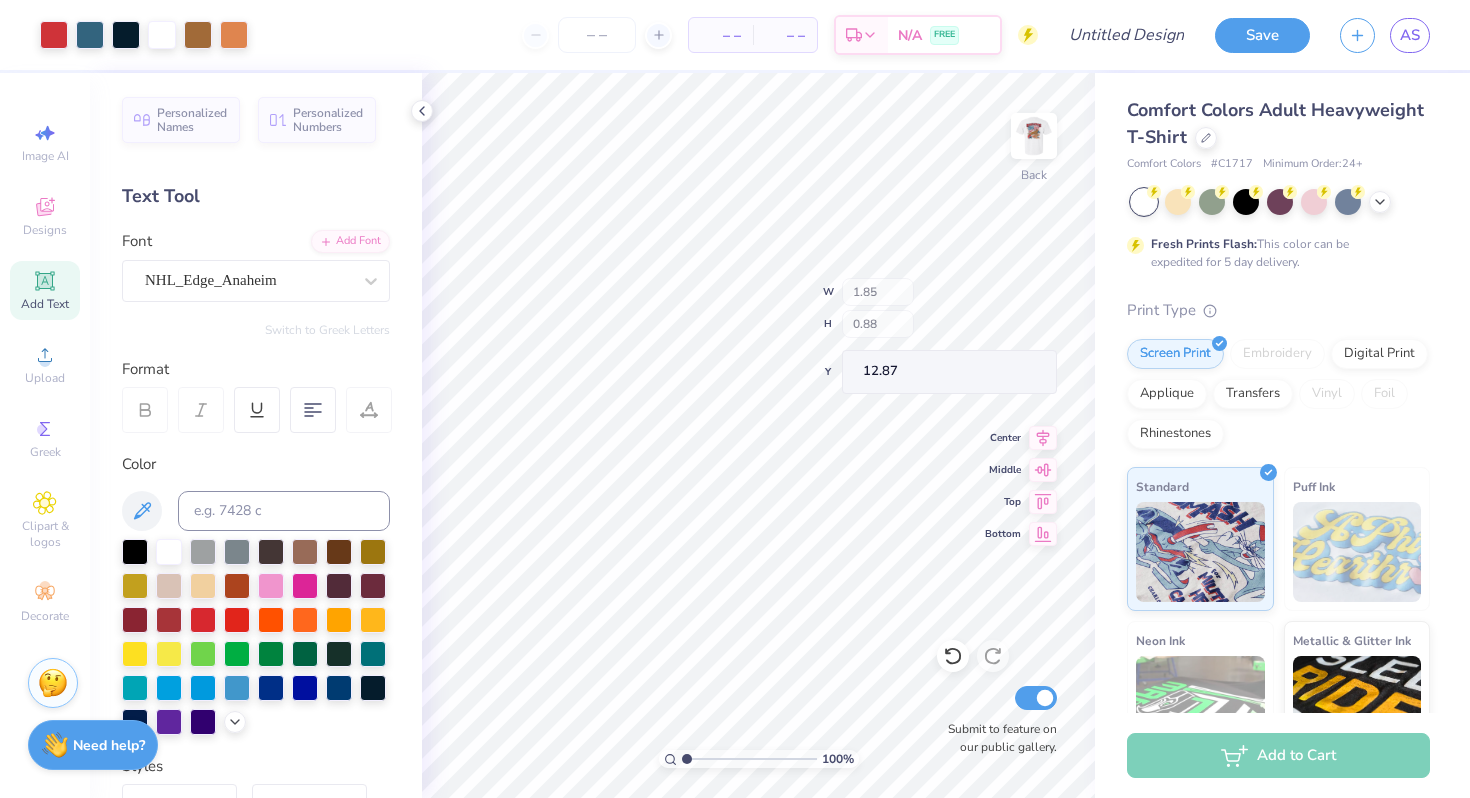 click at bounding box center [1034, 136] 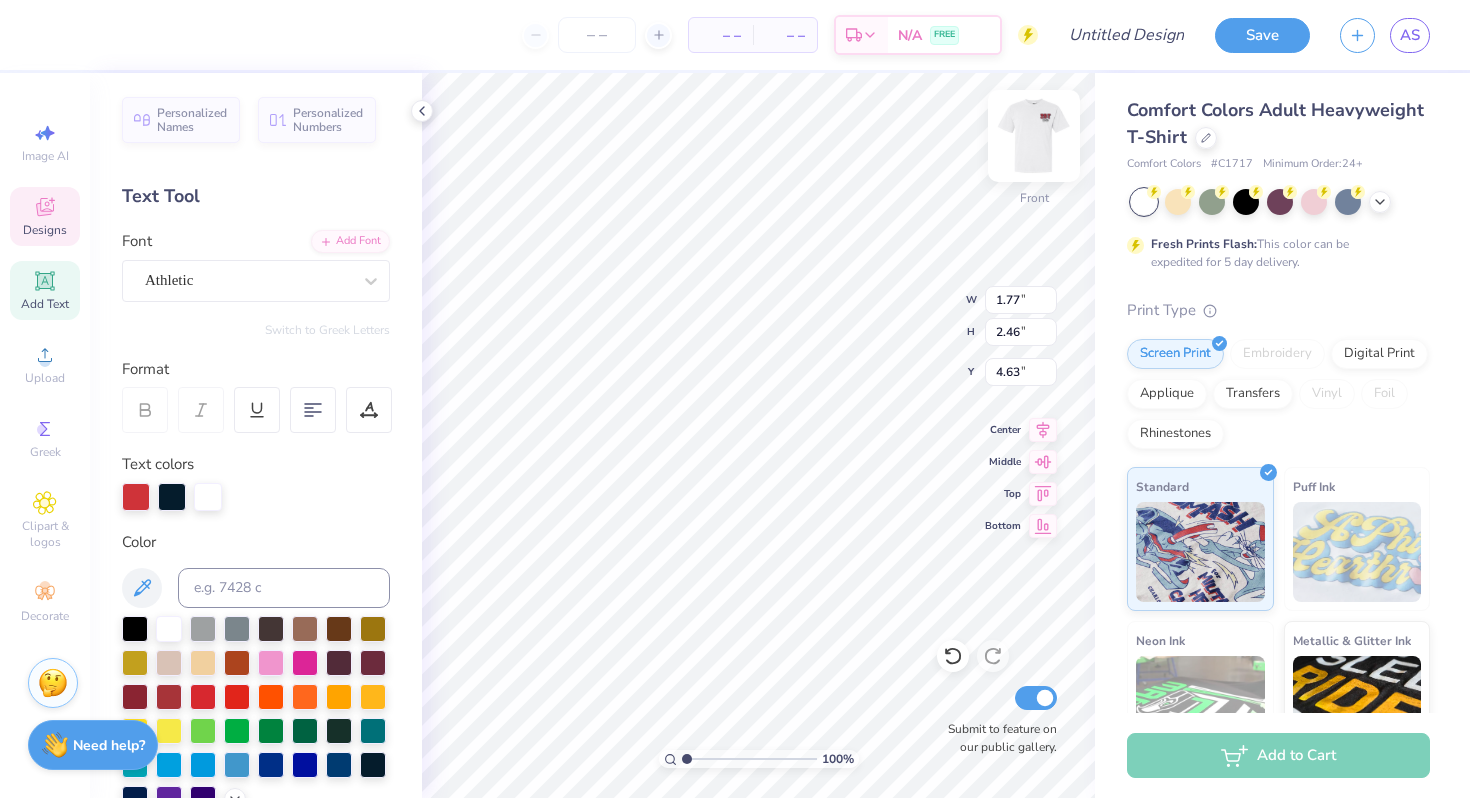 click at bounding box center [1034, 136] 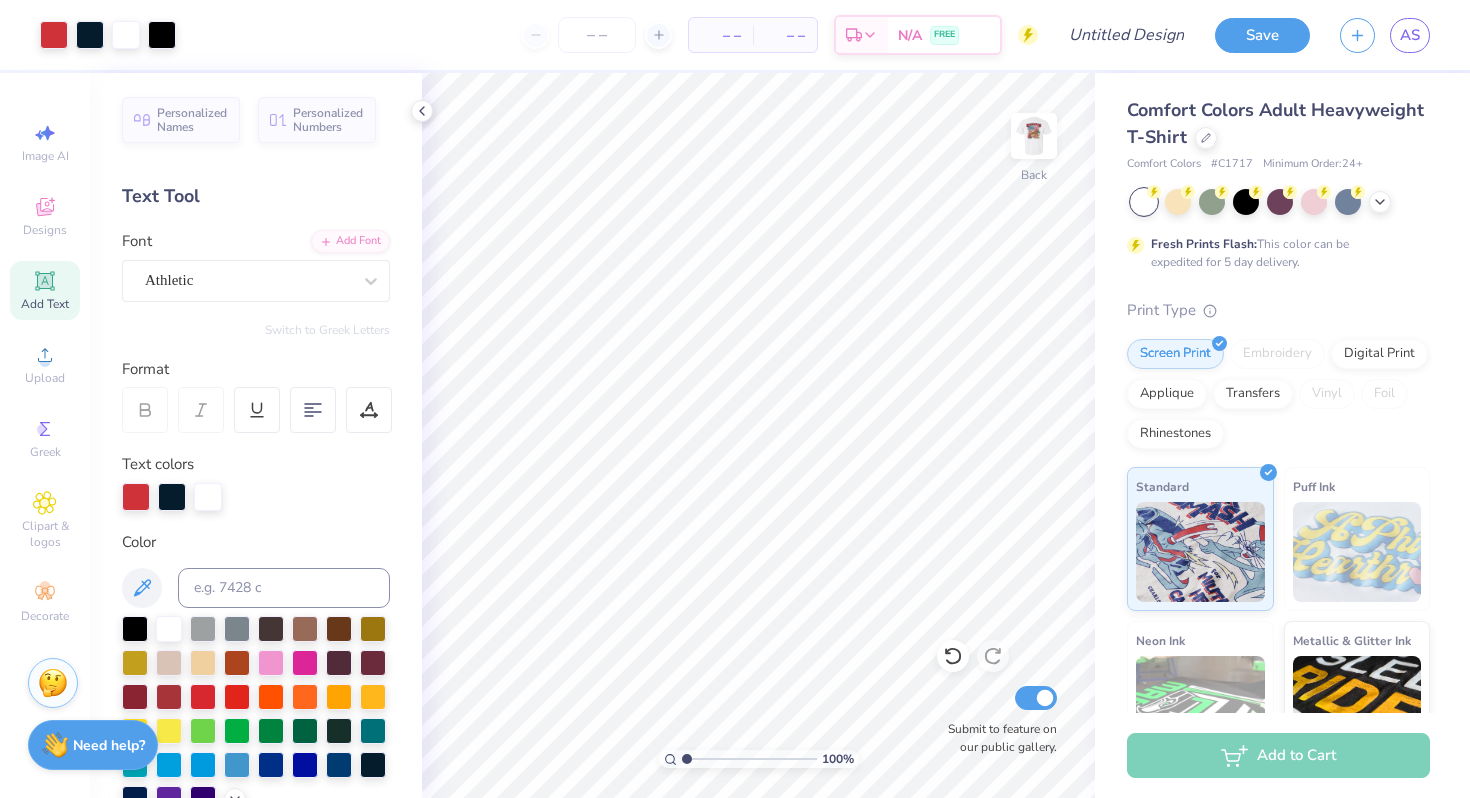 click at bounding box center (1034, 136) 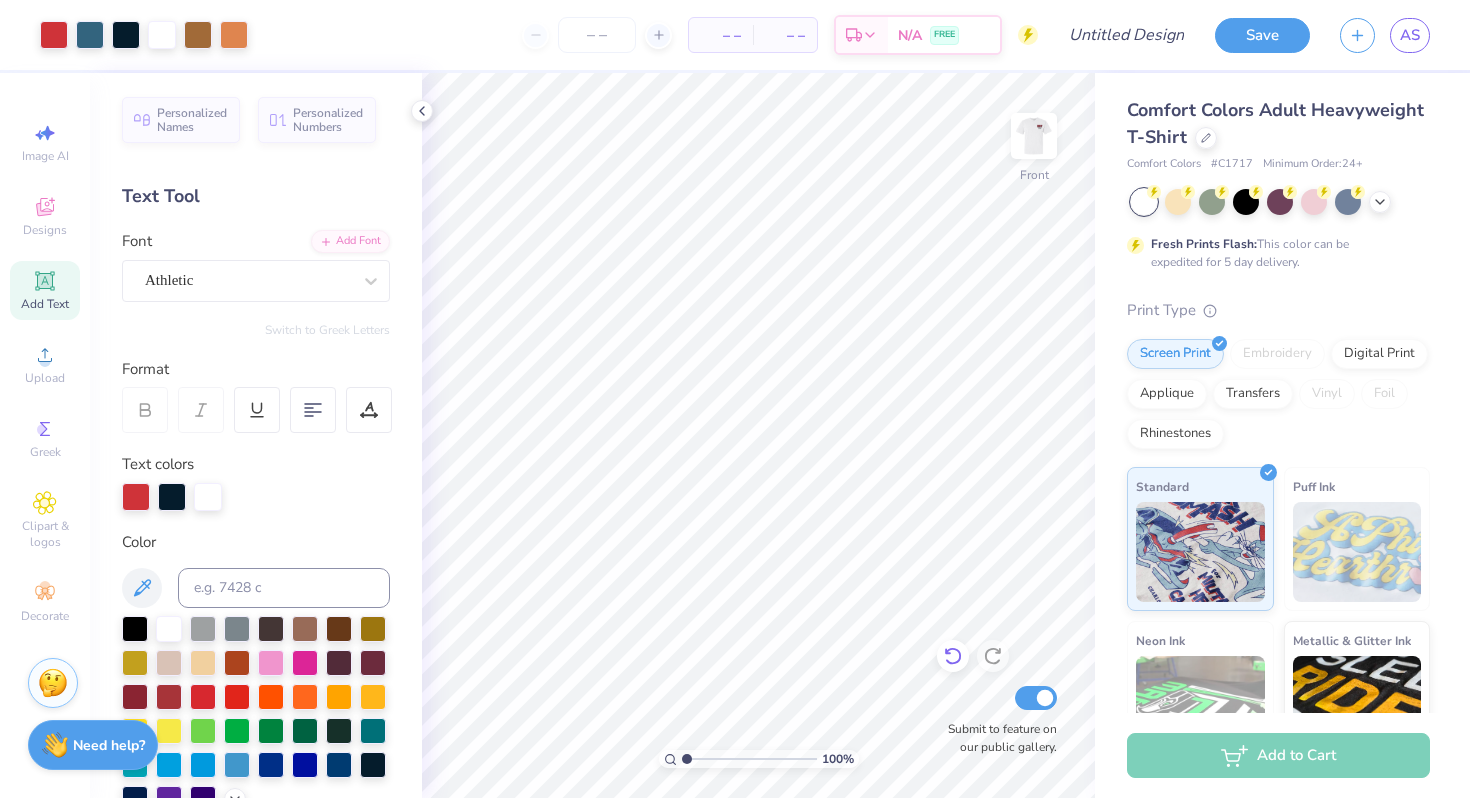 click 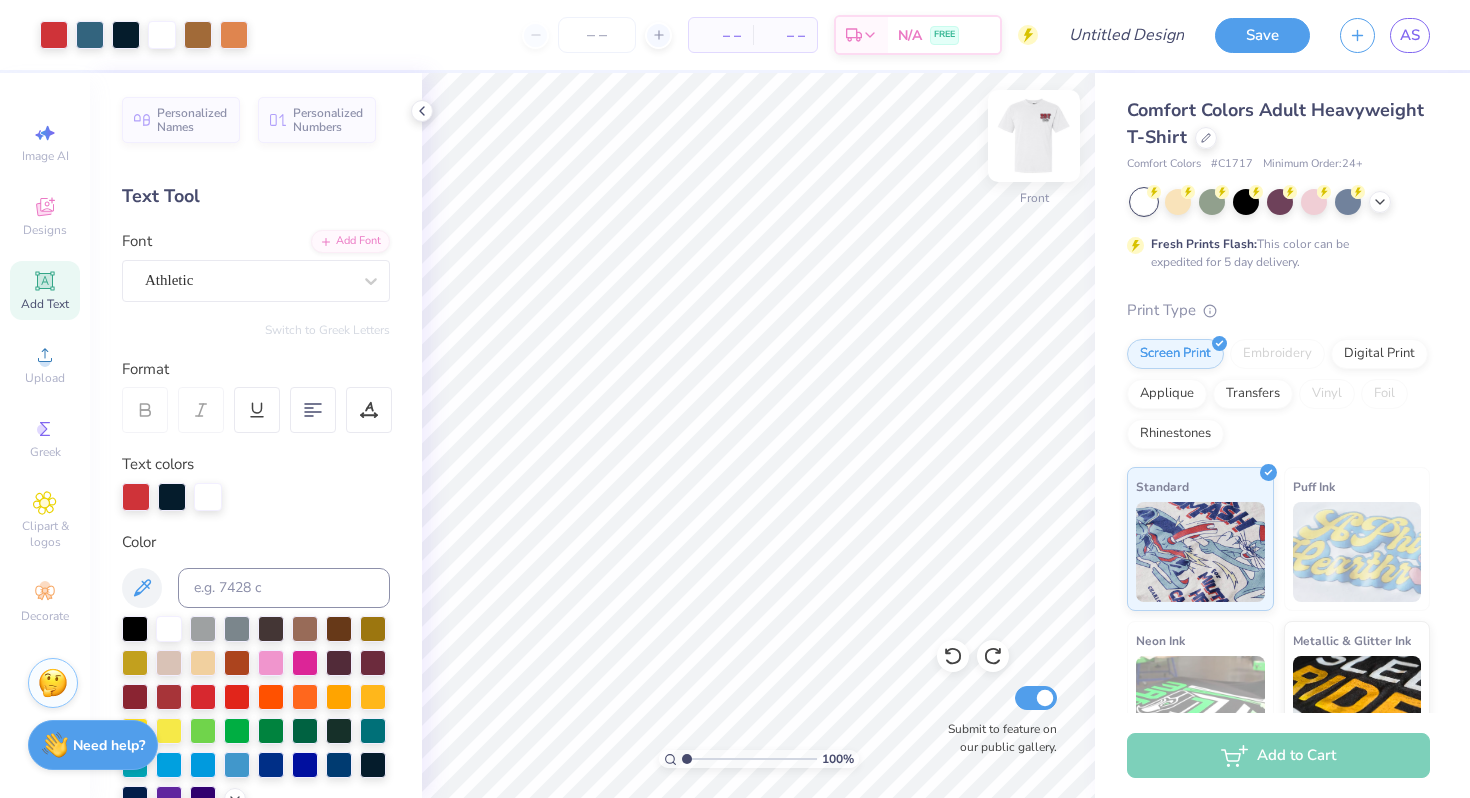 click at bounding box center (1034, 136) 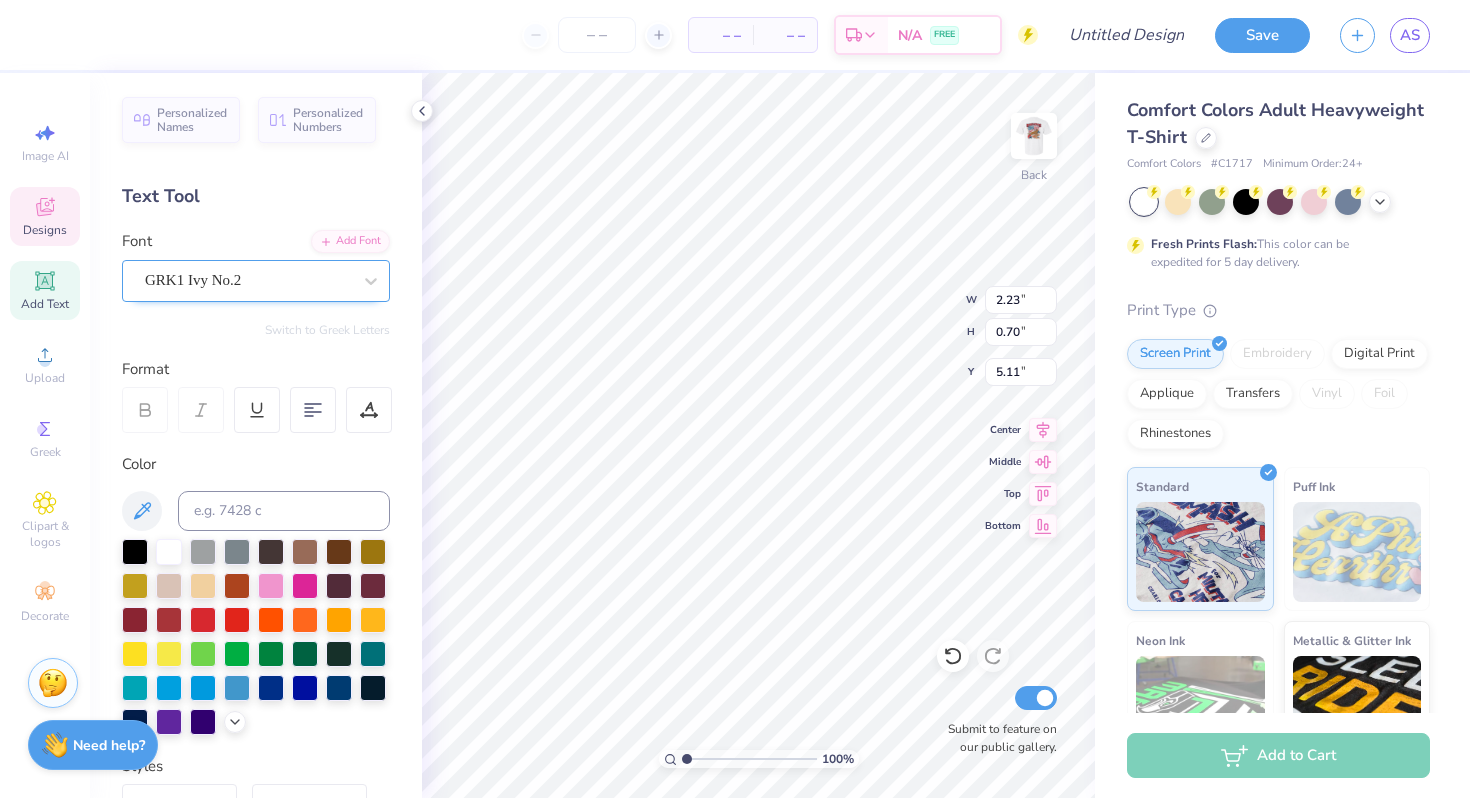 click on "GRK1 Ivy No.2" at bounding box center [248, 280] 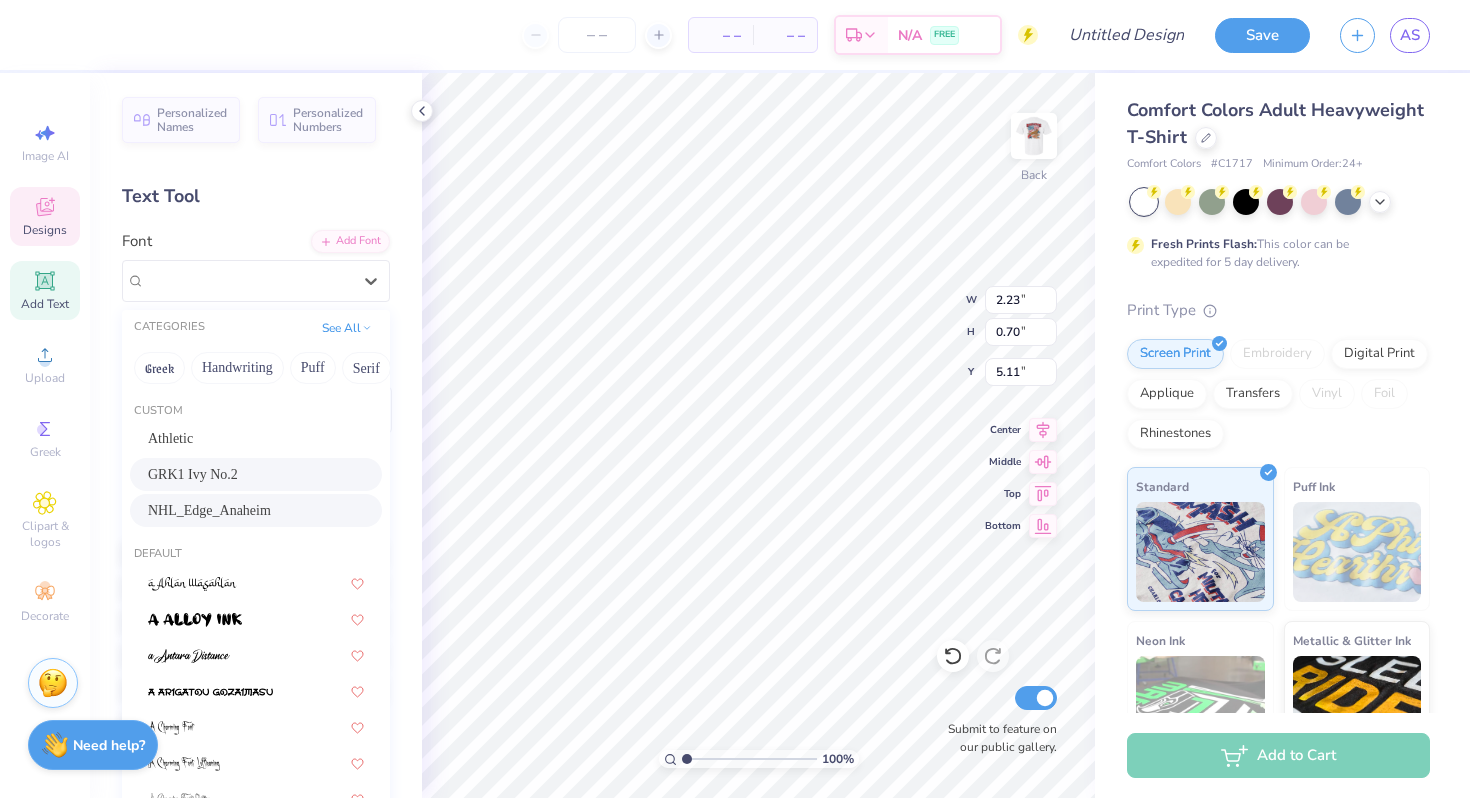 click on "NHL_Edge_Anaheim" at bounding box center [209, 510] 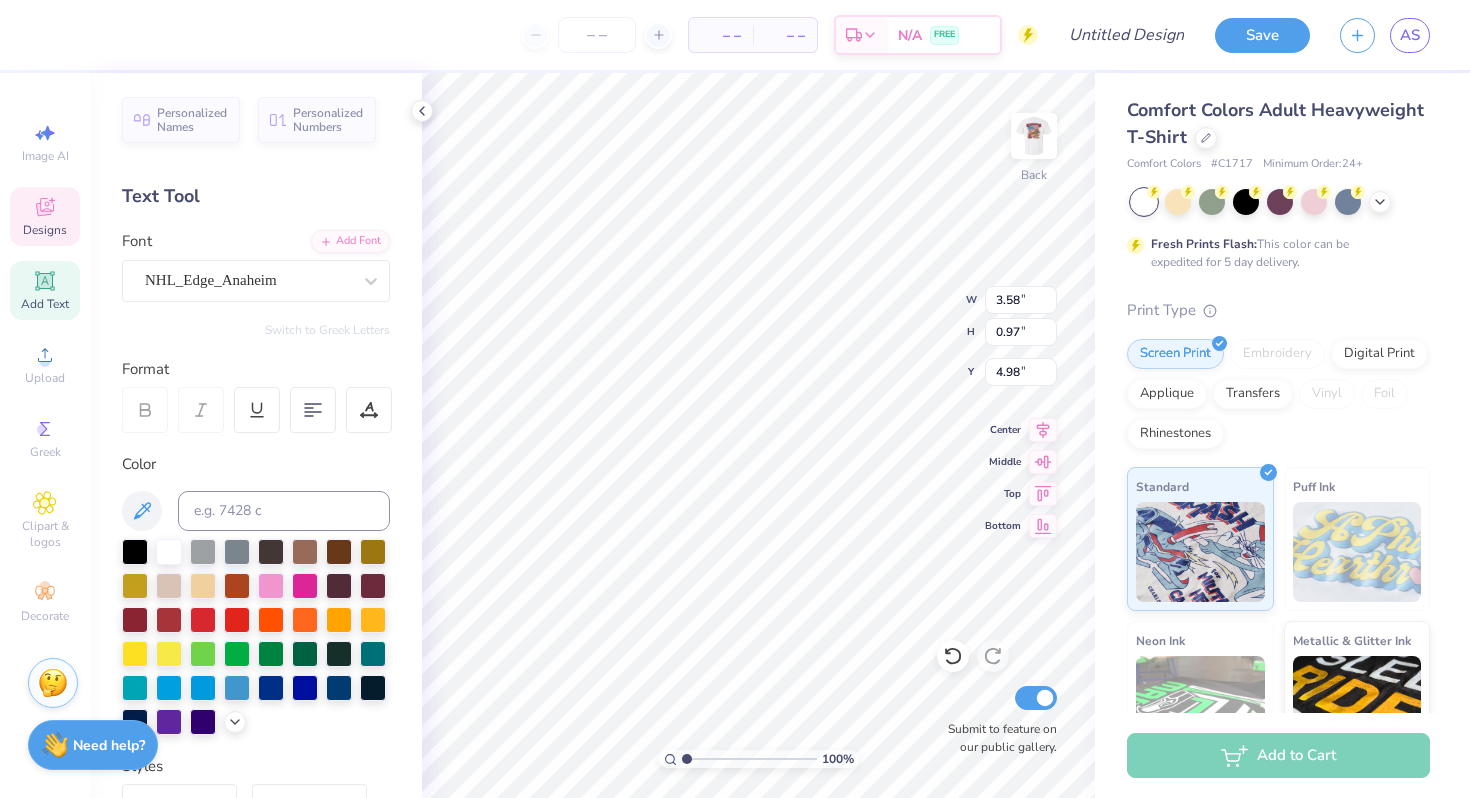 type on "3.58" 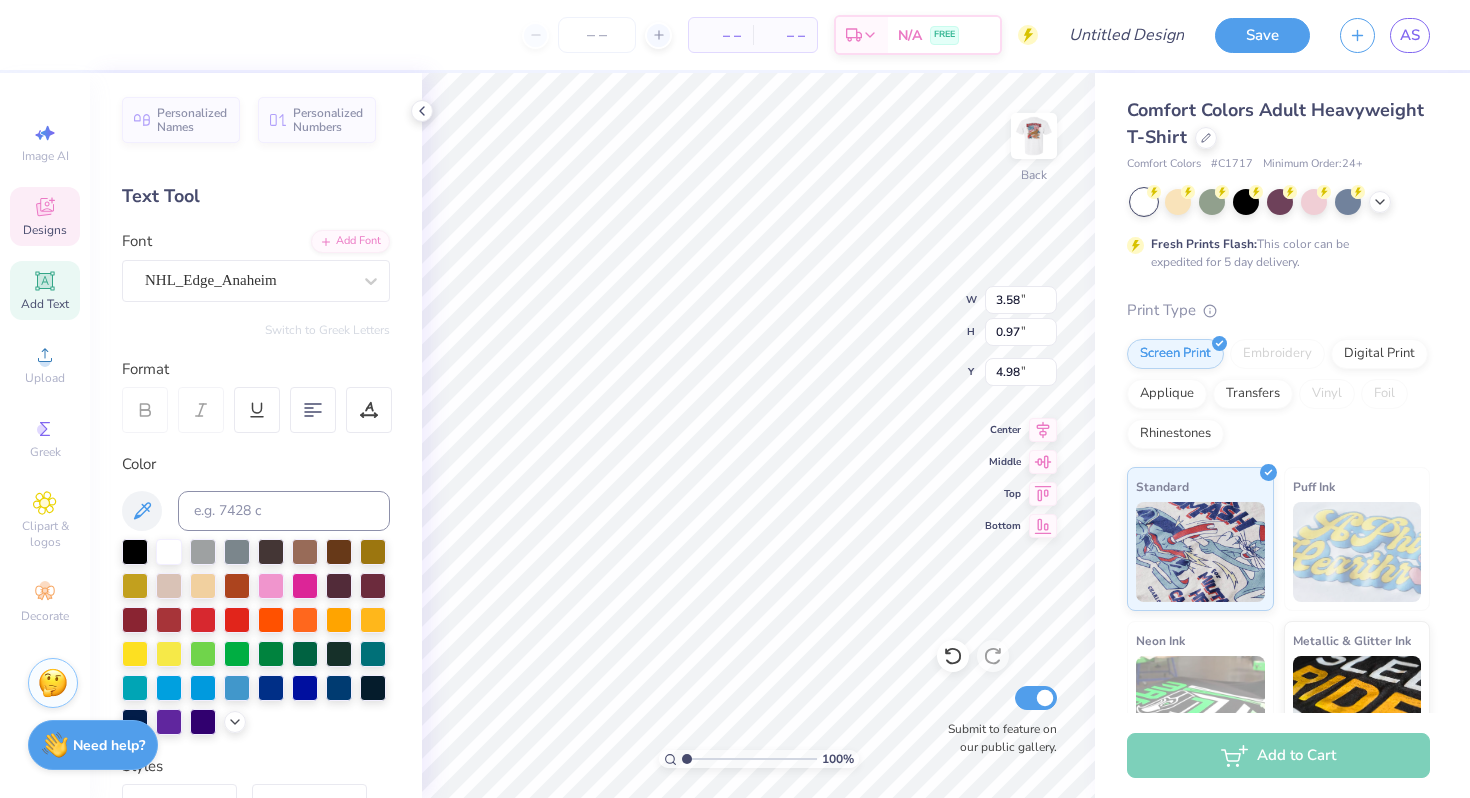 type on "1.85" 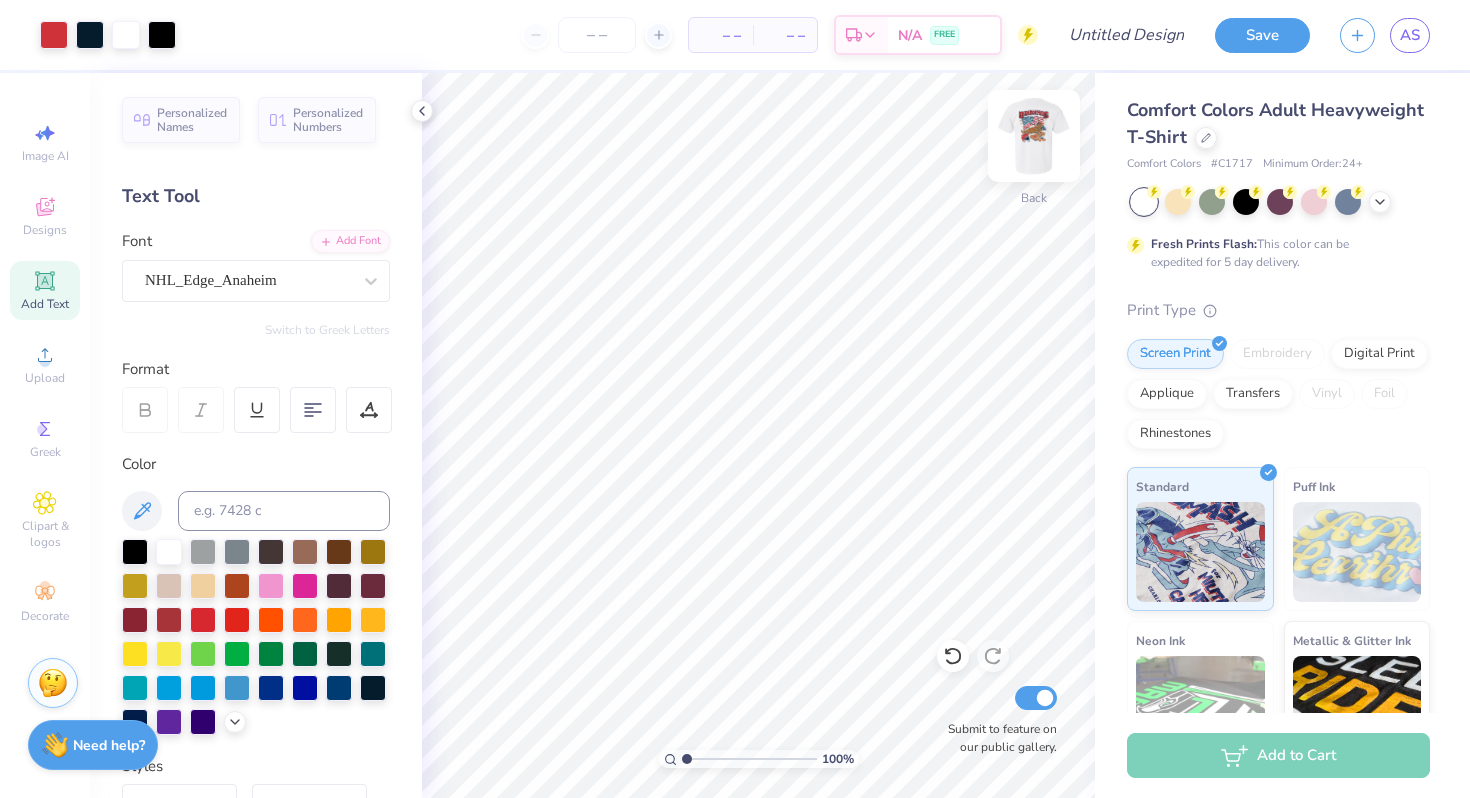 click at bounding box center [1034, 136] 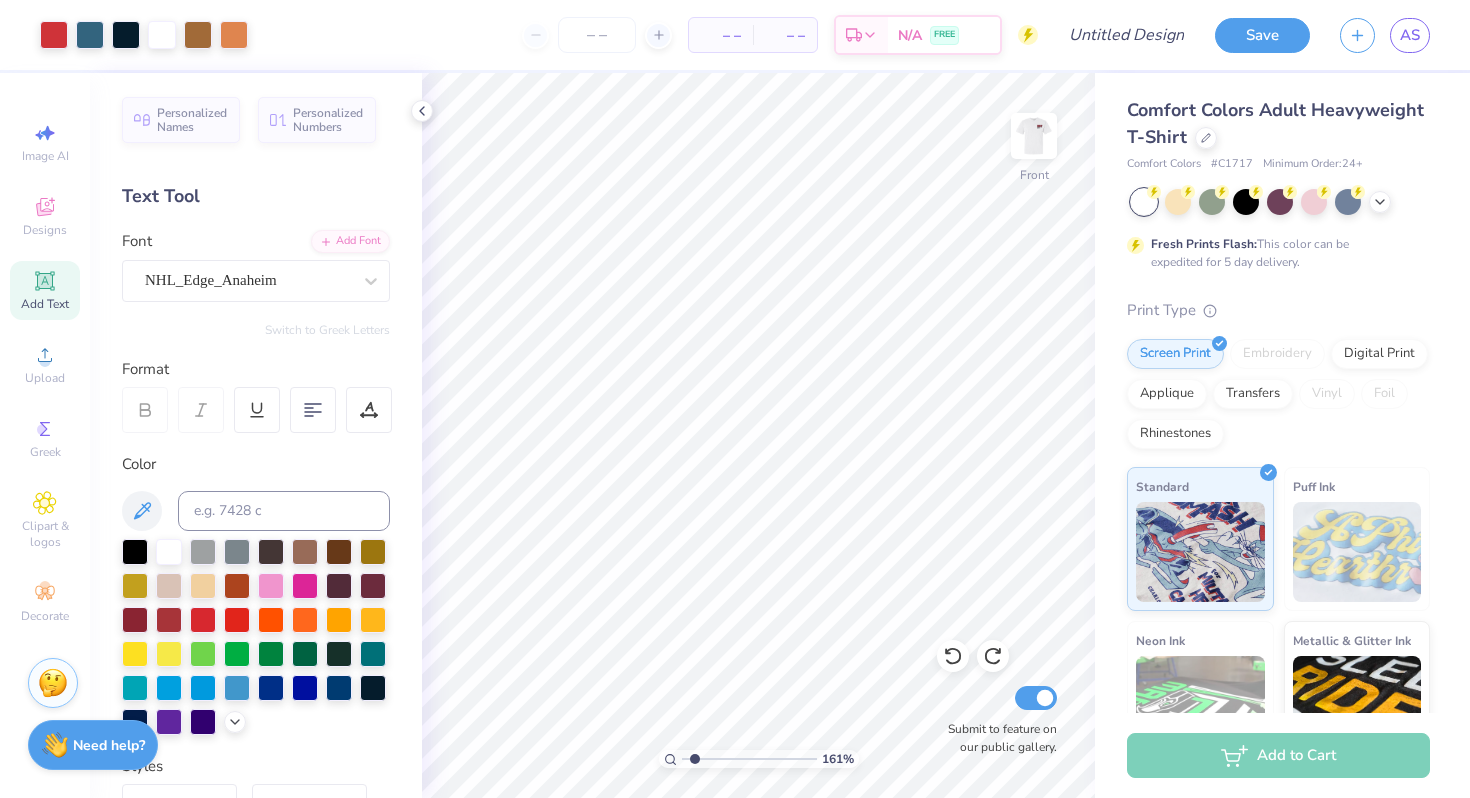 type on "1.62" 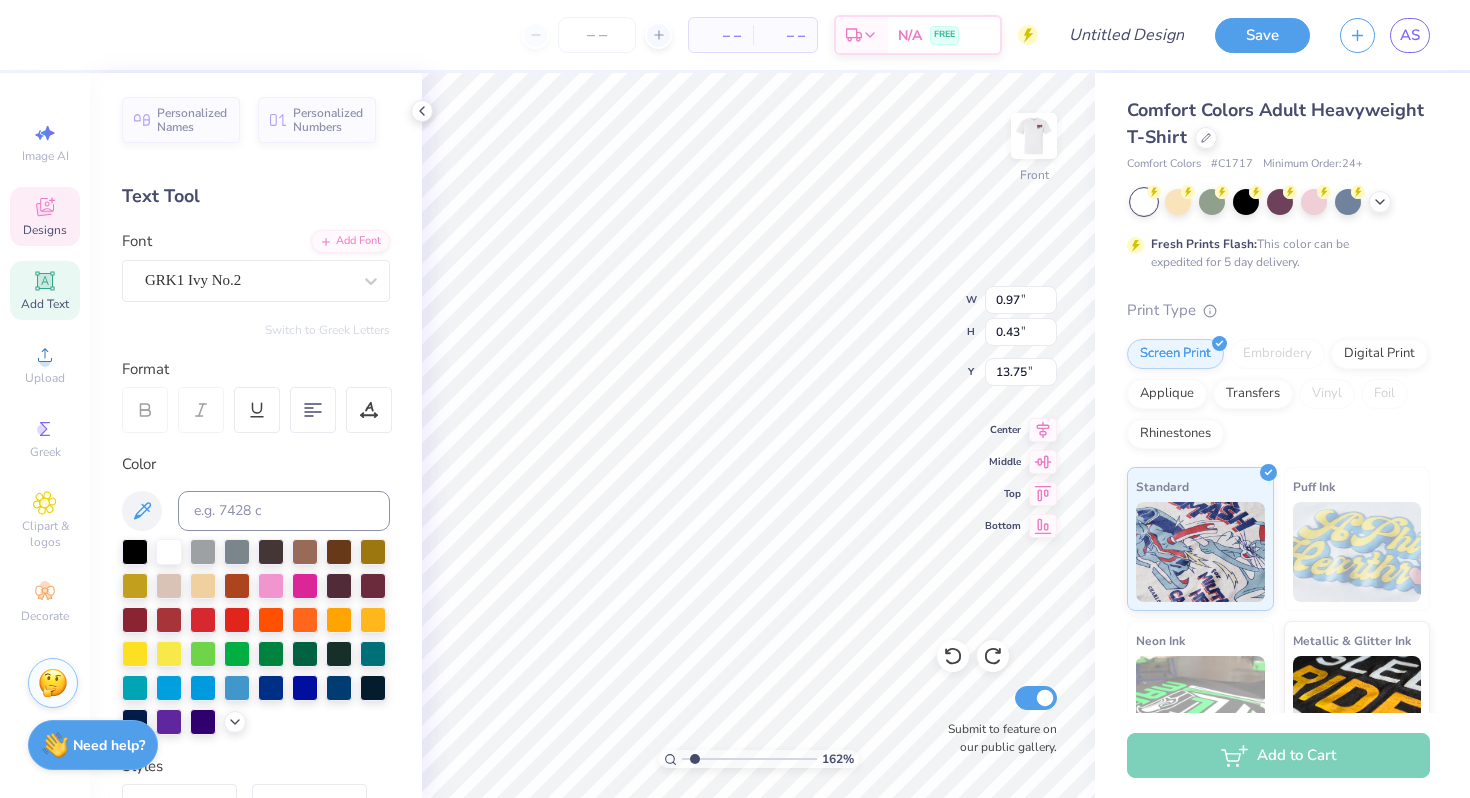 type on "ZbT" 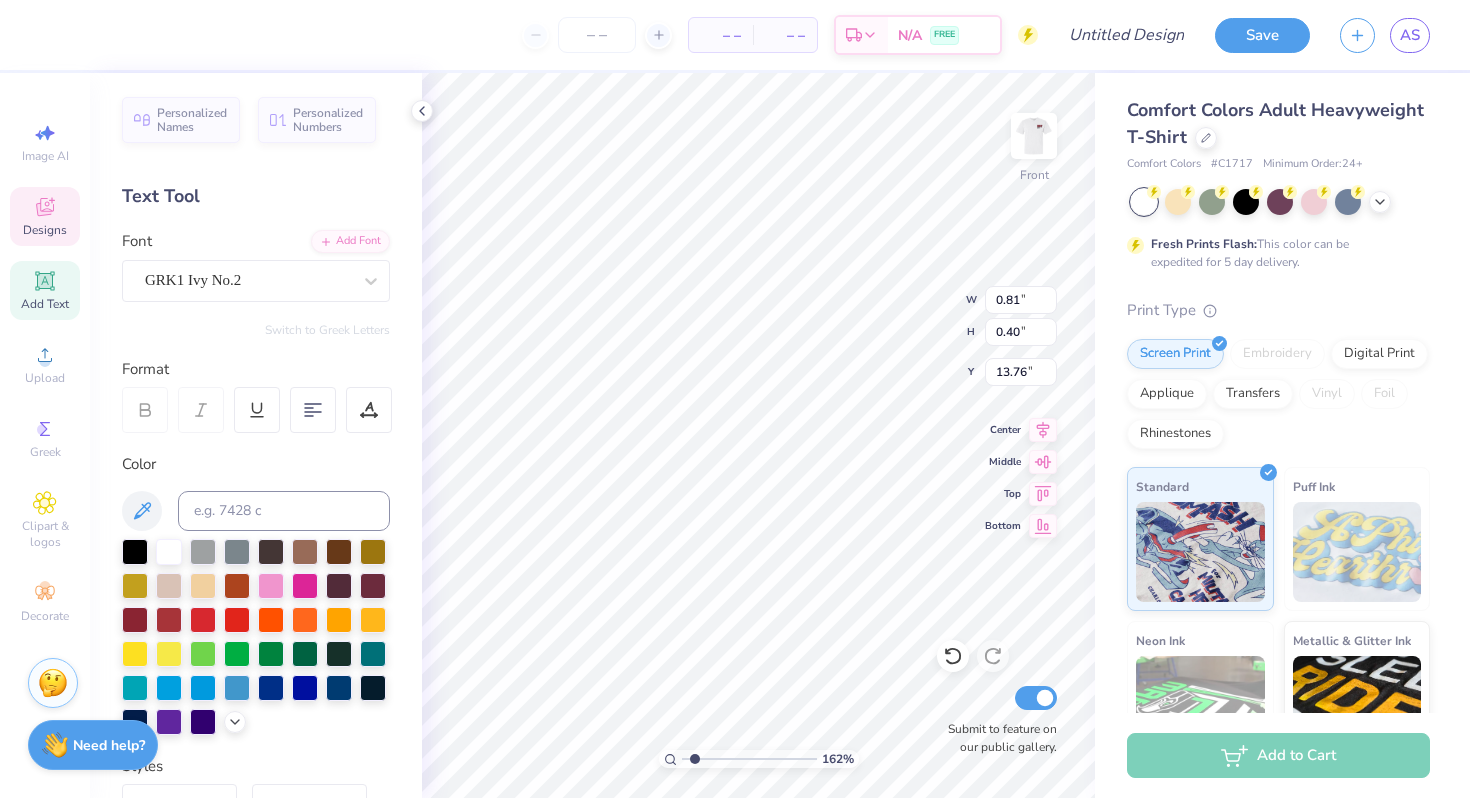 type on "0.95" 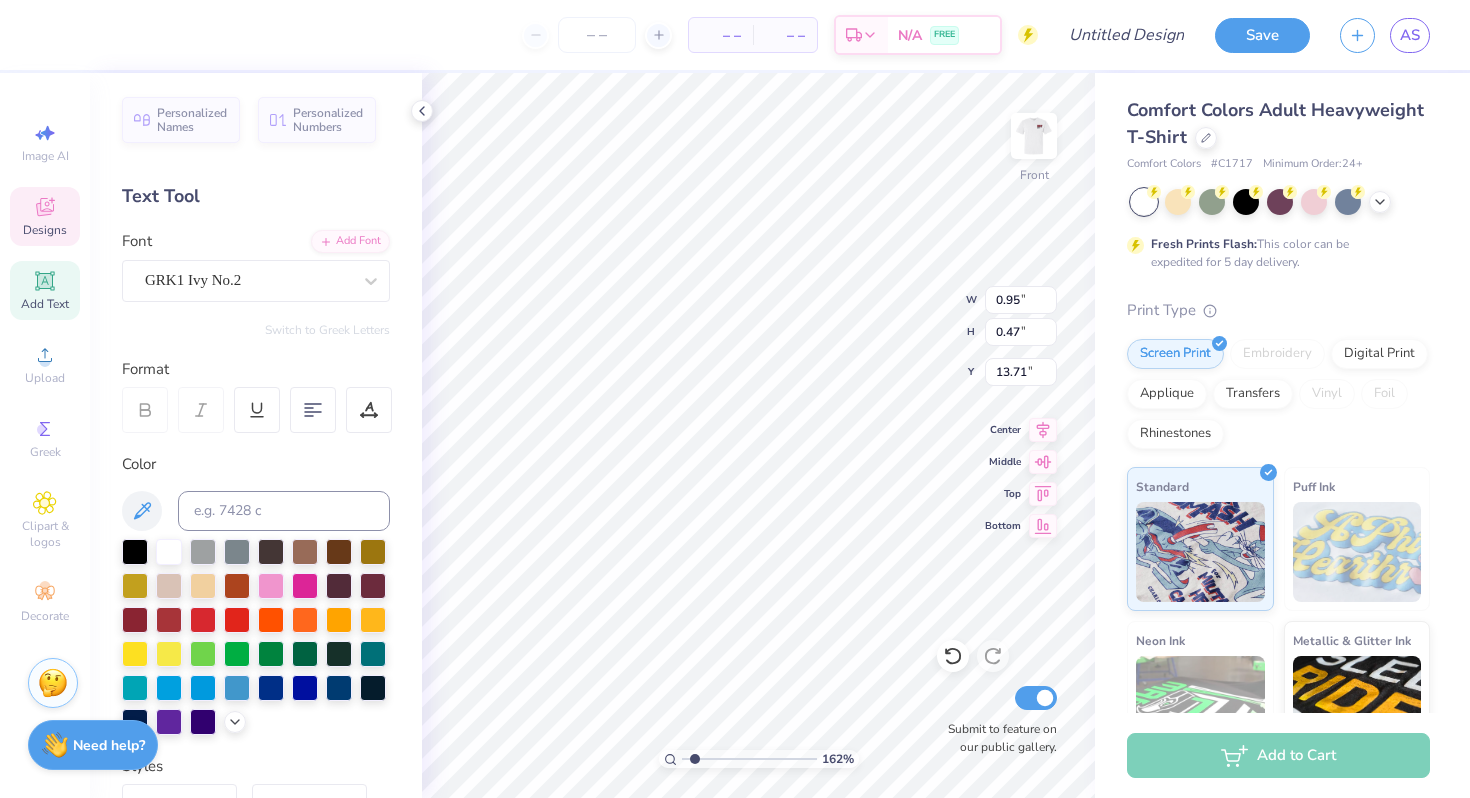 type on "2.73" 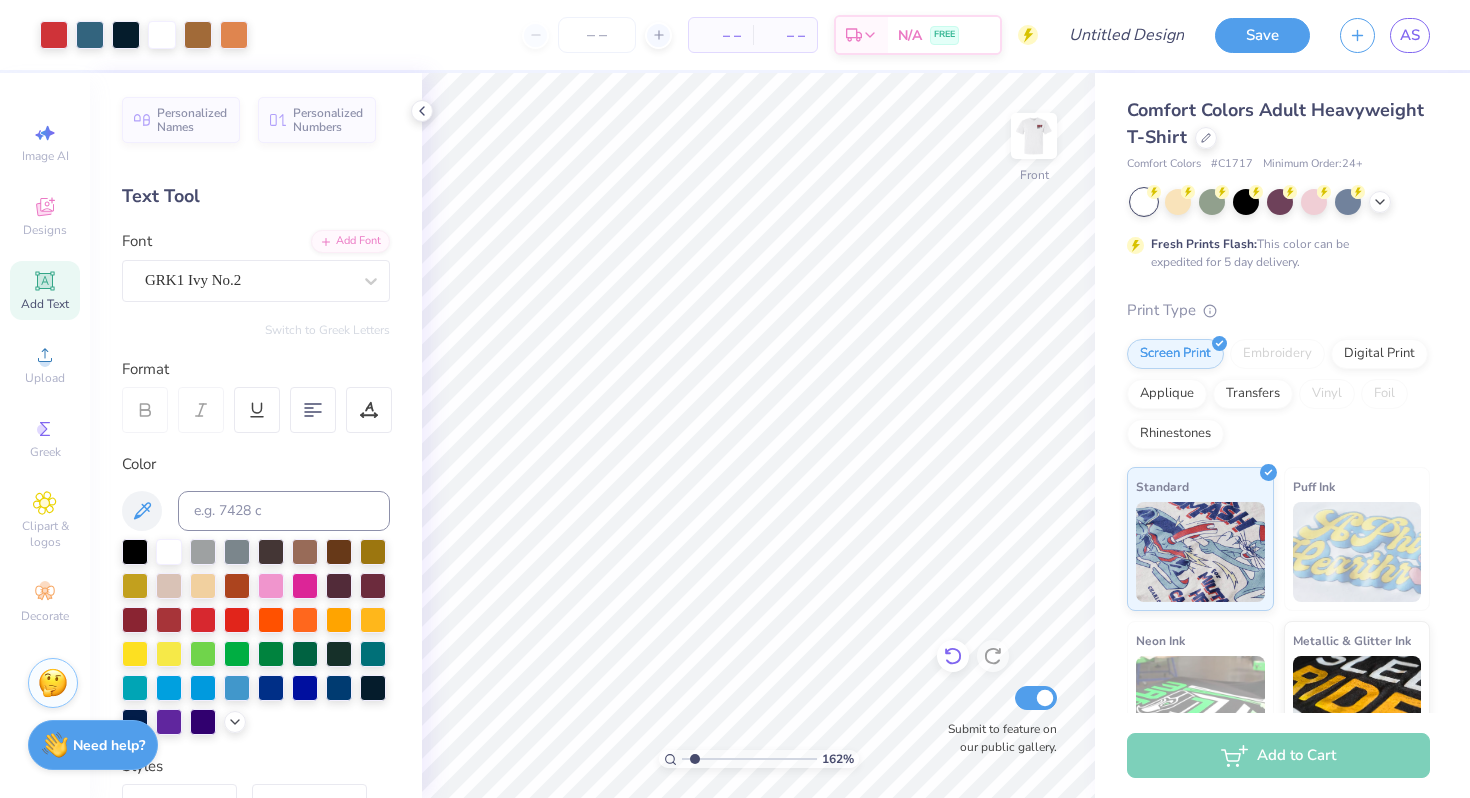 click 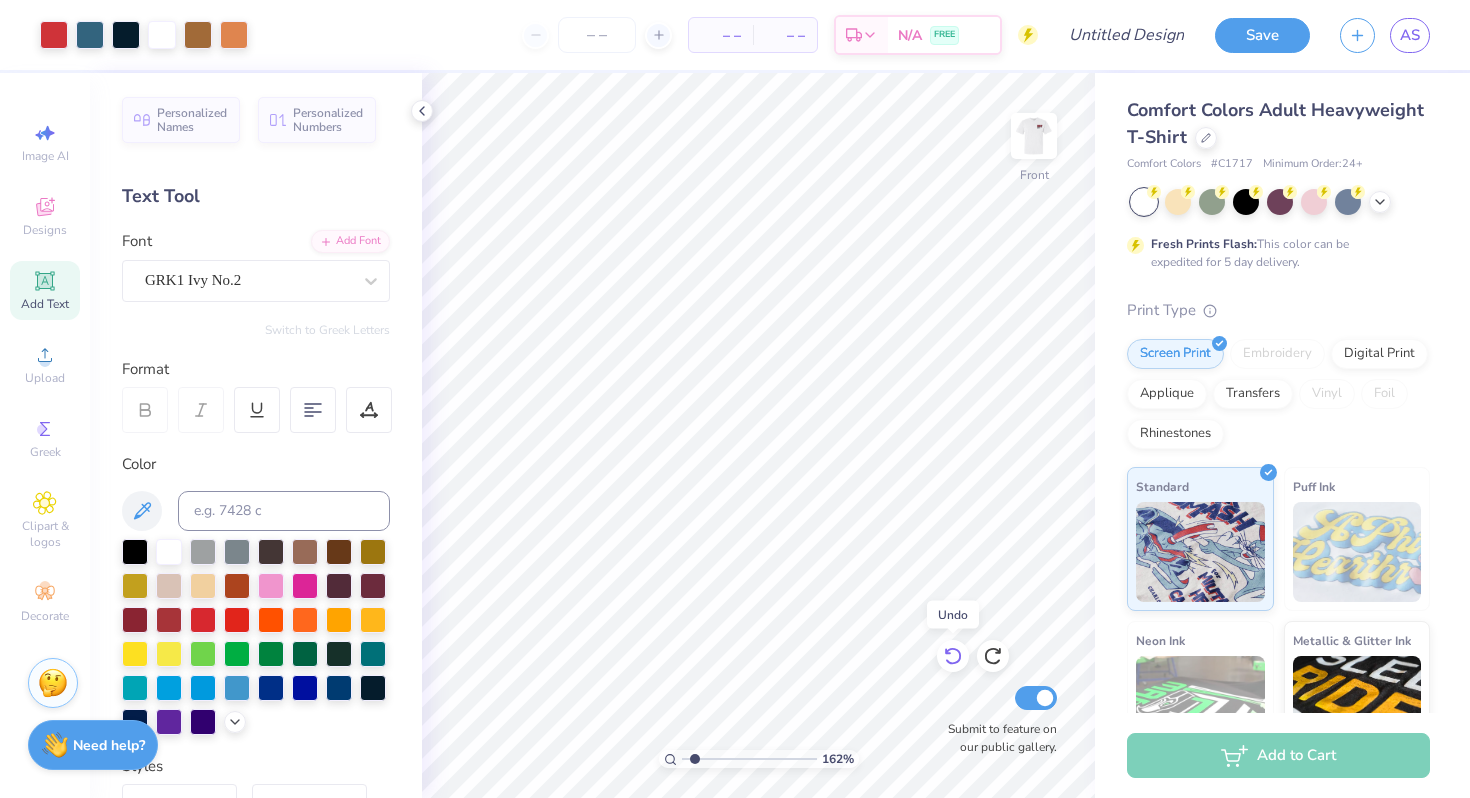 click 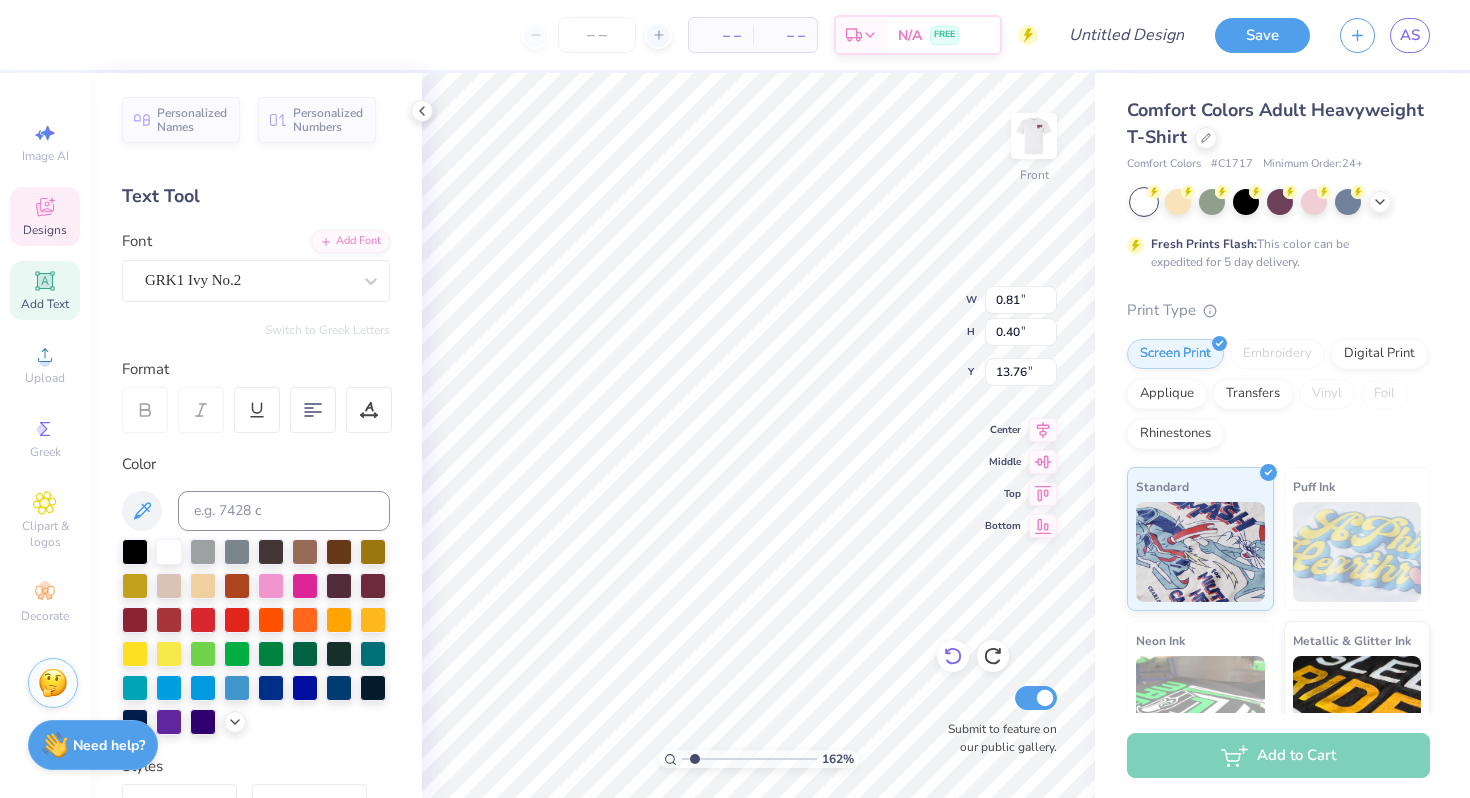 type on "0.96" 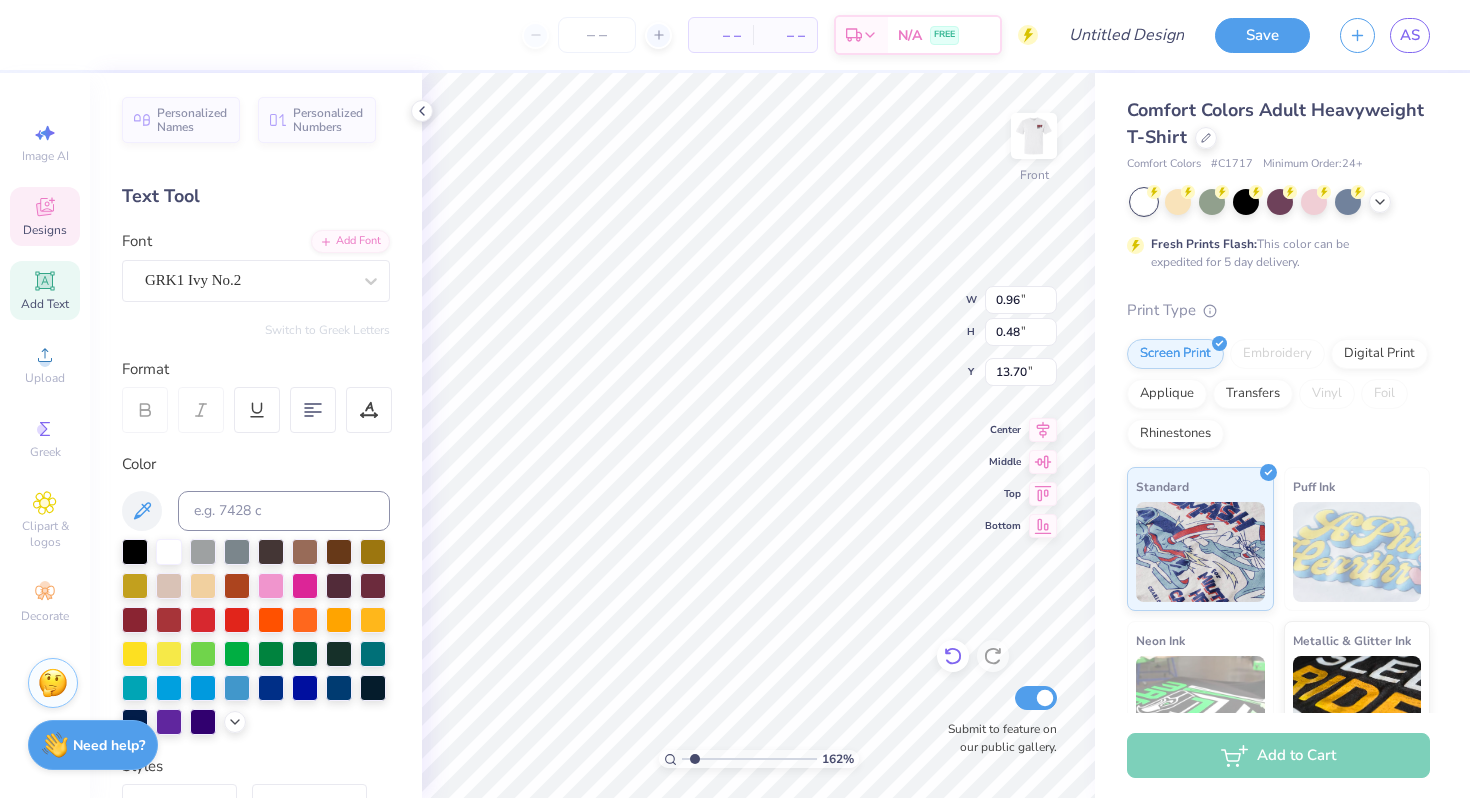 type on "13.75" 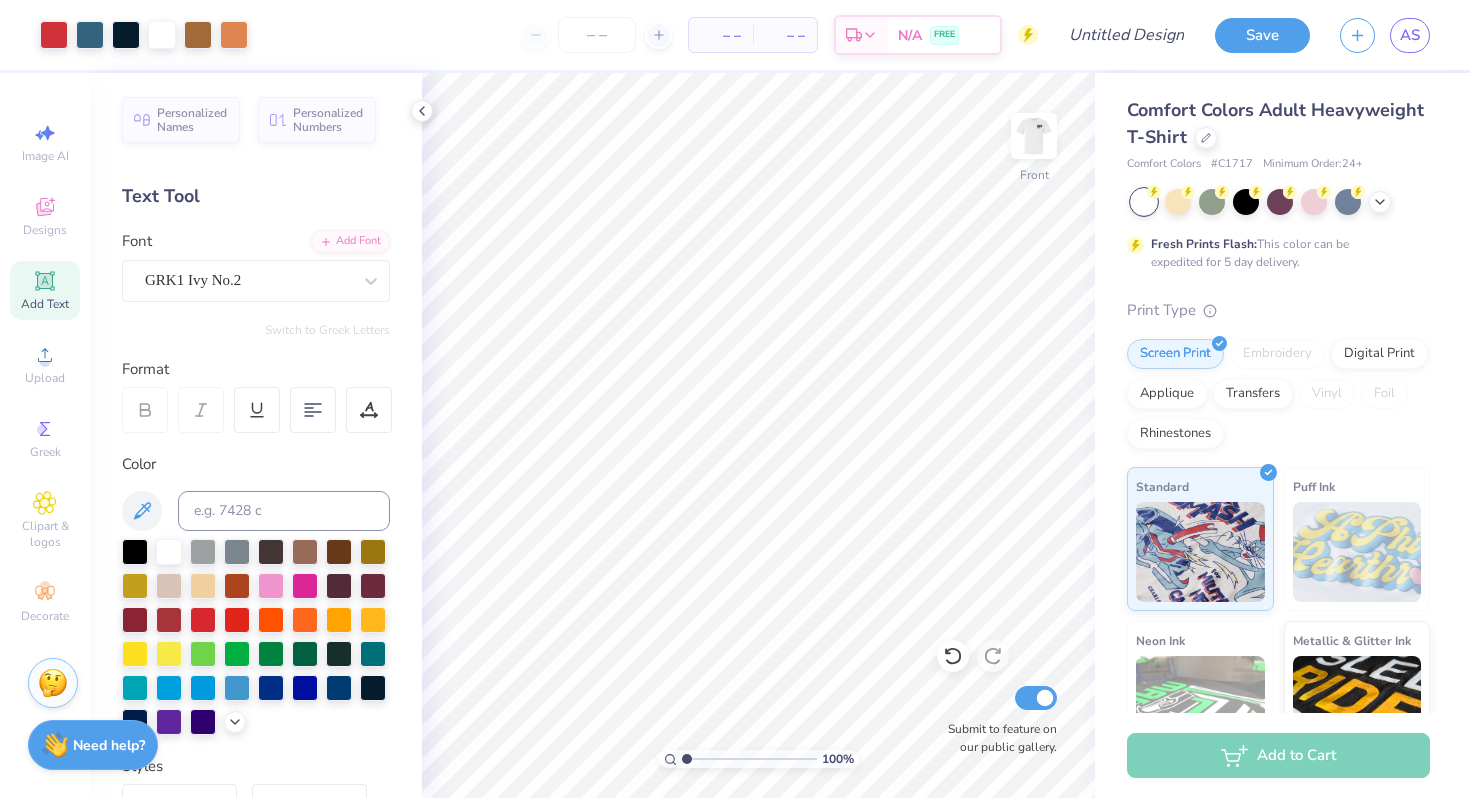 type on "1" 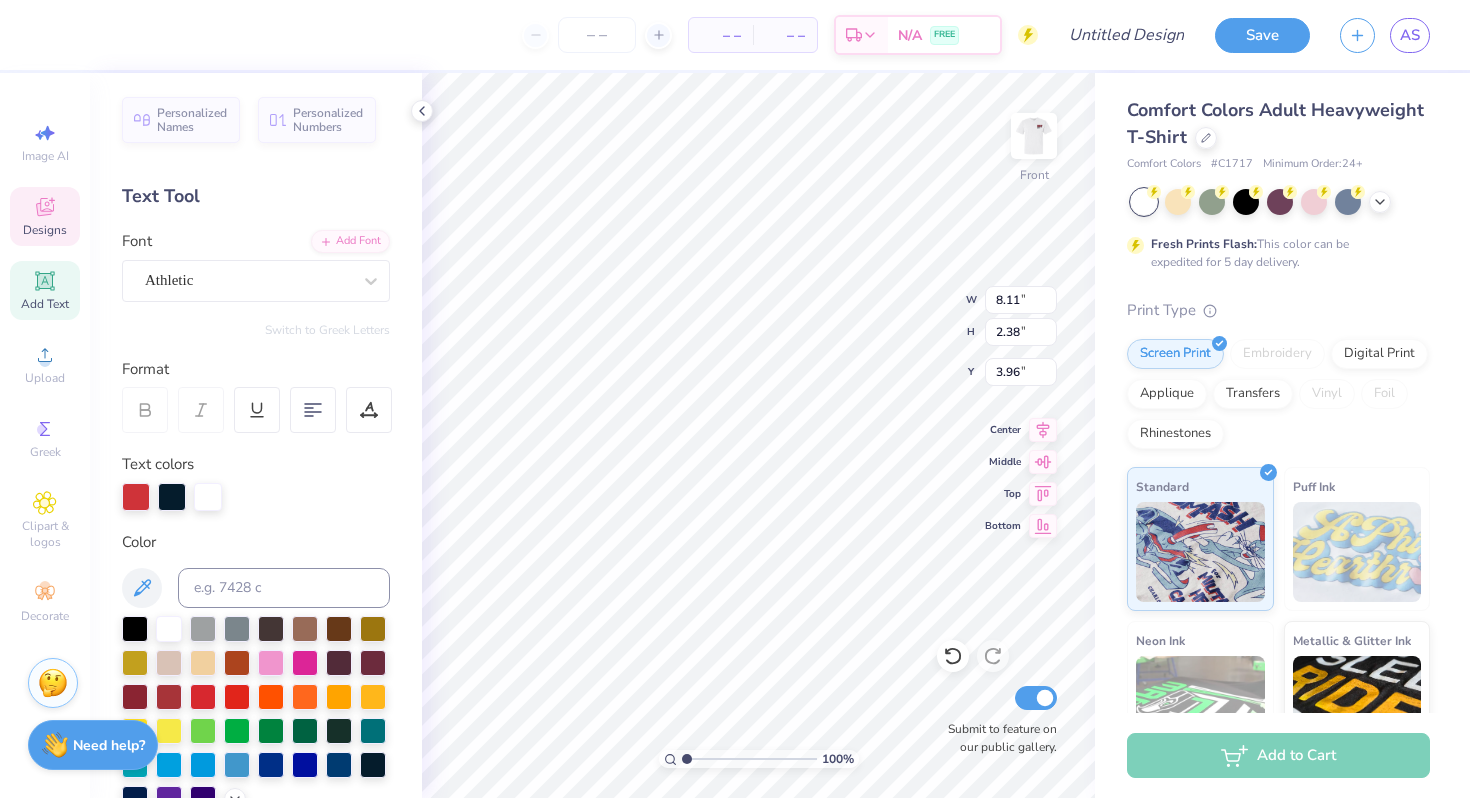 type on "8.11" 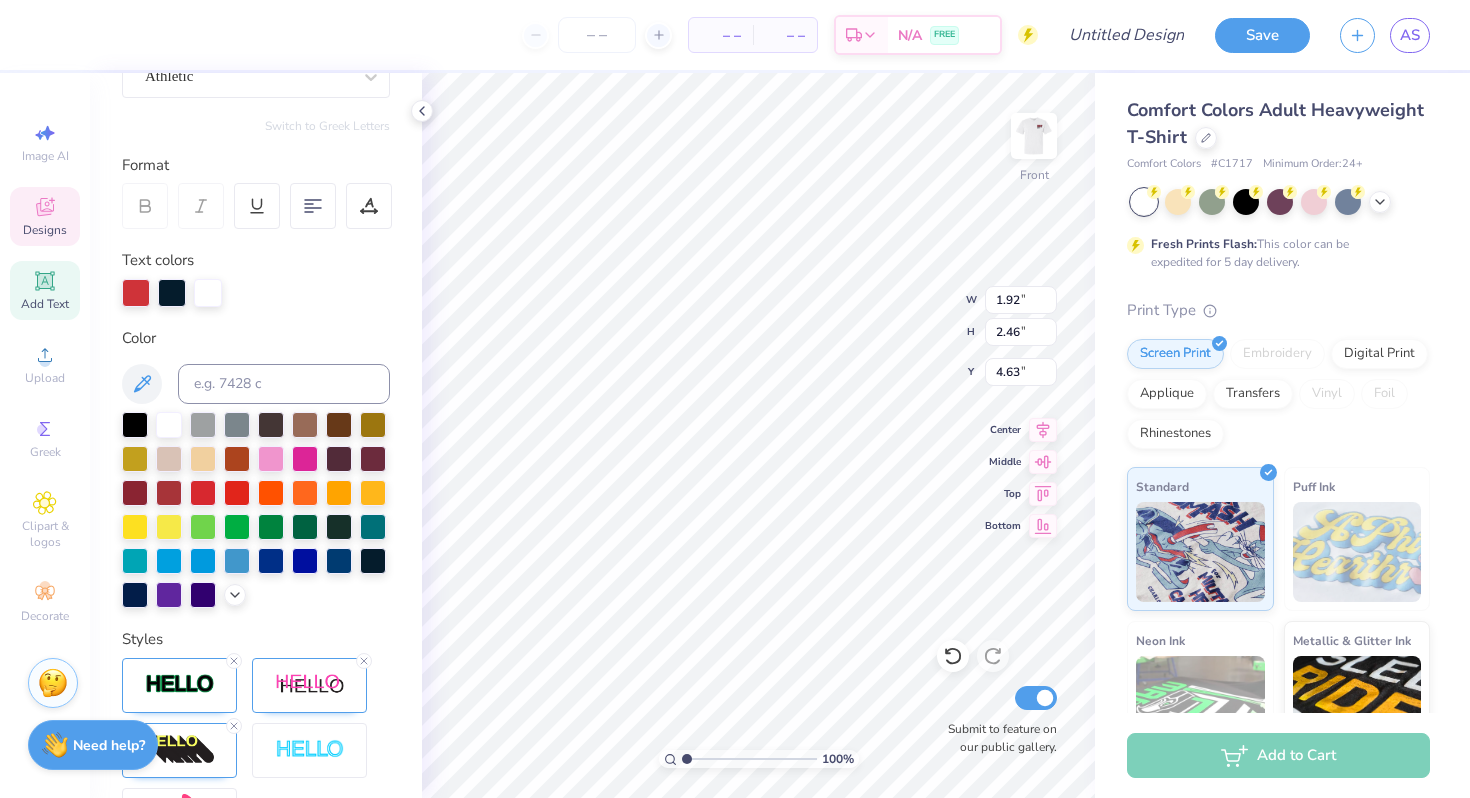 scroll, scrollTop: 442, scrollLeft: 0, axis: vertical 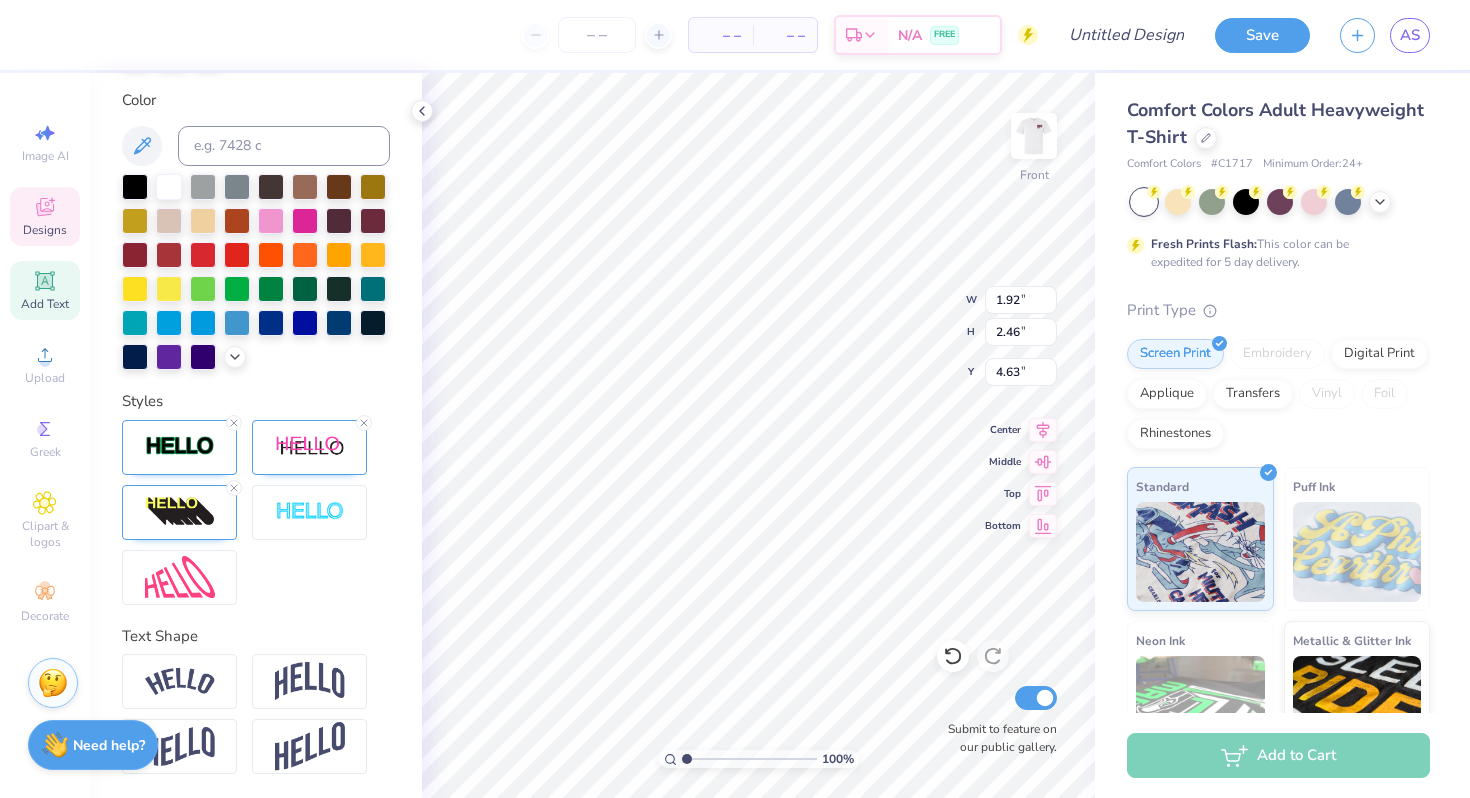 type on "8.11" 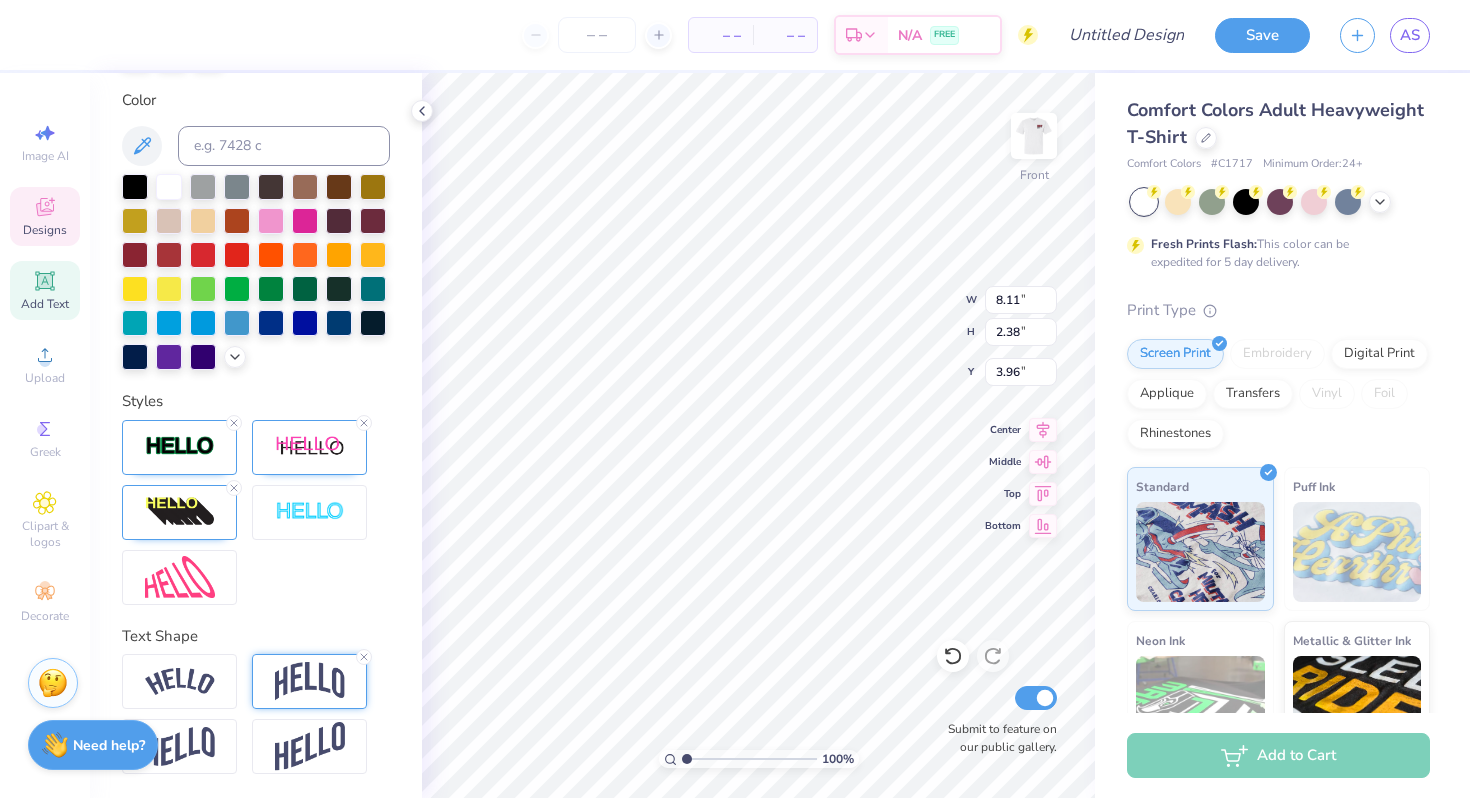 click at bounding box center (310, 681) 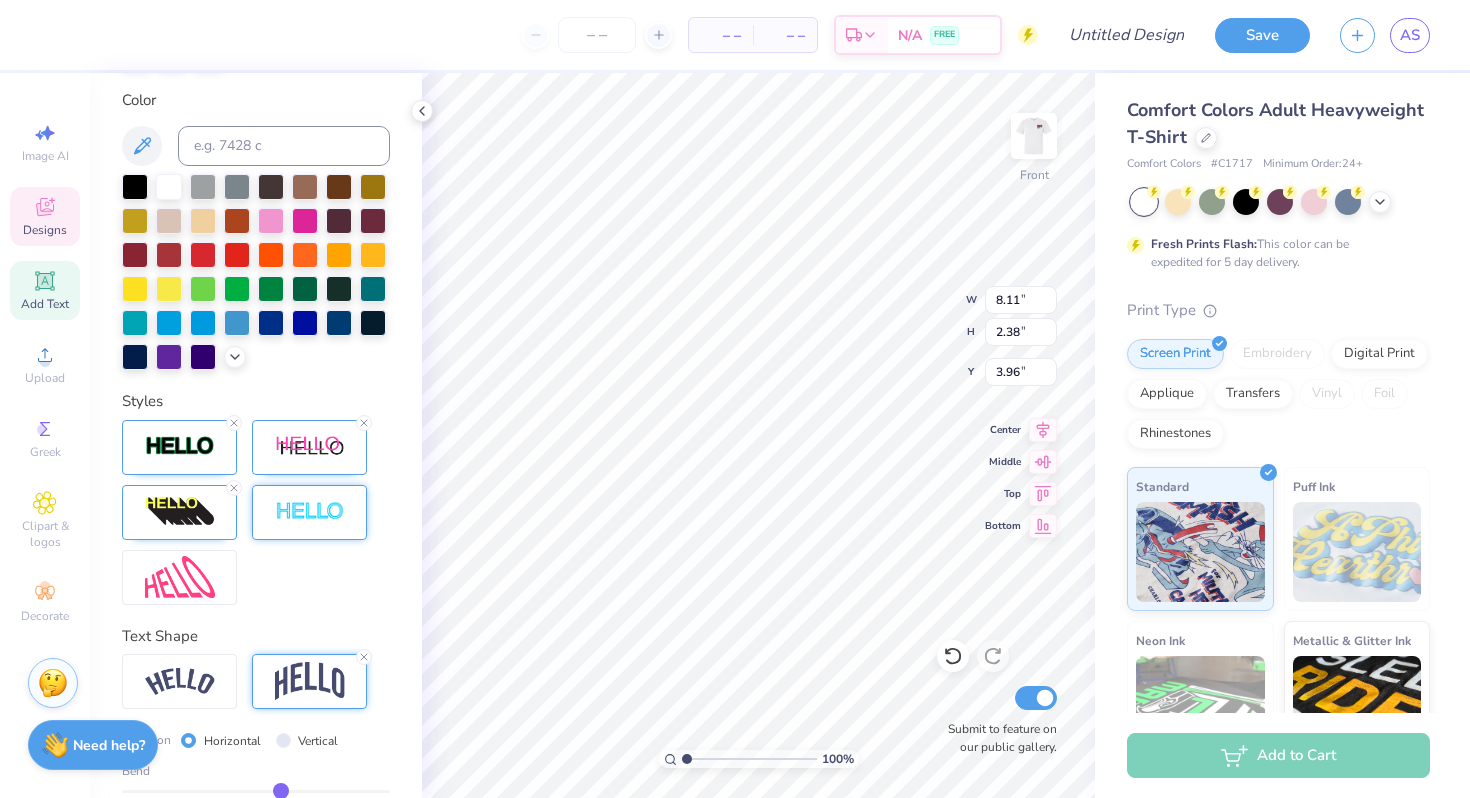 scroll, scrollTop: 558, scrollLeft: 0, axis: vertical 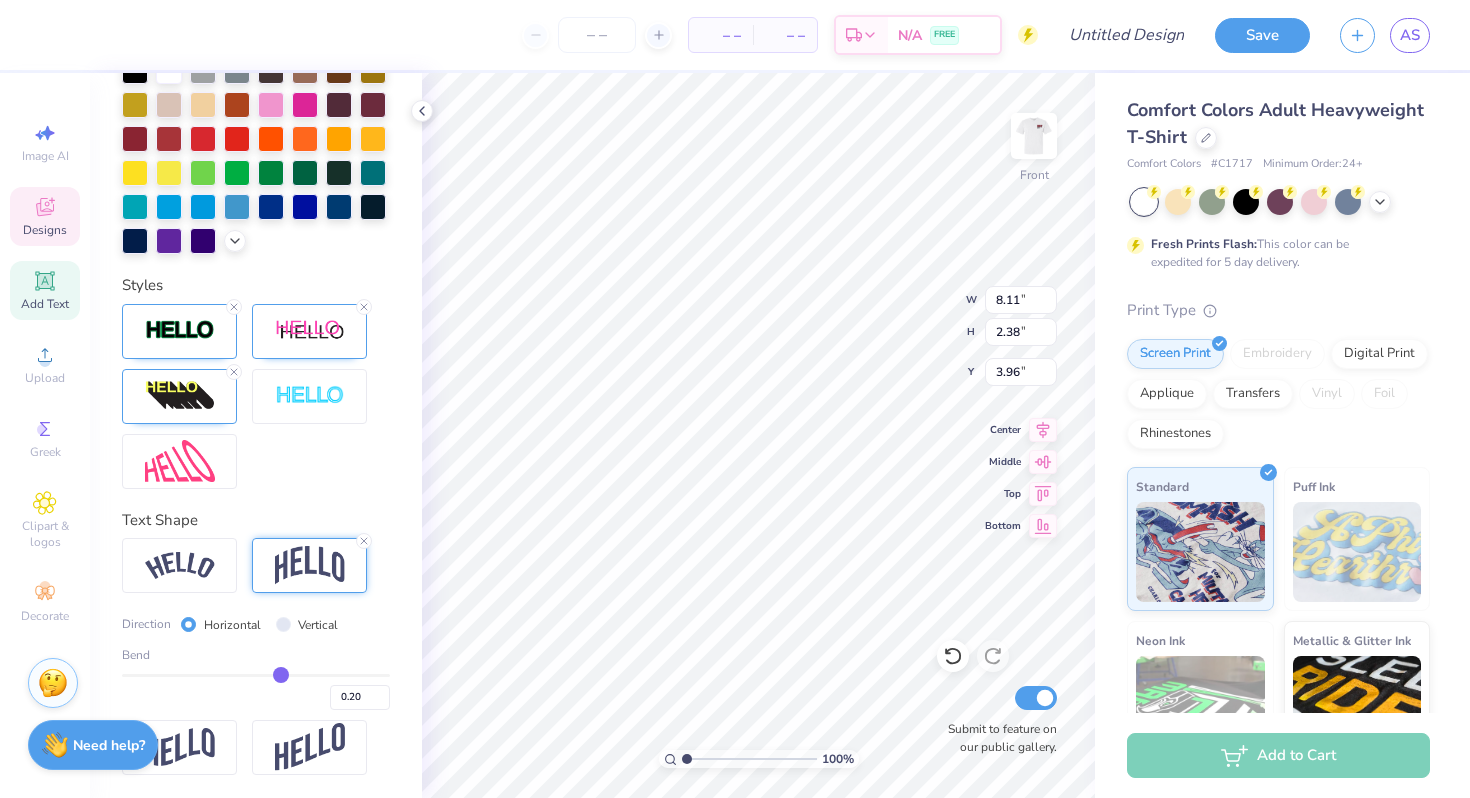 type on "1.92" 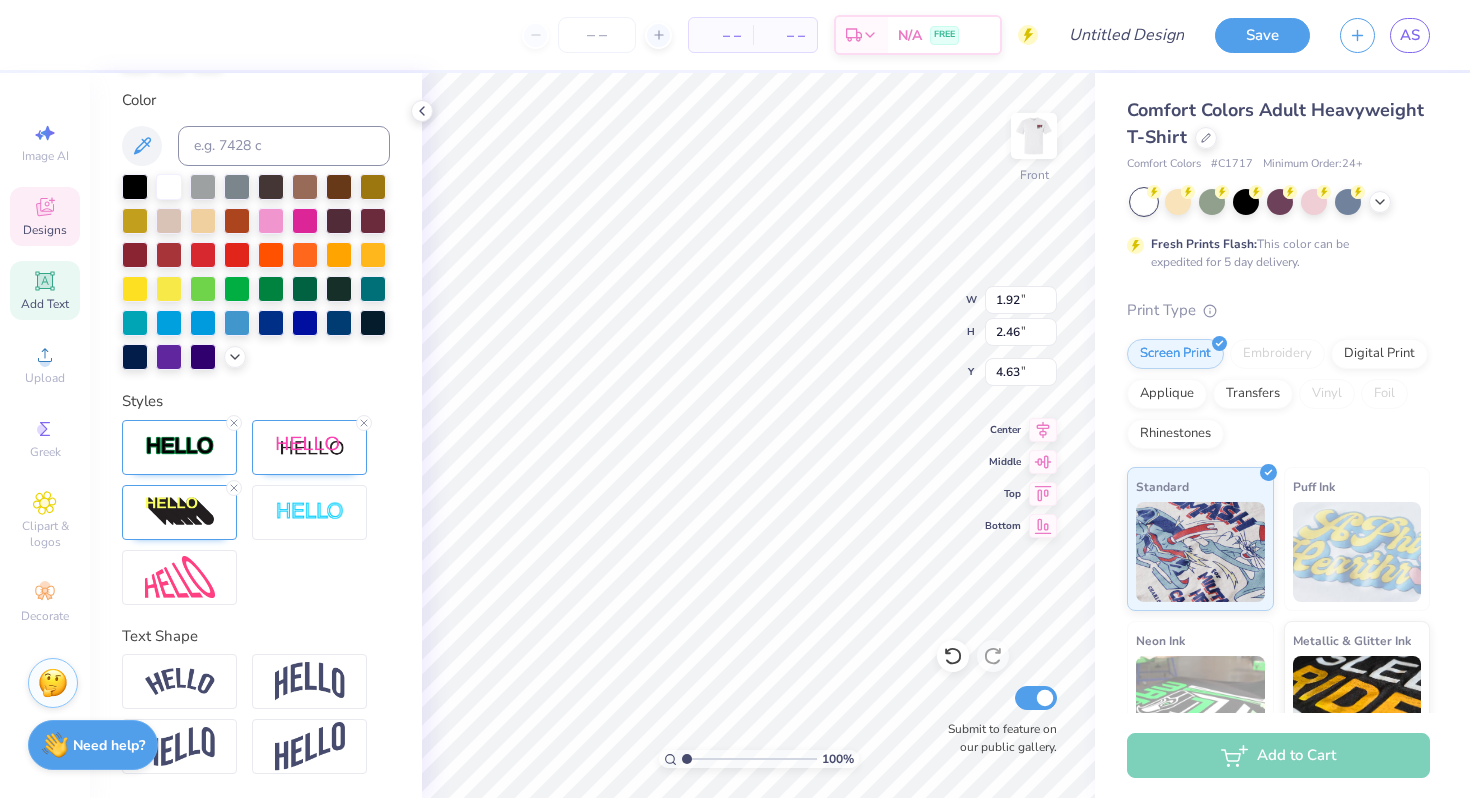 scroll, scrollTop: 442, scrollLeft: 0, axis: vertical 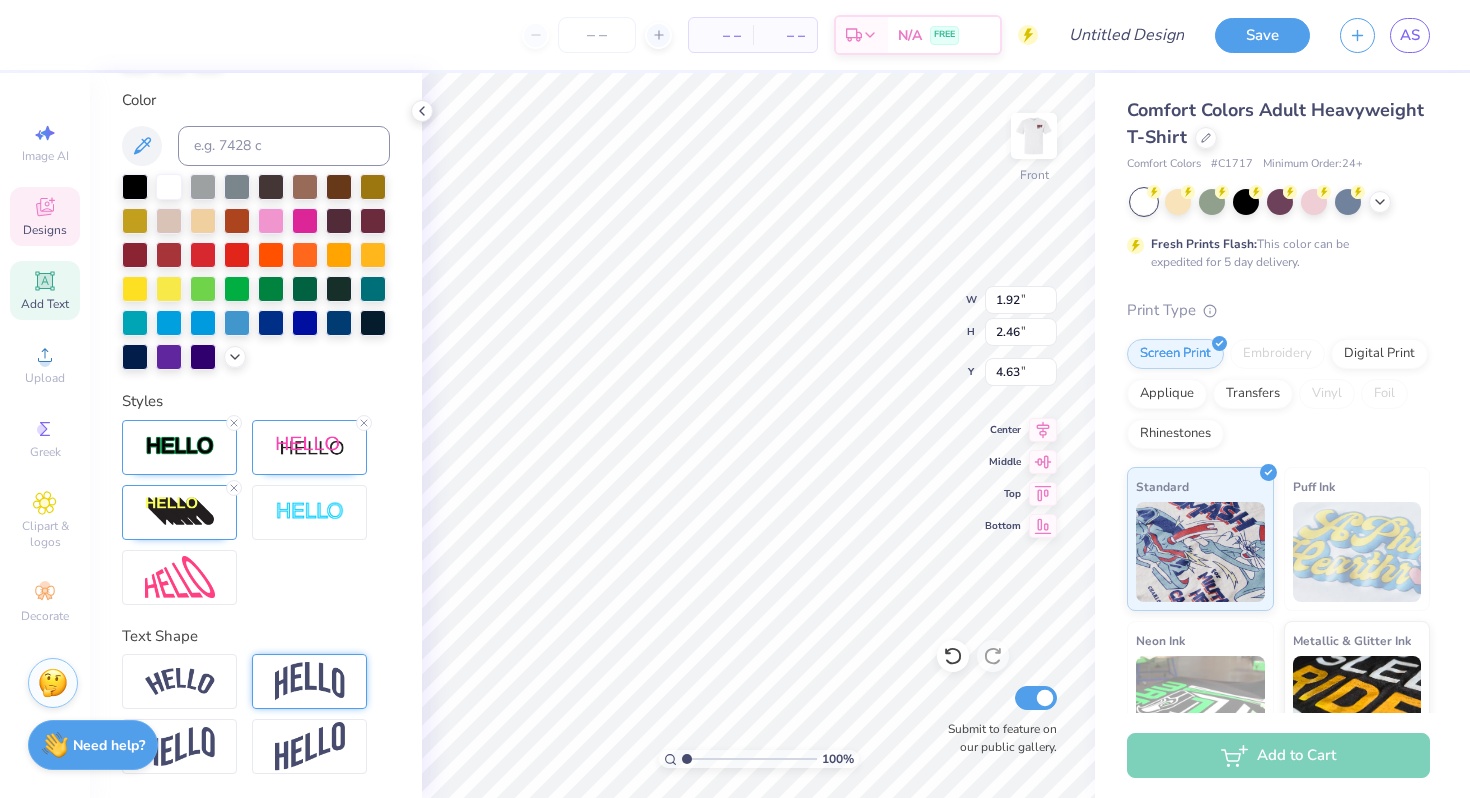 click at bounding box center (310, 681) 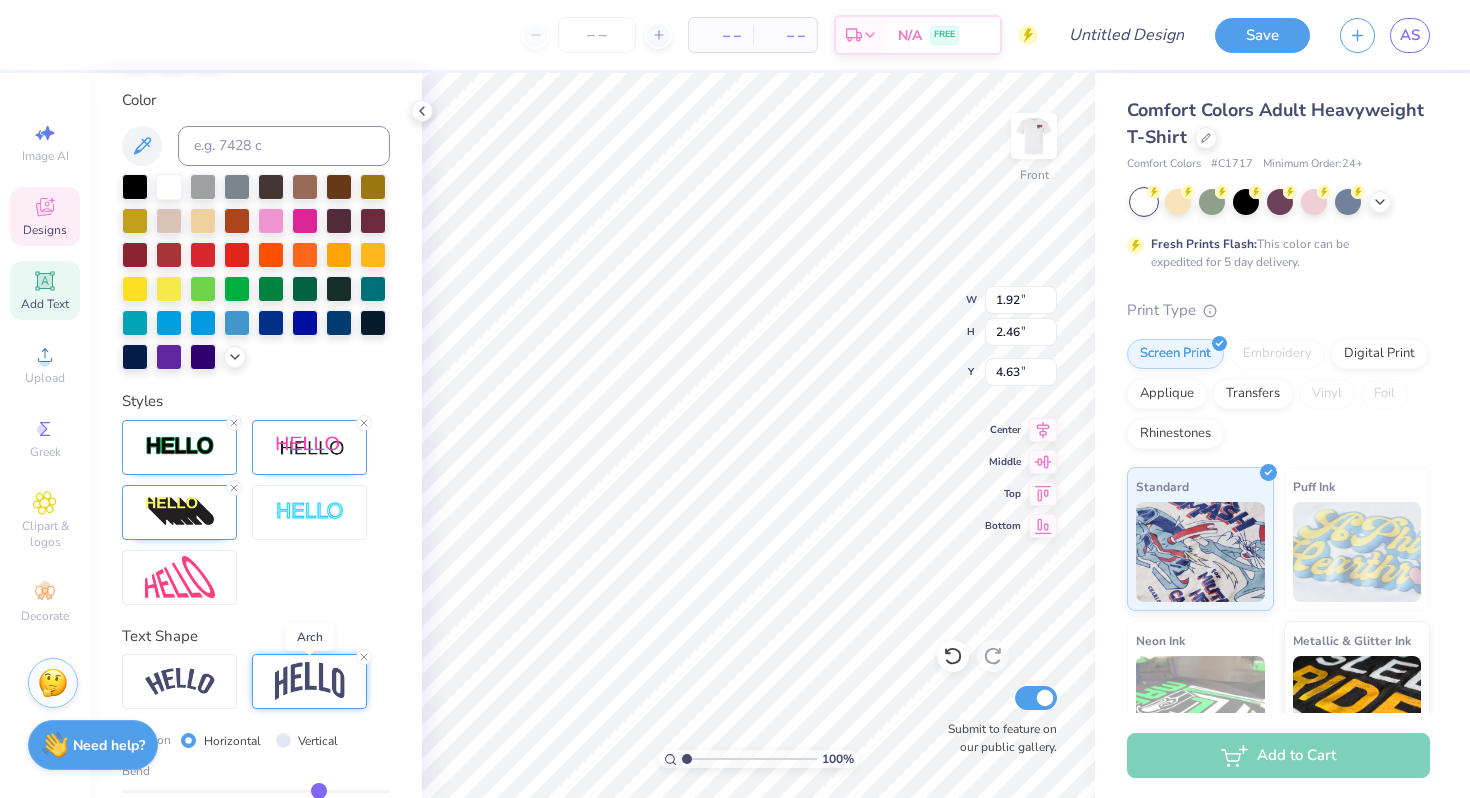 type on "1.80" 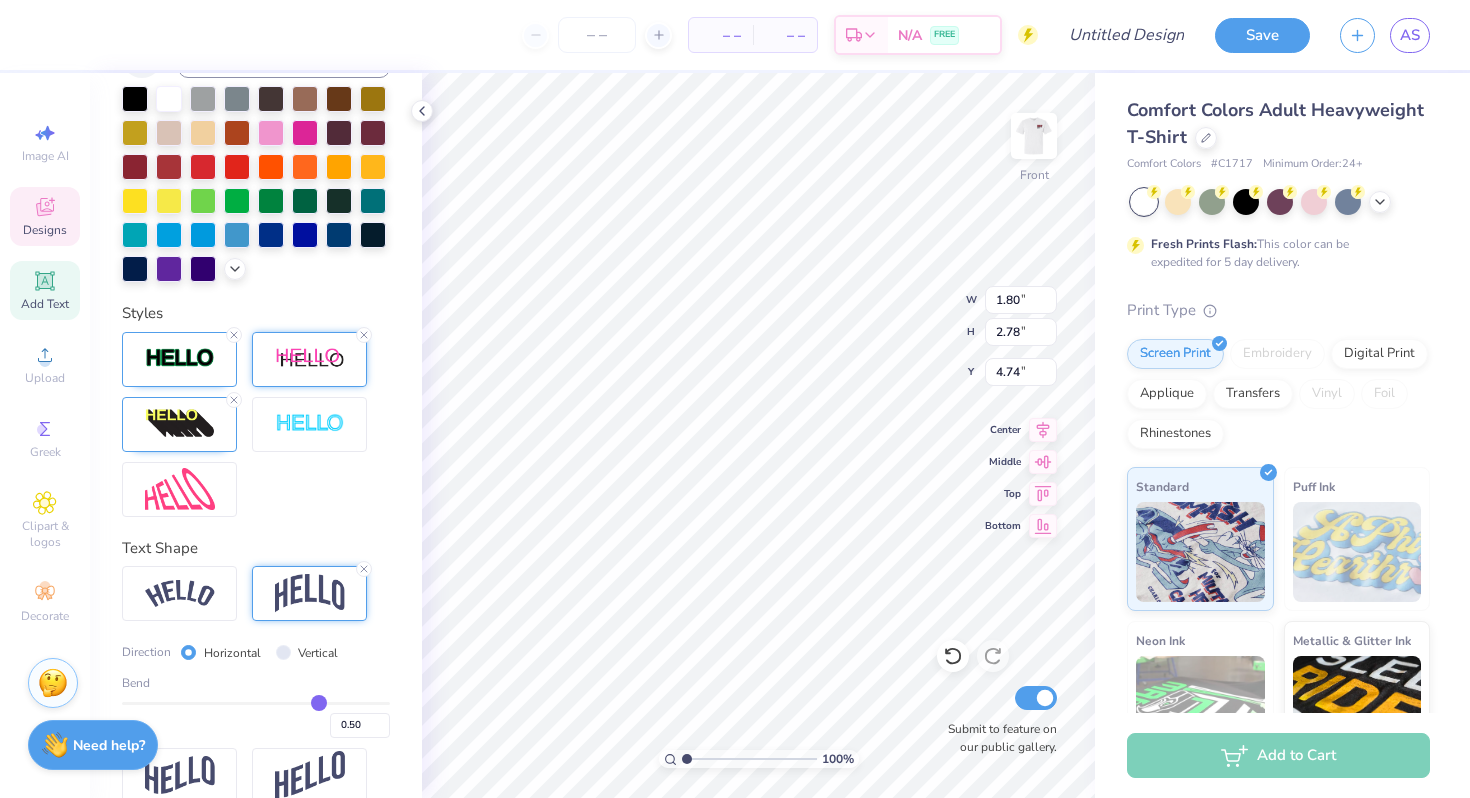 scroll, scrollTop: 558, scrollLeft: 0, axis: vertical 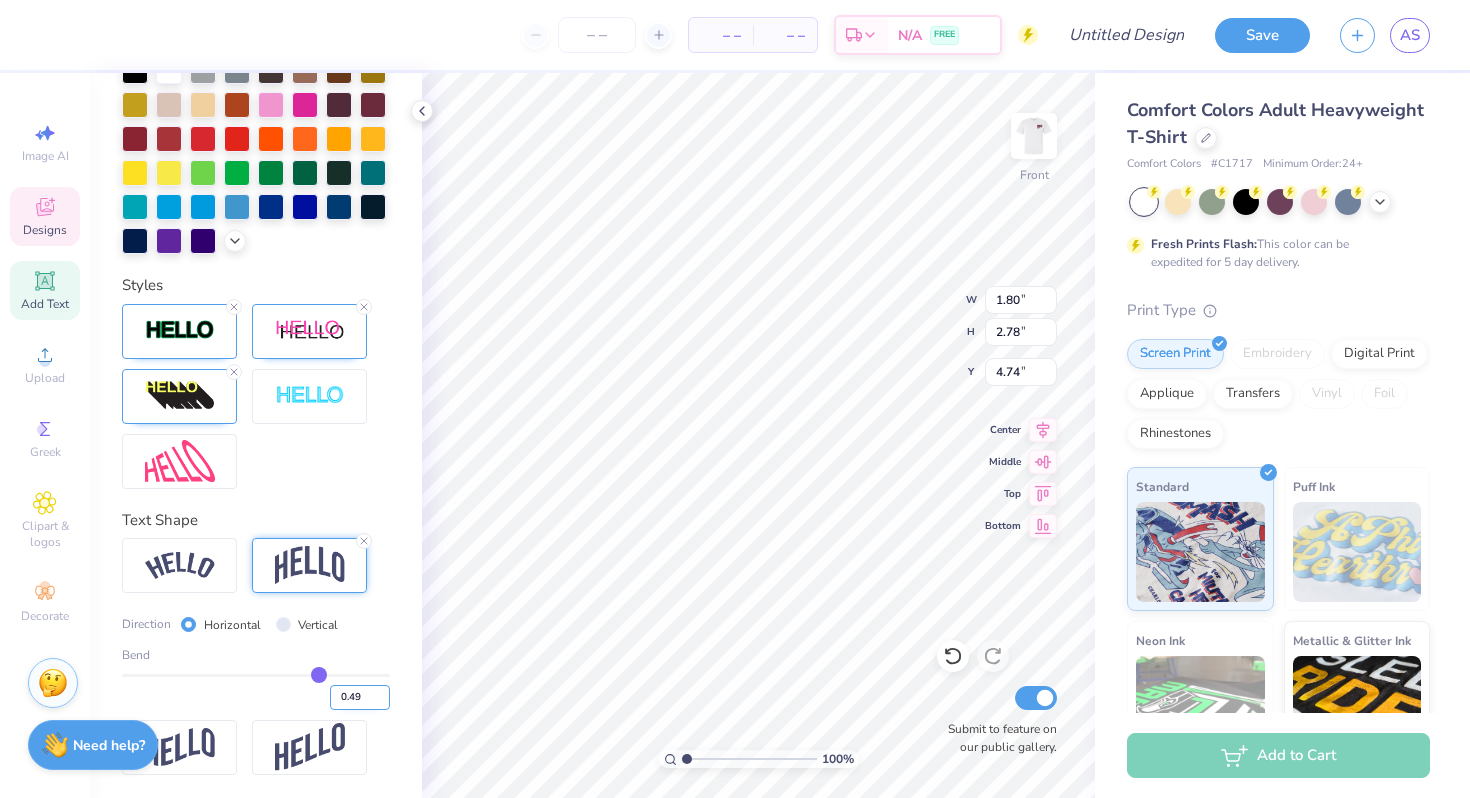 click on "0.49" at bounding box center (360, 697) 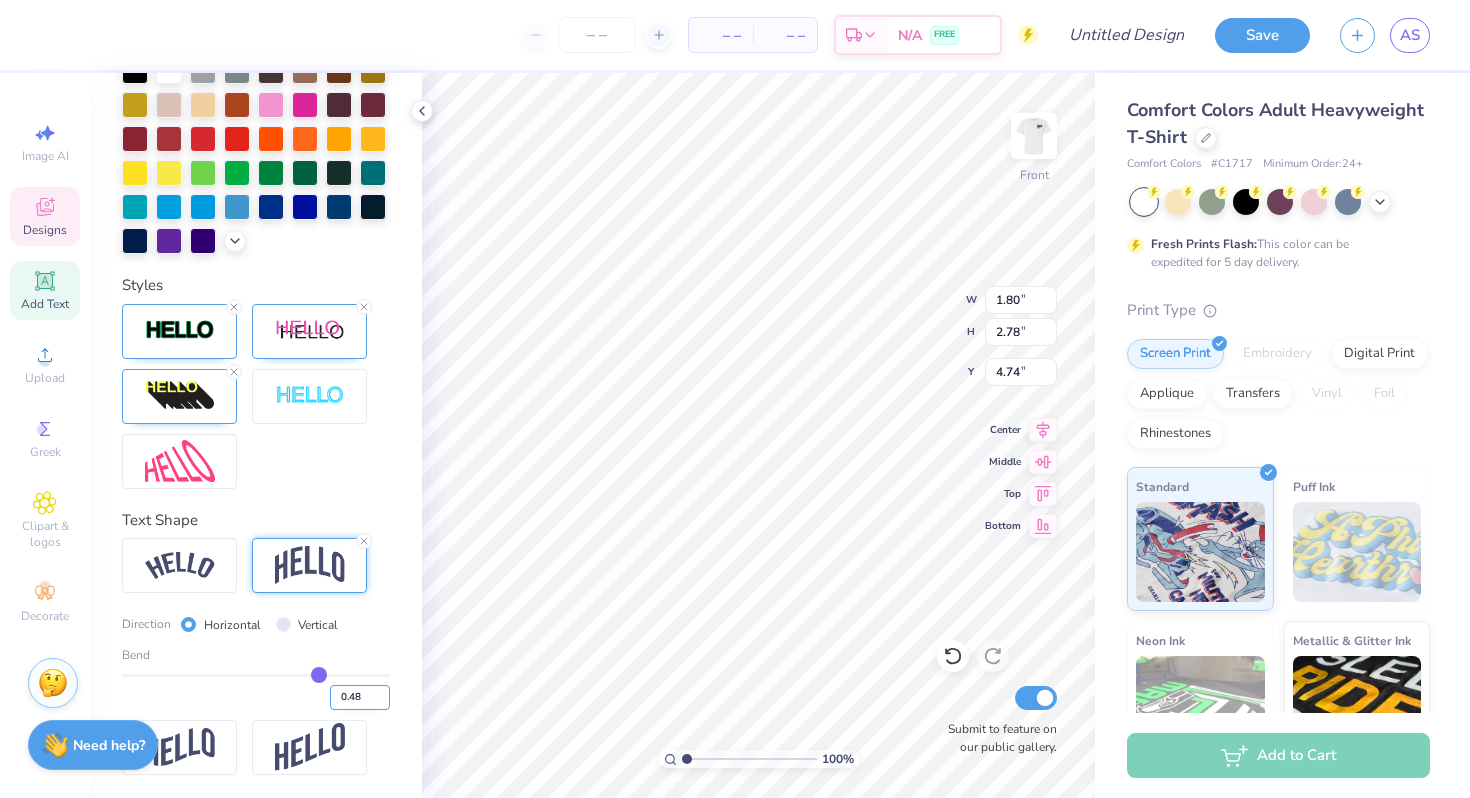 click on "0.48" at bounding box center [360, 697] 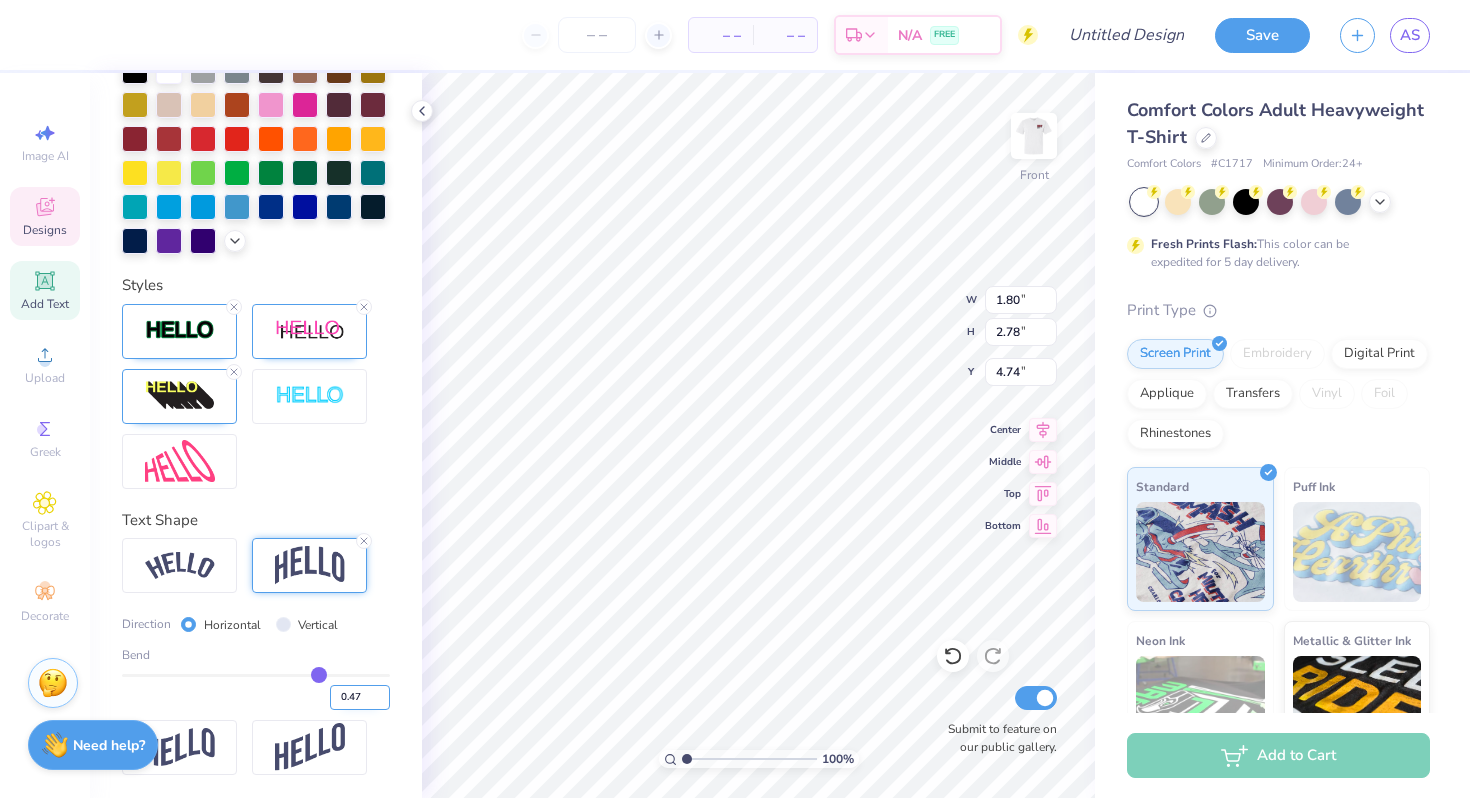 click on "0.47" at bounding box center [360, 697] 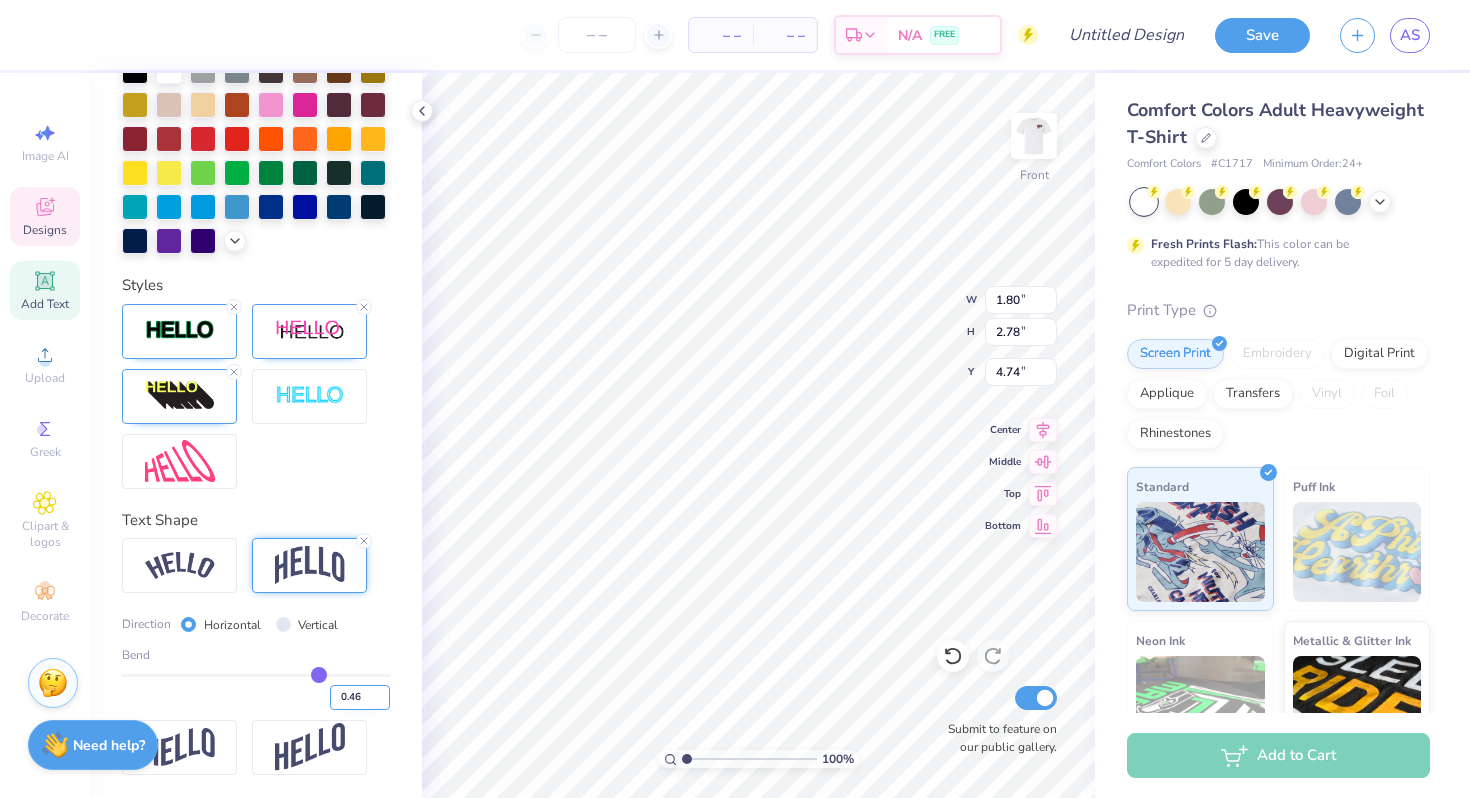 click on "0.46" at bounding box center (360, 697) 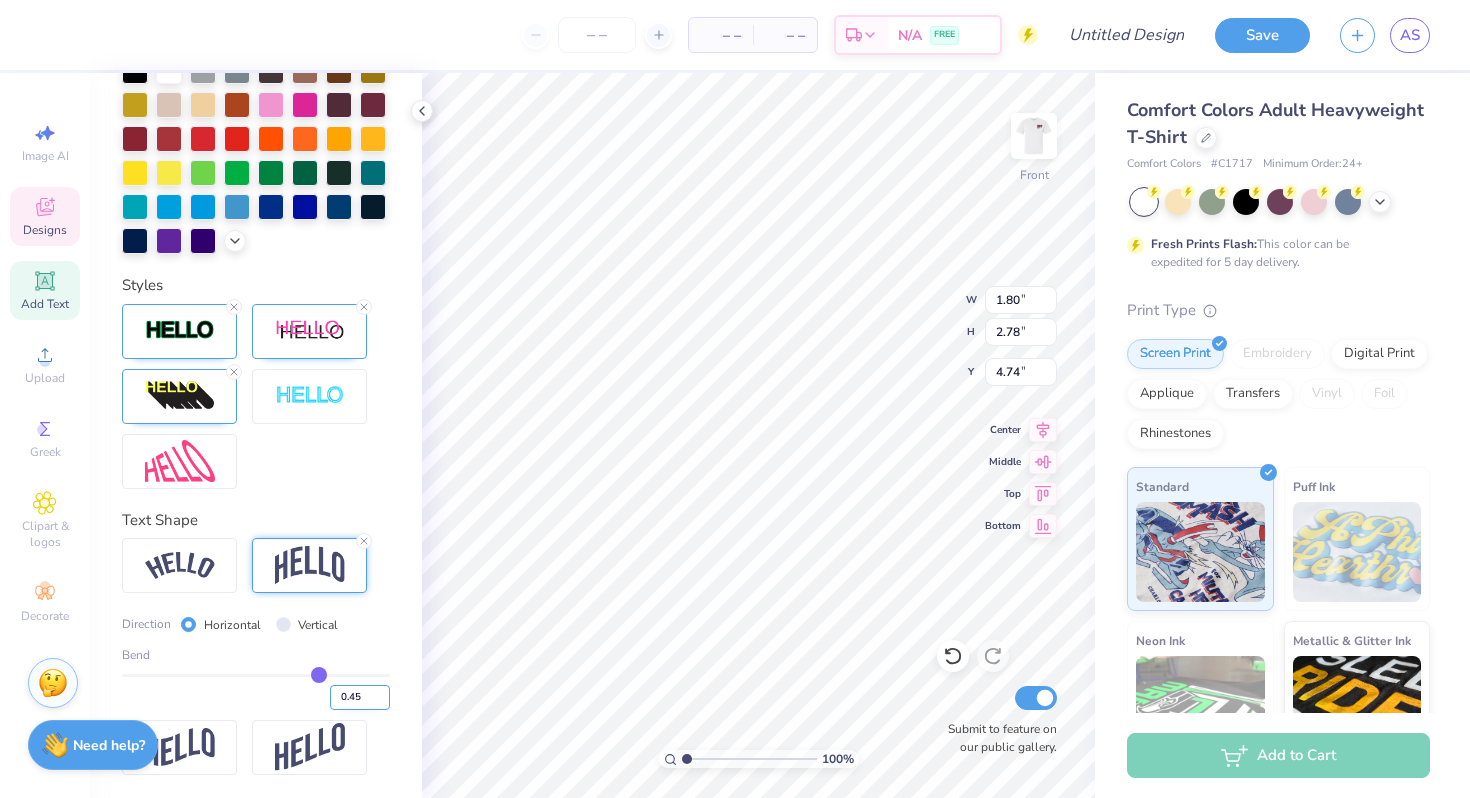 click on "0.45" at bounding box center [360, 697] 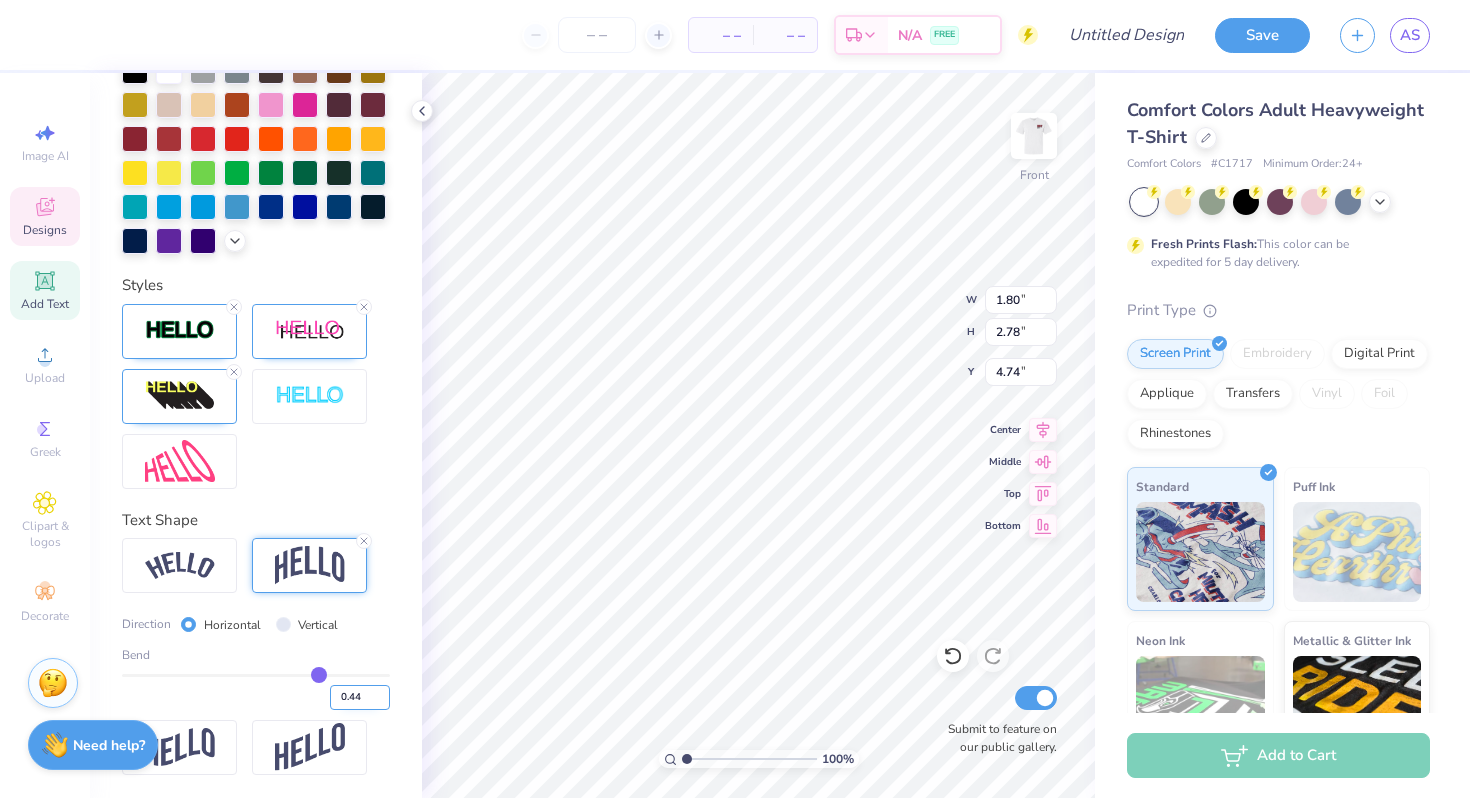 click on "0.44" at bounding box center [360, 697] 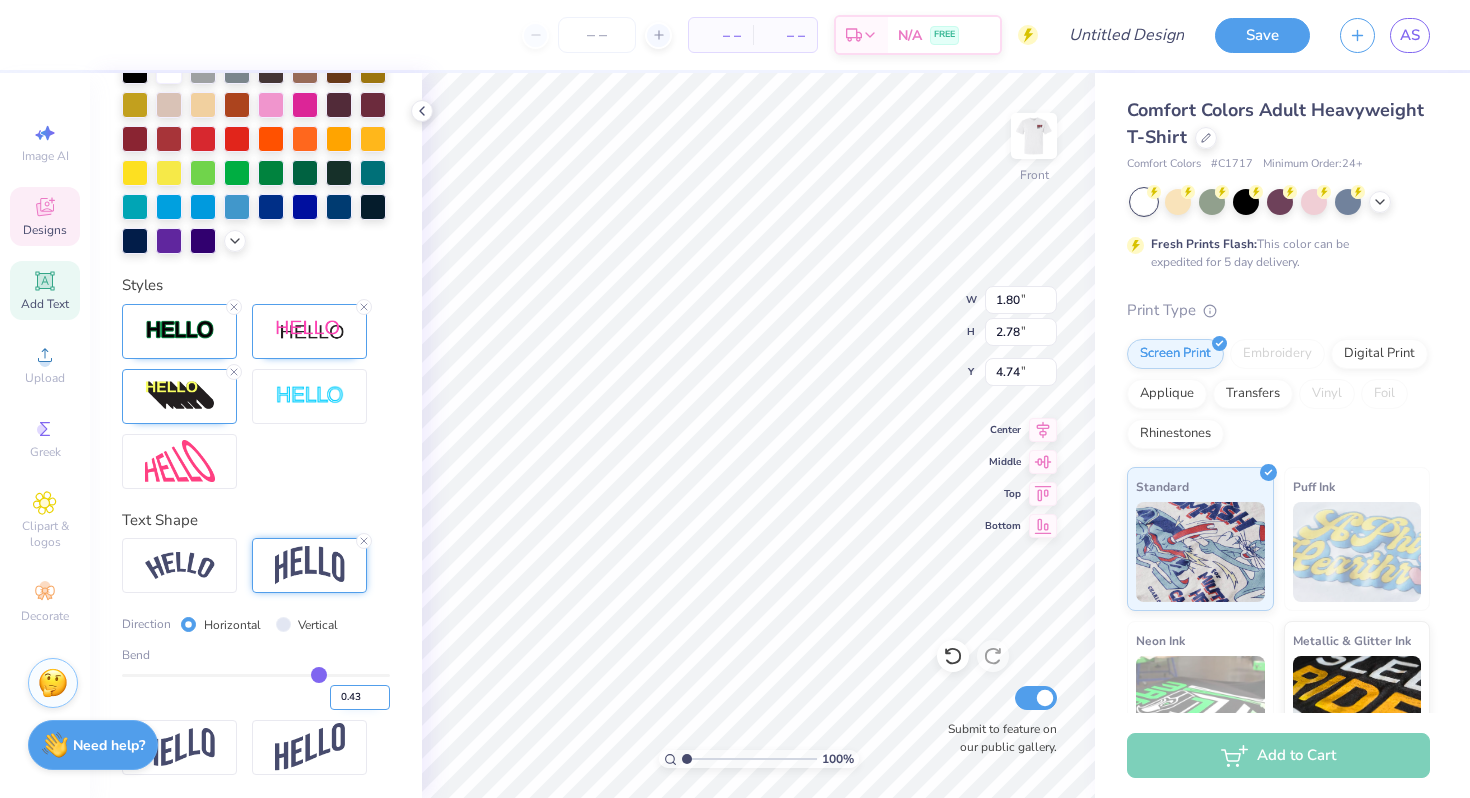 click on "0.43" at bounding box center (360, 697) 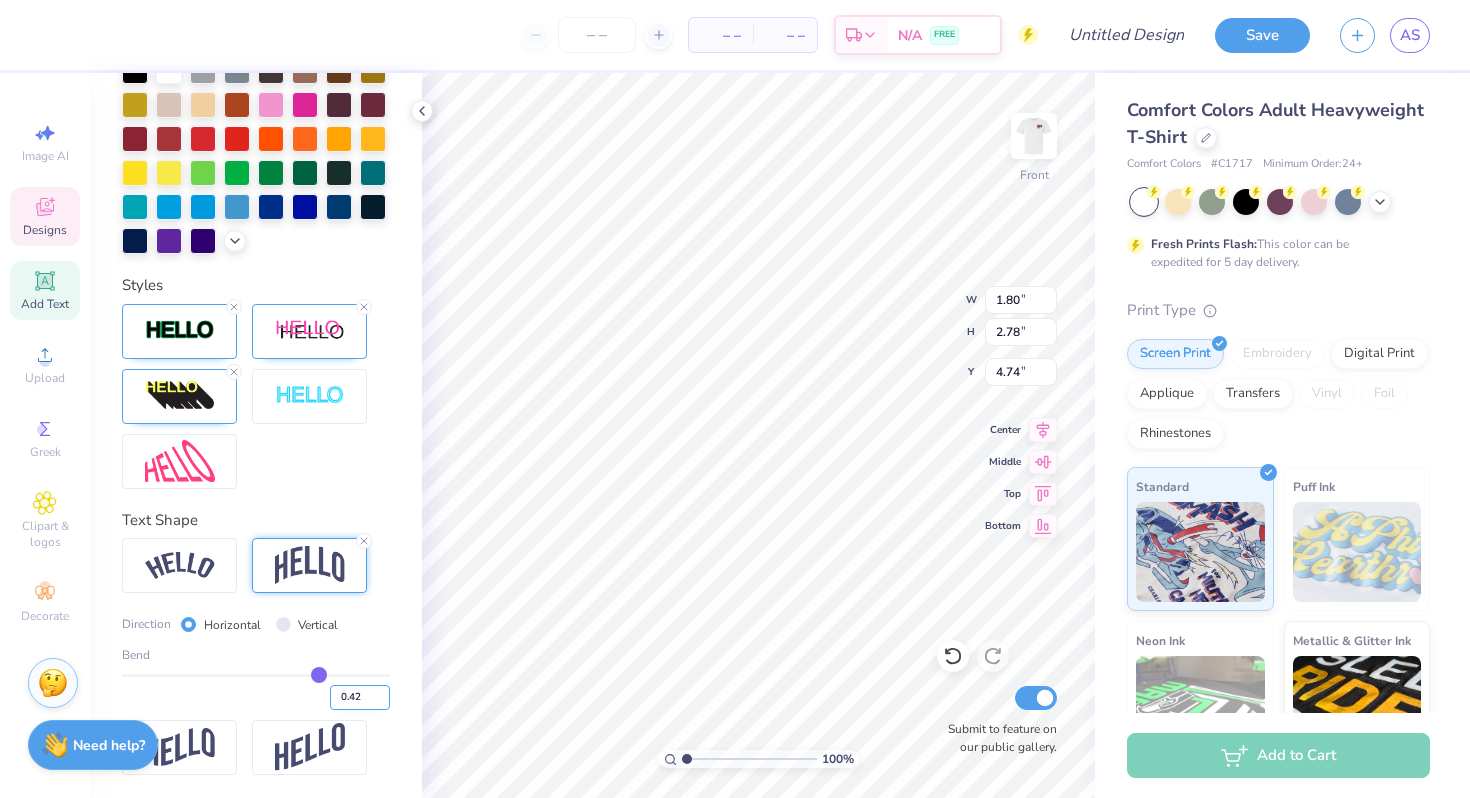 click on "0.42" at bounding box center [360, 697] 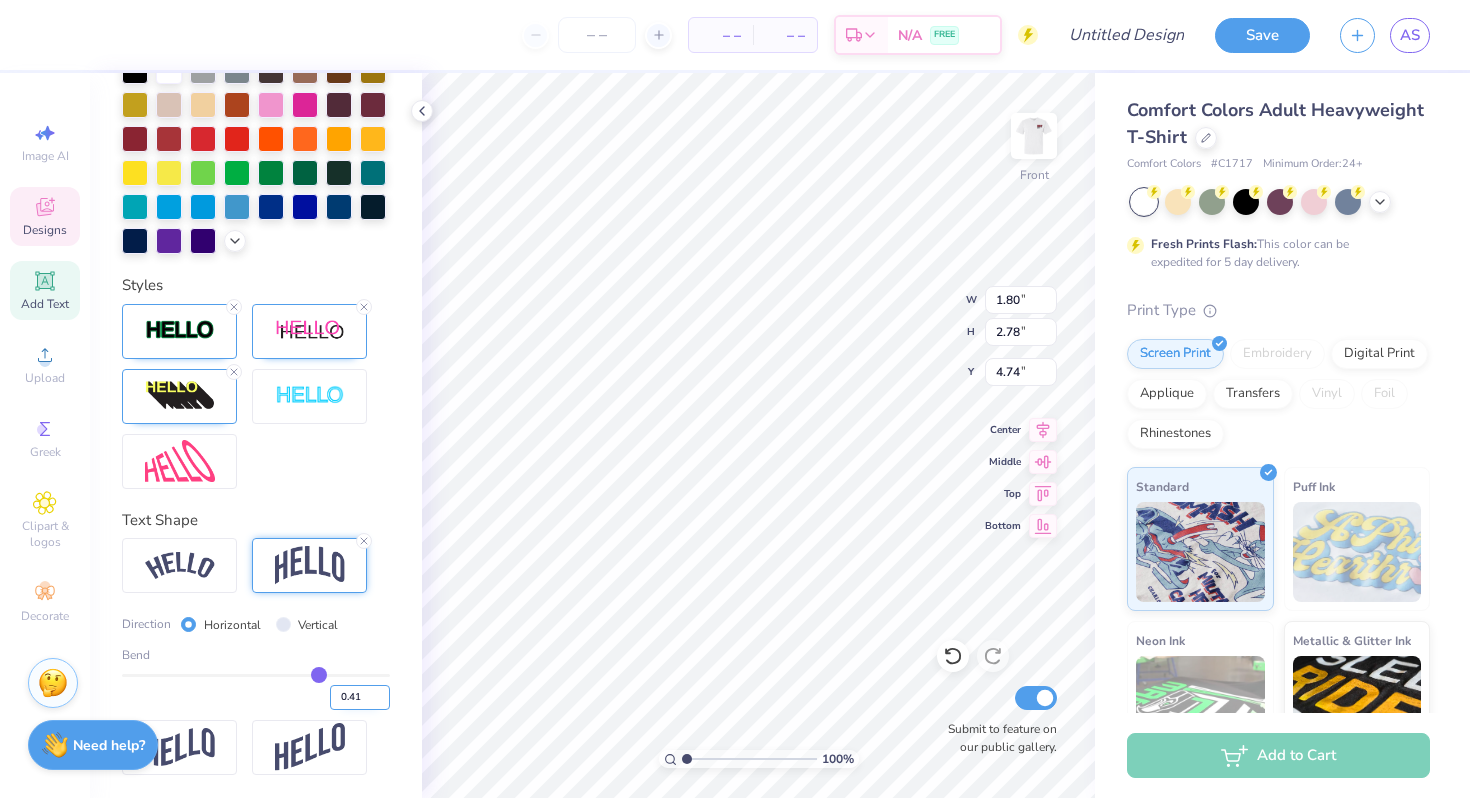 click on "0.41" at bounding box center [360, 697] 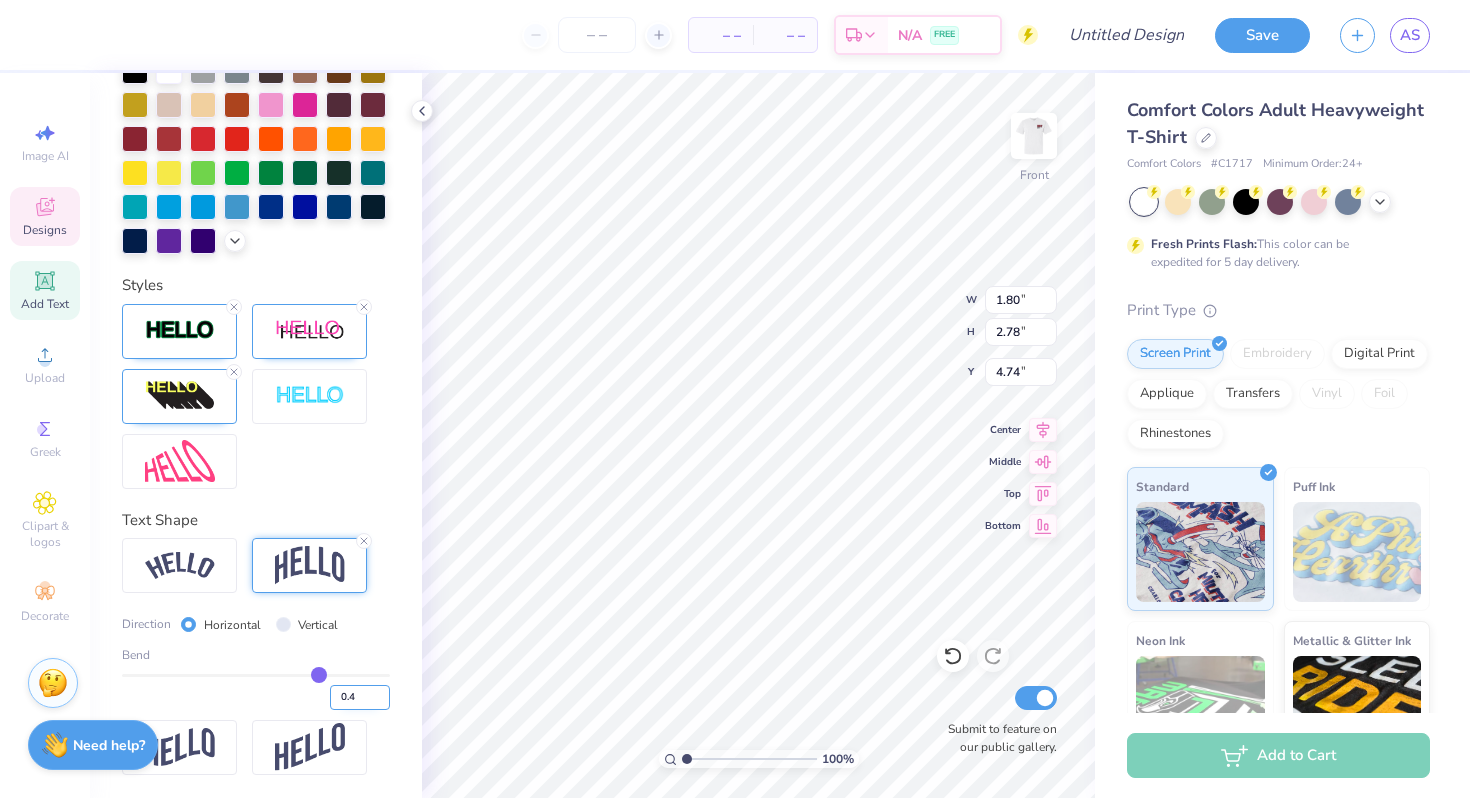 click on "0.4" at bounding box center [360, 697] 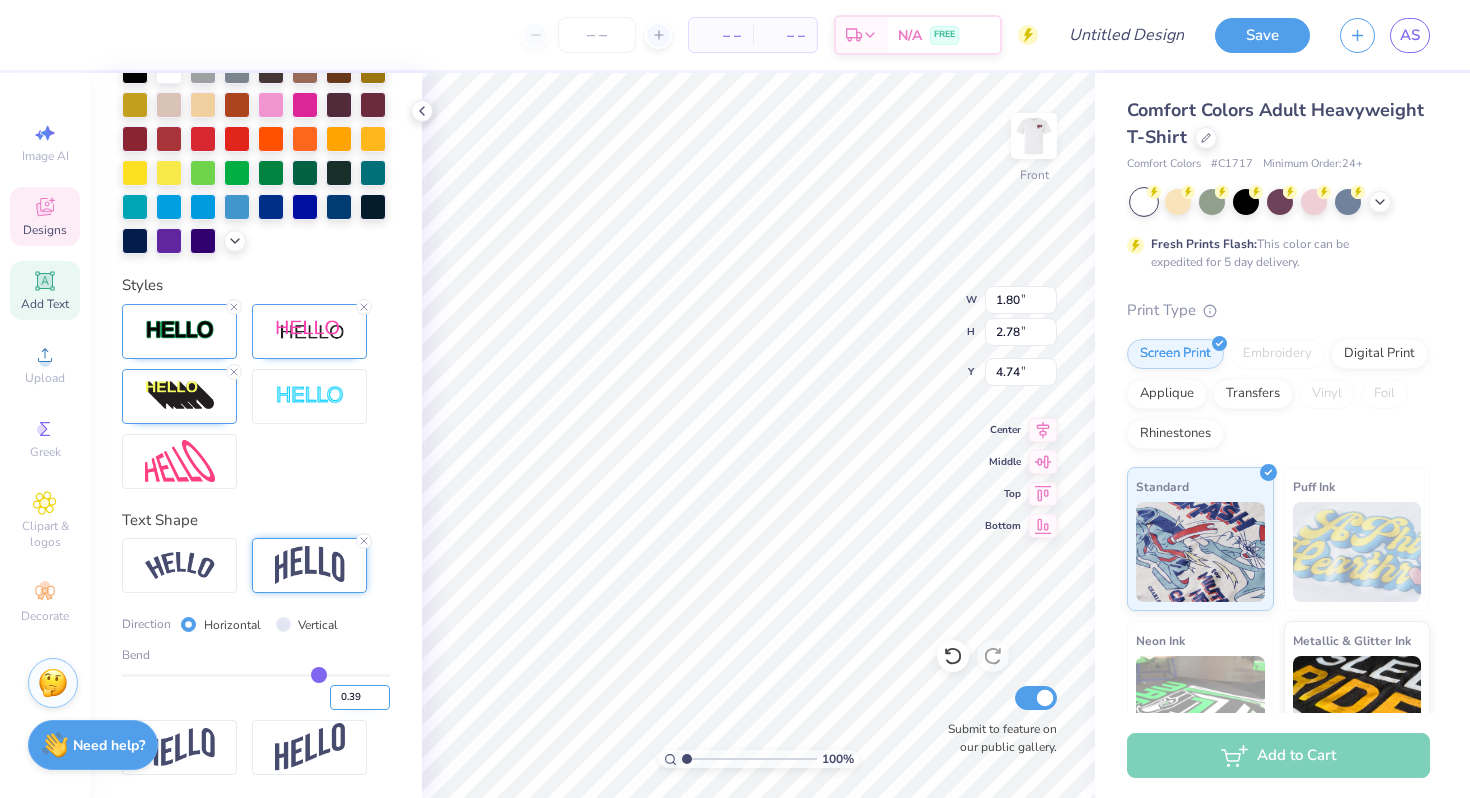 click on "0.39" at bounding box center (360, 697) 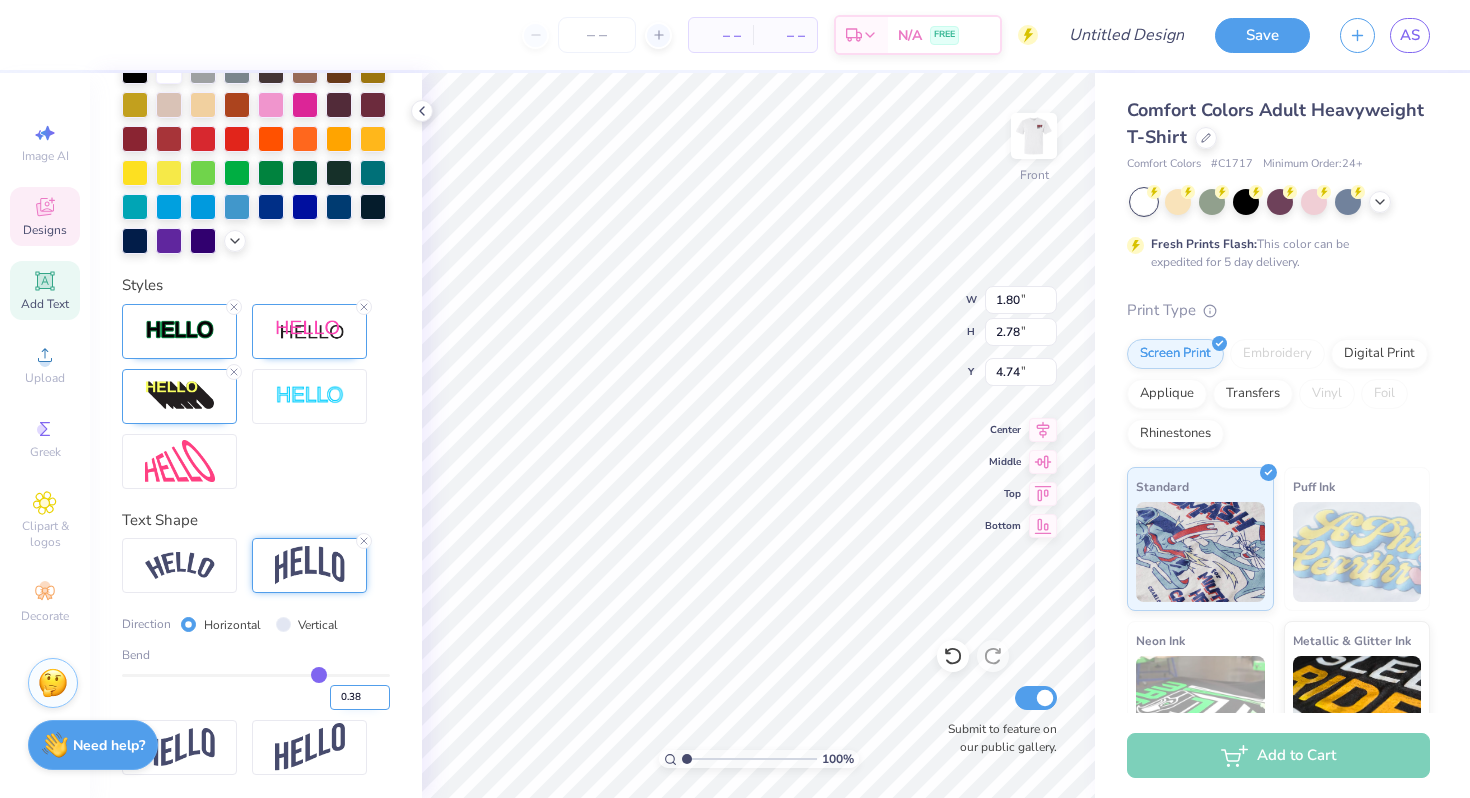 click on "0.38" at bounding box center (360, 697) 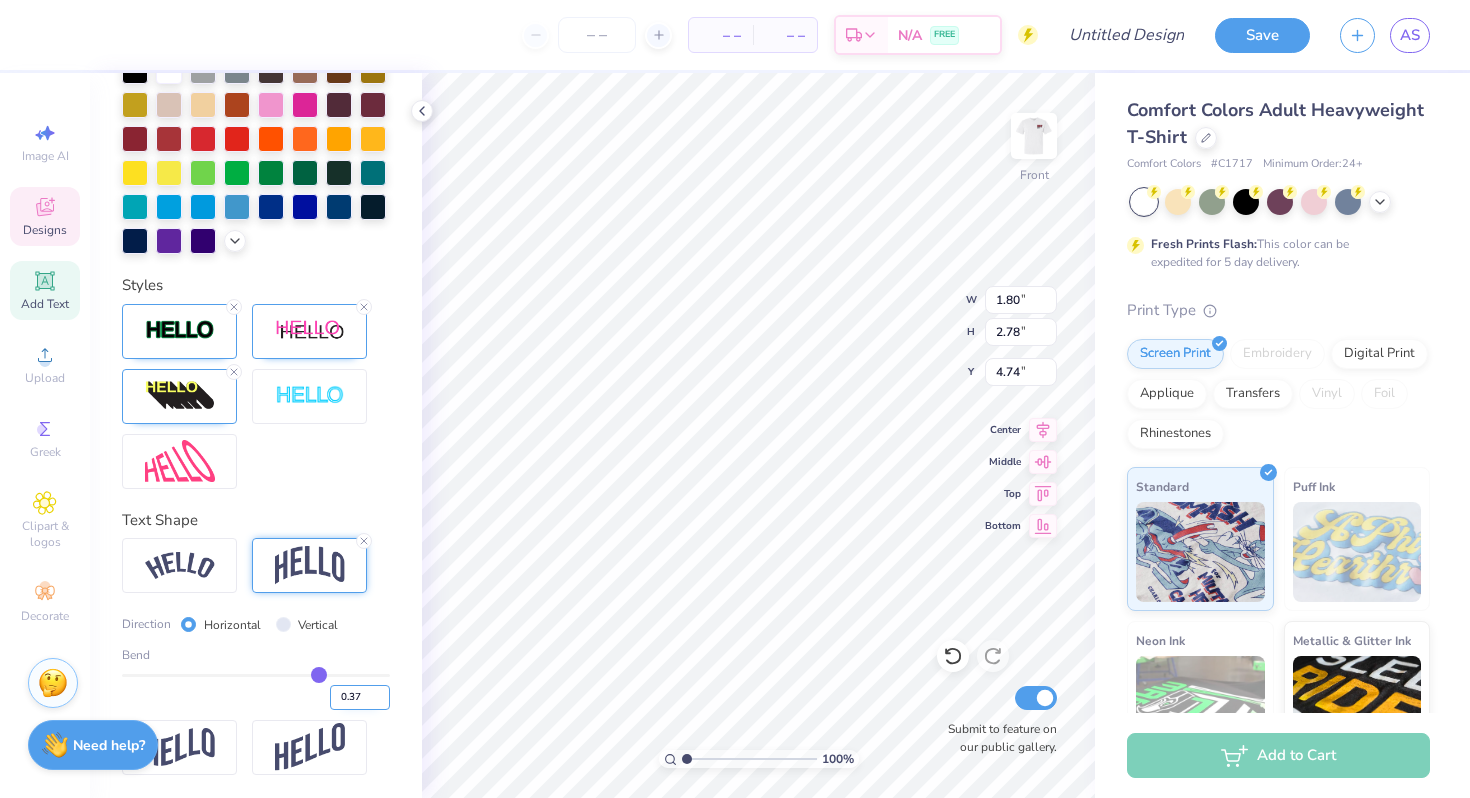 click on "0.37" at bounding box center (360, 697) 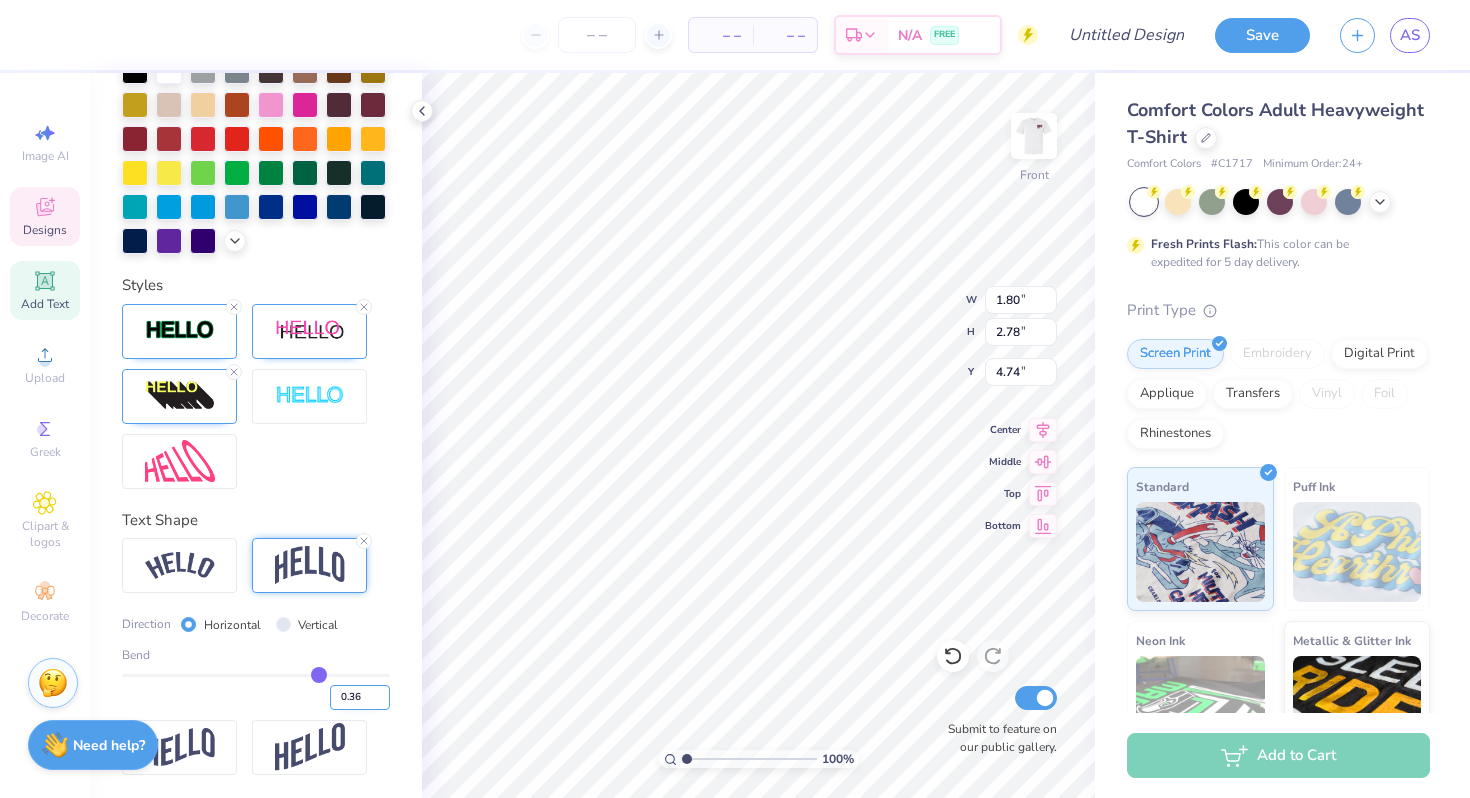 click on "0.36" at bounding box center [360, 697] 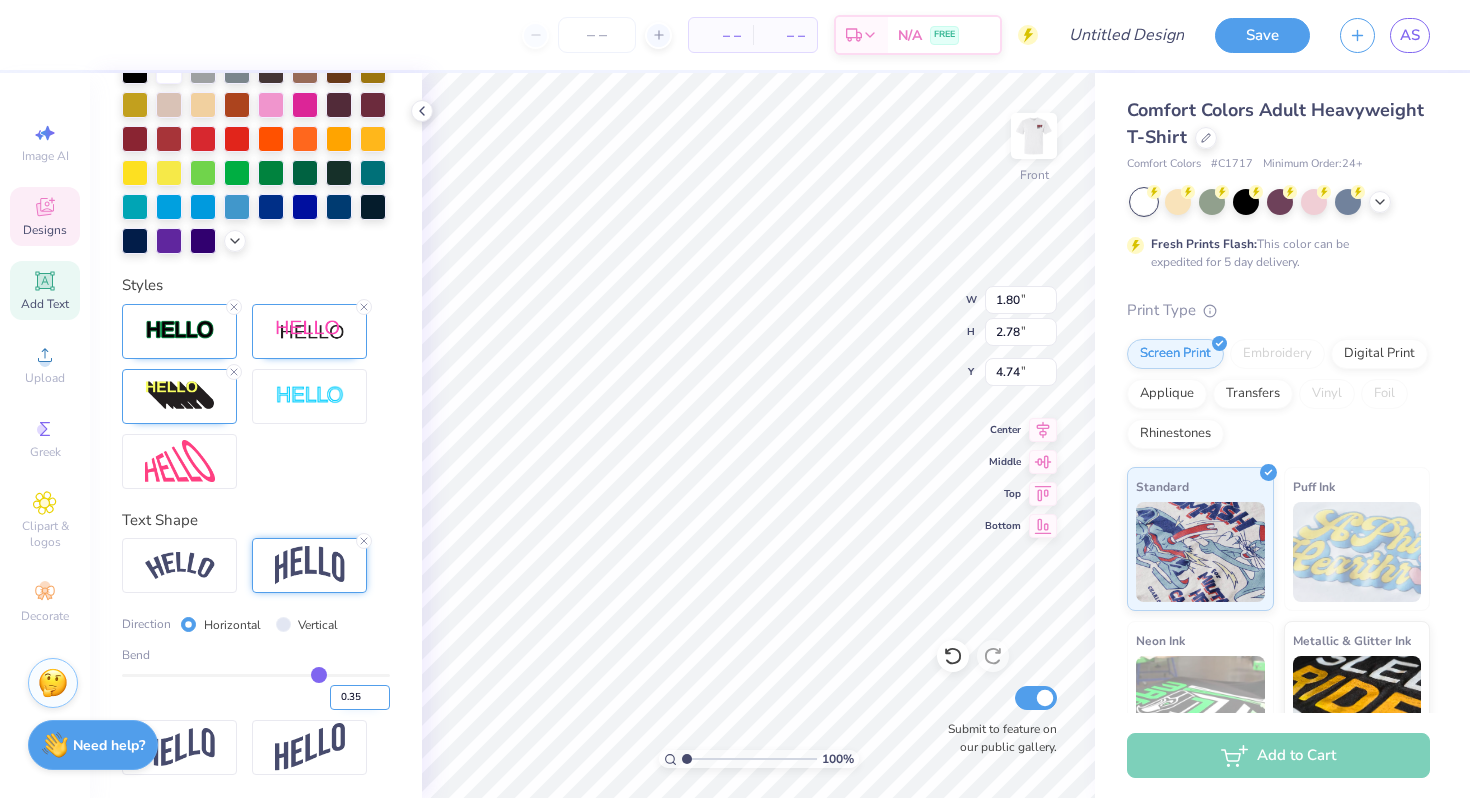 click on "0.35" at bounding box center [360, 697] 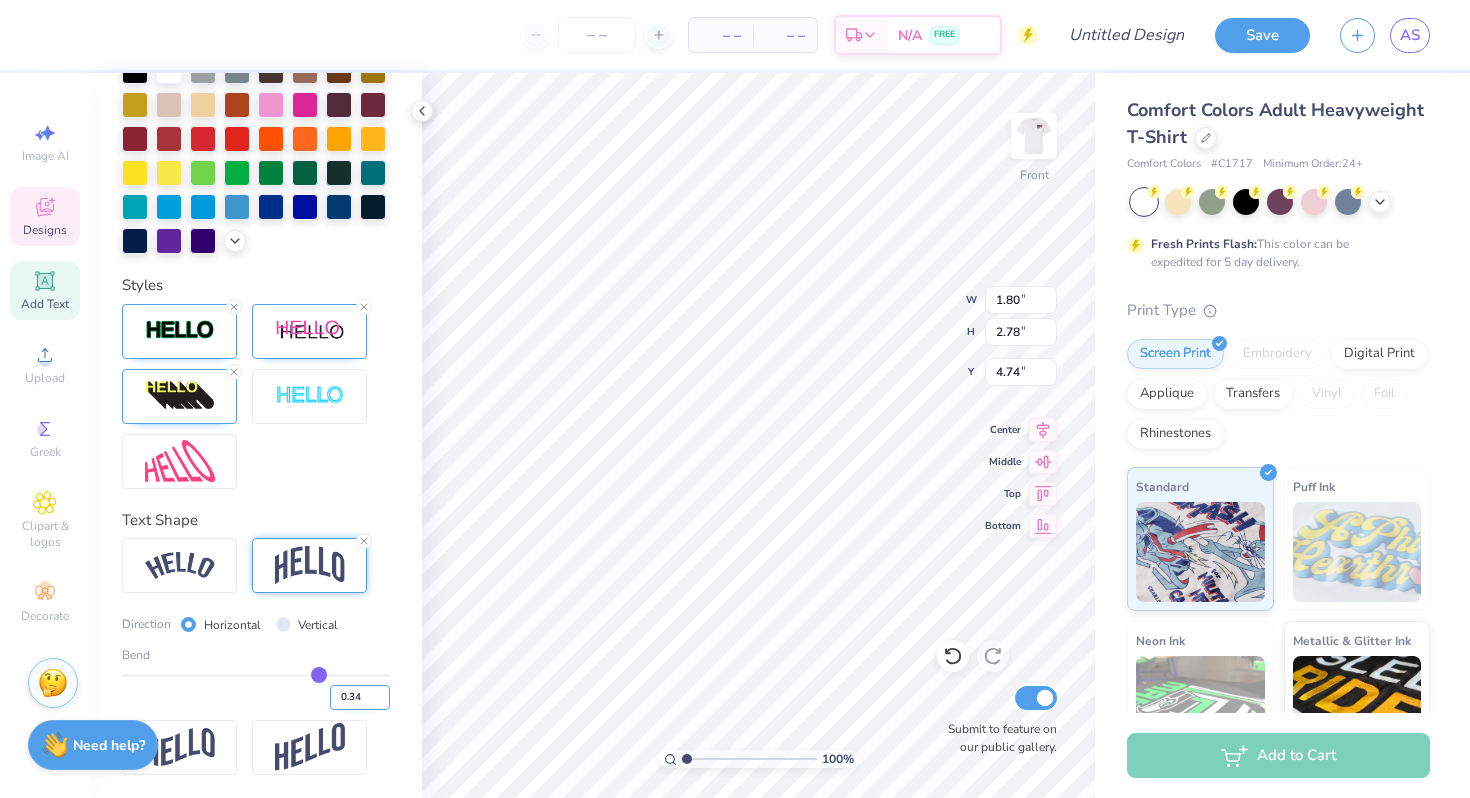 click on "0.34" at bounding box center (360, 697) 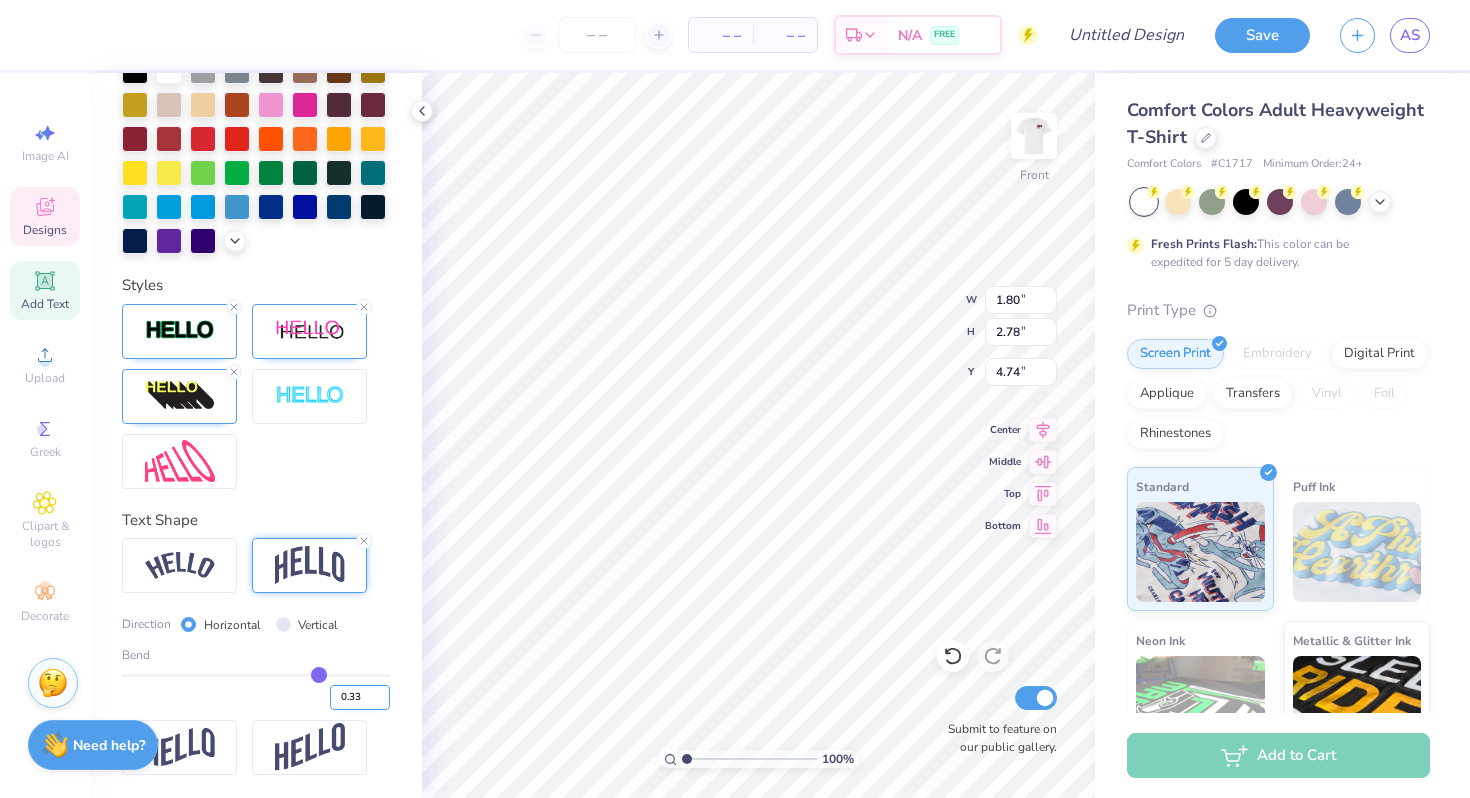 click on "0.33" at bounding box center [360, 697] 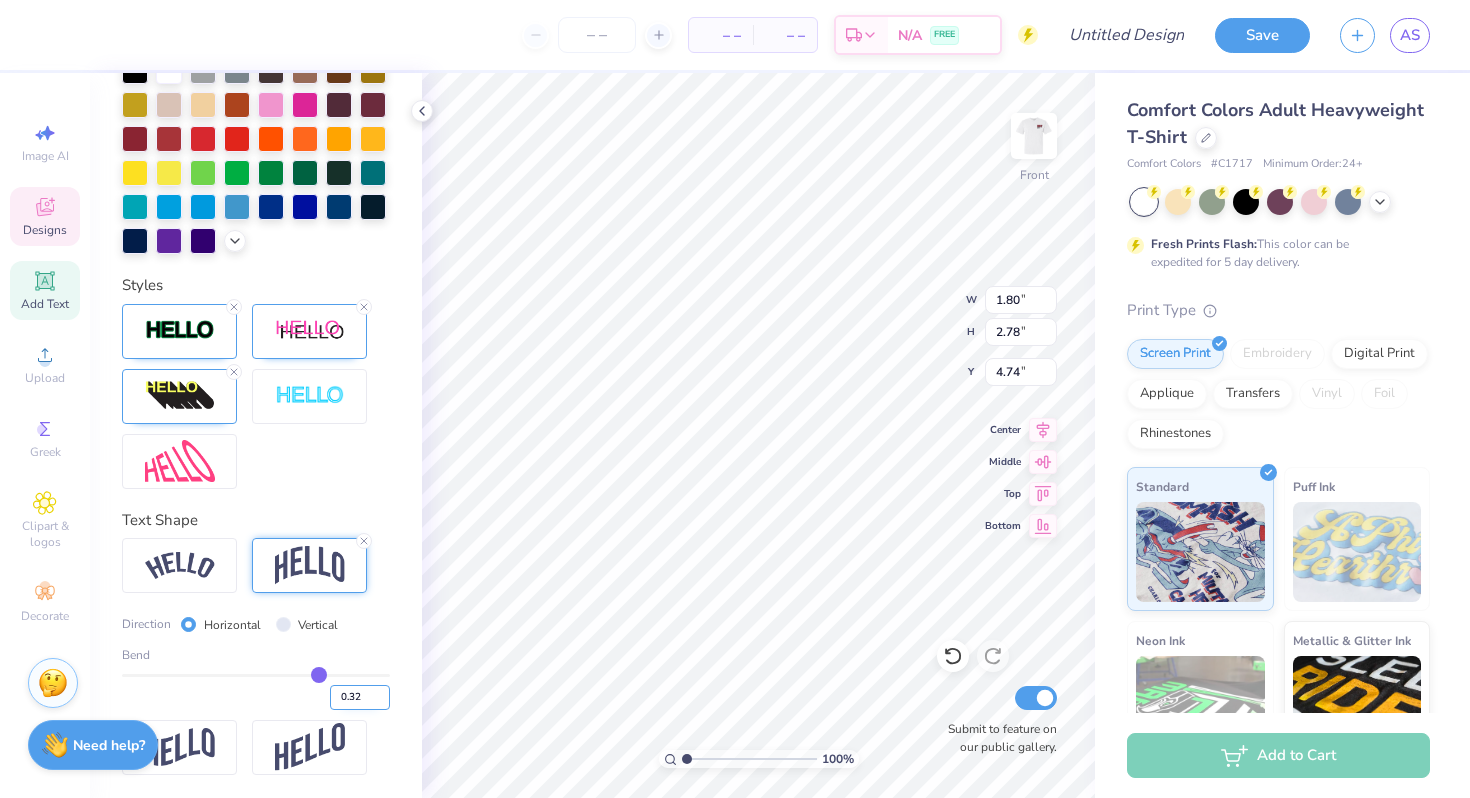 click on "0.32" at bounding box center (360, 697) 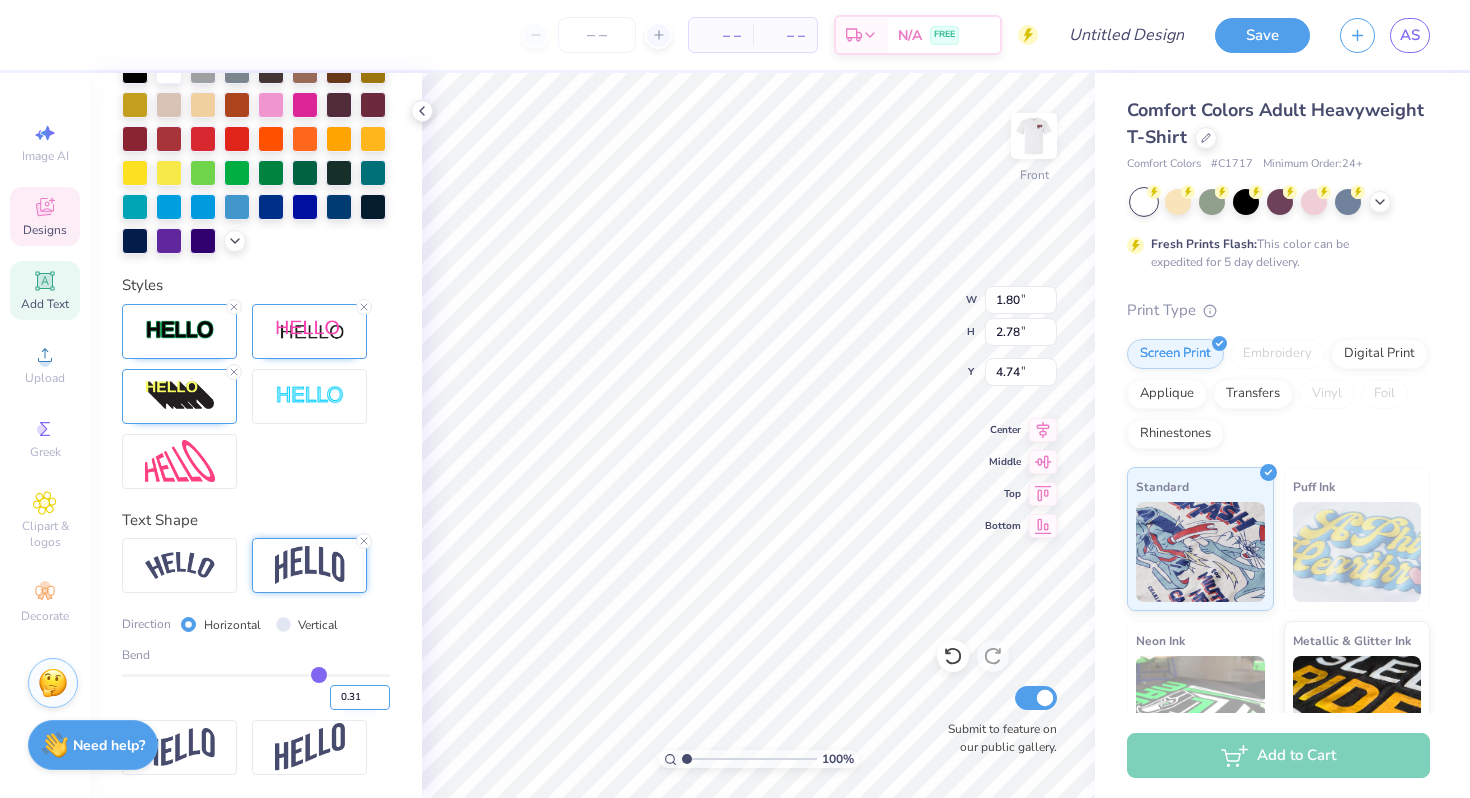 click on "0.31" at bounding box center [360, 697] 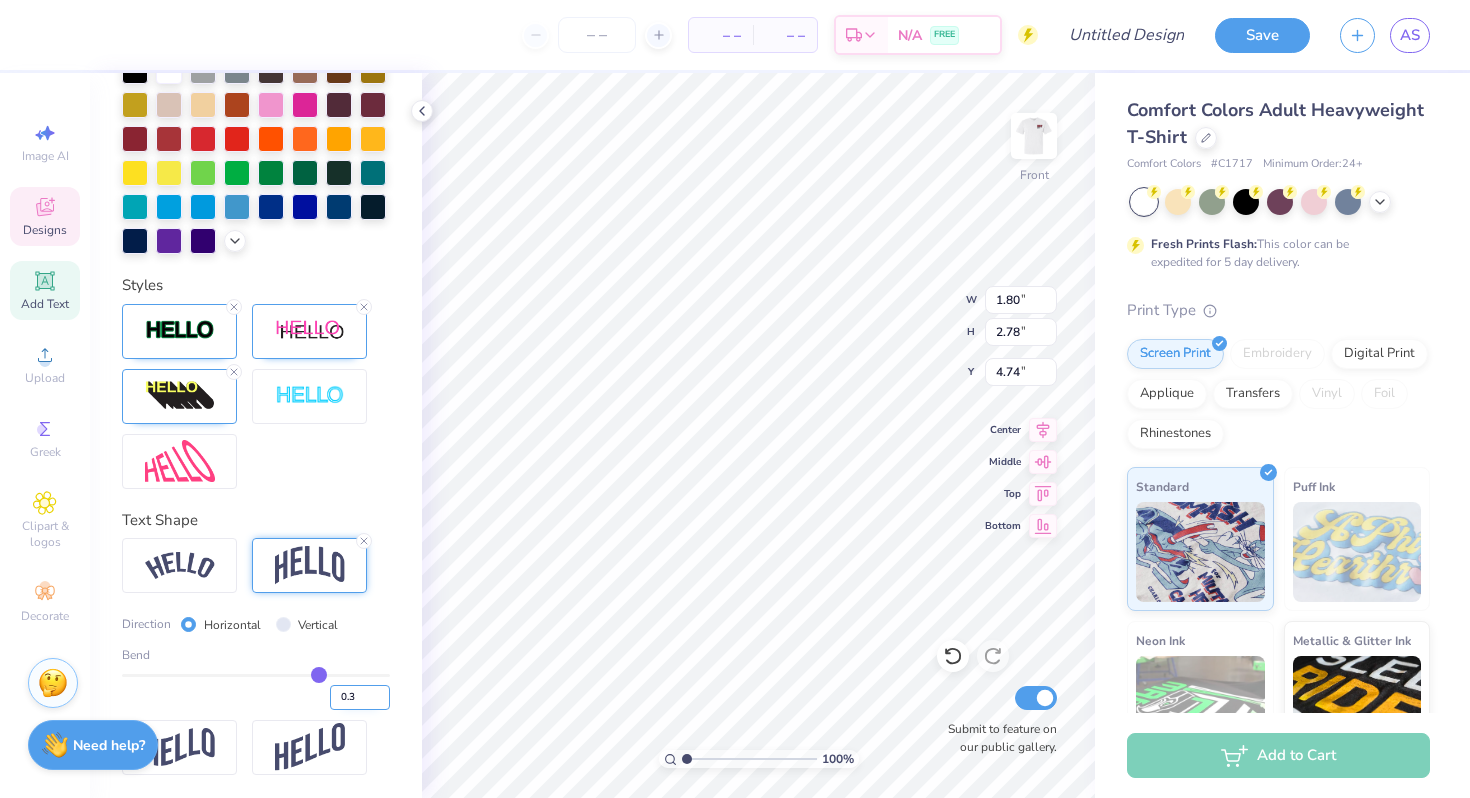 click on "0.3" at bounding box center (360, 697) 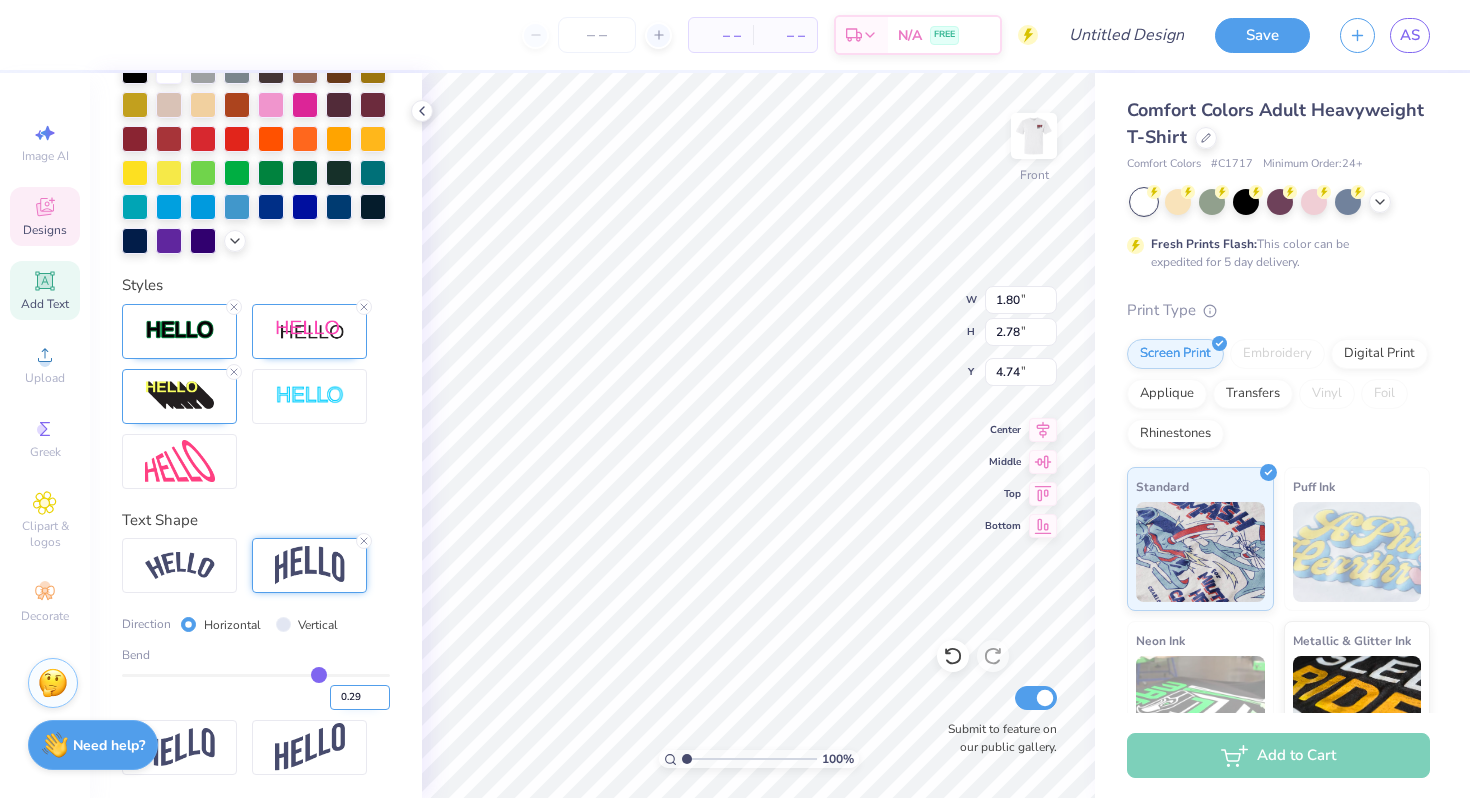 click on "0.29" at bounding box center [360, 697] 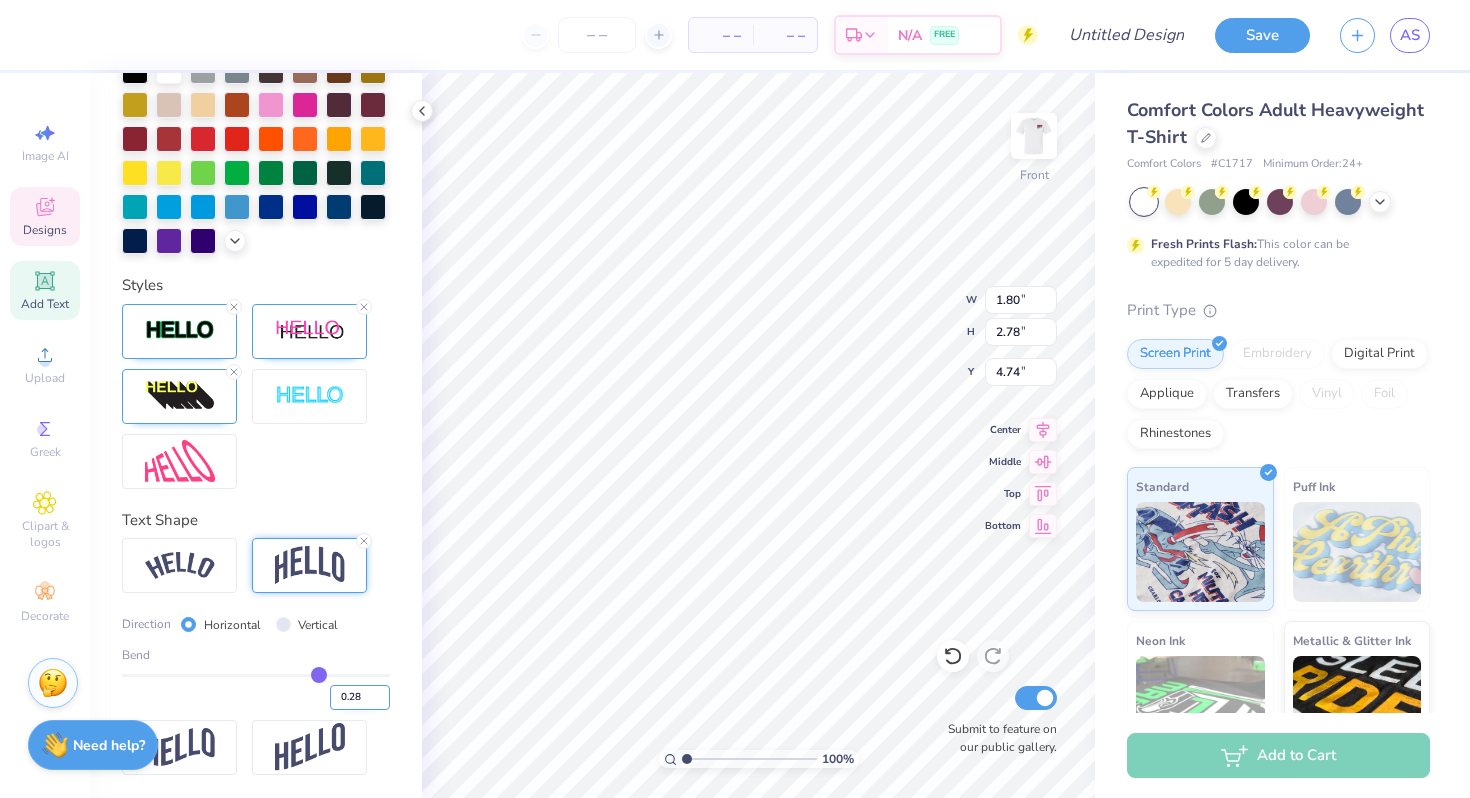 click on "0.28" at bounding box center (360, 697) 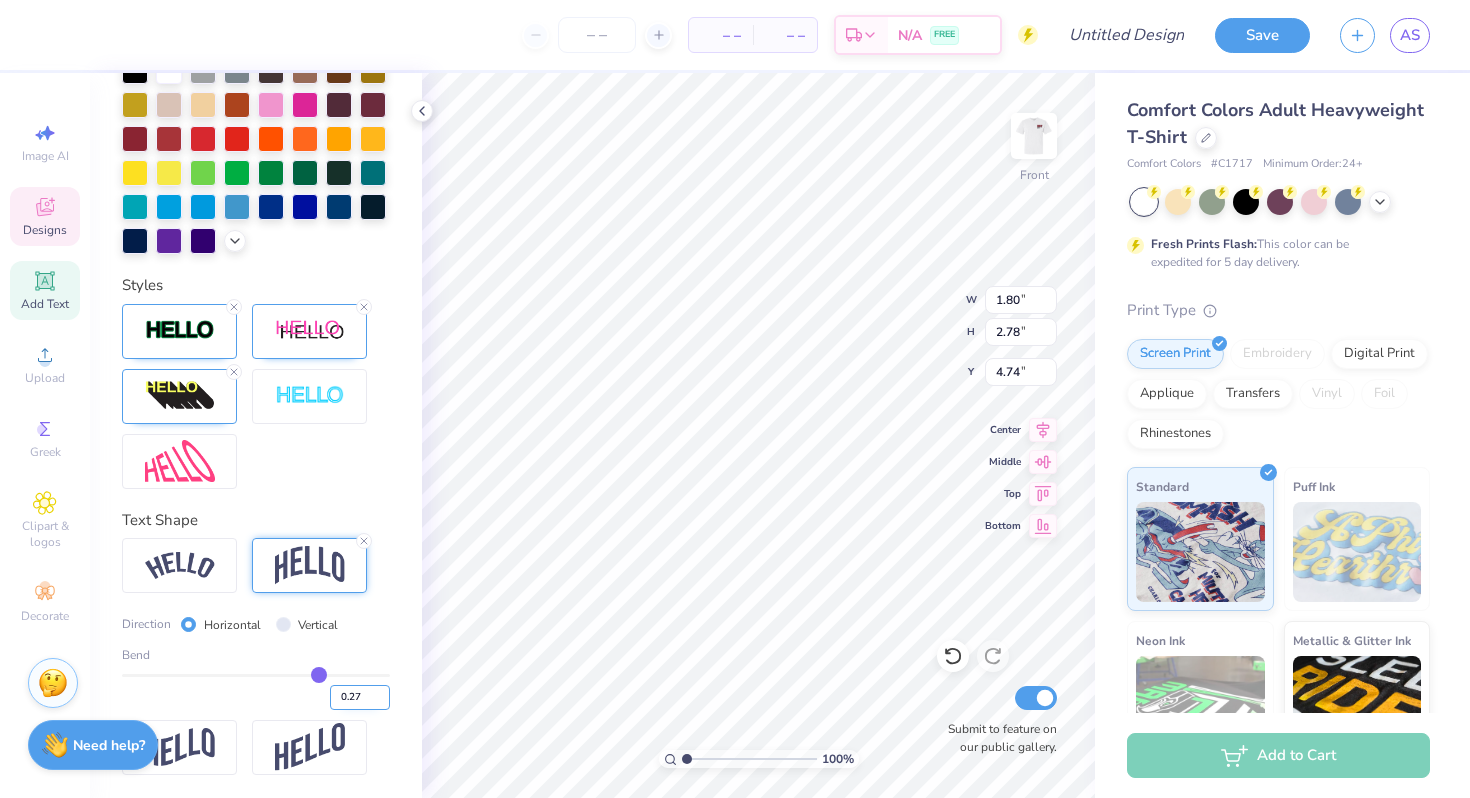 click on "0.27" at bounding box center (360, 697) 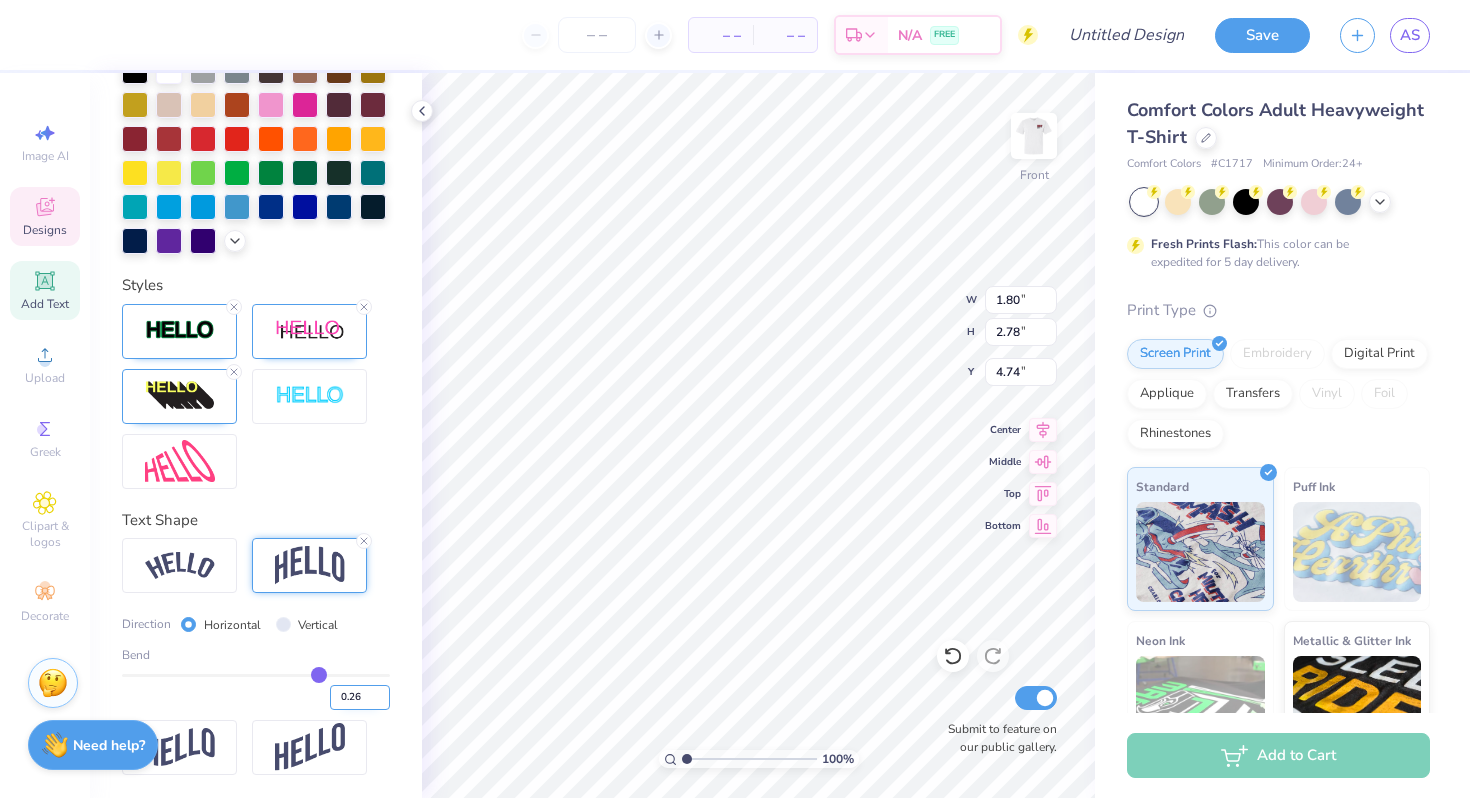 click on "0.26" at bounding box center (360, 697) 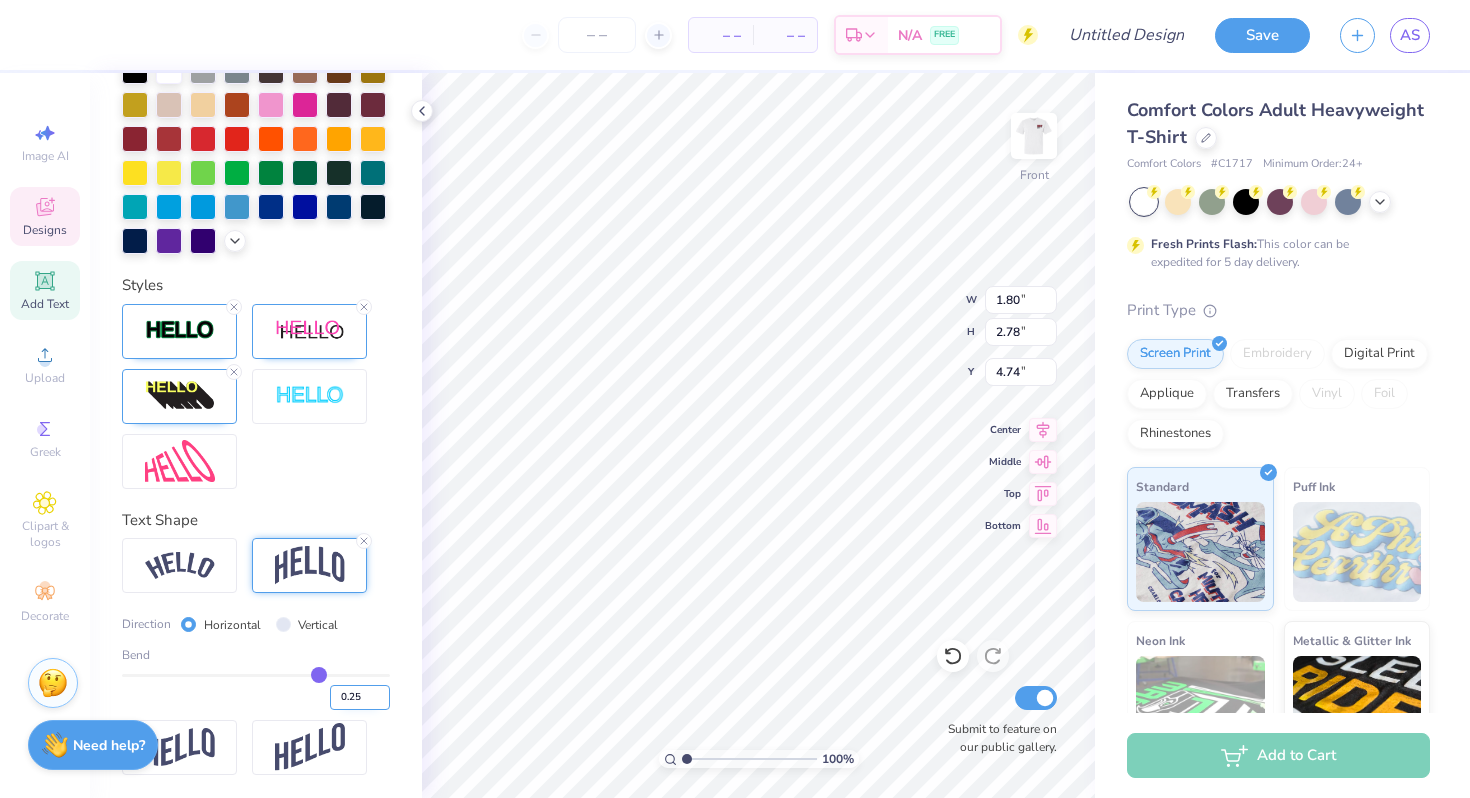 click on "0.25" at bounding box center (360, 697) 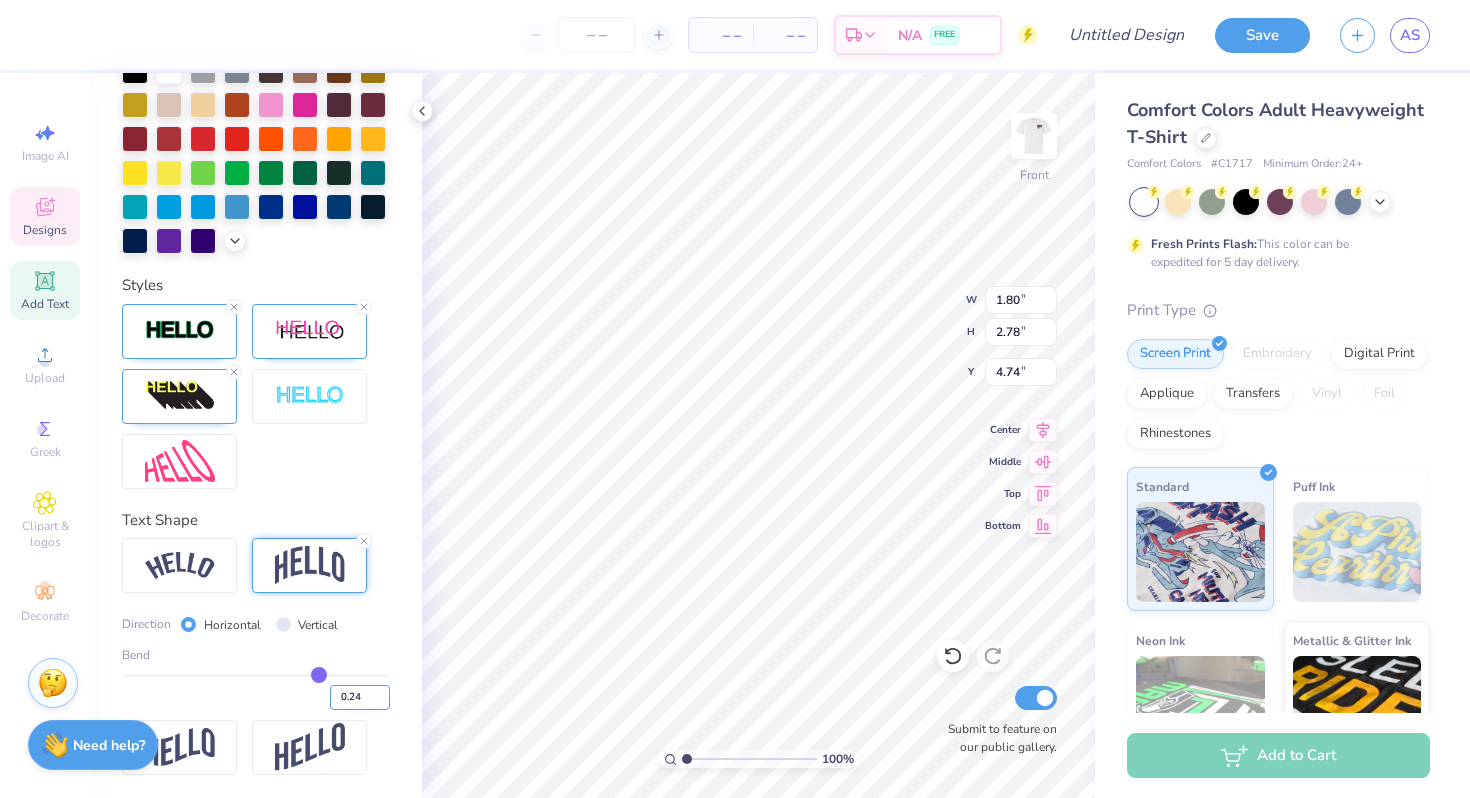 click on "0.24" at bounding box center (360, 697) 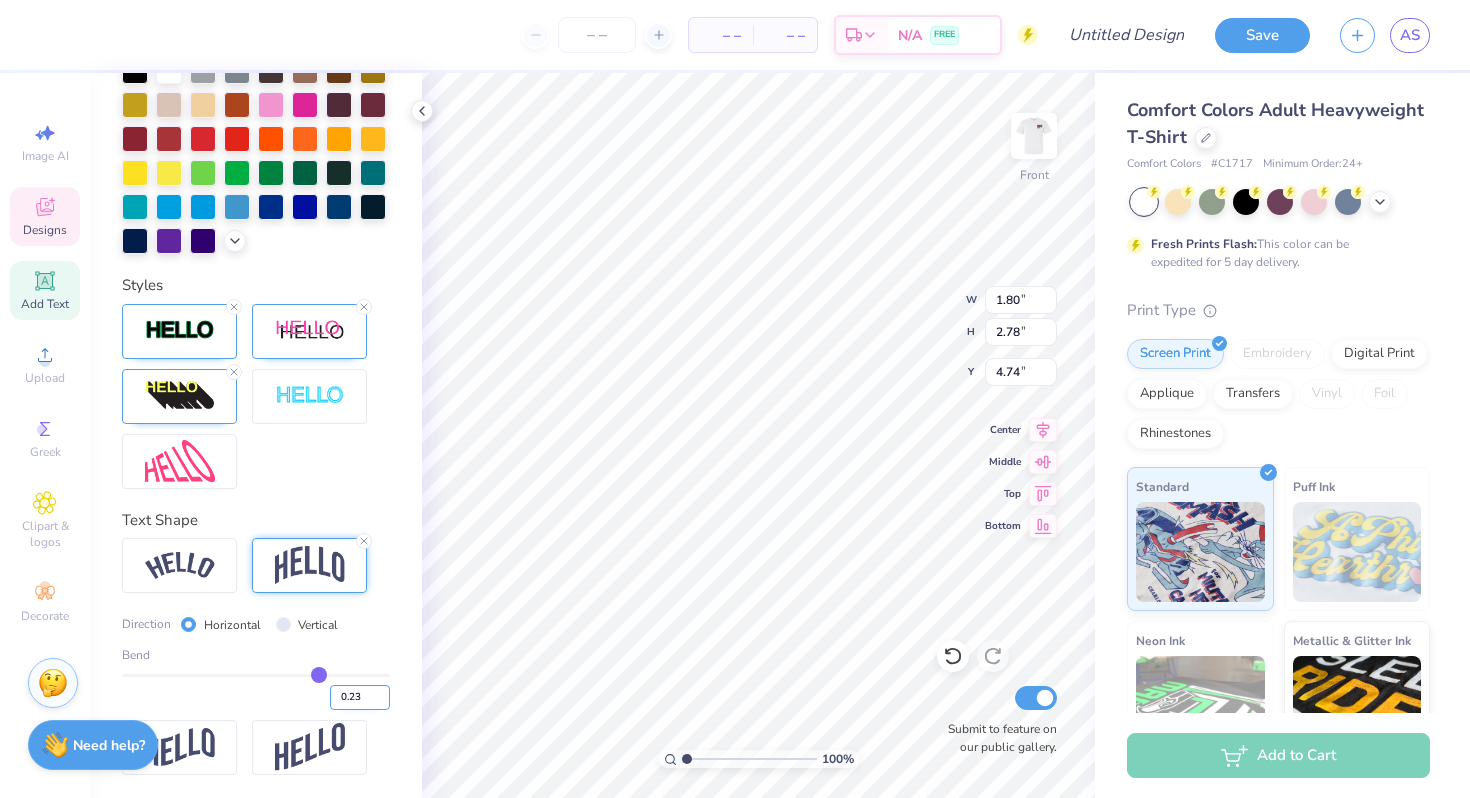 click on "0.23" at bounding box center (360, 697) 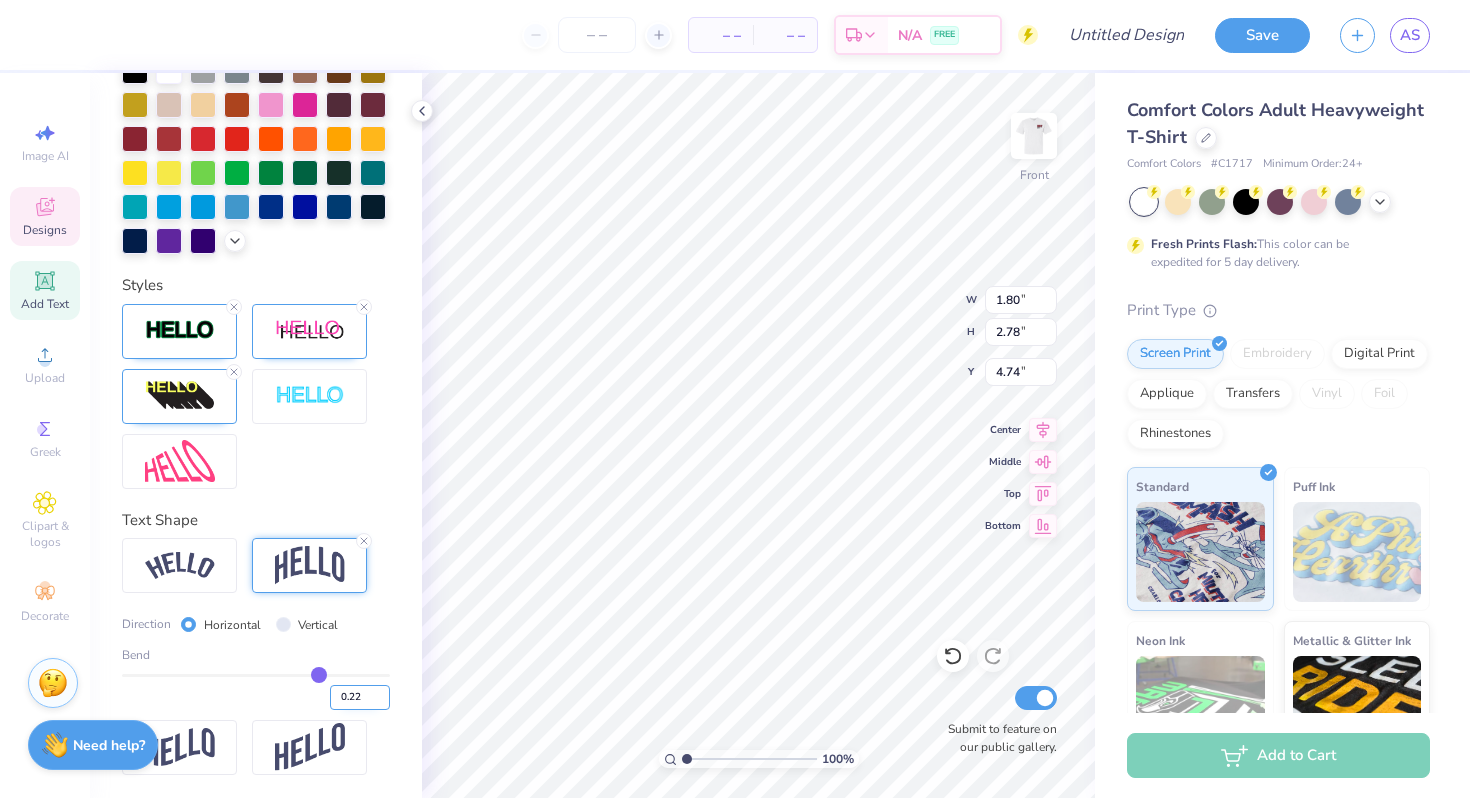 click on "0.22" at bounding box center [360, 697] 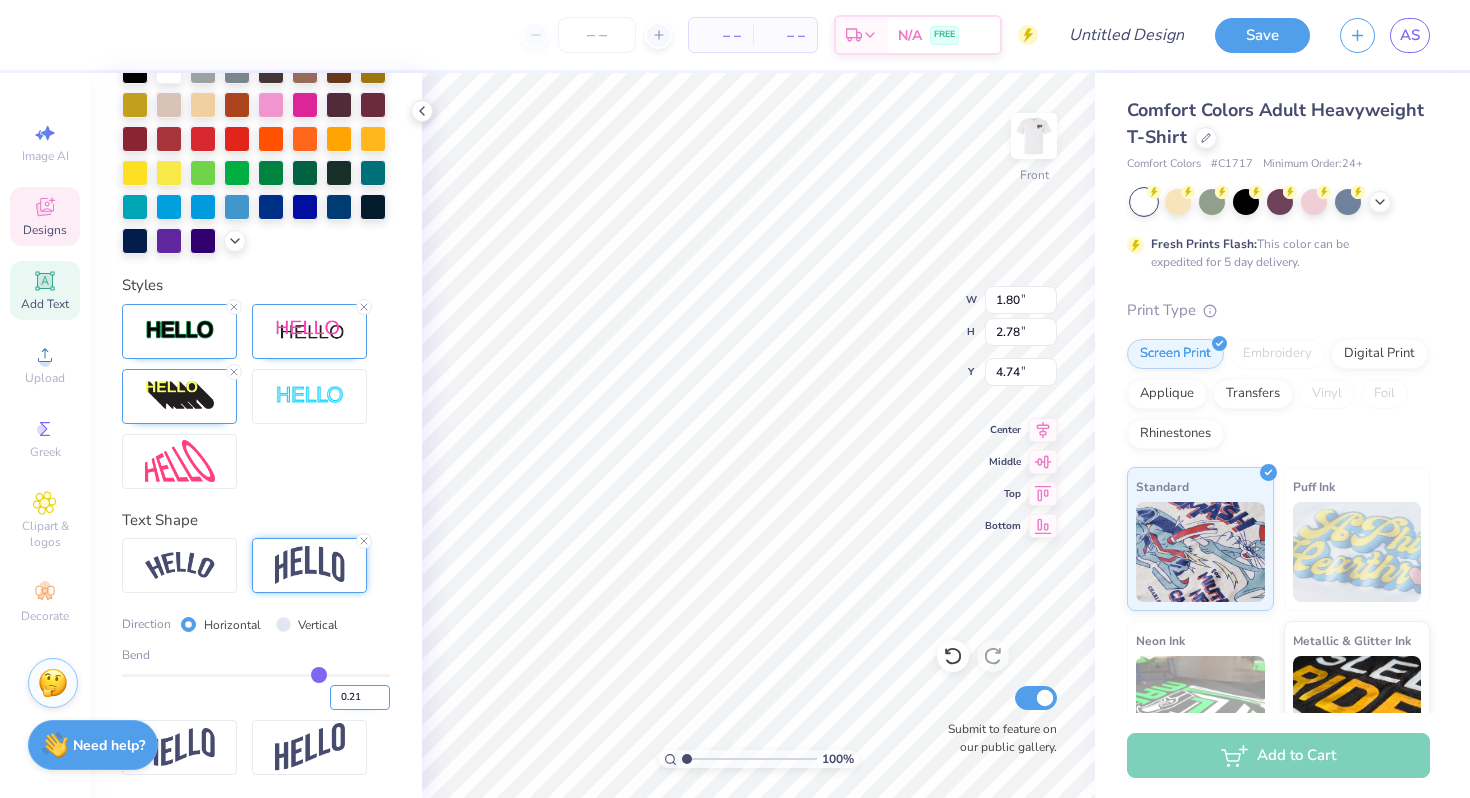 click on "0.21" at bounding box center [360, 697] 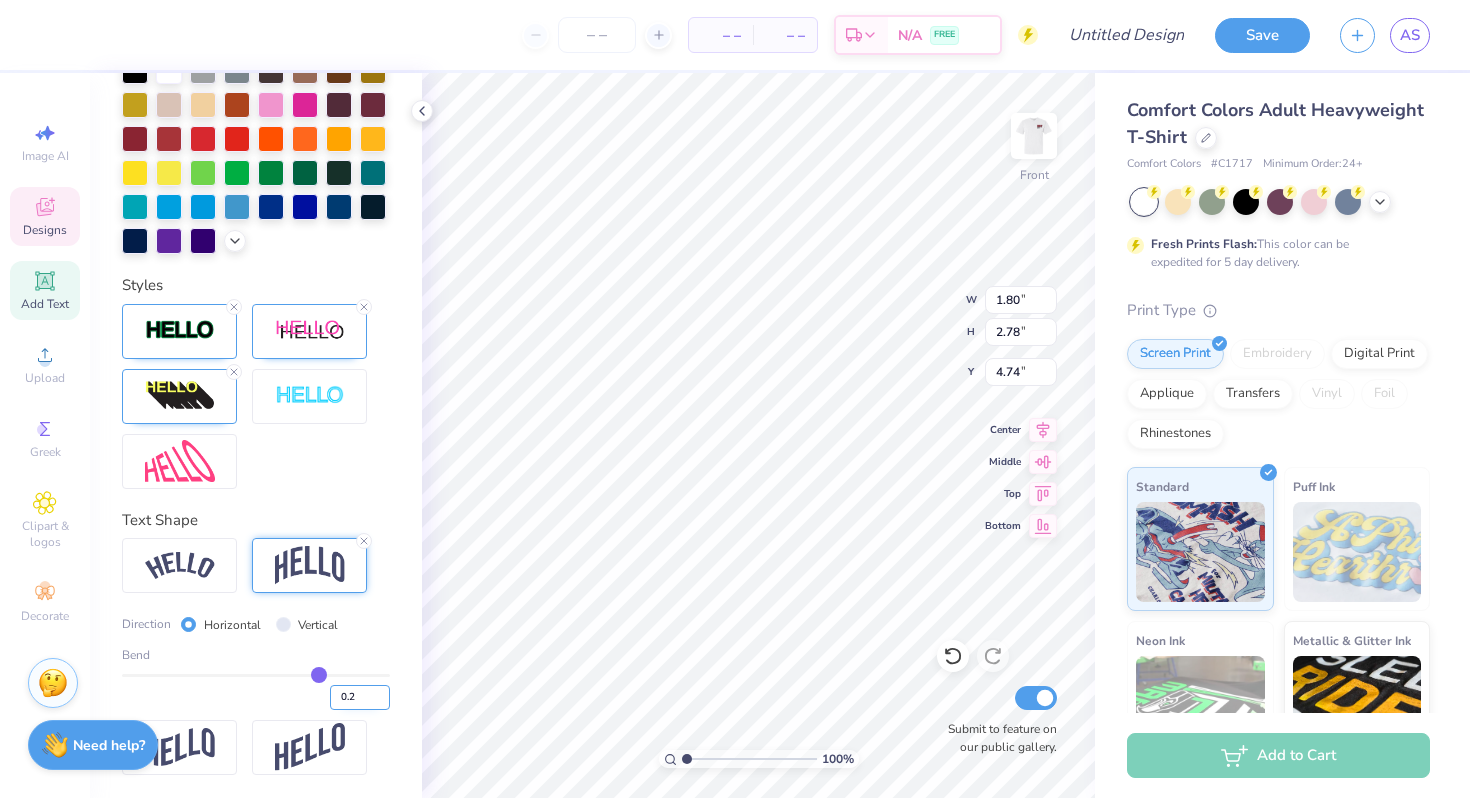type on "0.2" 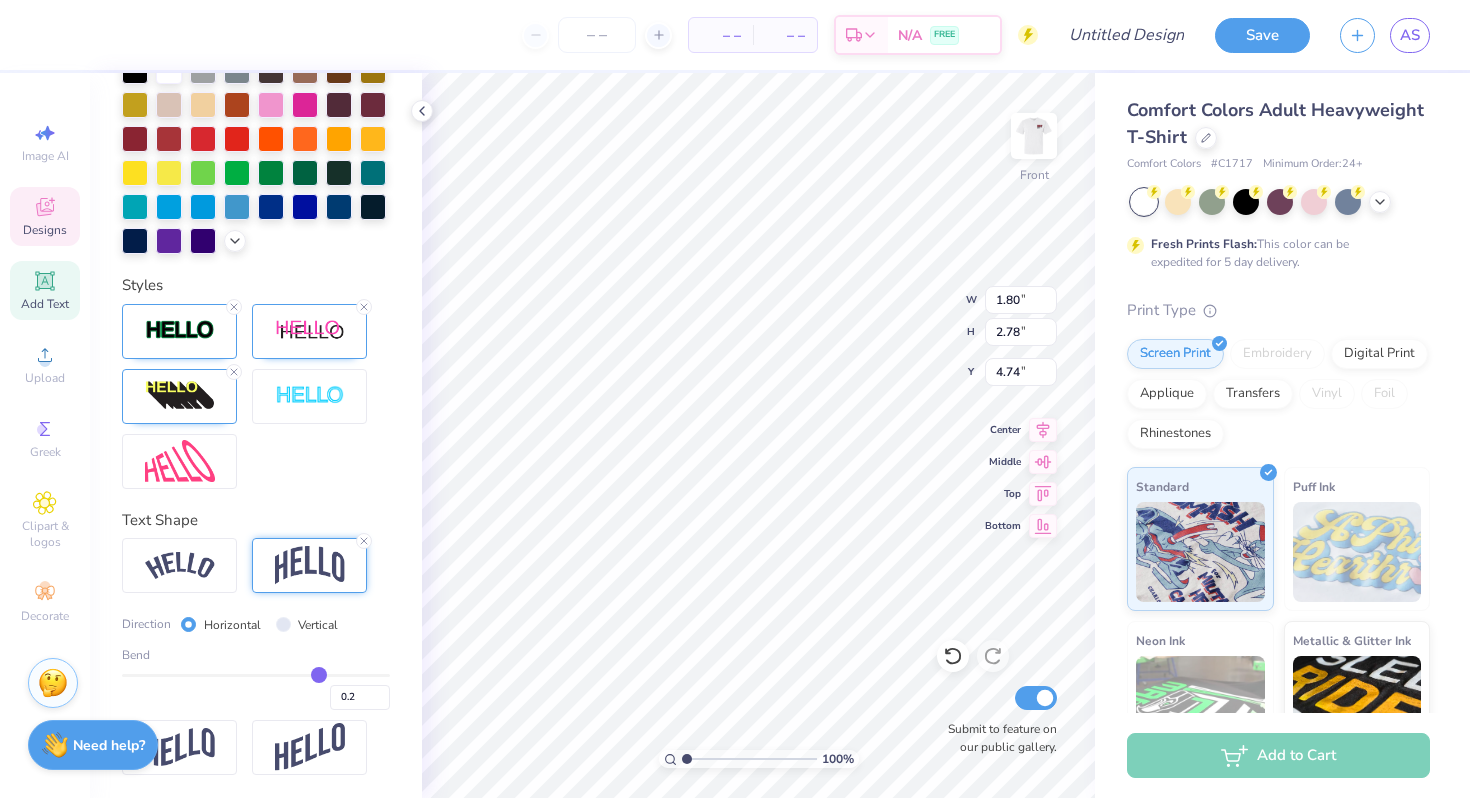type on "0.2" 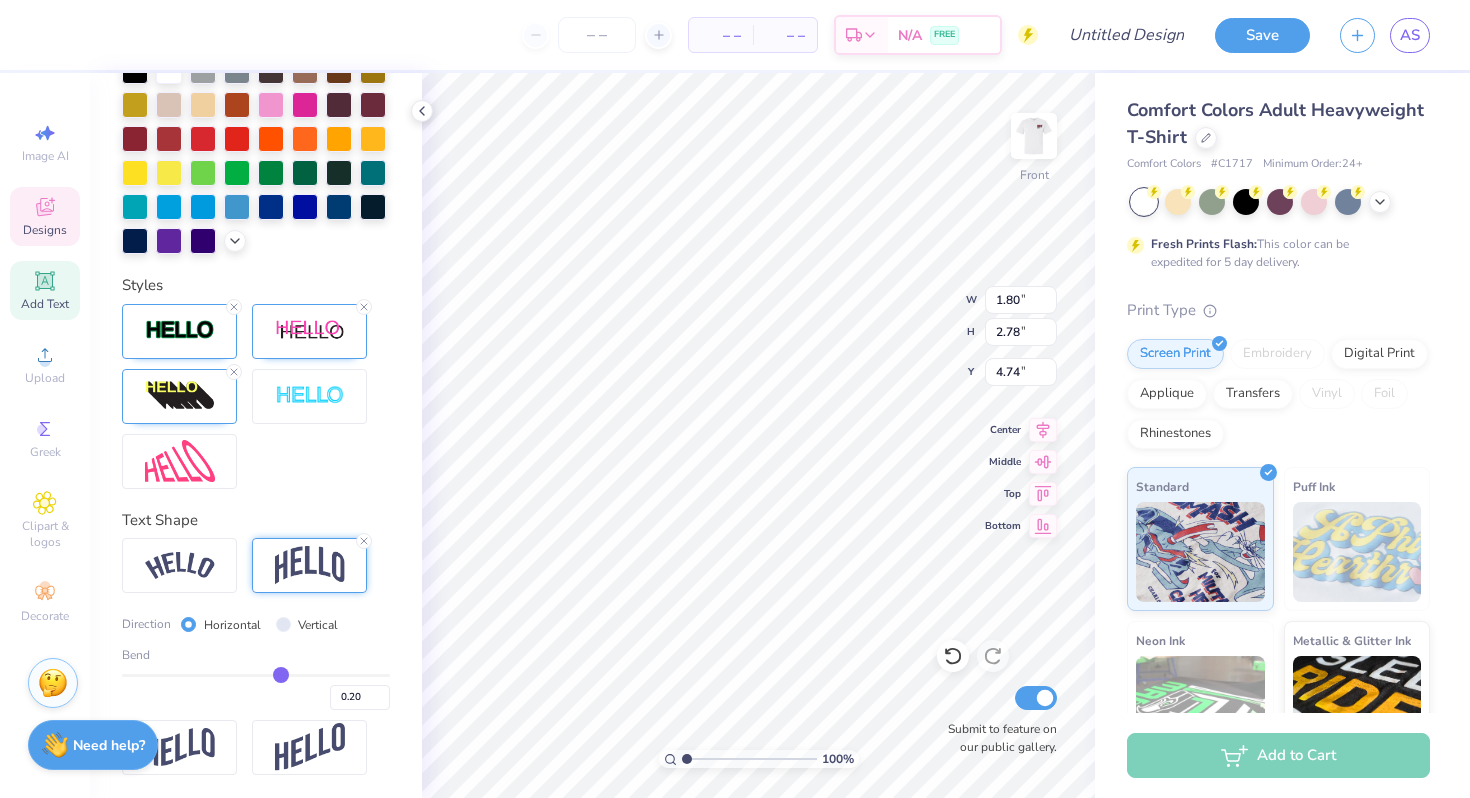 click on "Personalized Names Personalized Numbers Text Tool  Add Font Font Athletic Switch to Greek Letters Format Text colors Color Styles Text Shape Direction Horizontal Vertical Bend 0.20" at bounding box center (256, 435) 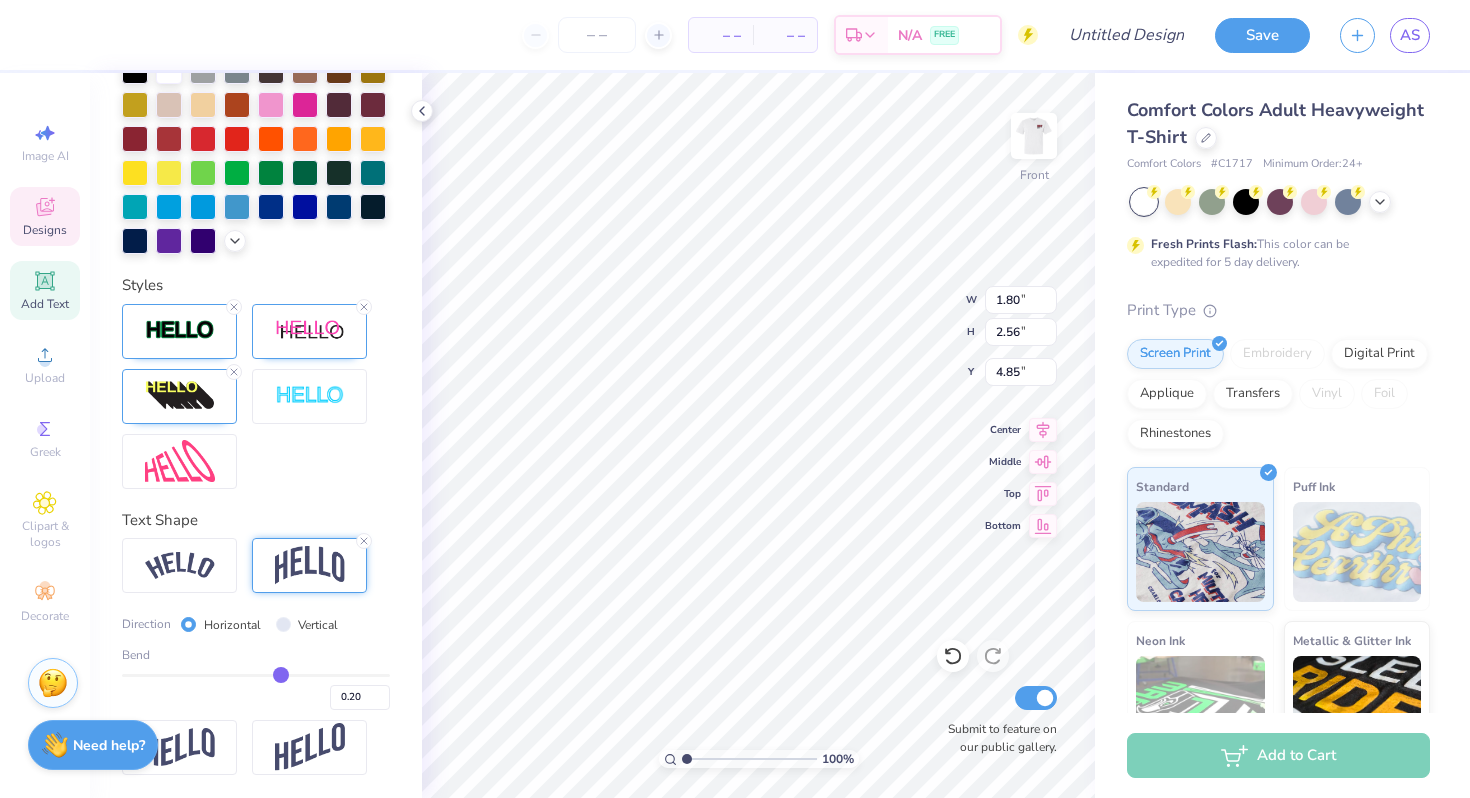 type on "4.53" 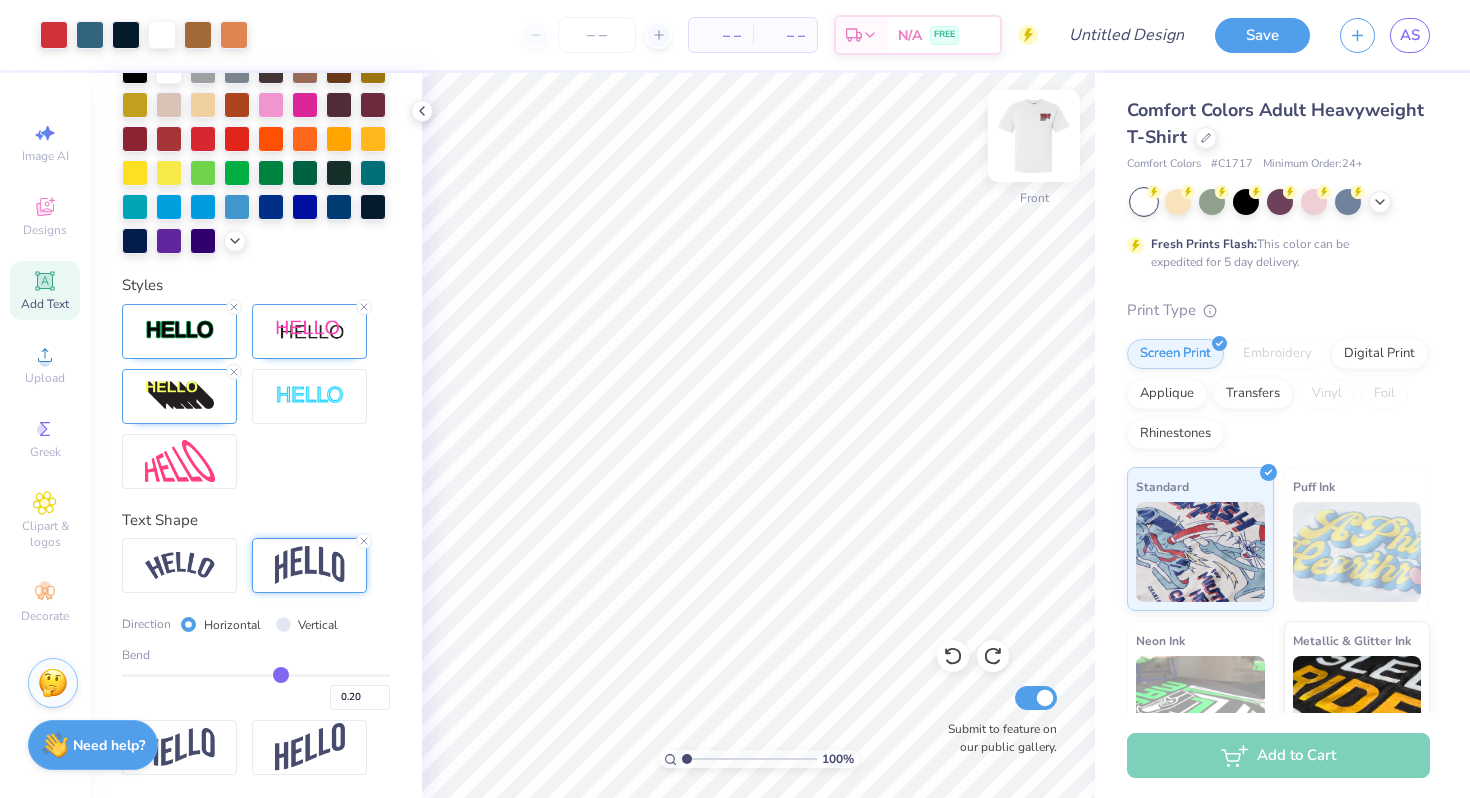 click at bounding box center (1034, 136) 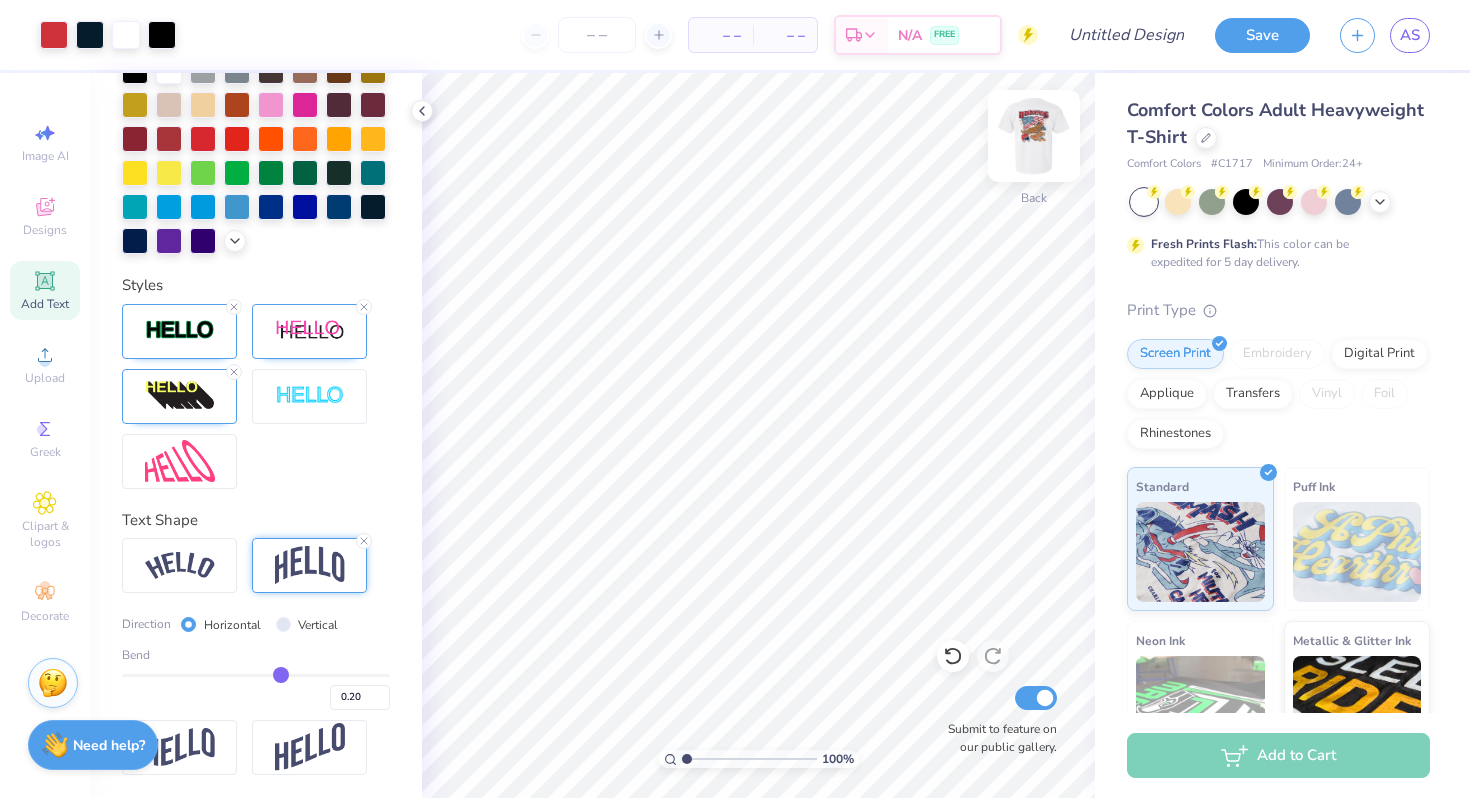 click at bounding box center (1034, 136) 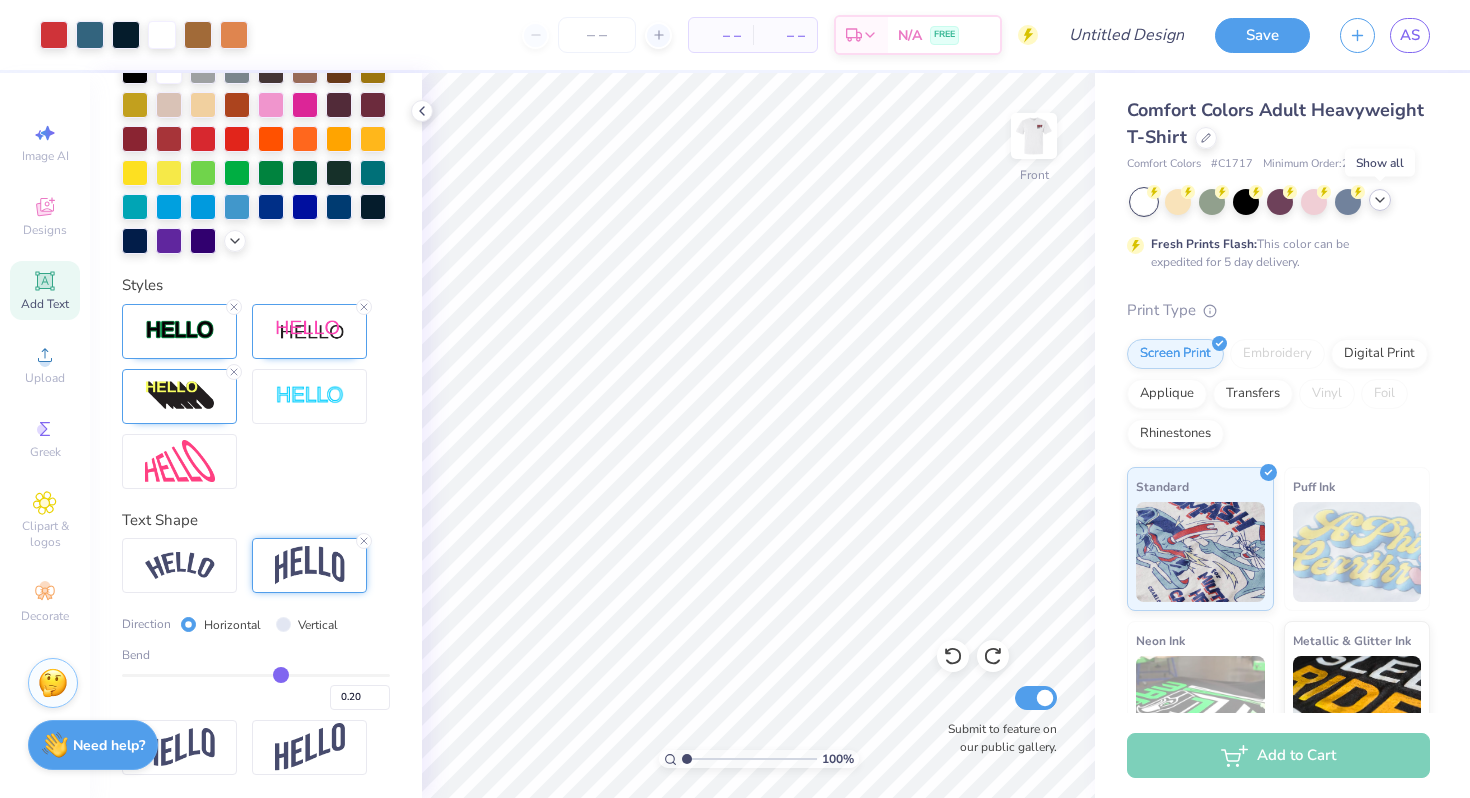 click 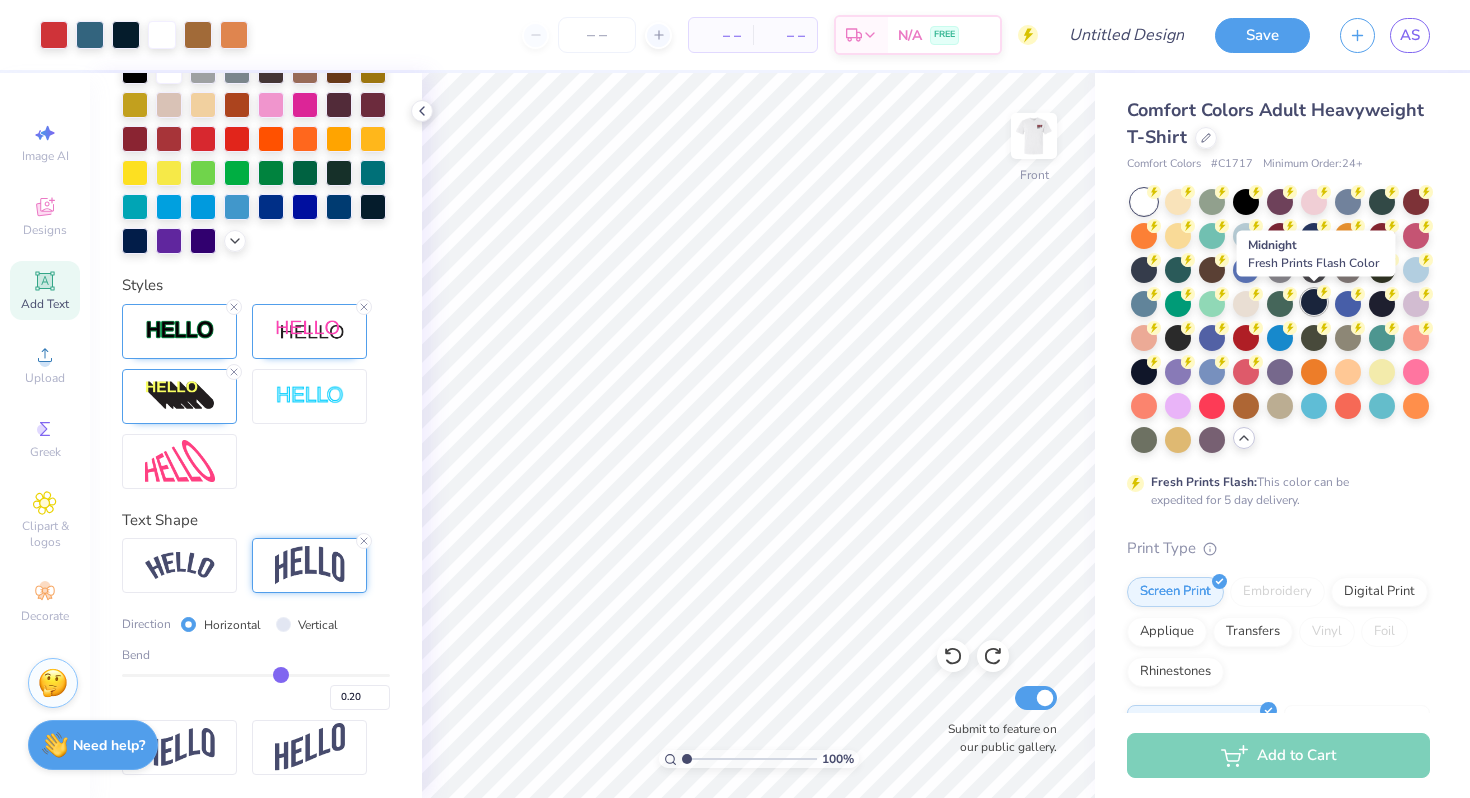 click at bounding box center [1314, 302] 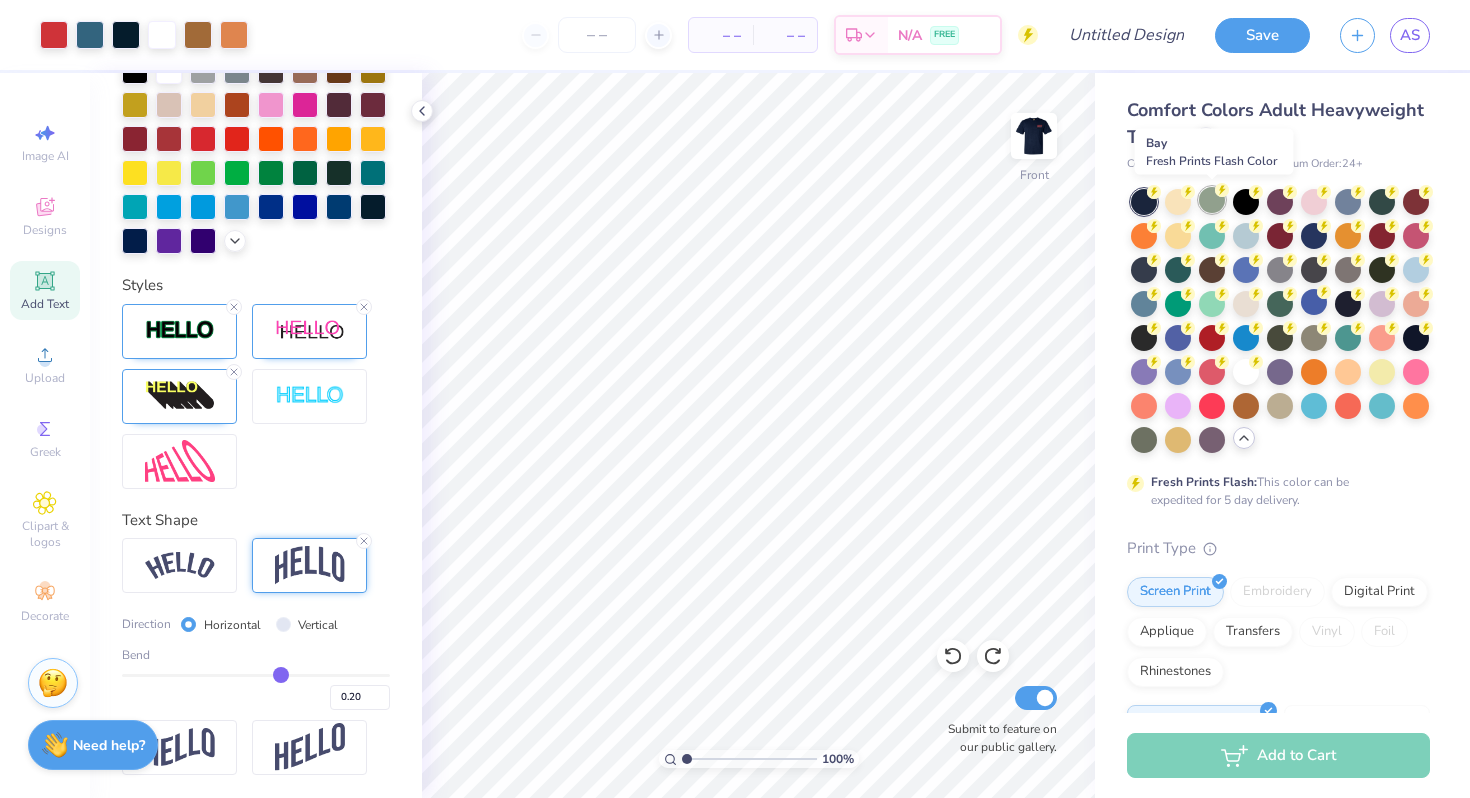 click at bounding box center (1212, 200) 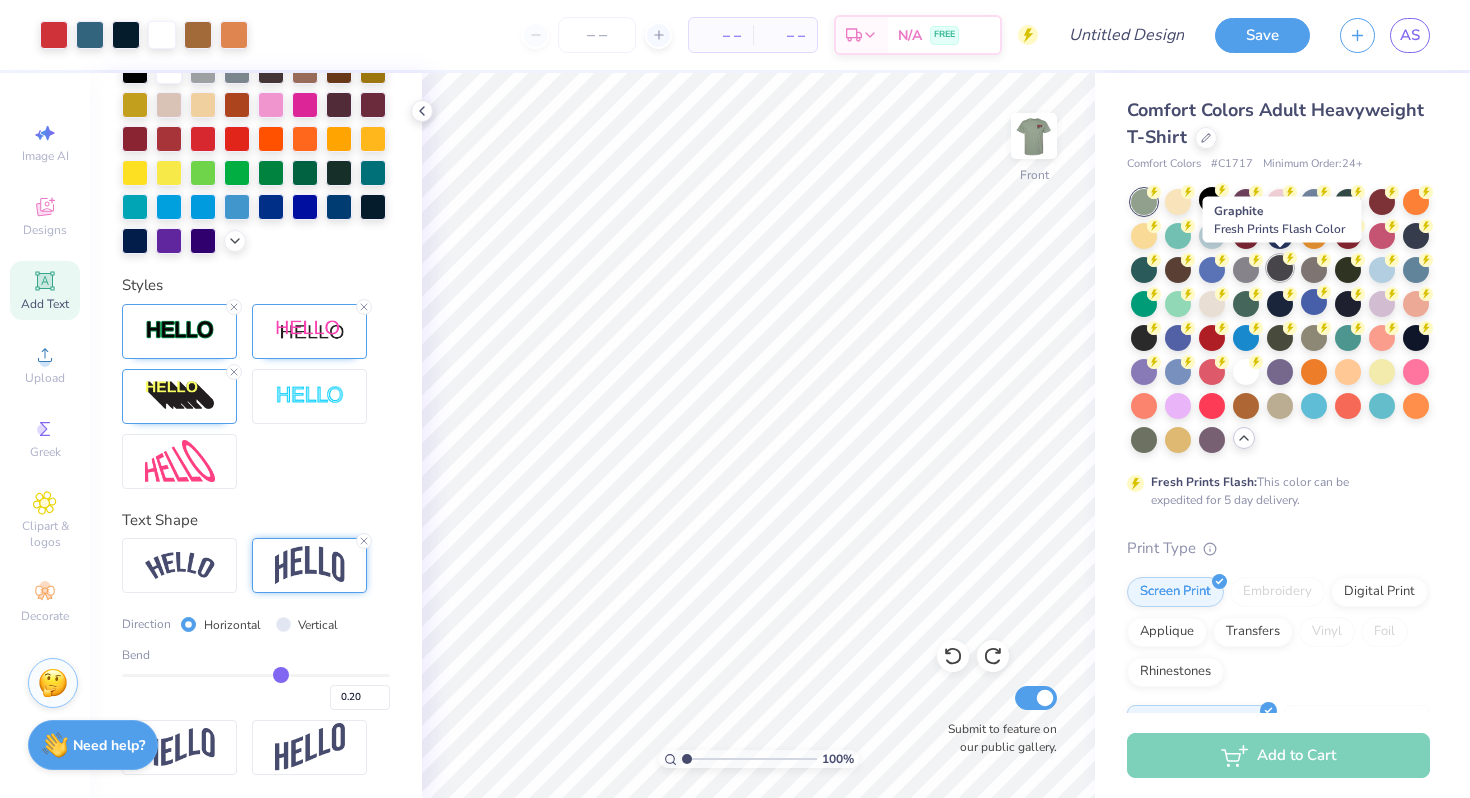click at bounding box center [1280, 268] 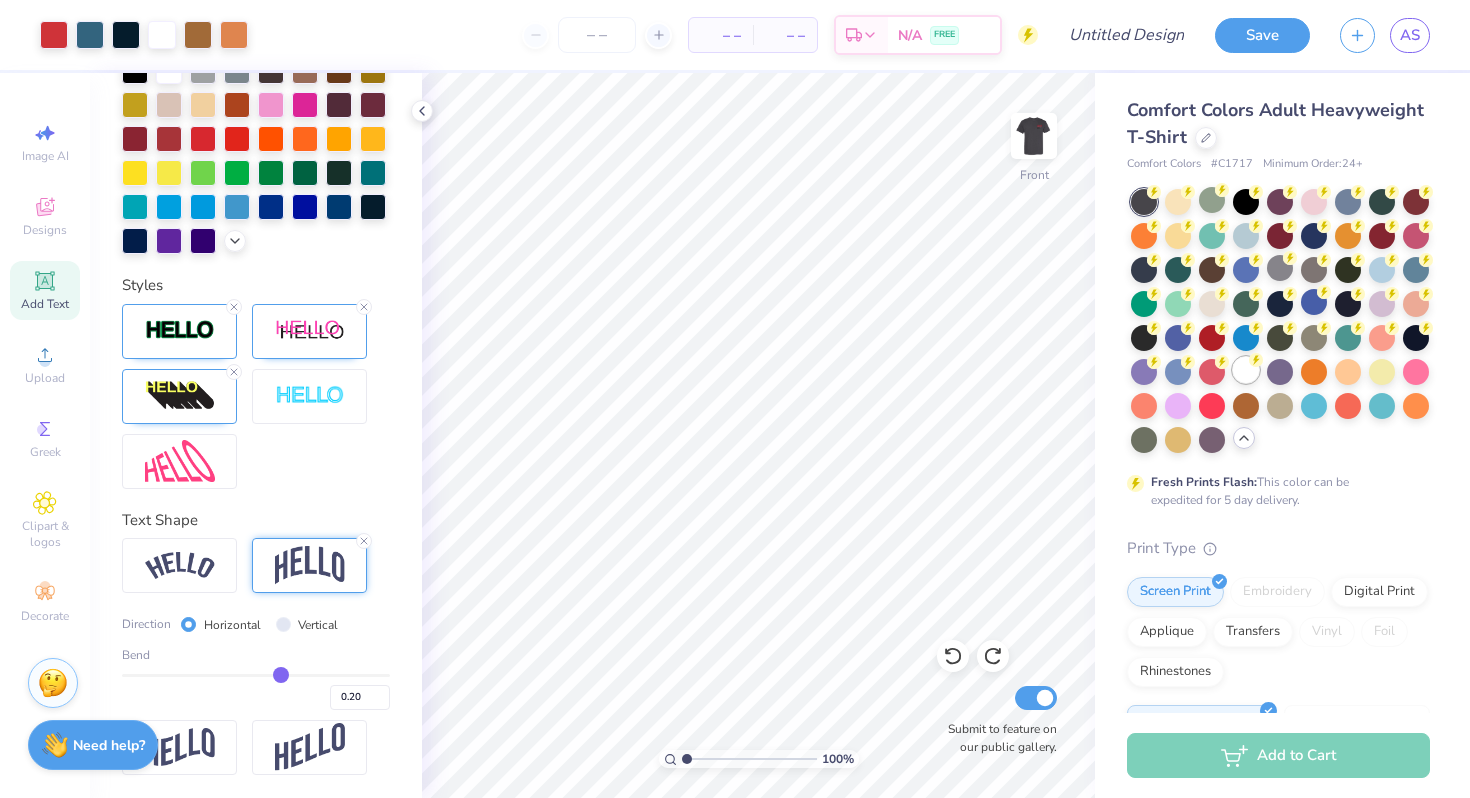 click at bounding box center (1246, 370) 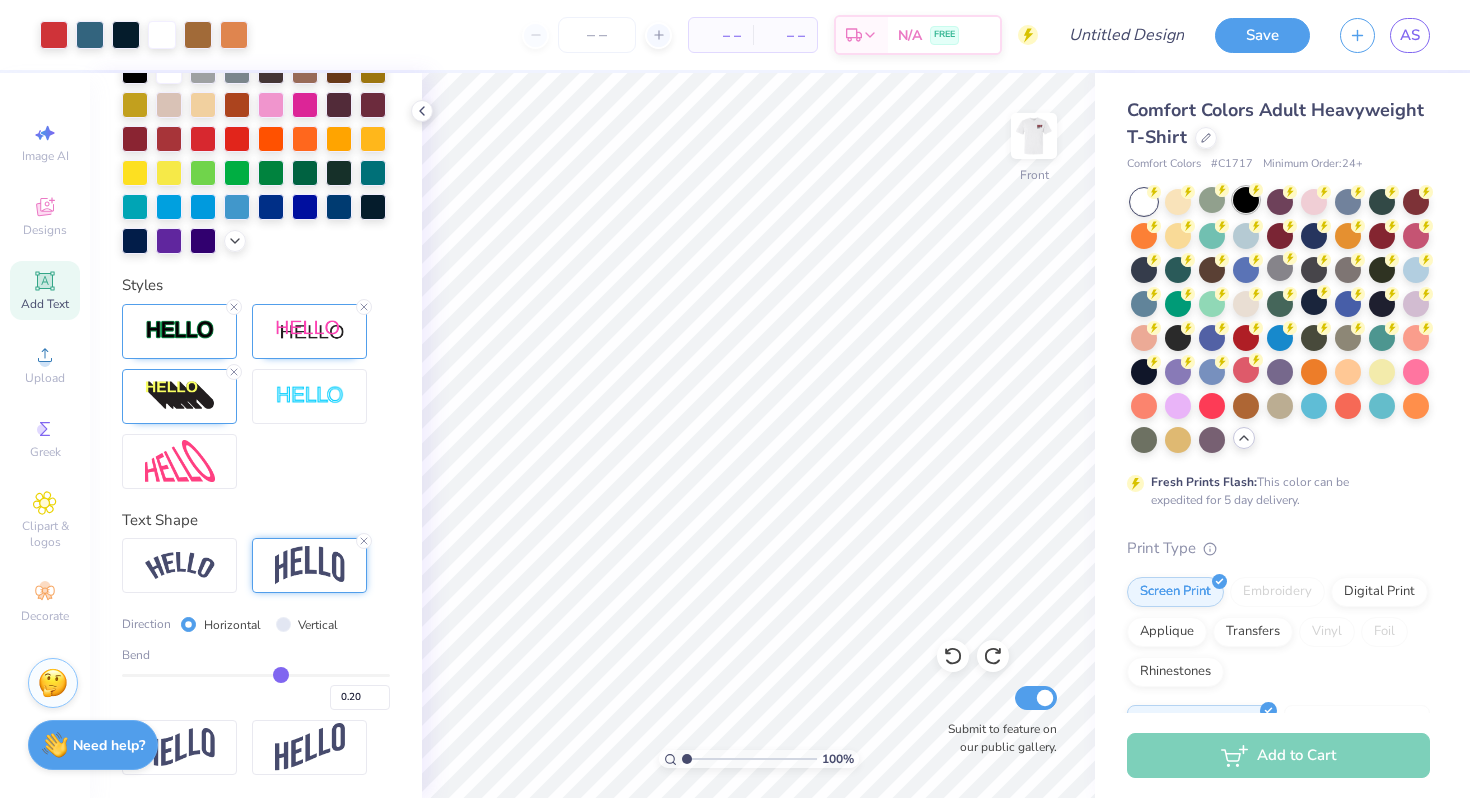 click at bounding box center (1246, 200) 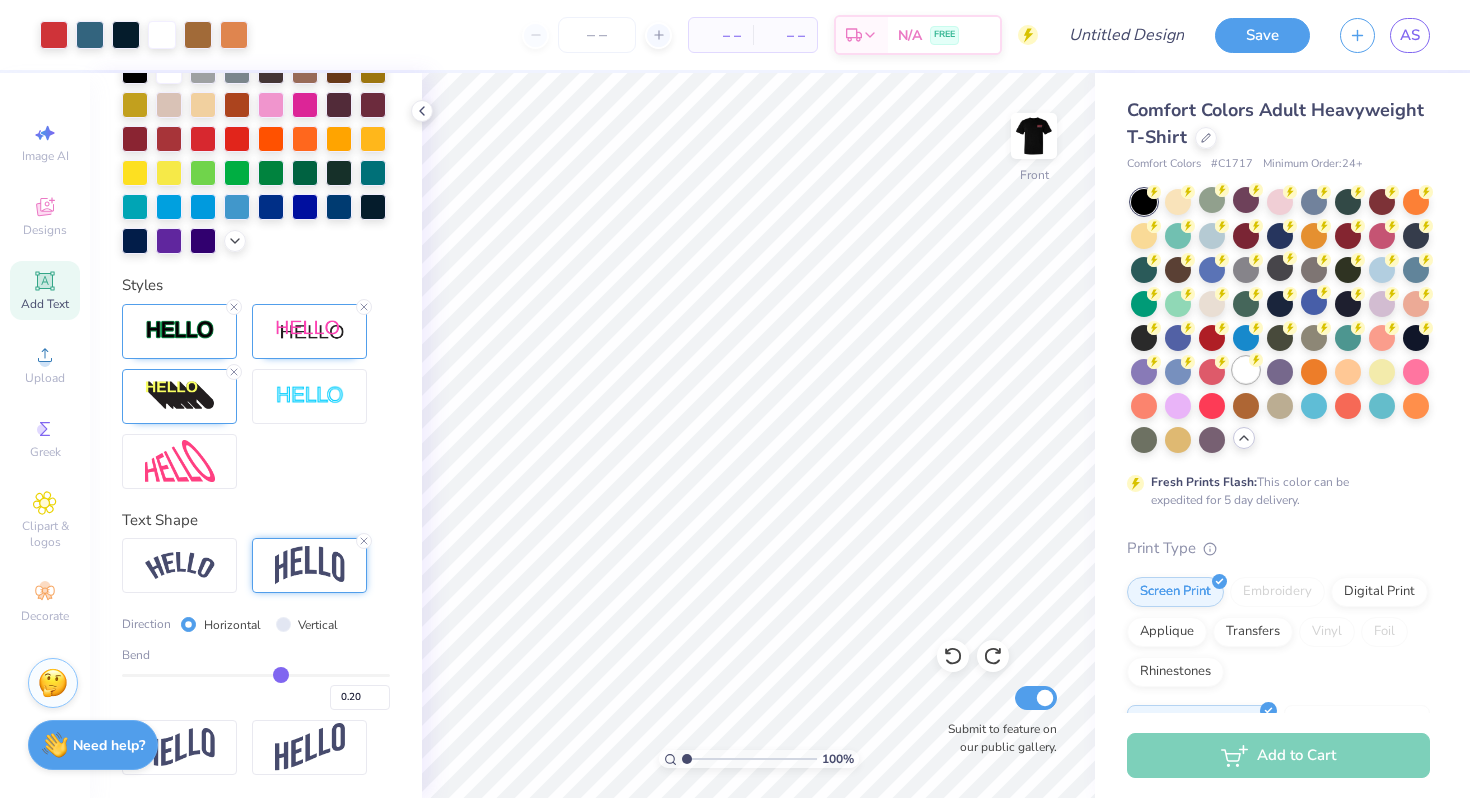 click at bounding box center (1246, 370) 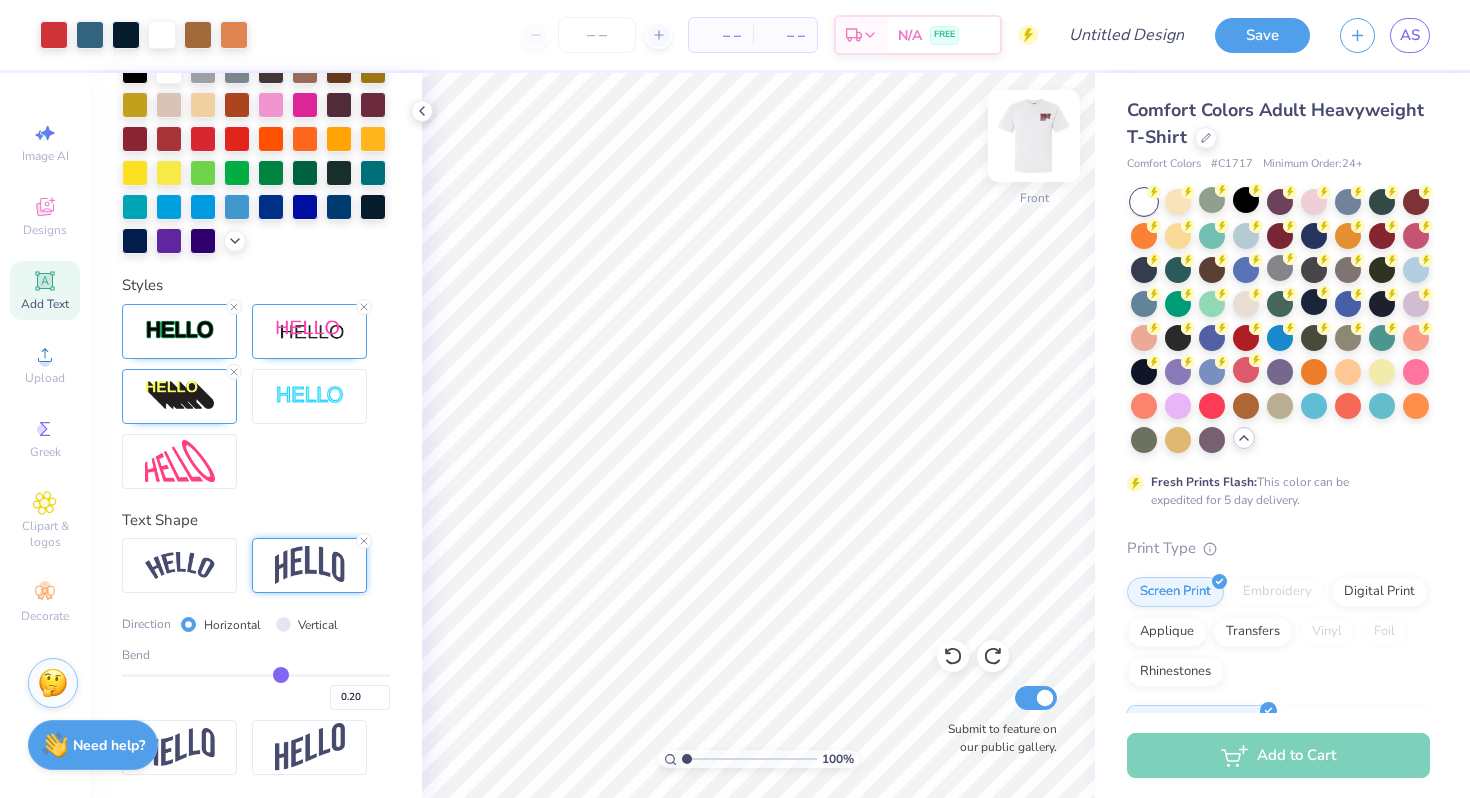 click at bounding box center (1034, 136) 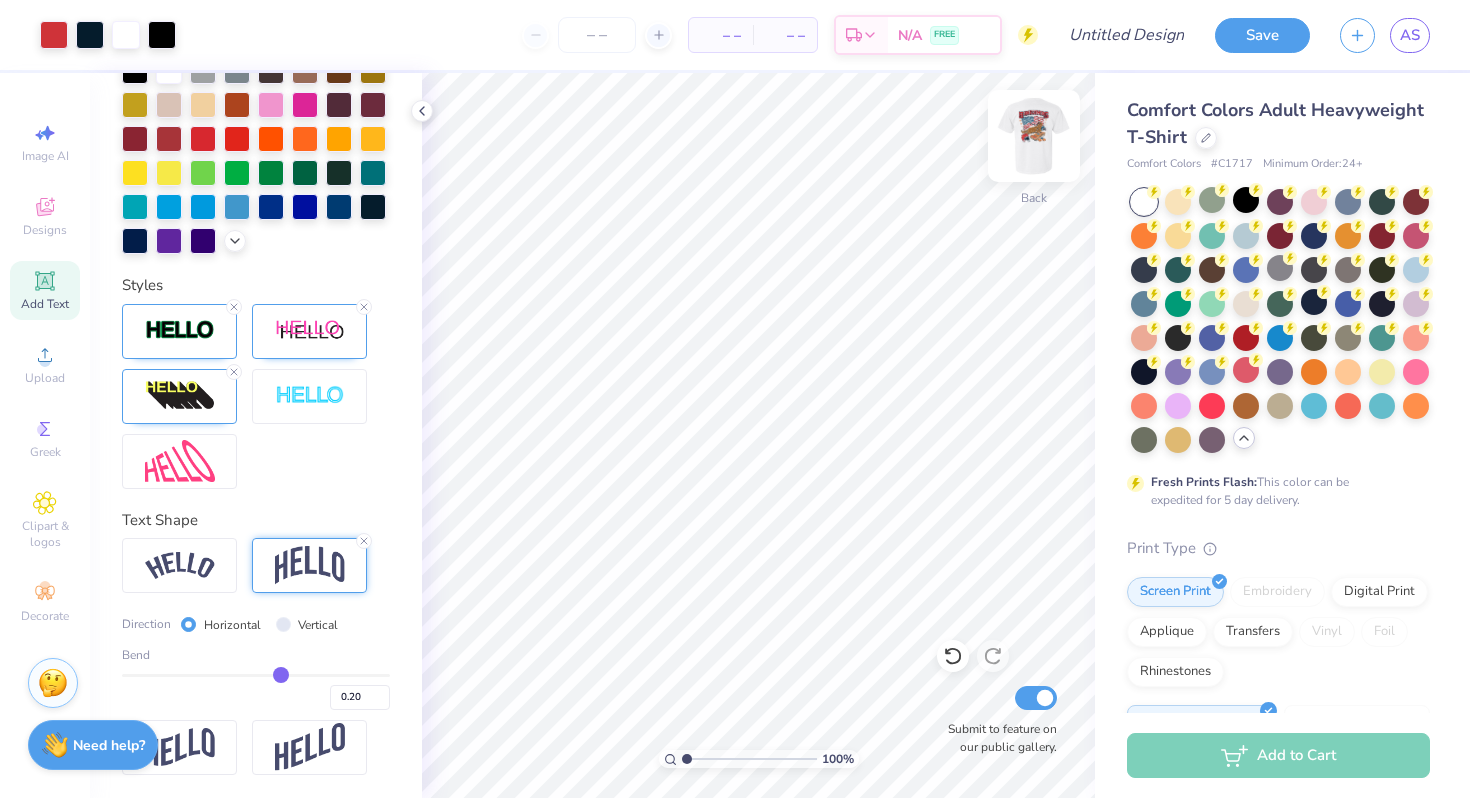 click at bounding box center (1034, 136) 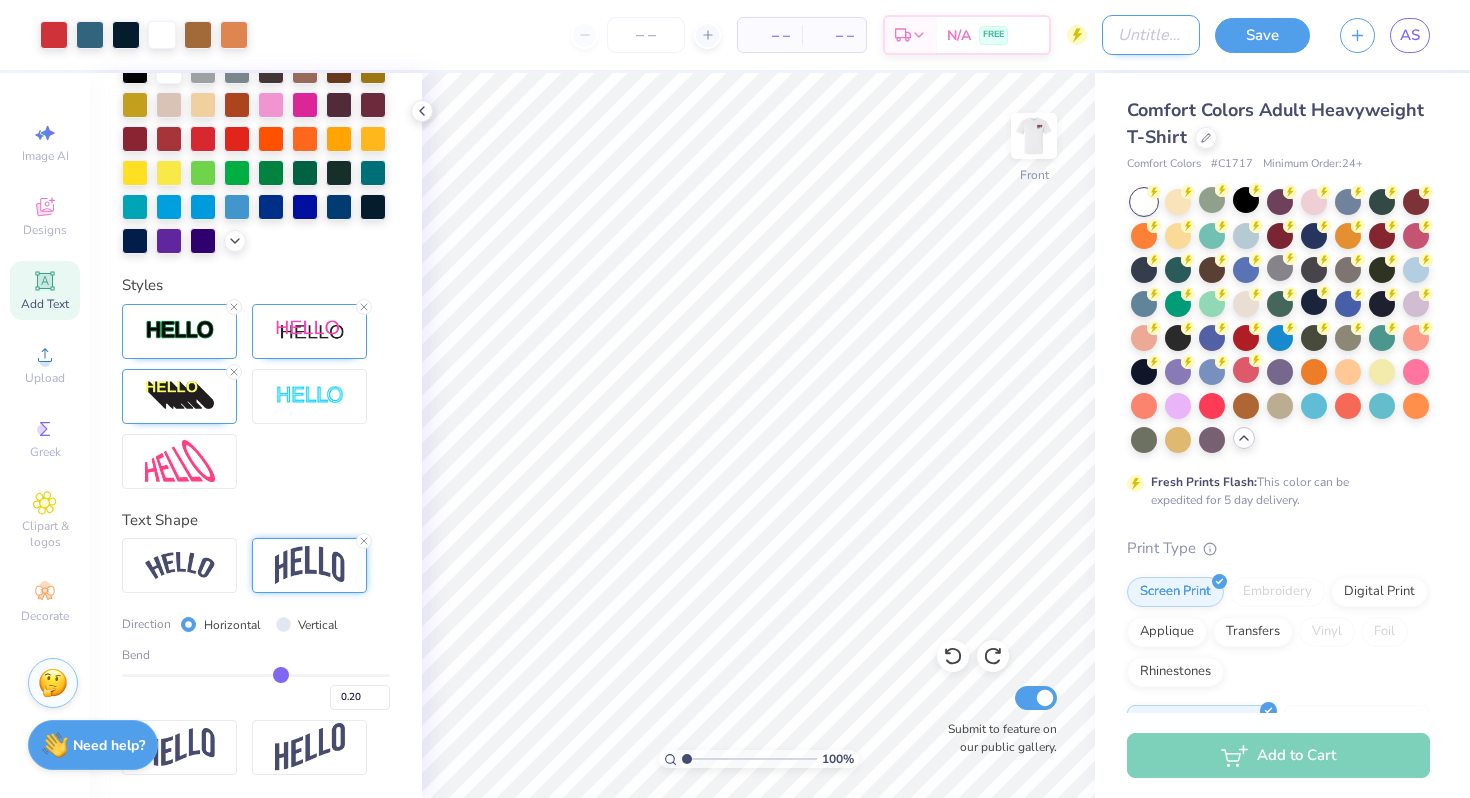click on "Design Title" at bounding box center (1151, 35) 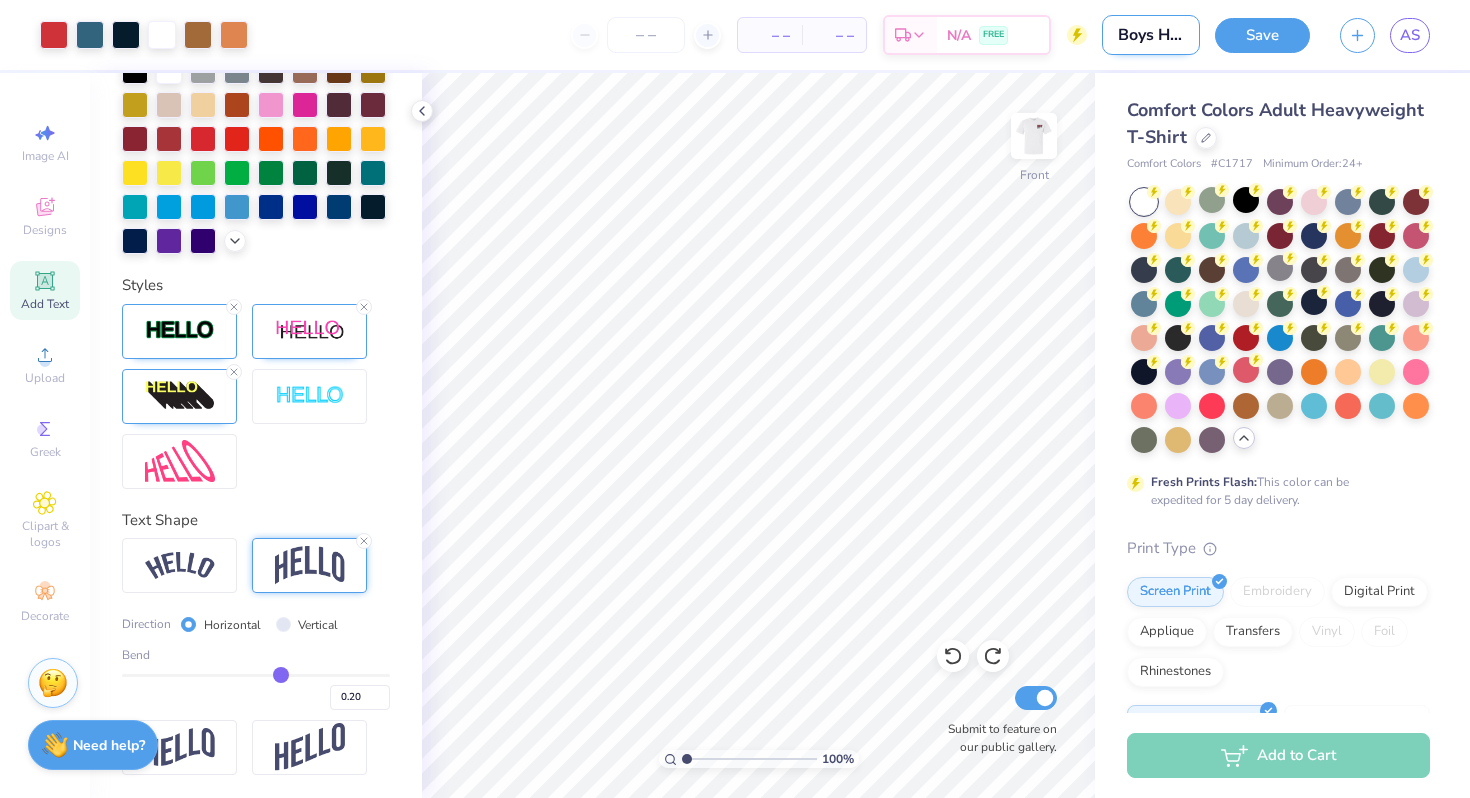 scroll, scrollTop: 0, scrollLeft: 12, axis: horizontal 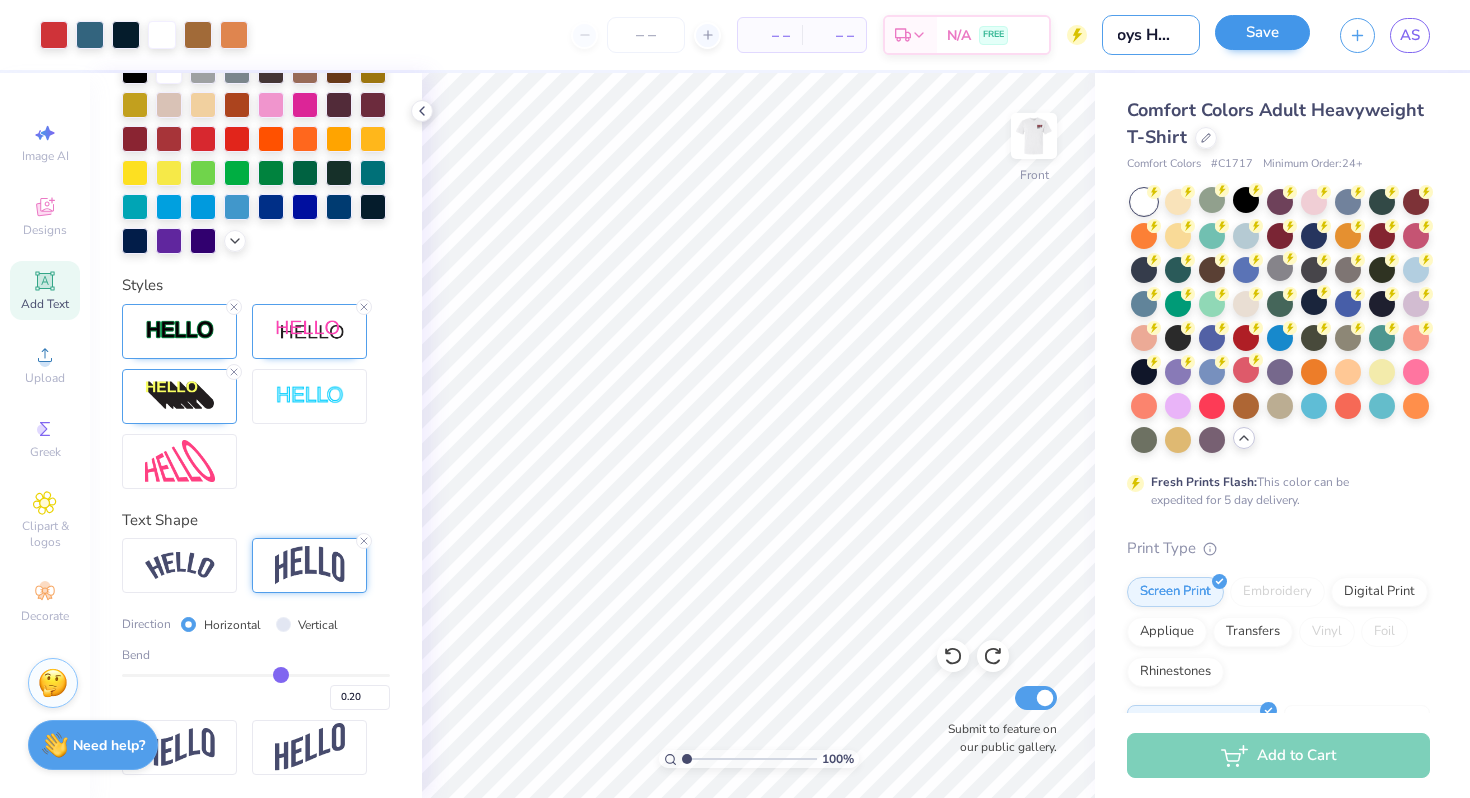 type on "Boys Hoco" 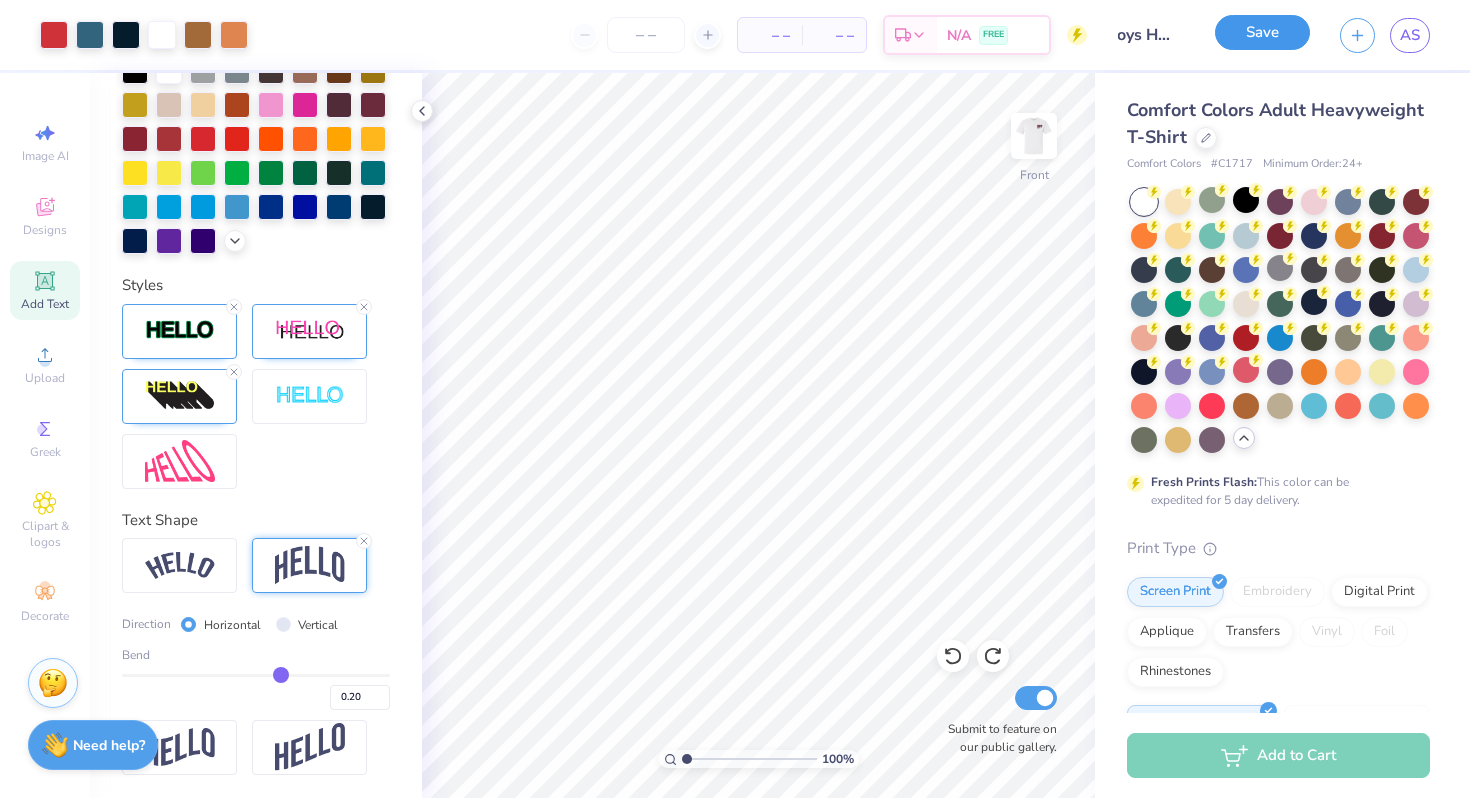 scroll, scrollTop: 0, scrollLeft: 0, axis: both 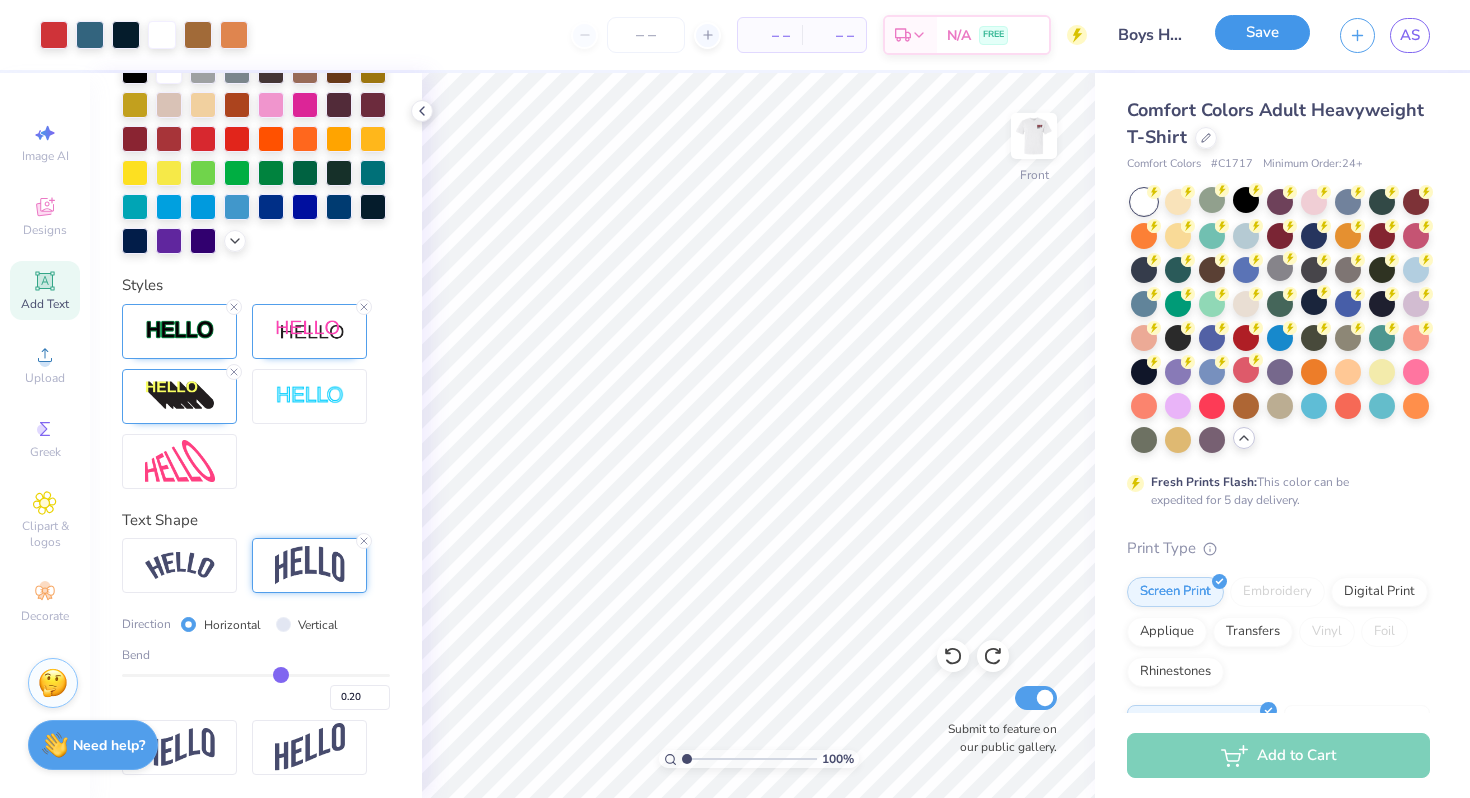 click on "Save" at bounding box center [1262, 32] 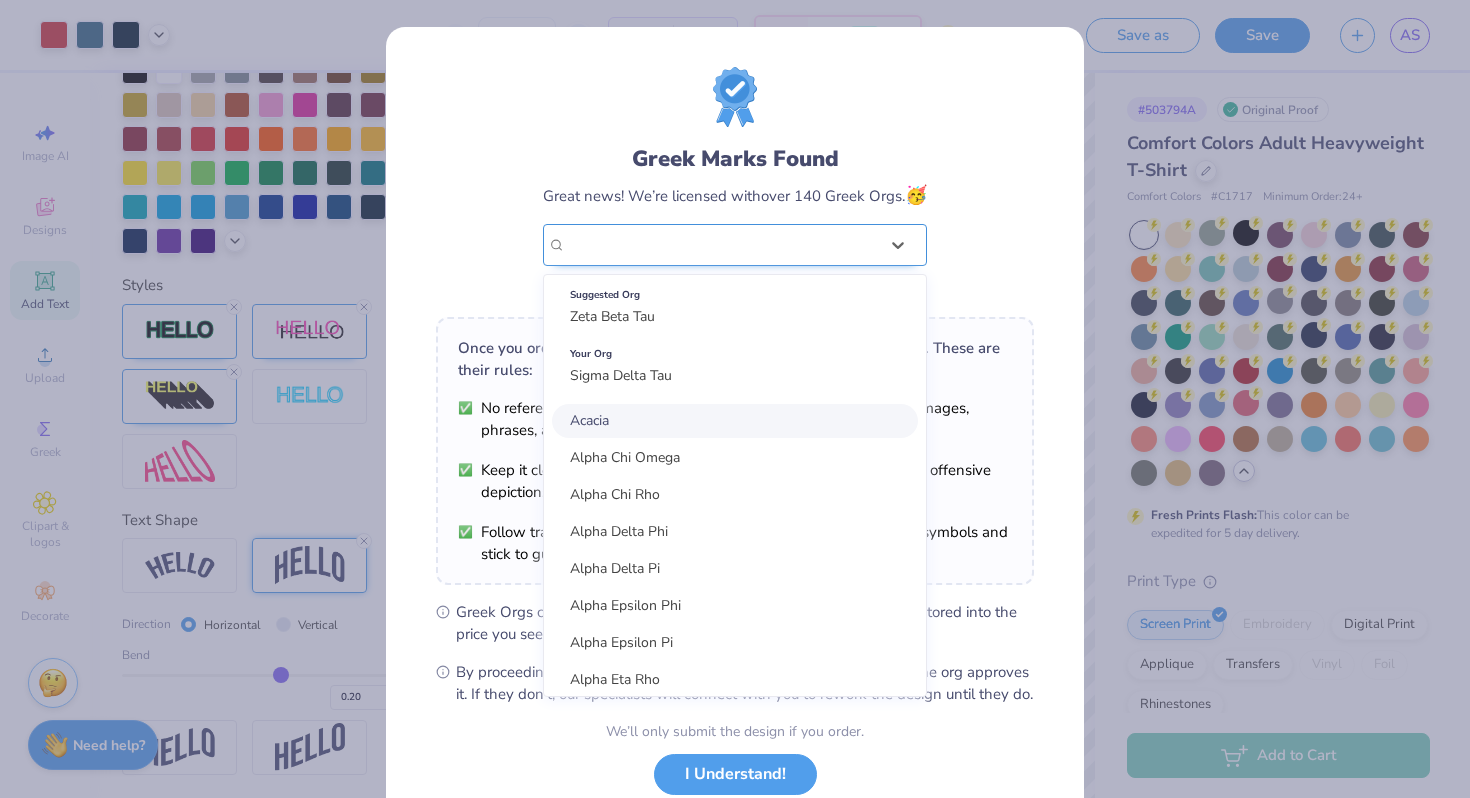 click on "Sigma Delta Tau" at bounding box center (722, 245) 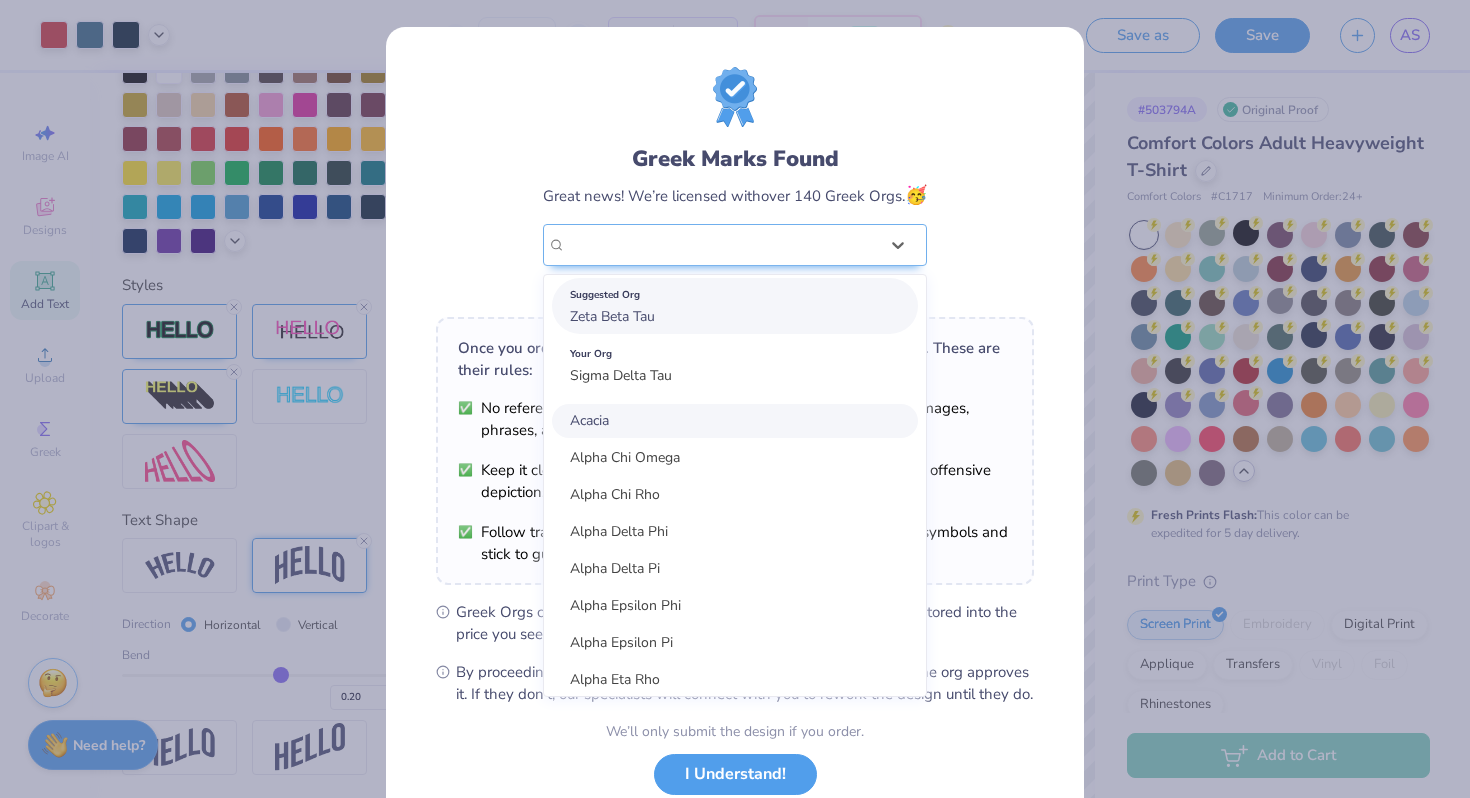 click on "Suggested Org Zeta Beta Tau" at bounding box center (735, 306) 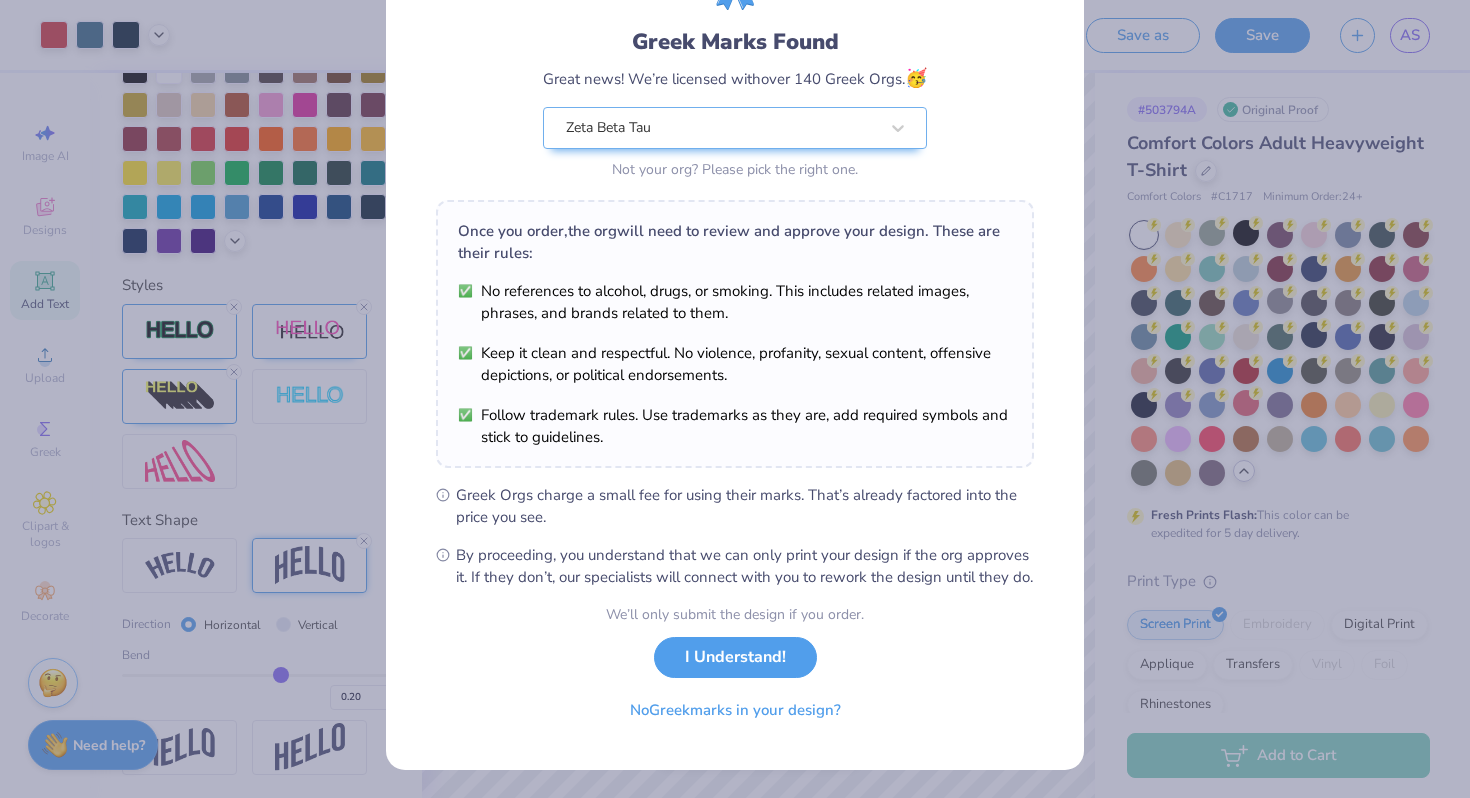 scroll, scrollTop: 138, scrollLeft: 0, axis: vertical 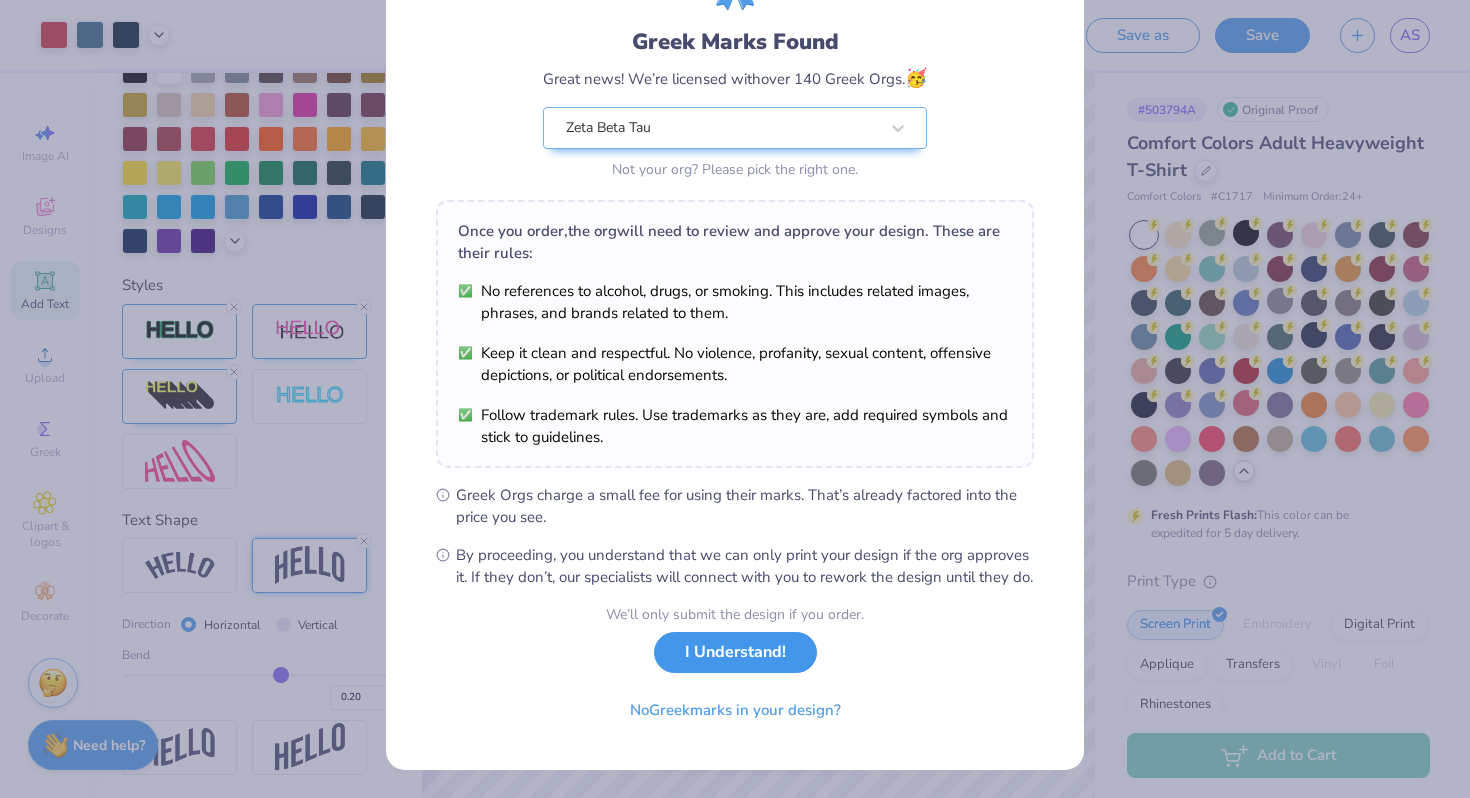 click on "I Understand!" at bounding box center (735, 652) 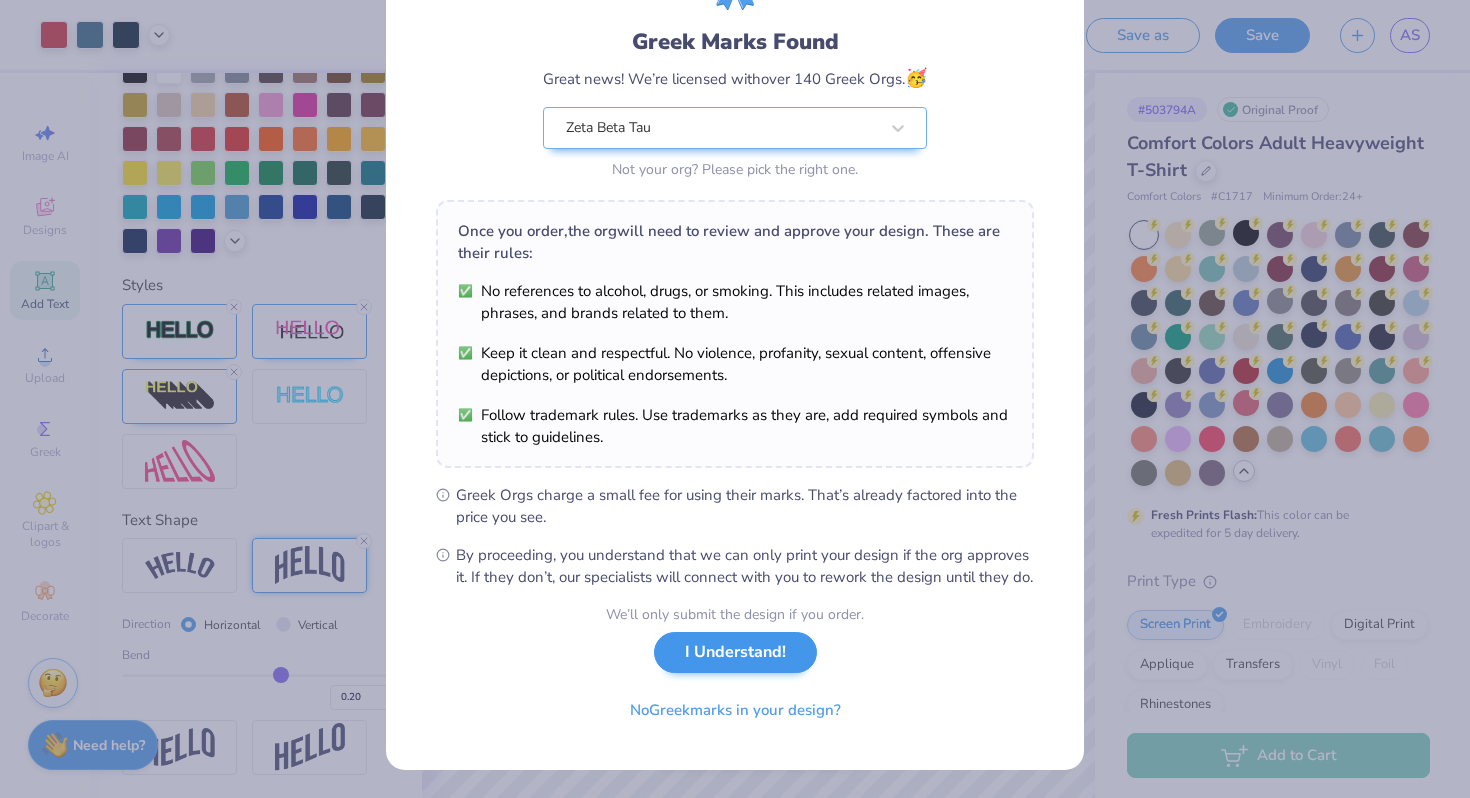 scroll, scrollTop: 0, scrollLeft: 0, axis: both 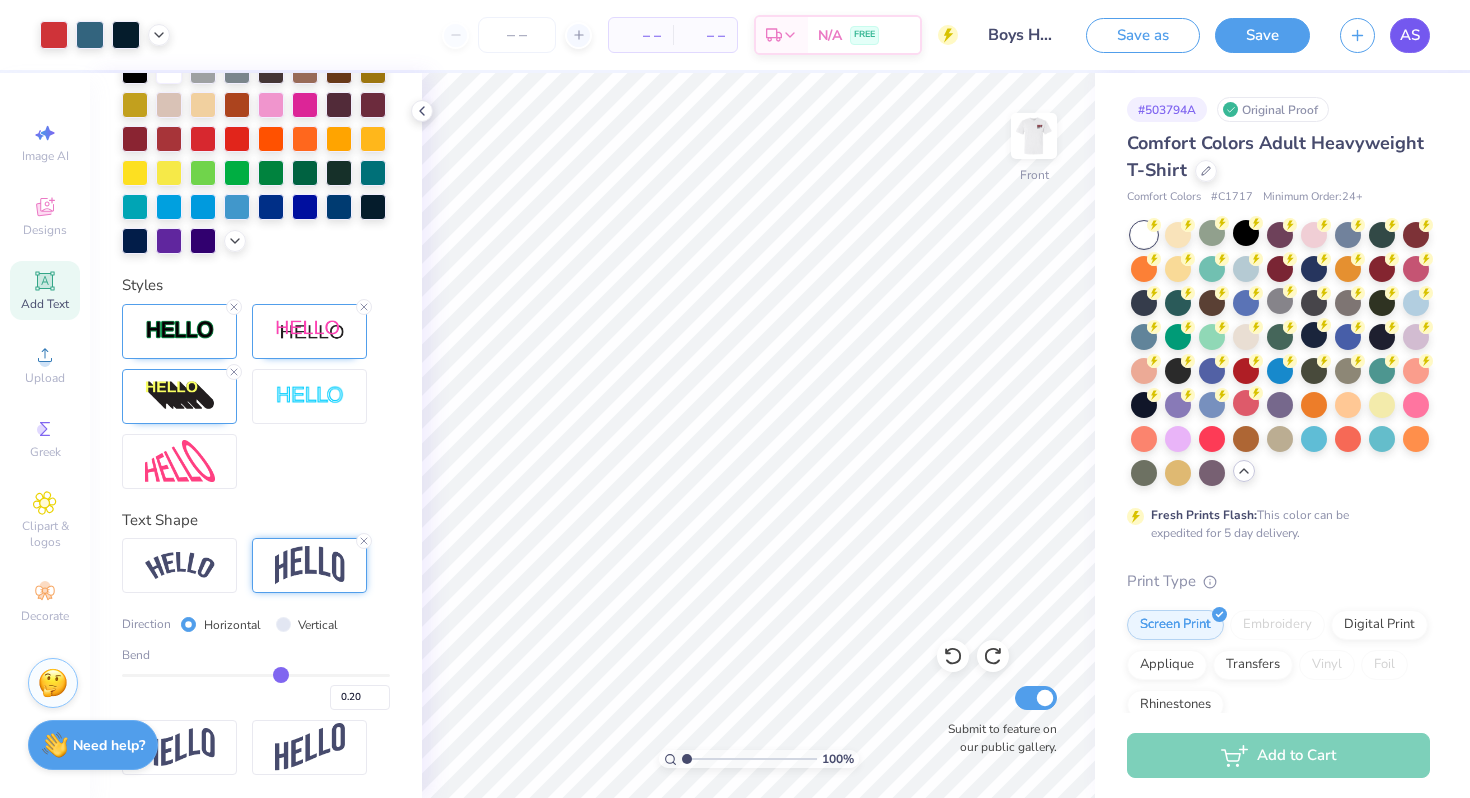 click on "AS" at bounding box center (1410, 35) 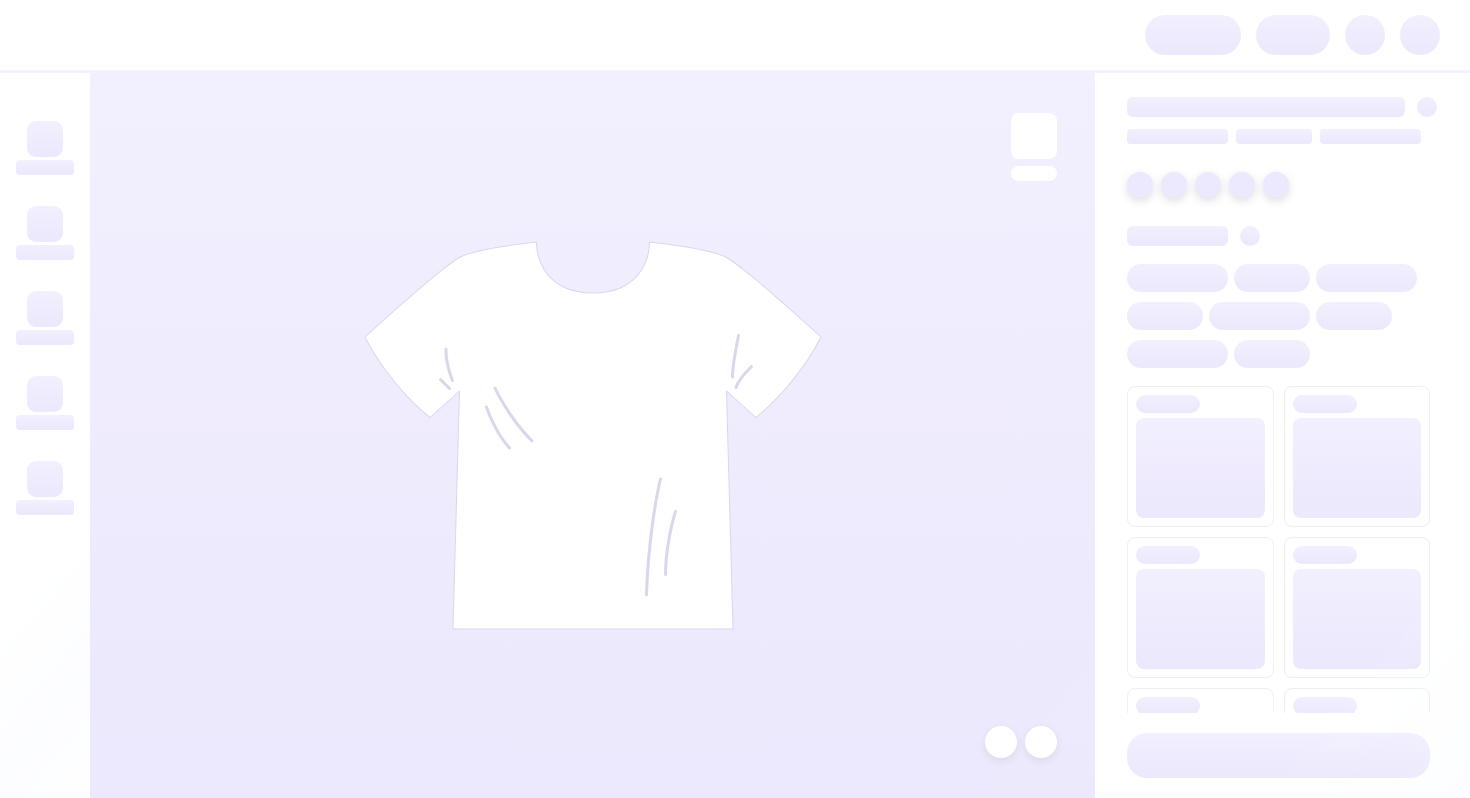 scroll, scrollTop: 0, scrollLeft: 0, axis: both 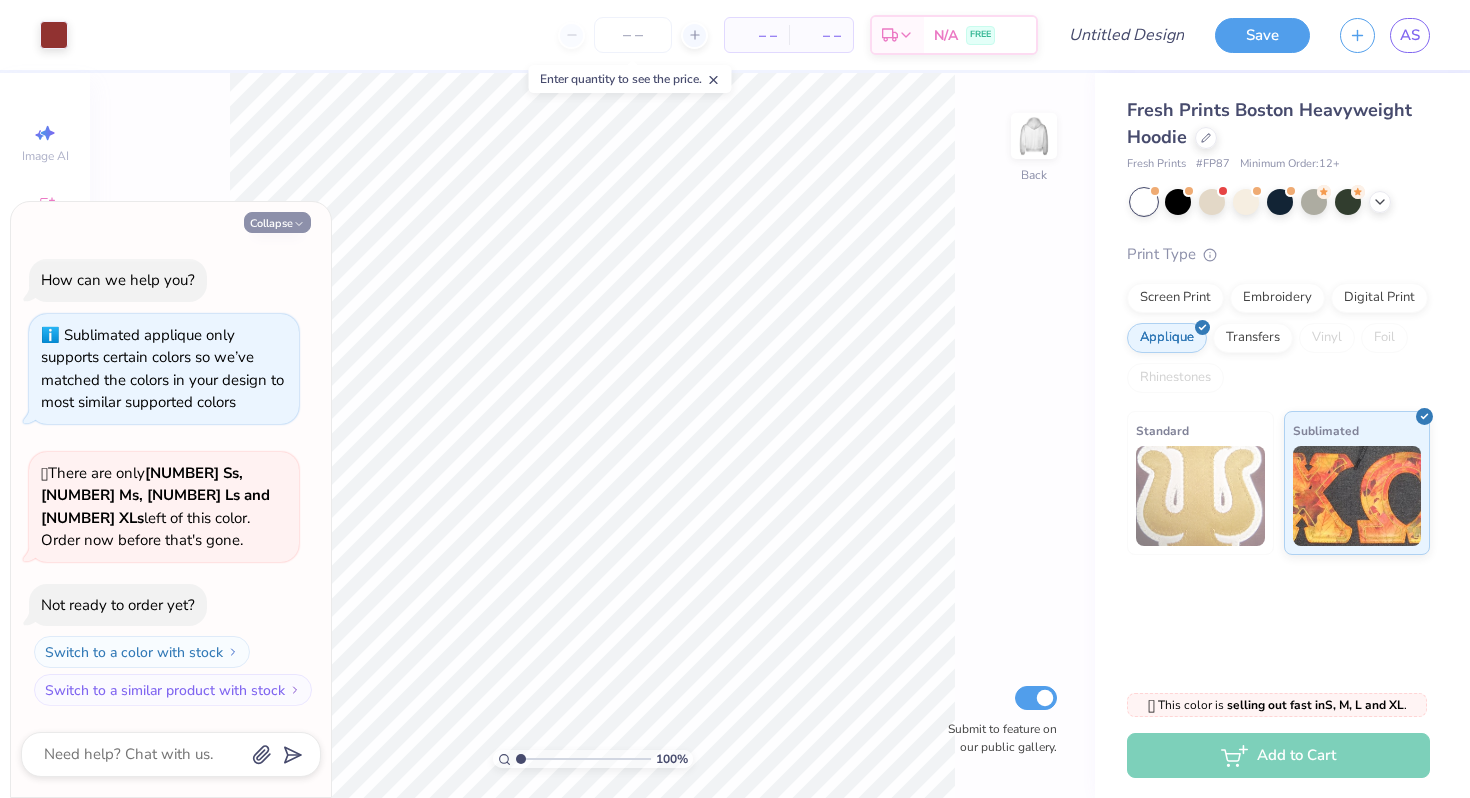 click on "Collapse" at bounding box center [277, 222] 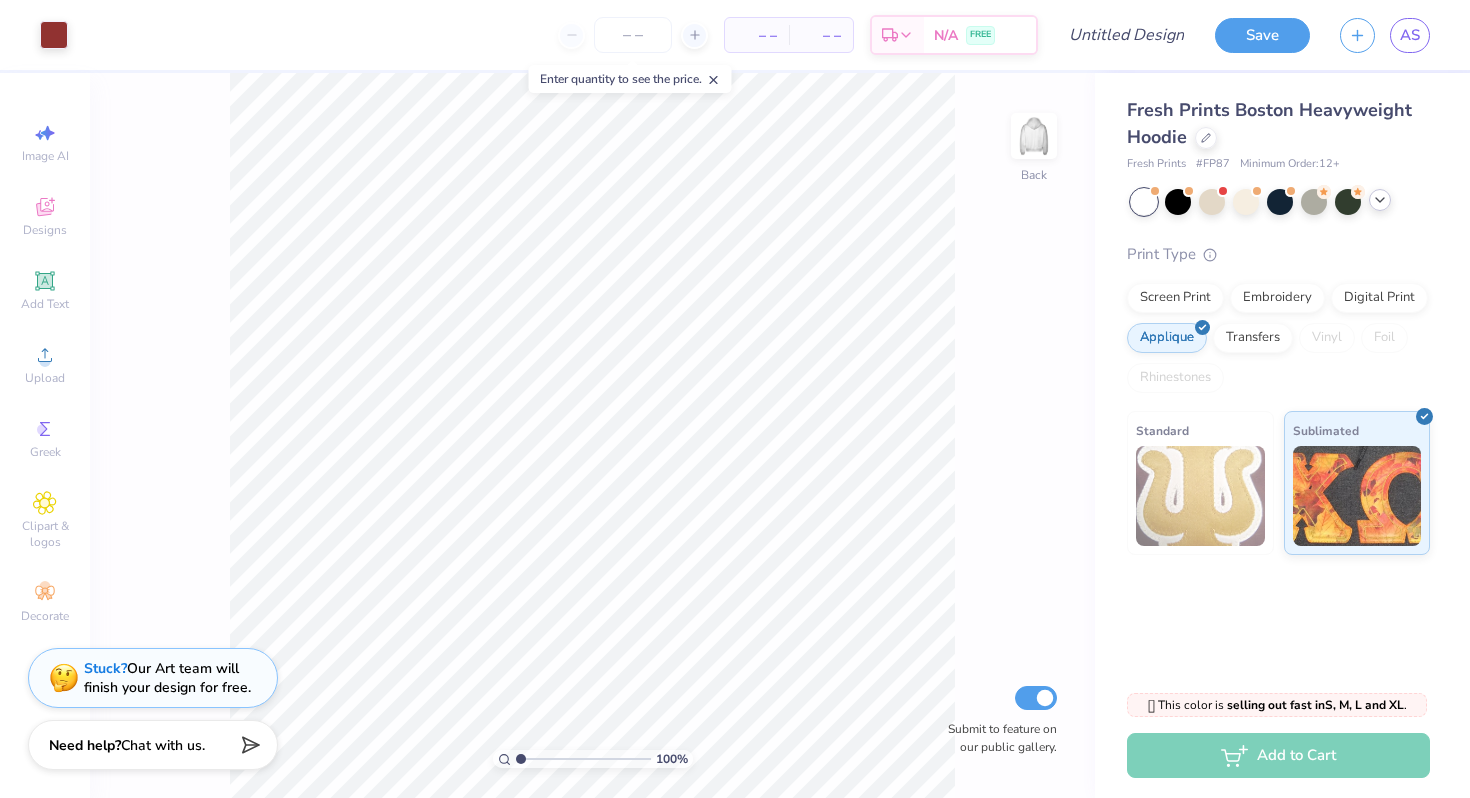 click 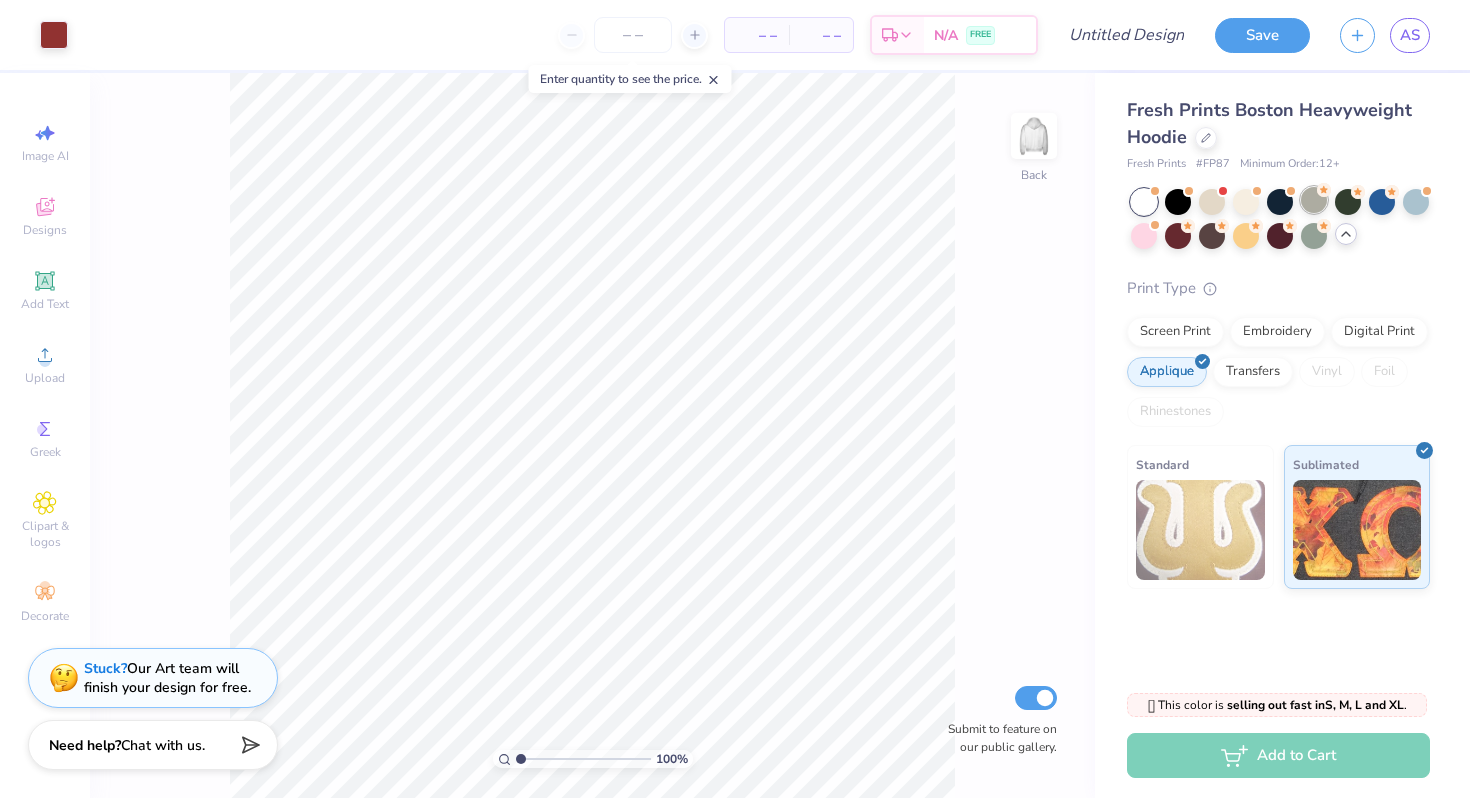 click at bounding box center [1314, 200] 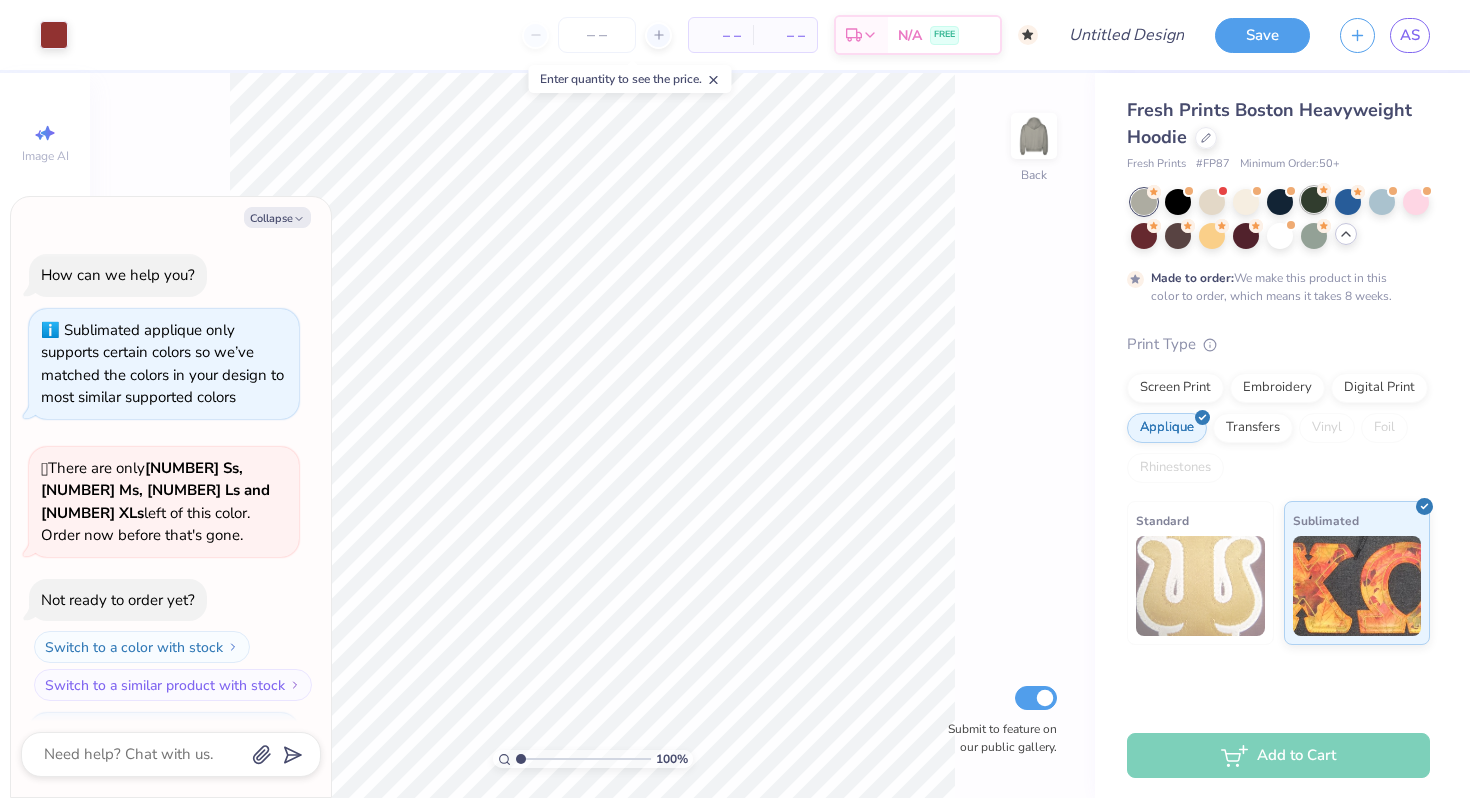 scroll, scrollTop: 138, scrollLeft: 0, axis: vertical 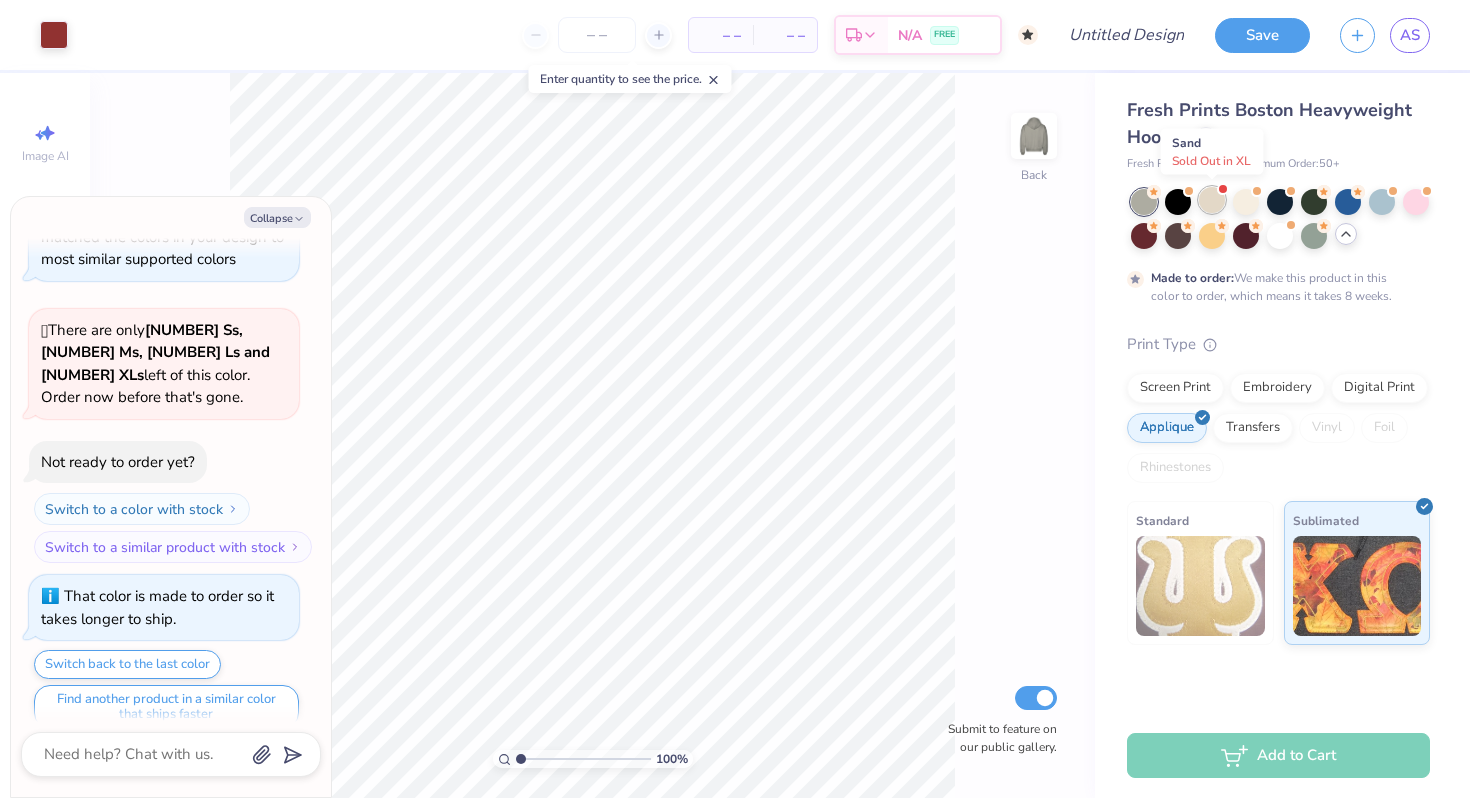 click at bounding box center (1212, 200) 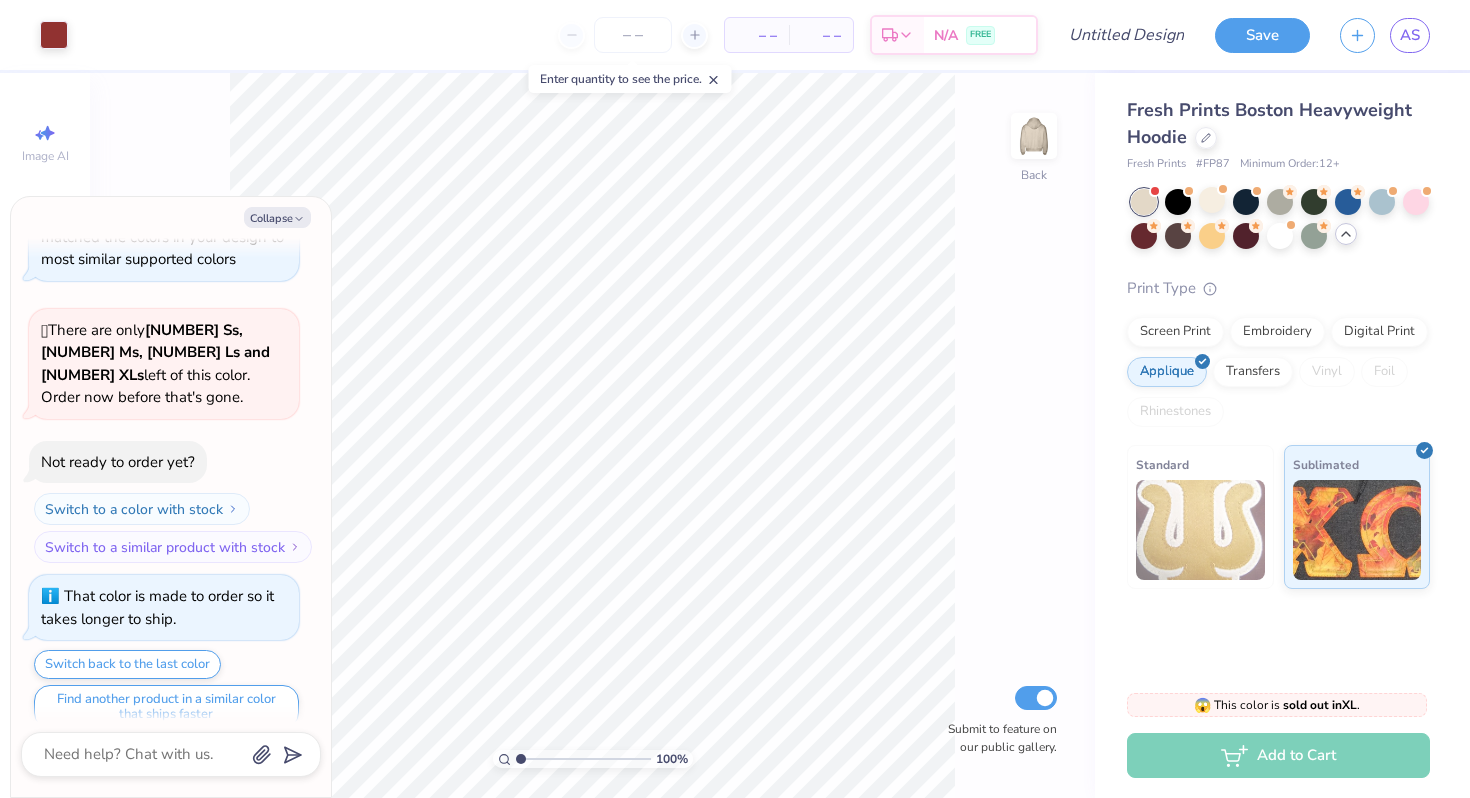 scroll, scrollTop: 520, scrollLeft: 0, axis: vertical 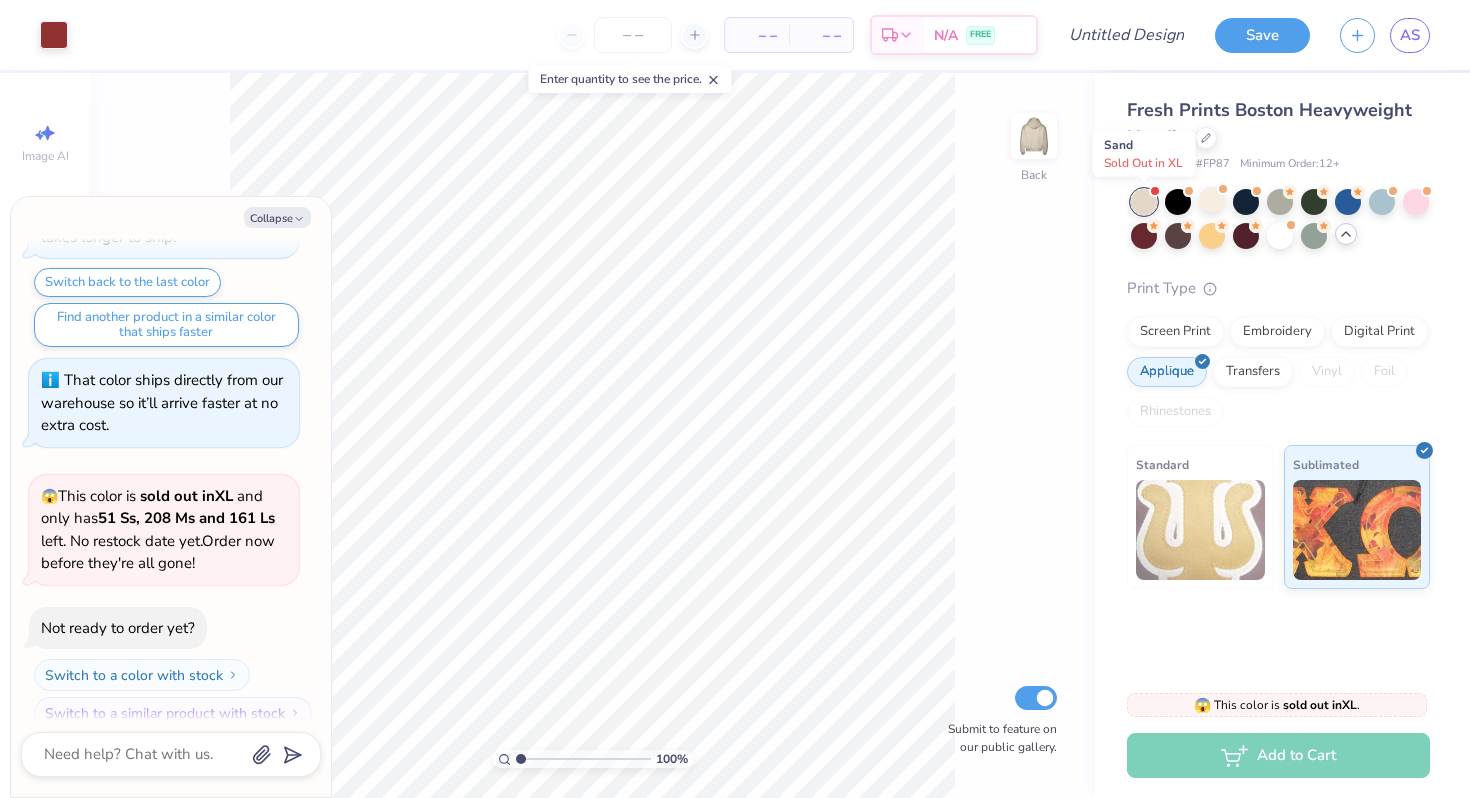 click at bounding box center [1154, 191] 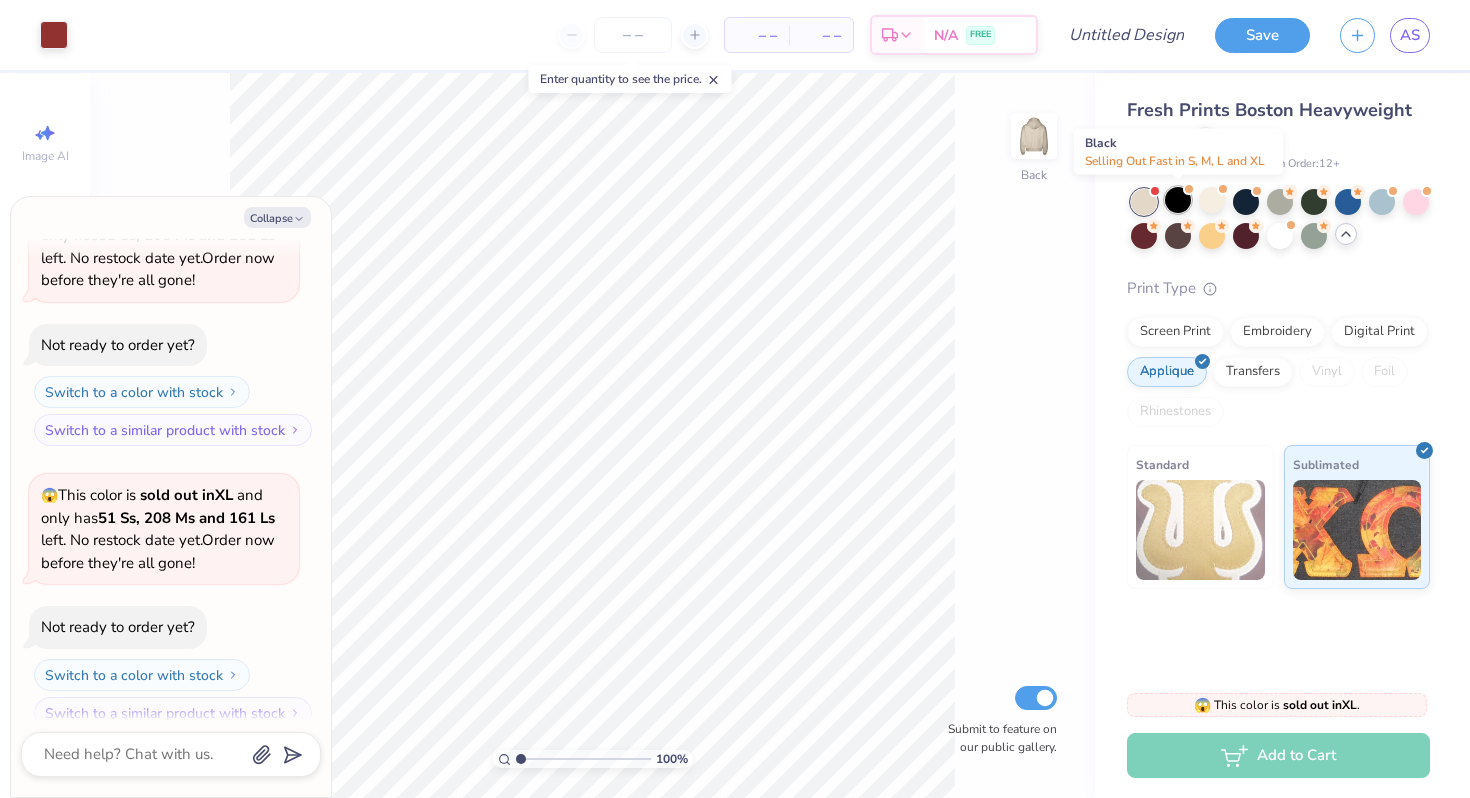 click at bounding box center (1178, 200) 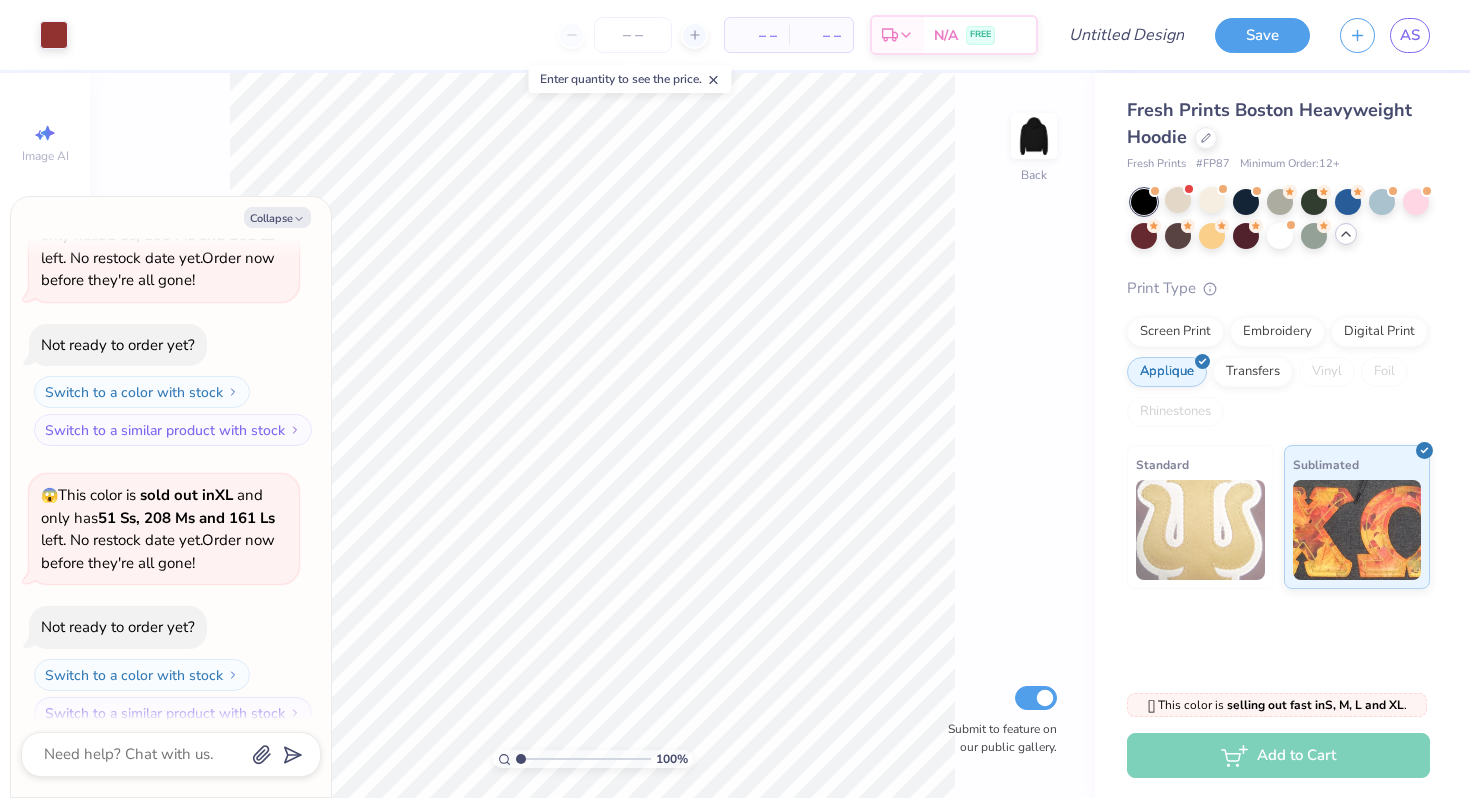 scroll, scrollTop: 1063, scrollLeft: 0, axis: vertical 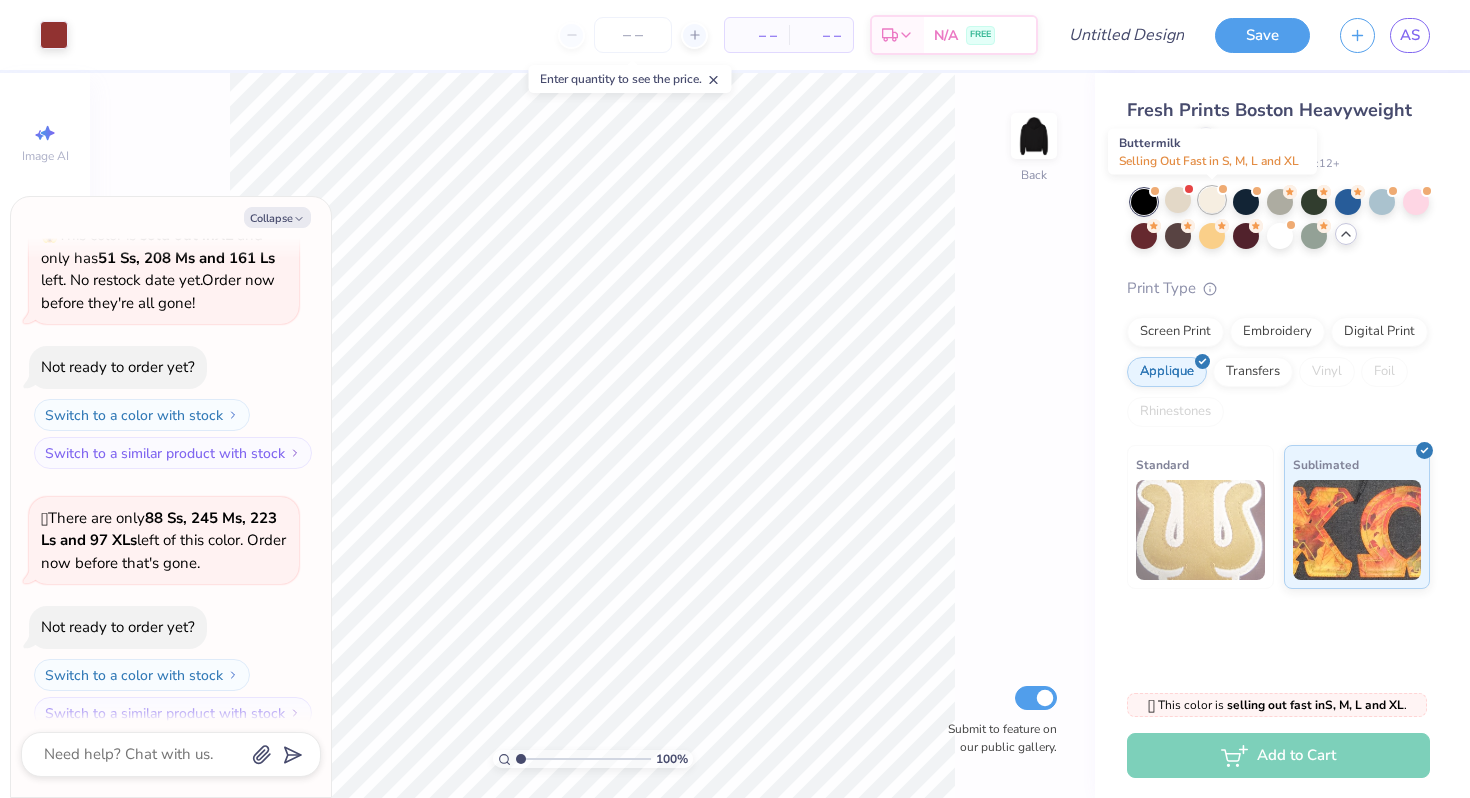 click at bounding box center (1212, 200) 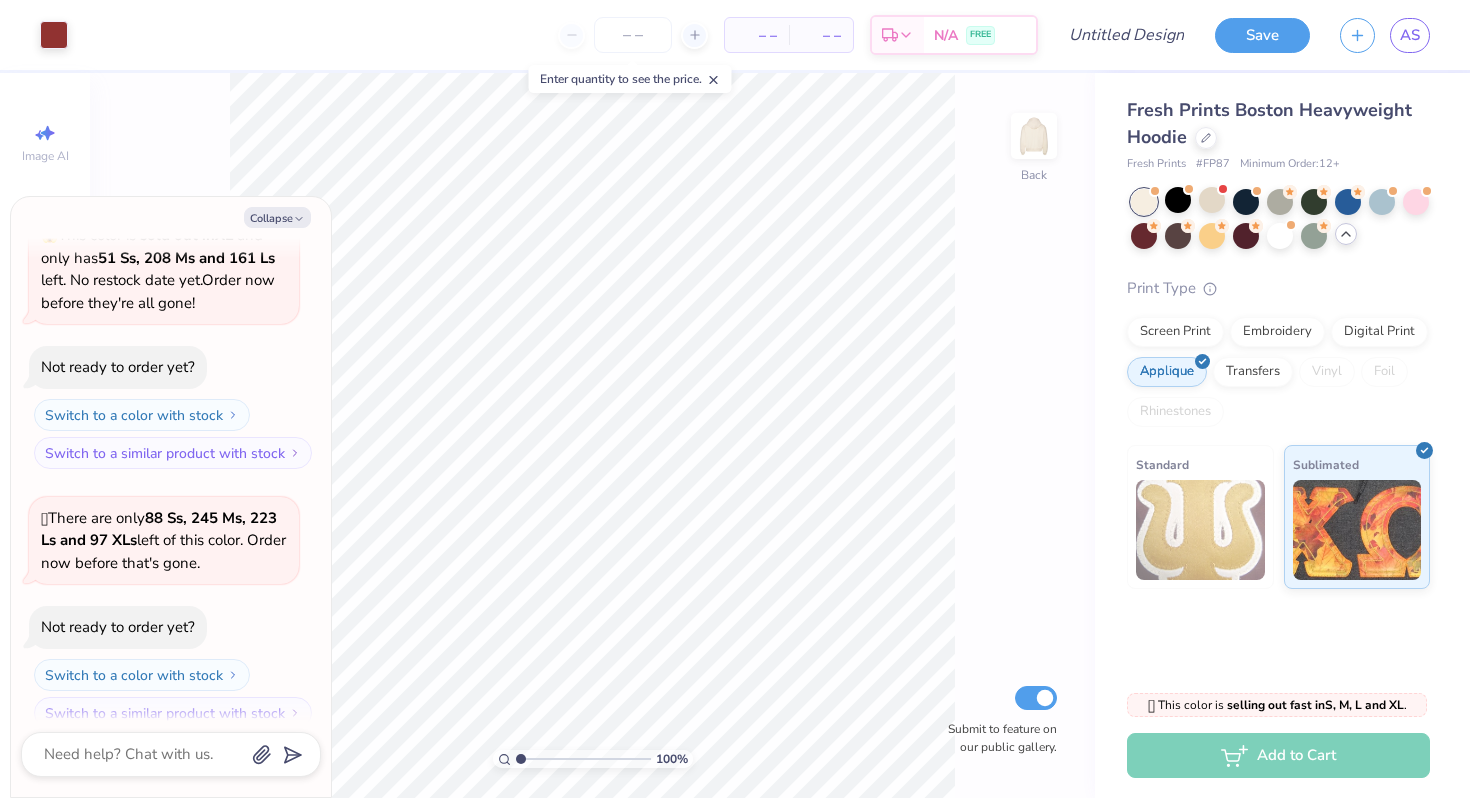 scroll, scrollTop: 1323, scrollLeft: 0, axis: vertical 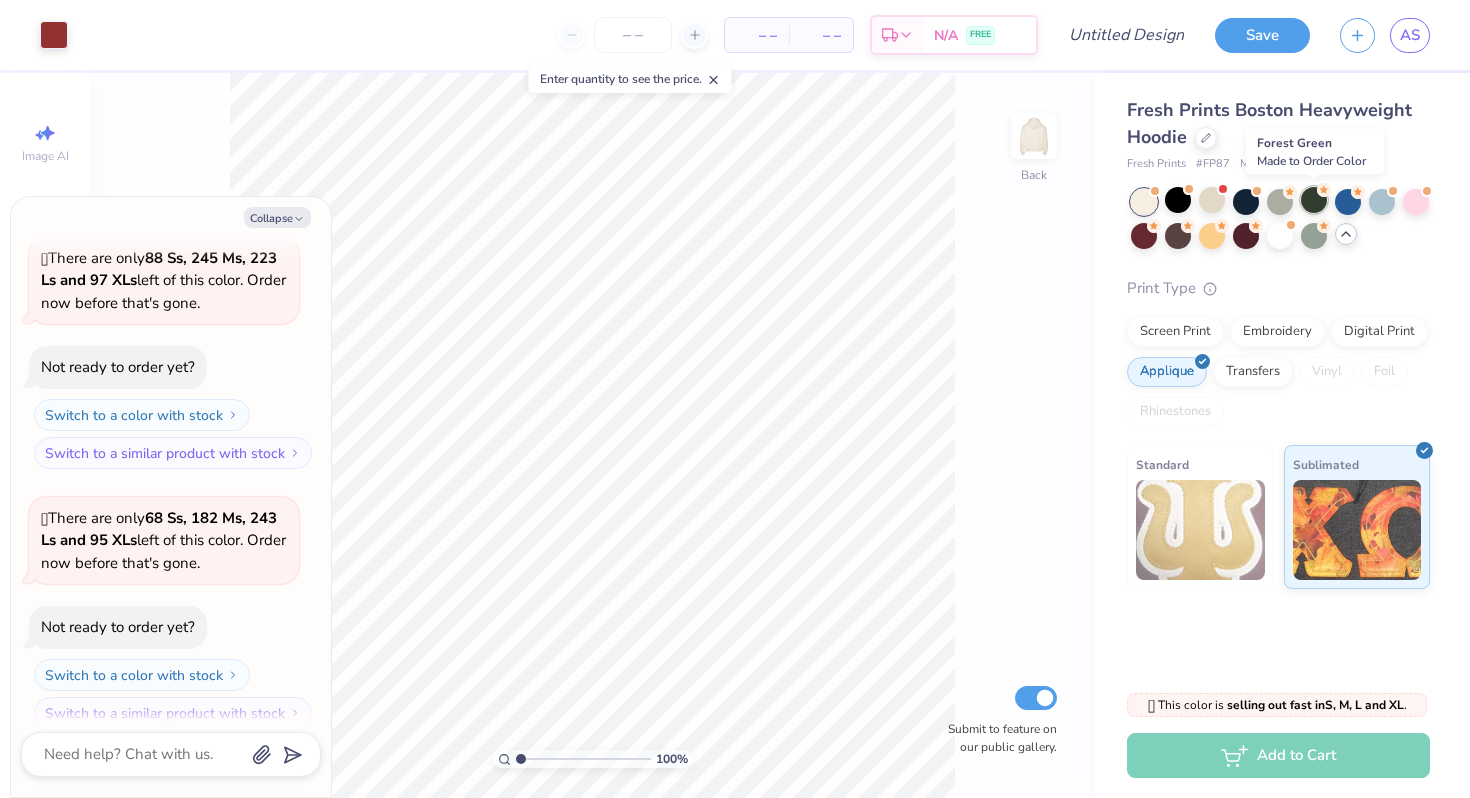 click at bounding box center (1314, 200) 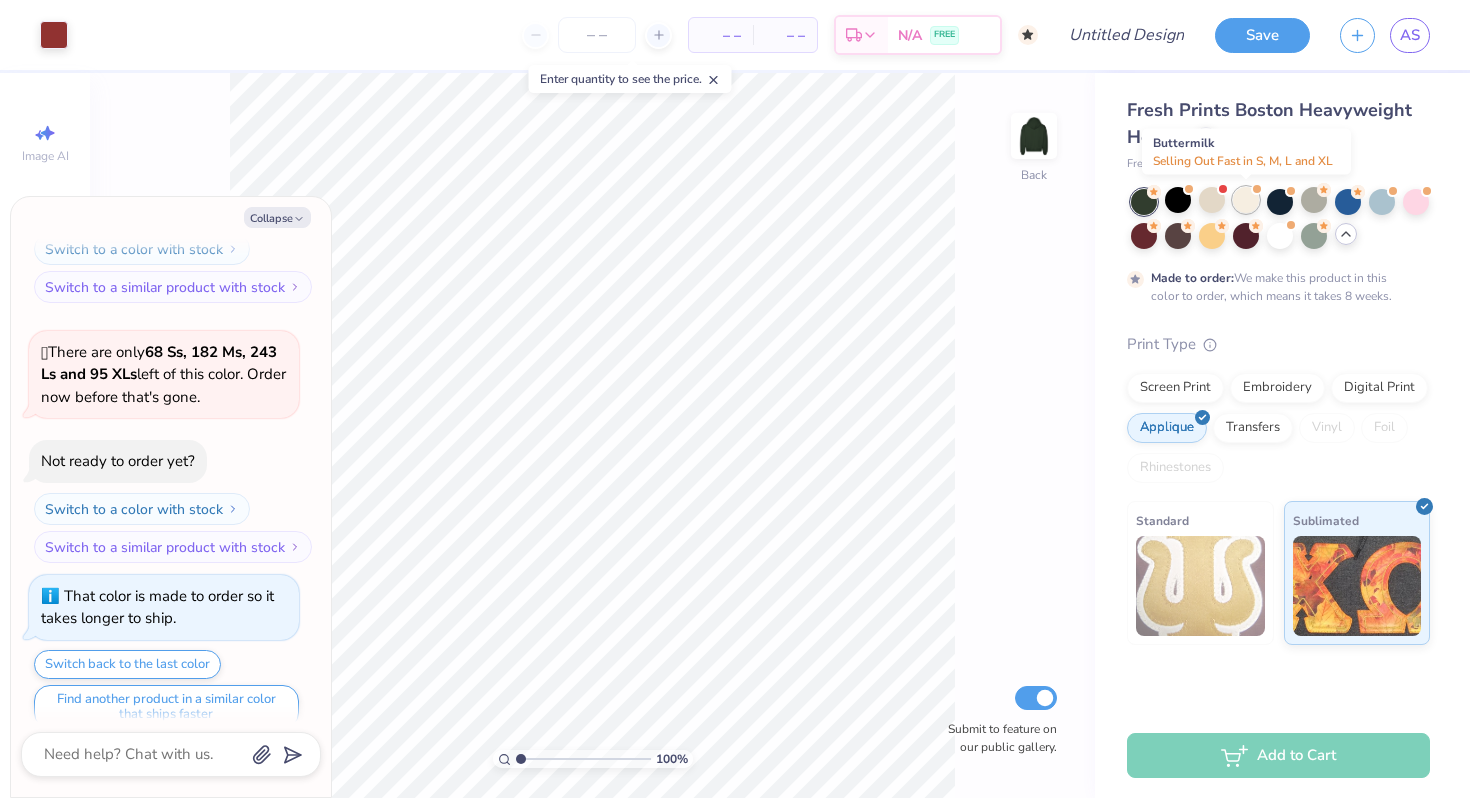 click at bounding box center (1246, 200) 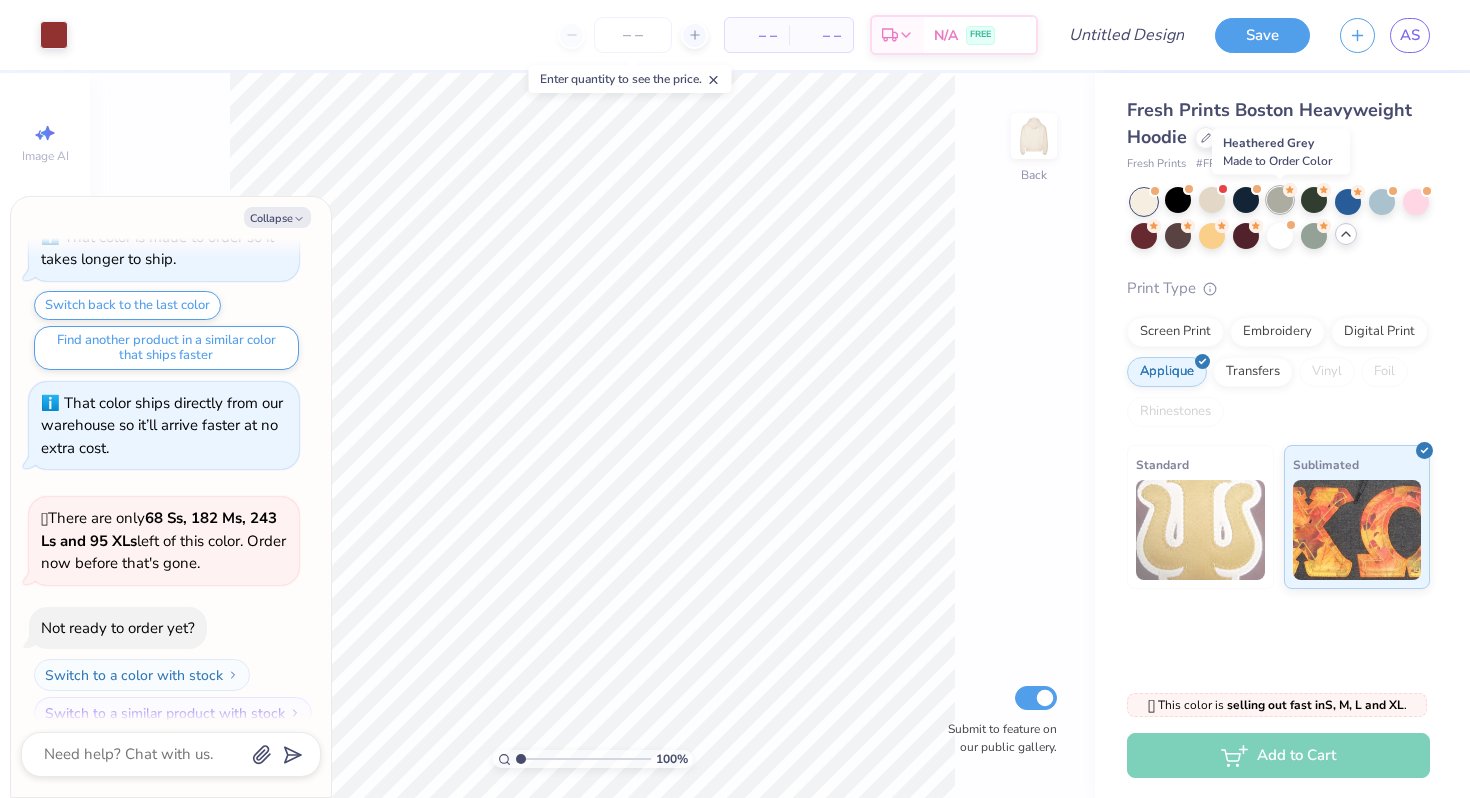 click 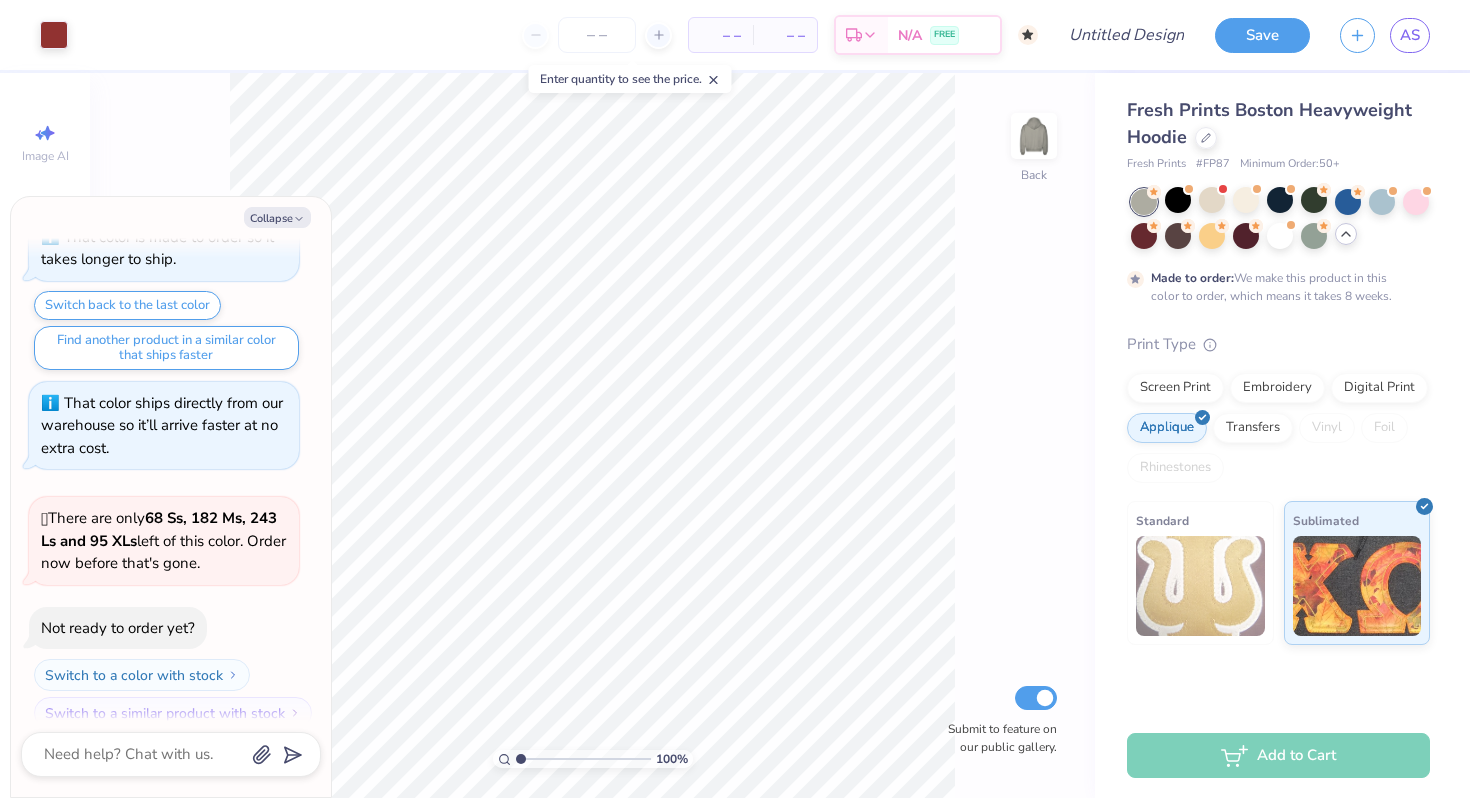 scroll, scrollTop: 2014, scrollLeft: 0, axis: vertical 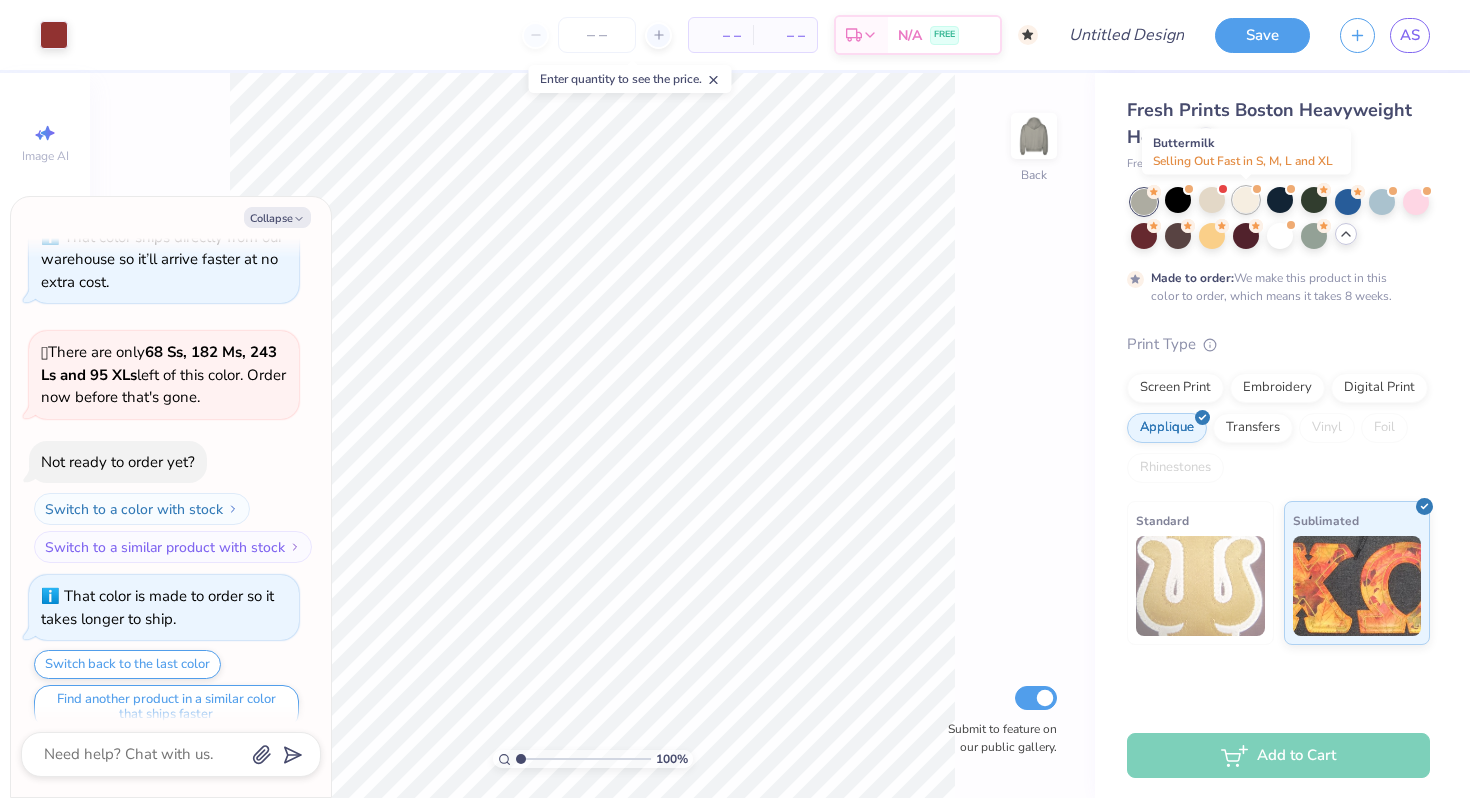 click at bounding box center [1246, 200] 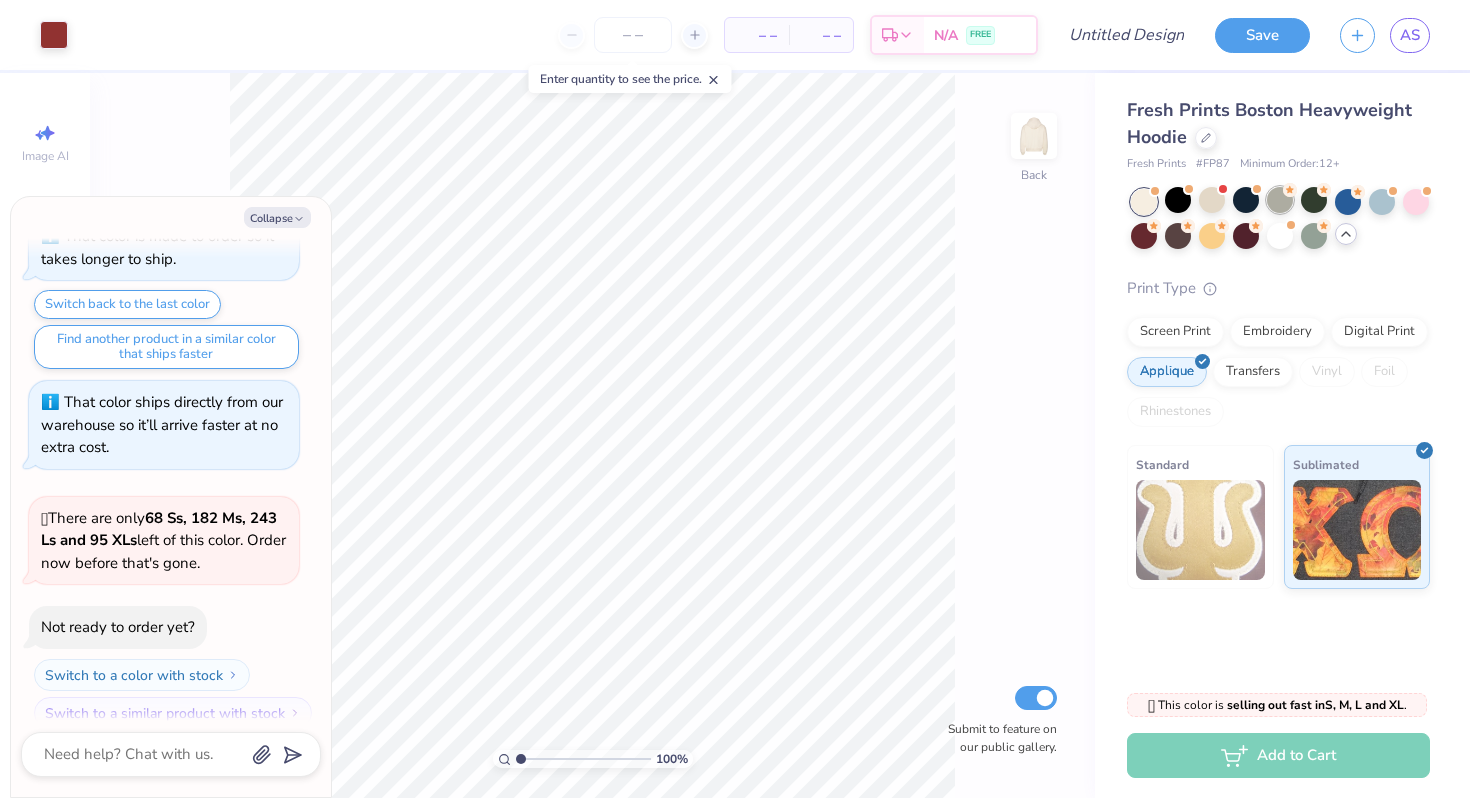 click at bounding box center [1280, 200] 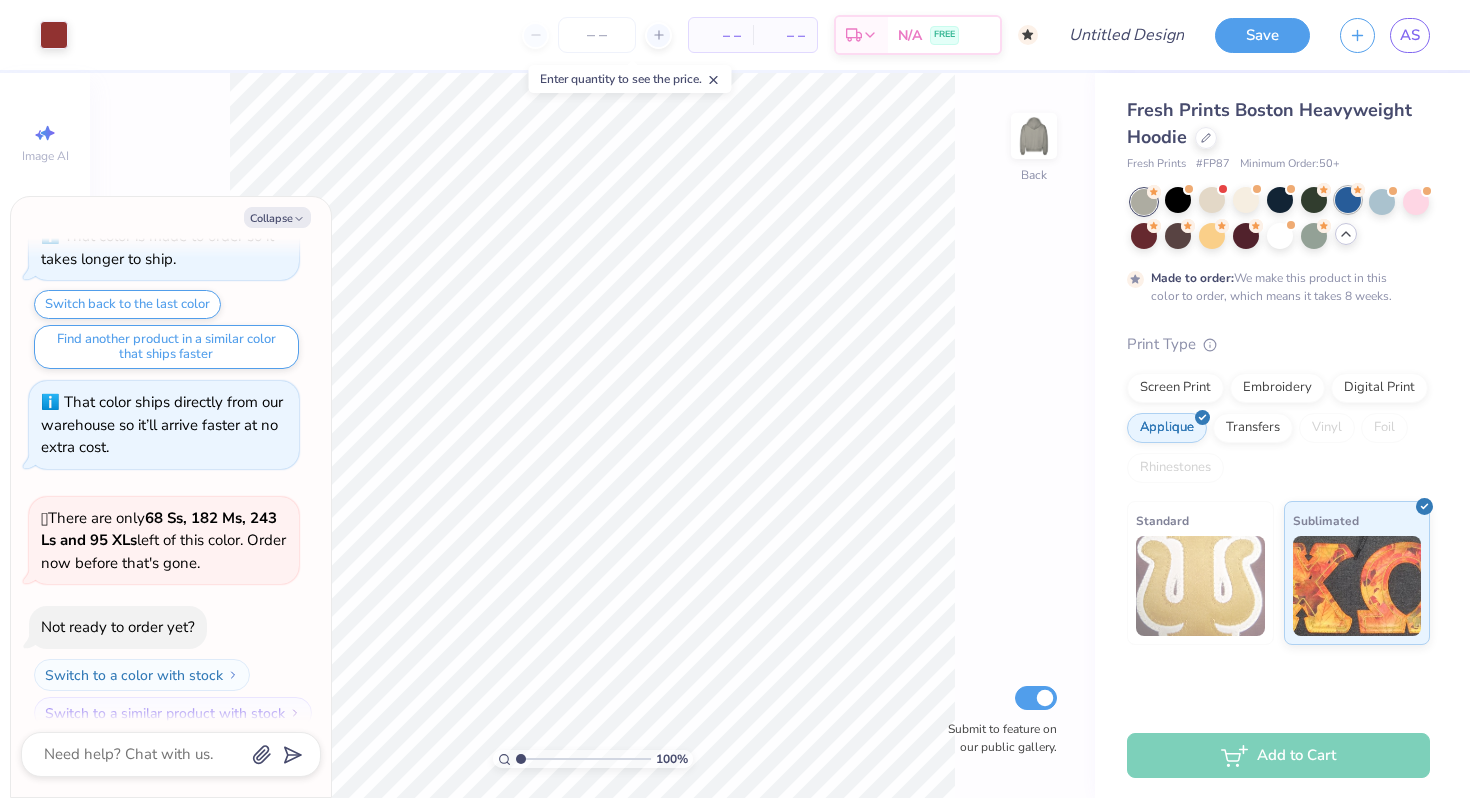 scroll, scrollTop: 2540, scrollLeft: 0, axis: vertical 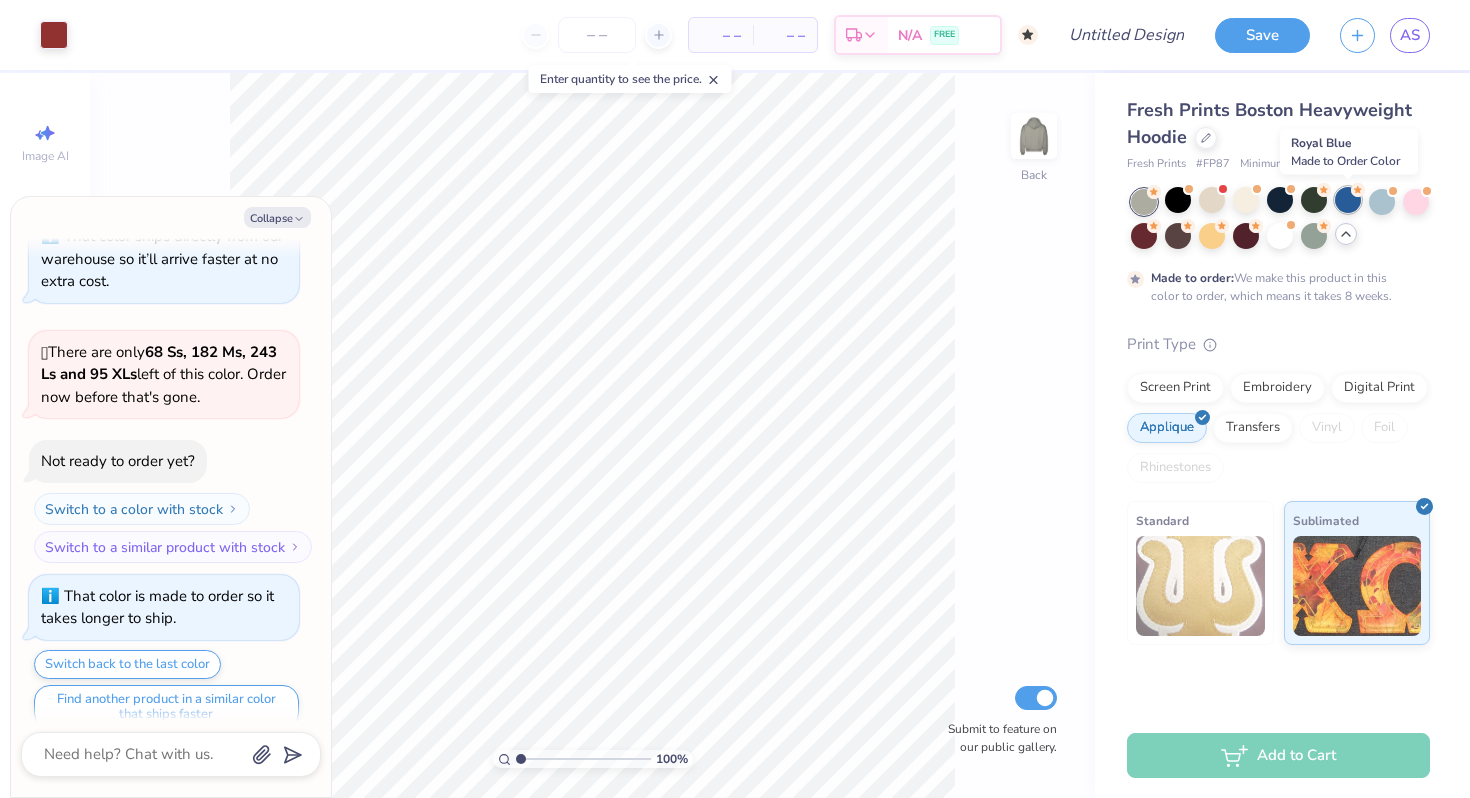 click at bounding box center [1348, 200] 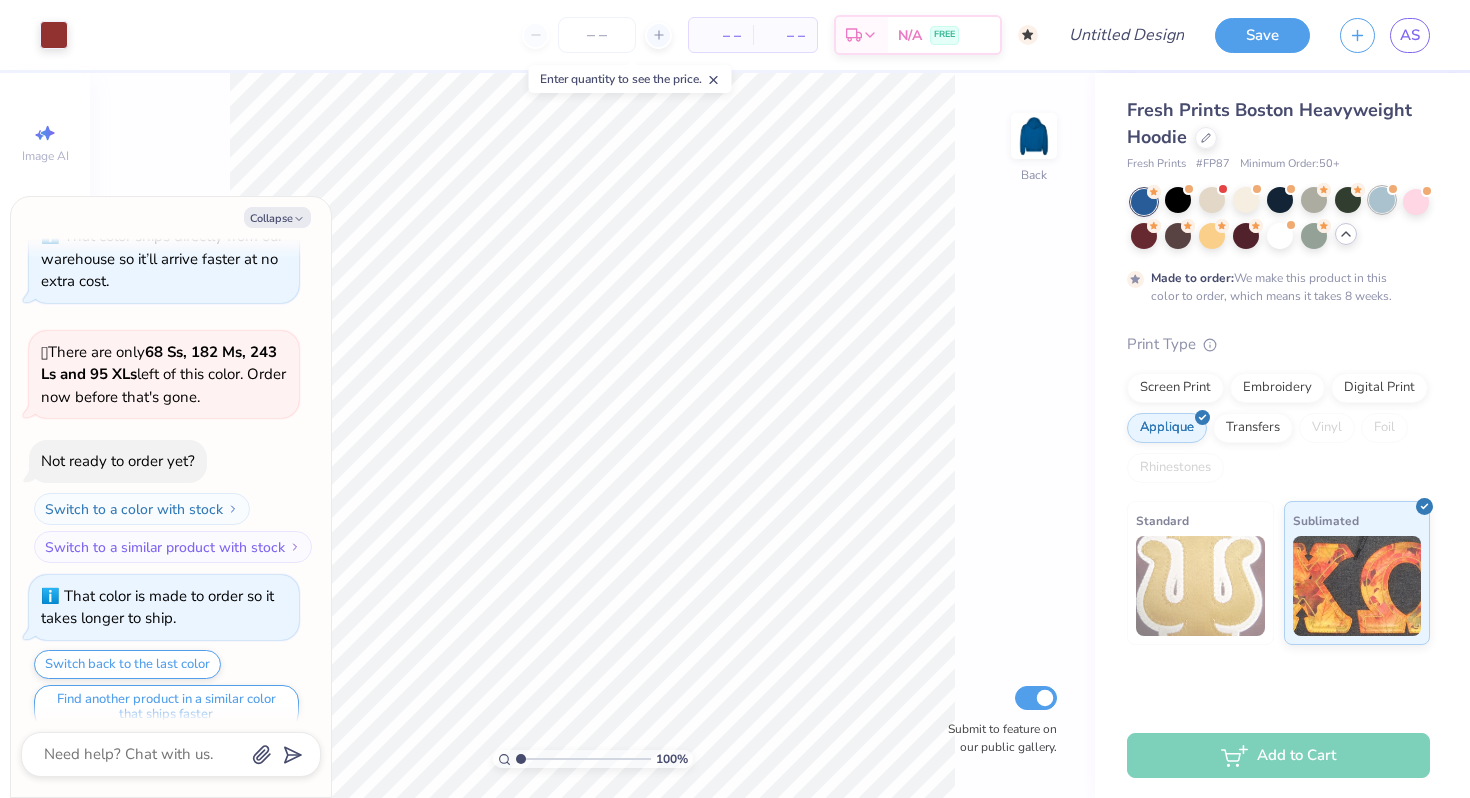 click at bounding box center (1382, 200) 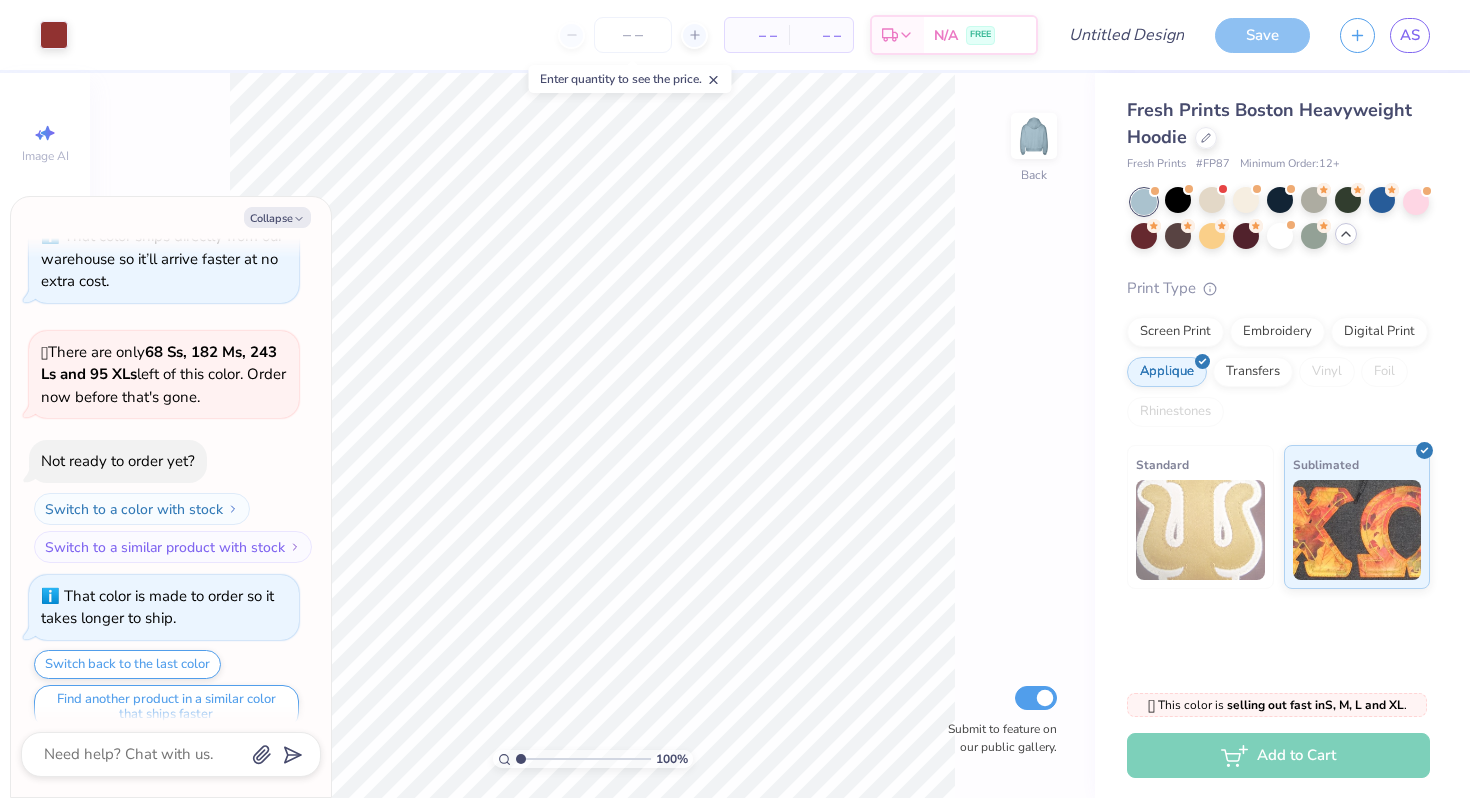 scroll, scrollTop: 2899, scrollLeft: 0, axis: vertical 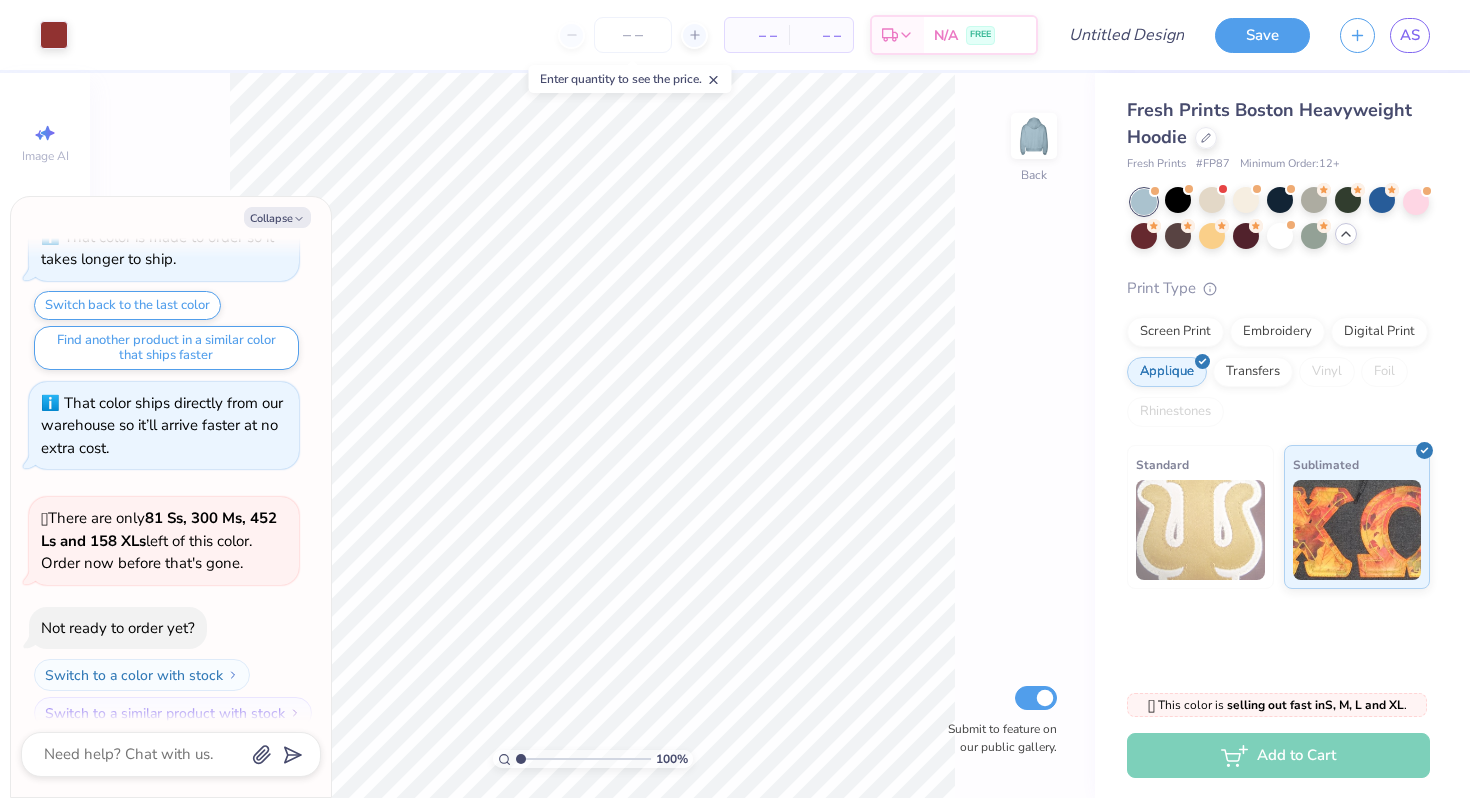 click at bounding box center (1280, 219) 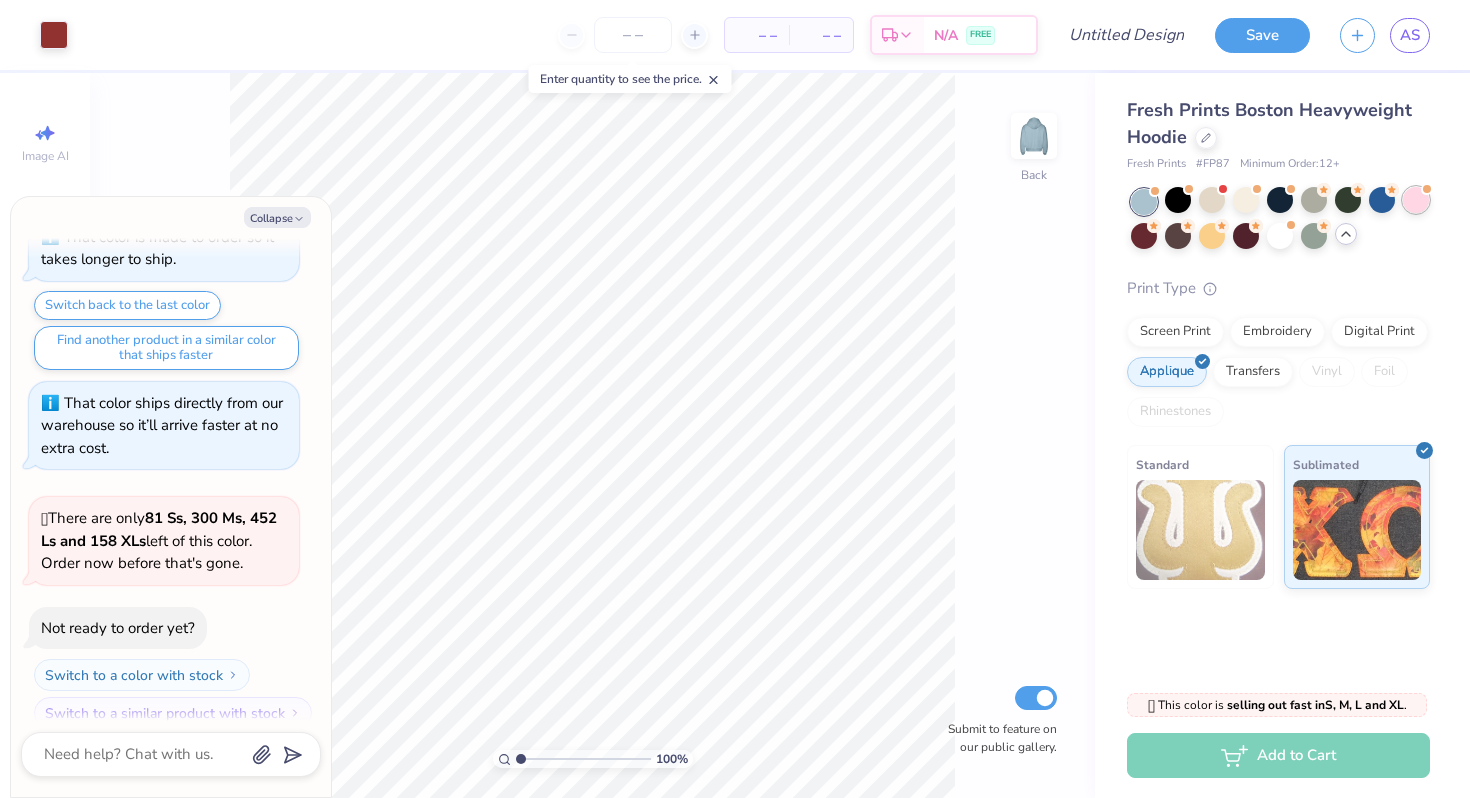 click at bounding box center (1416, 200) 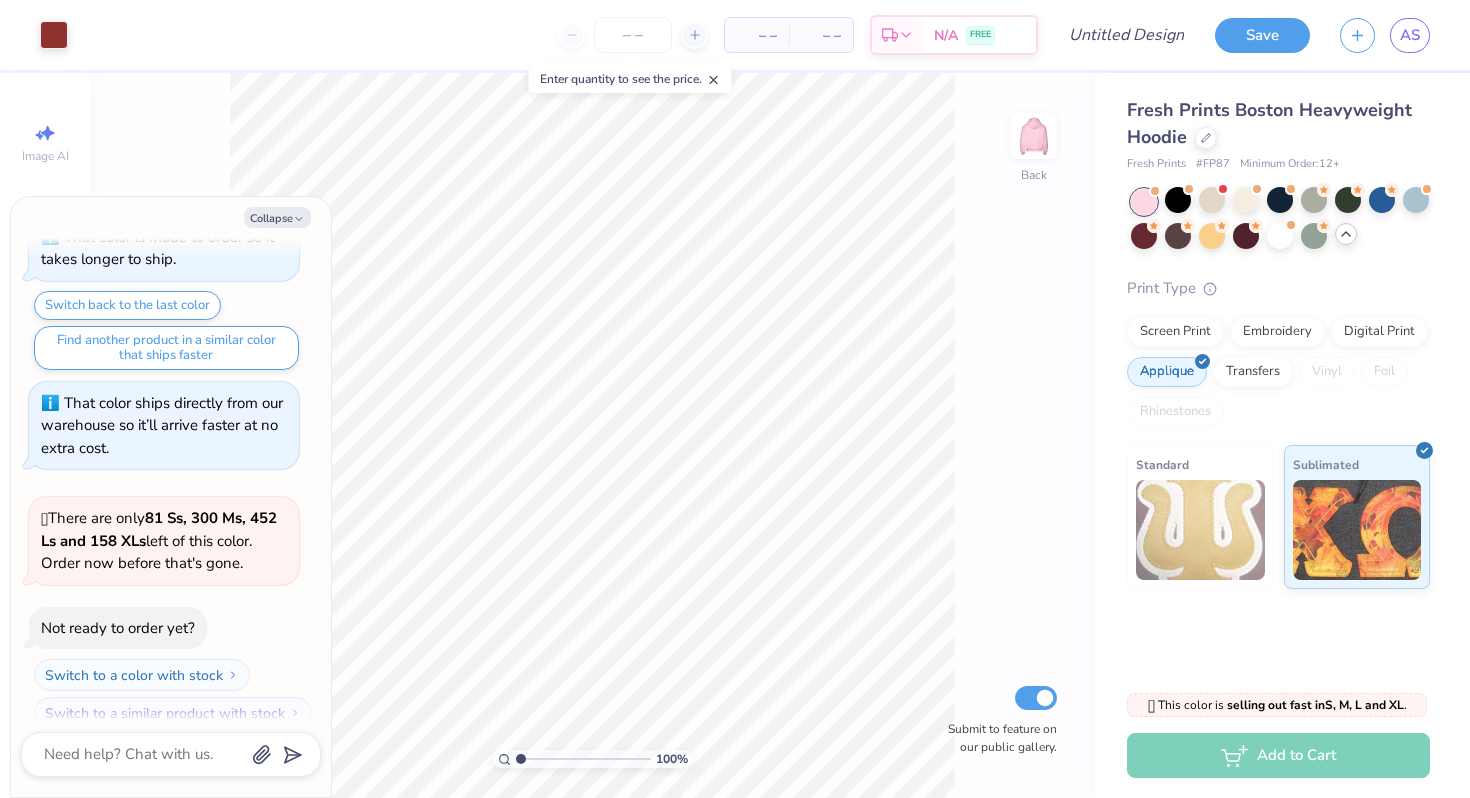scroll, scrollTop: 3159, scrollLeft: 0, axis: vertical 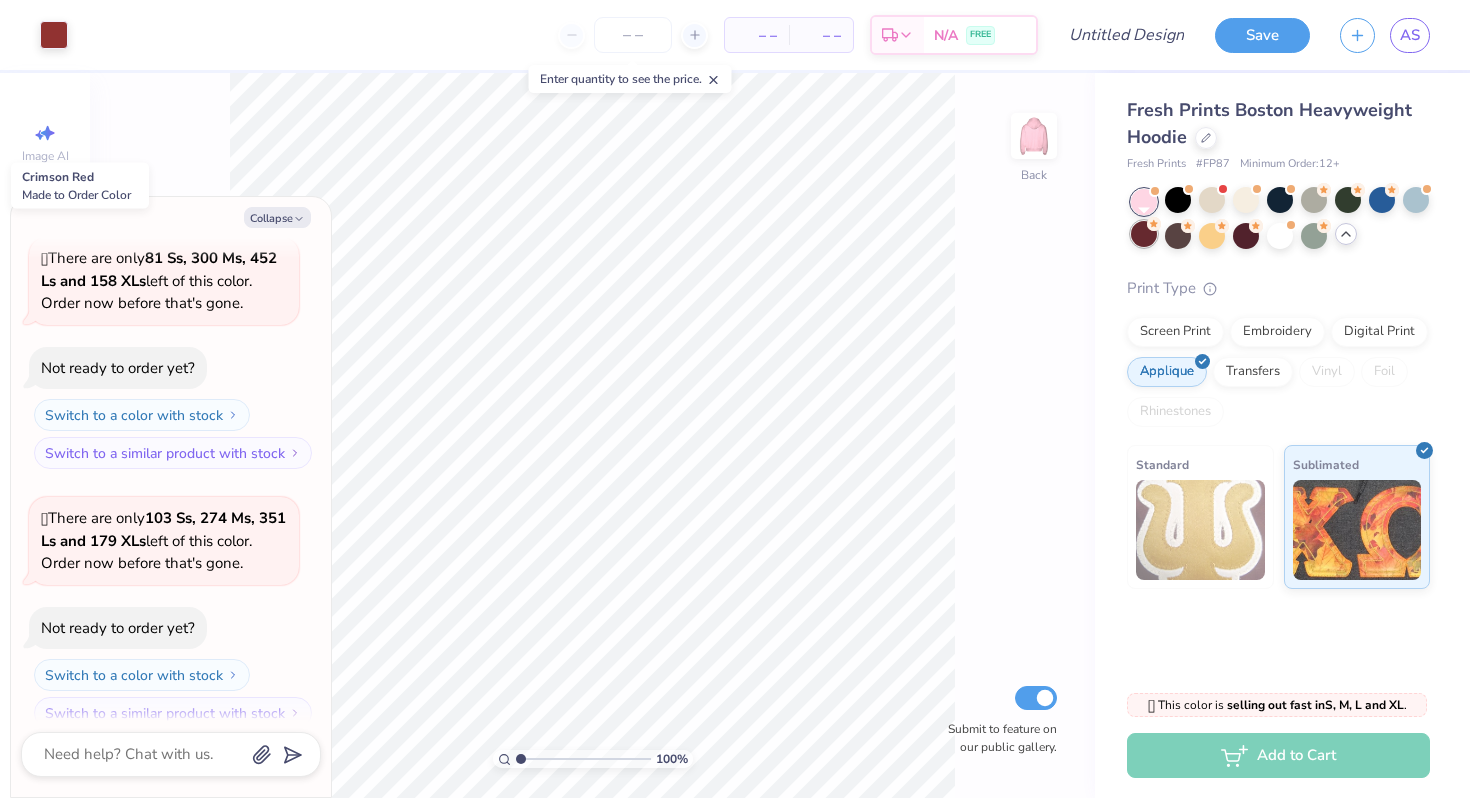 click at bounding box center (1144, 234) 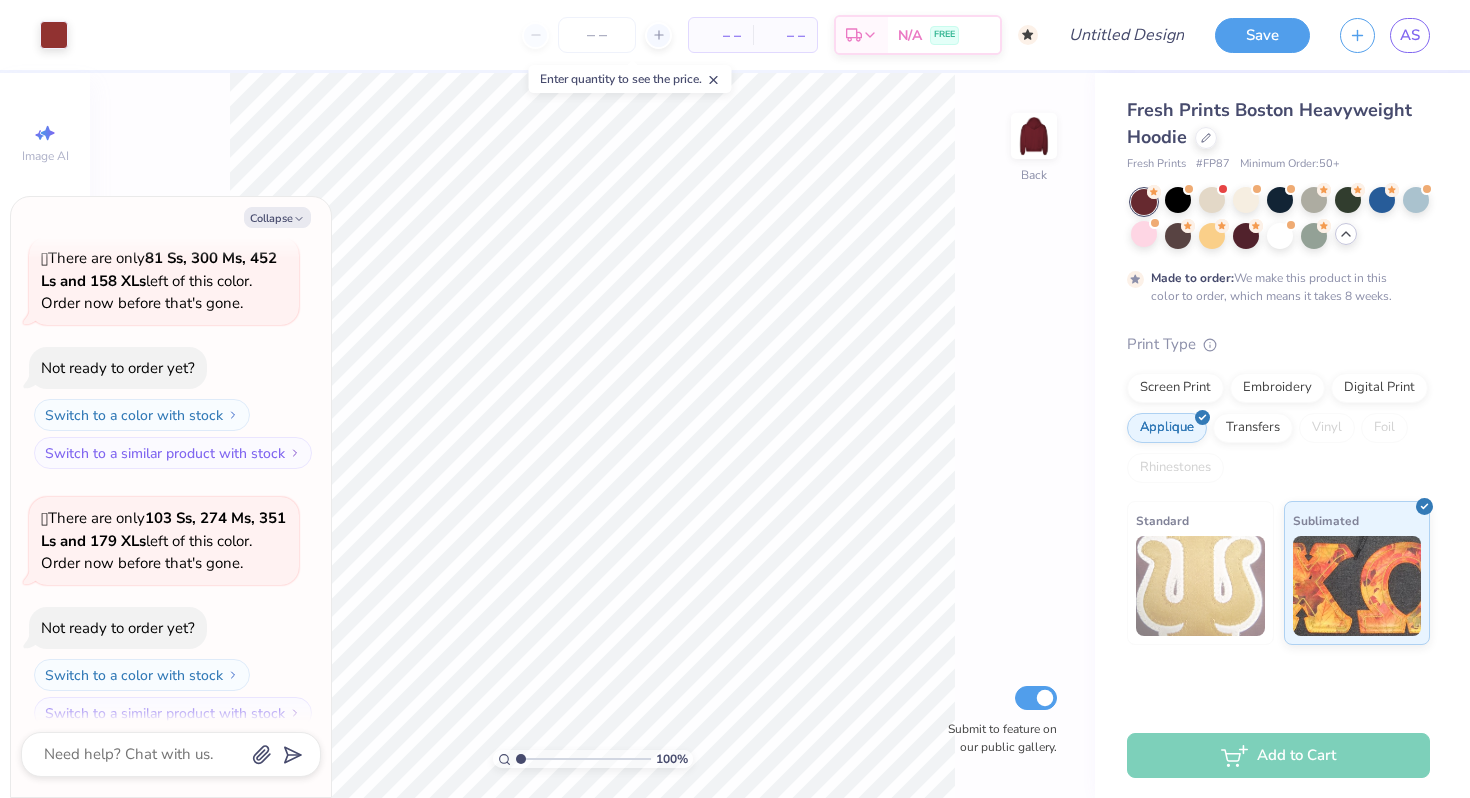 scroll, scrollTop: 3325, scrollLeft: 0, axis: vertical 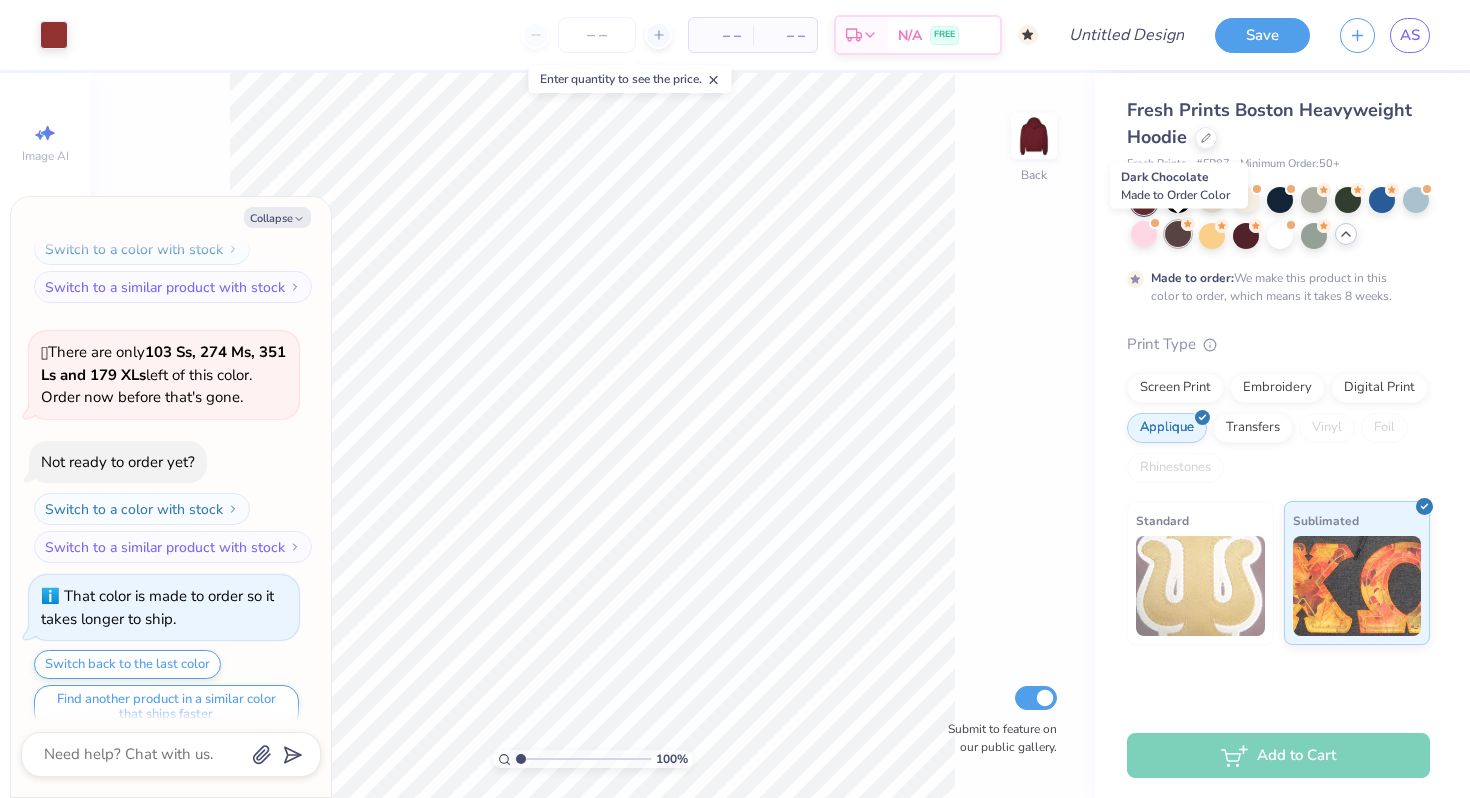 click at bounding box center (1178, 234) 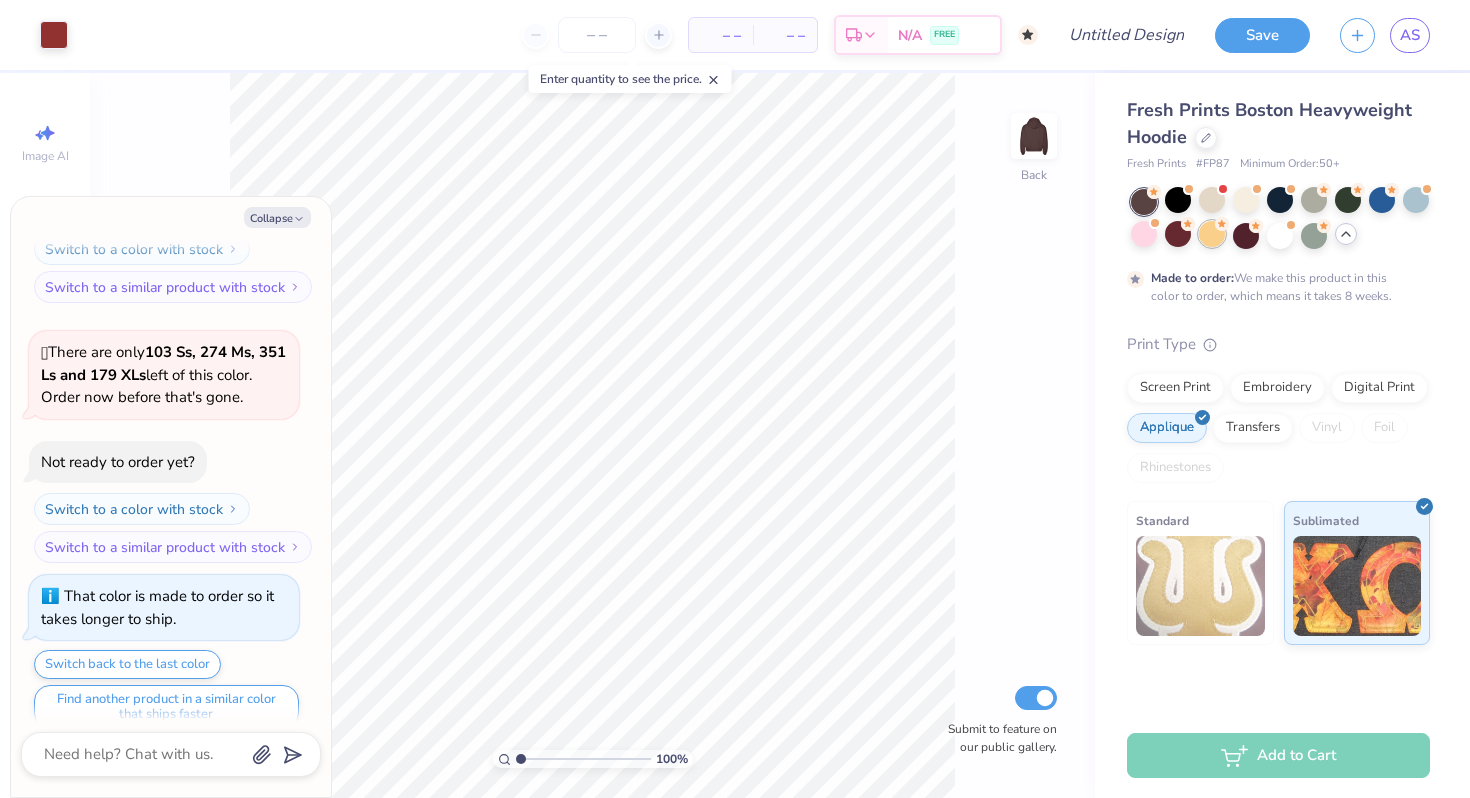 click at bounding box center [1212, 234] 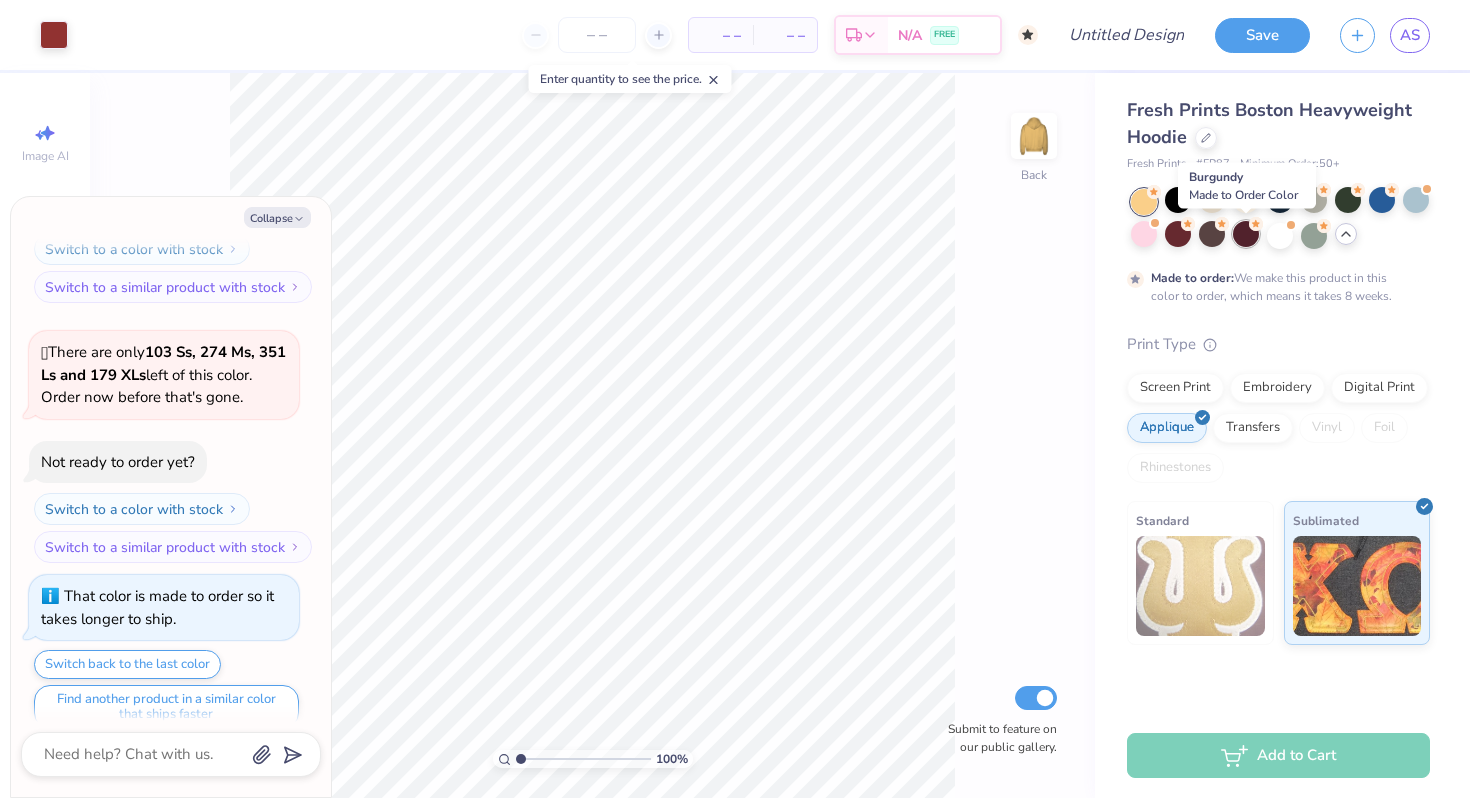 click at bounding box center [1246, 234] 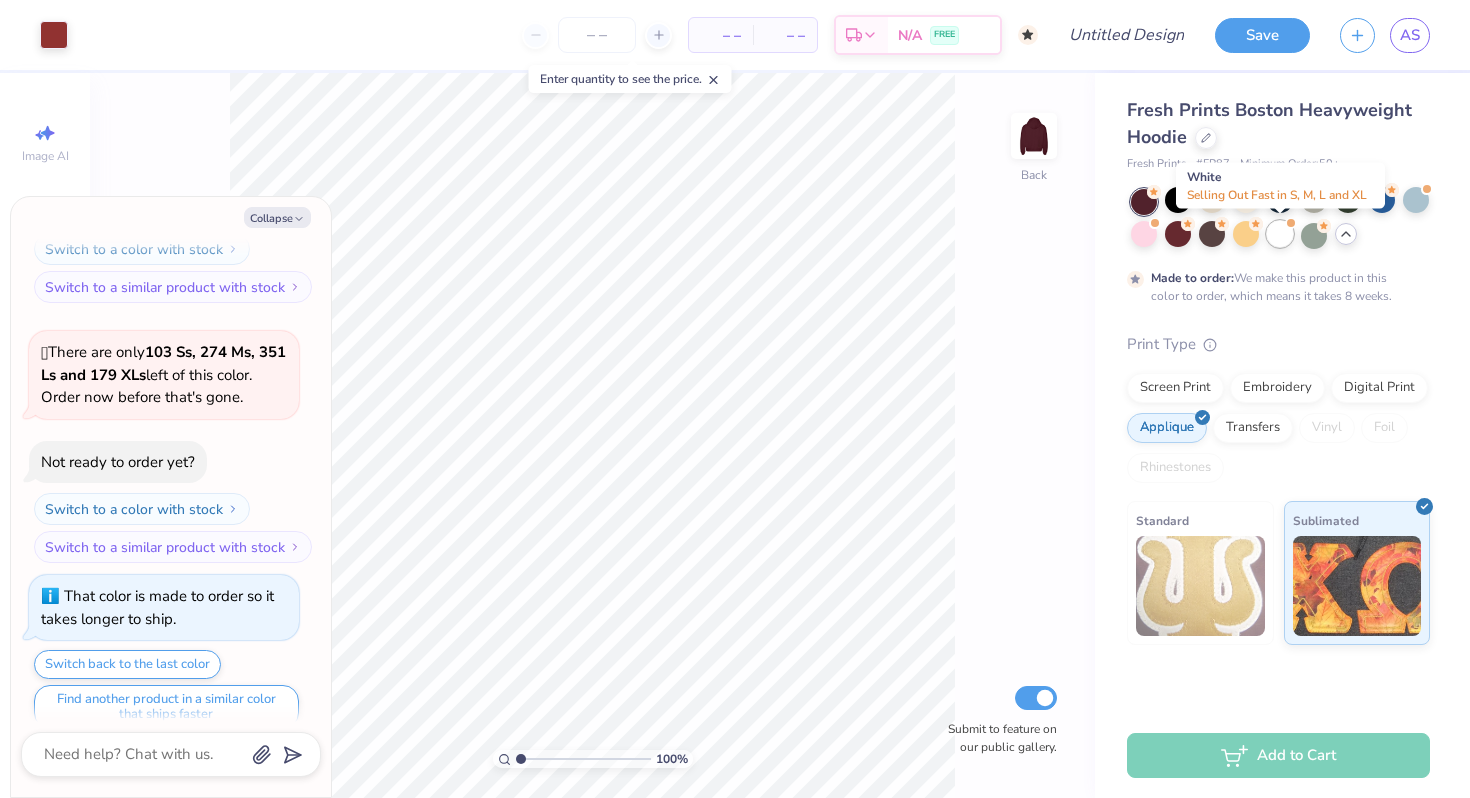 click at bounding box center (1280, 234) 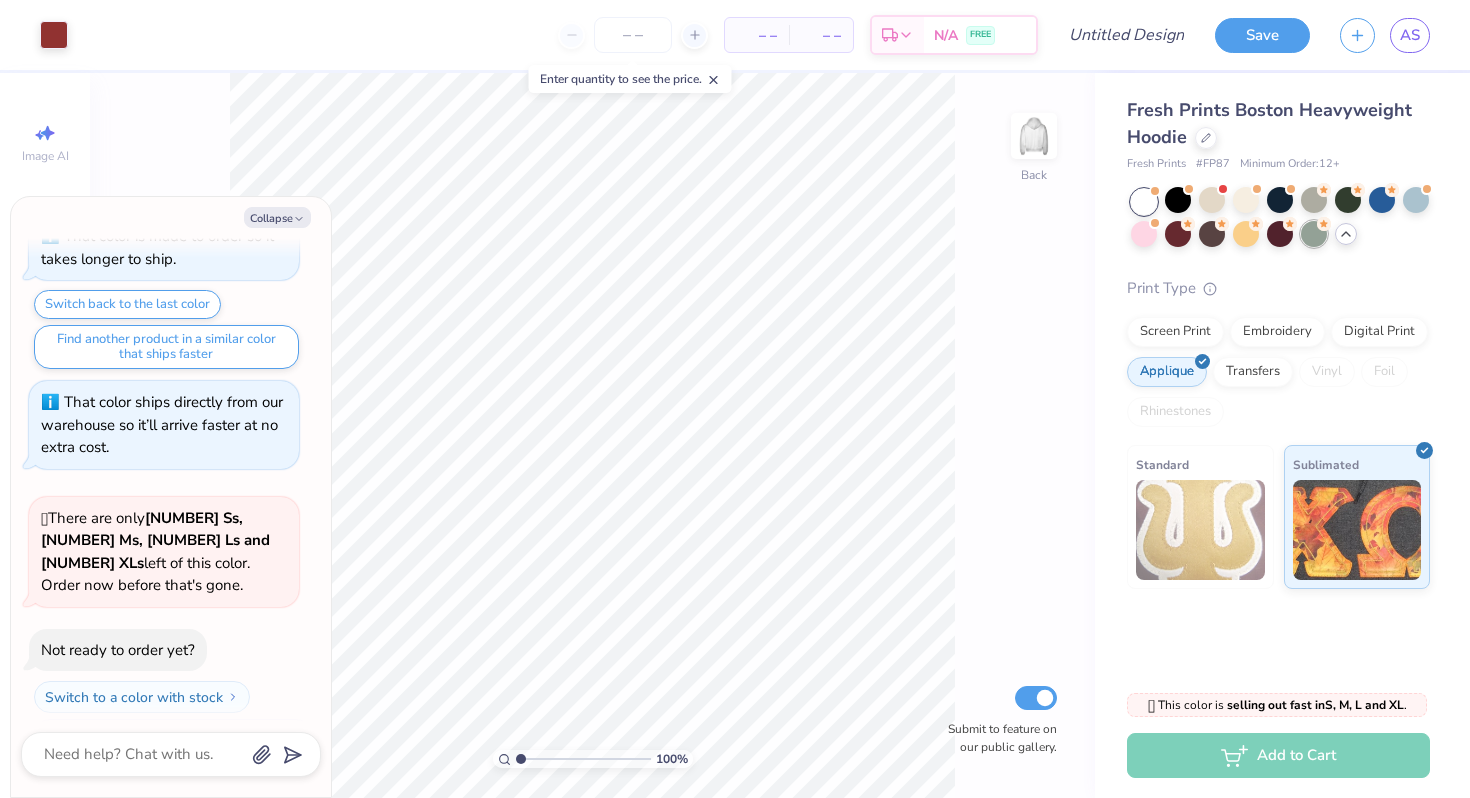 click at bounding box center (1314, 234) 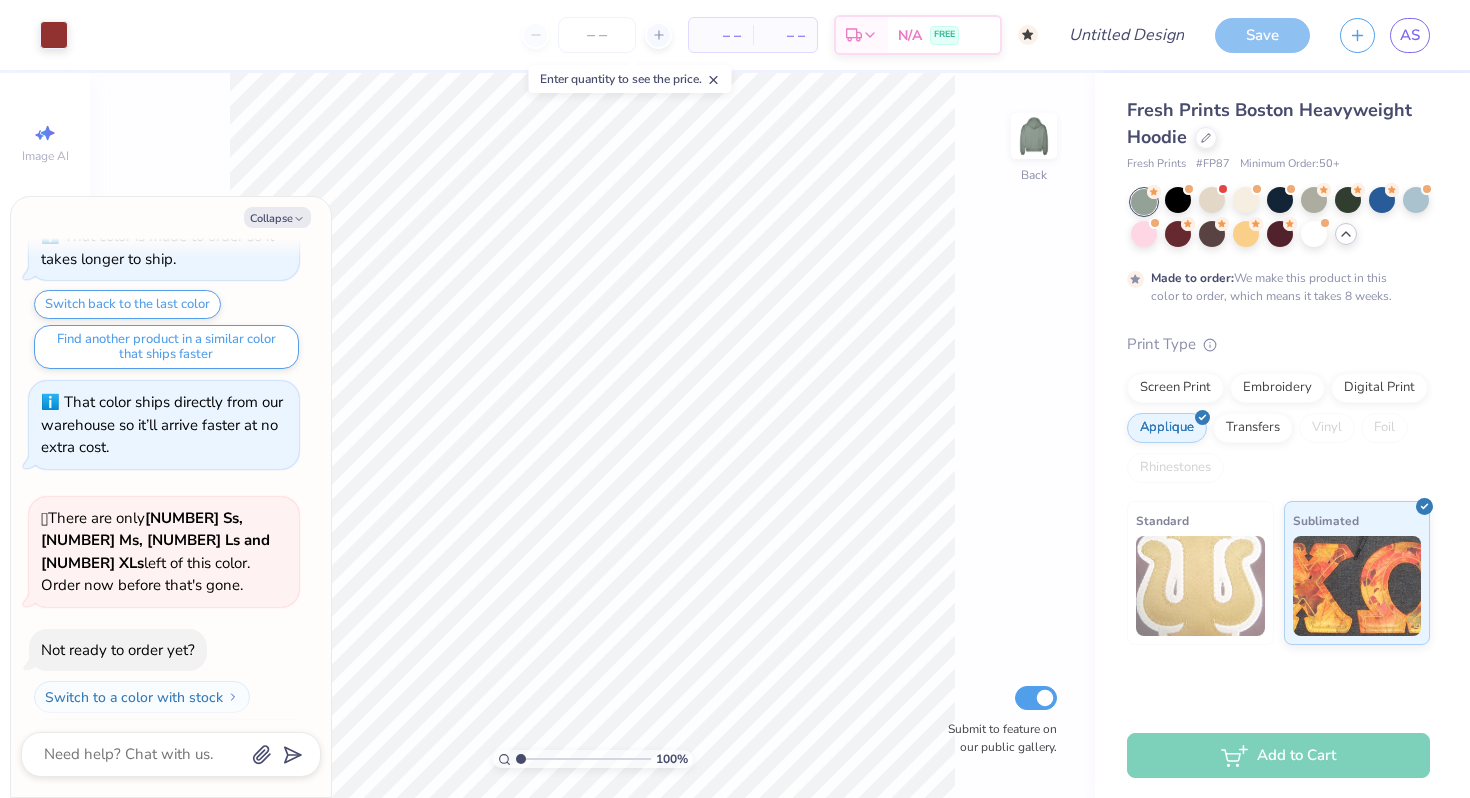 scroll, scrollTop: 3851, scrollLeft: 0, axis: vertical 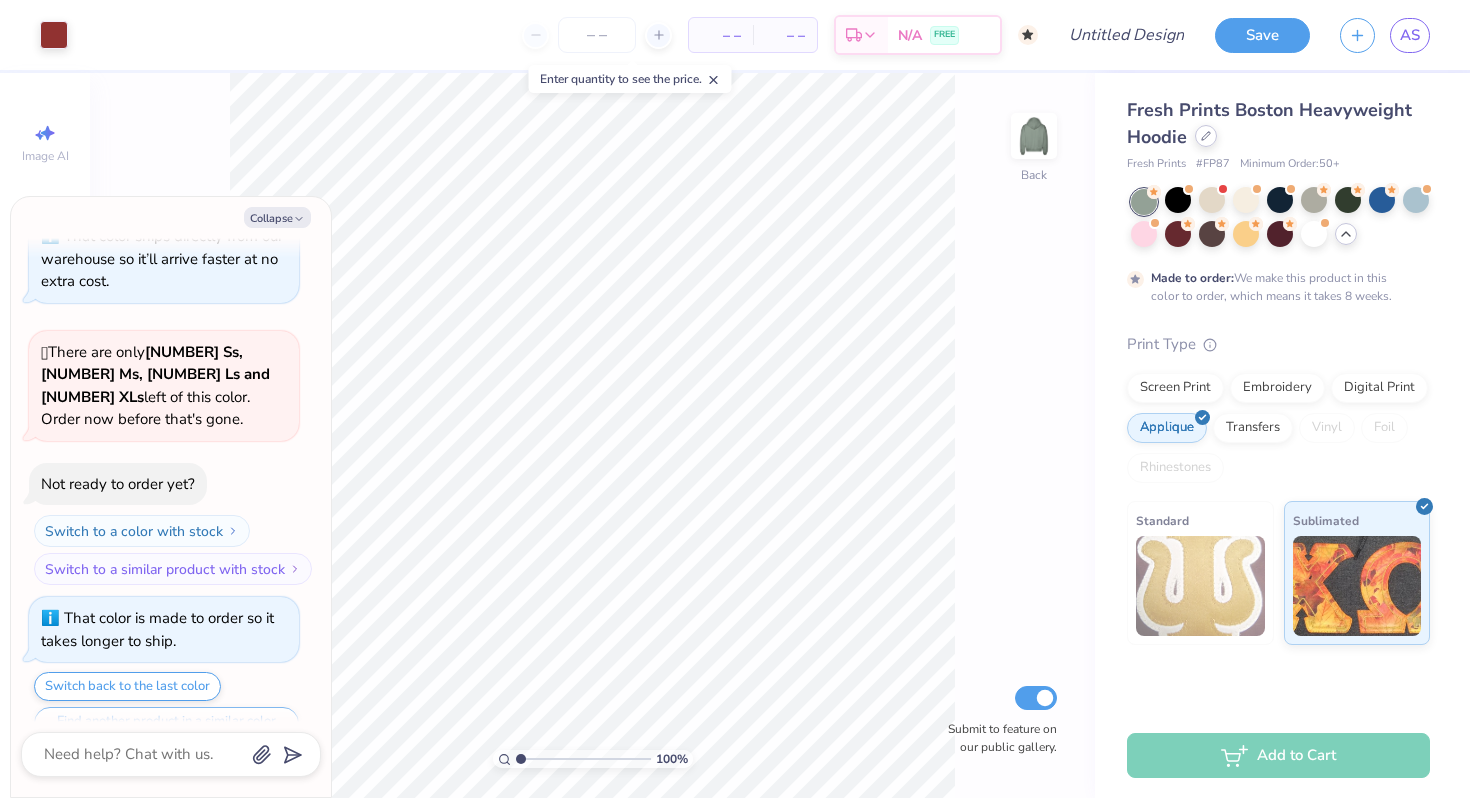 click 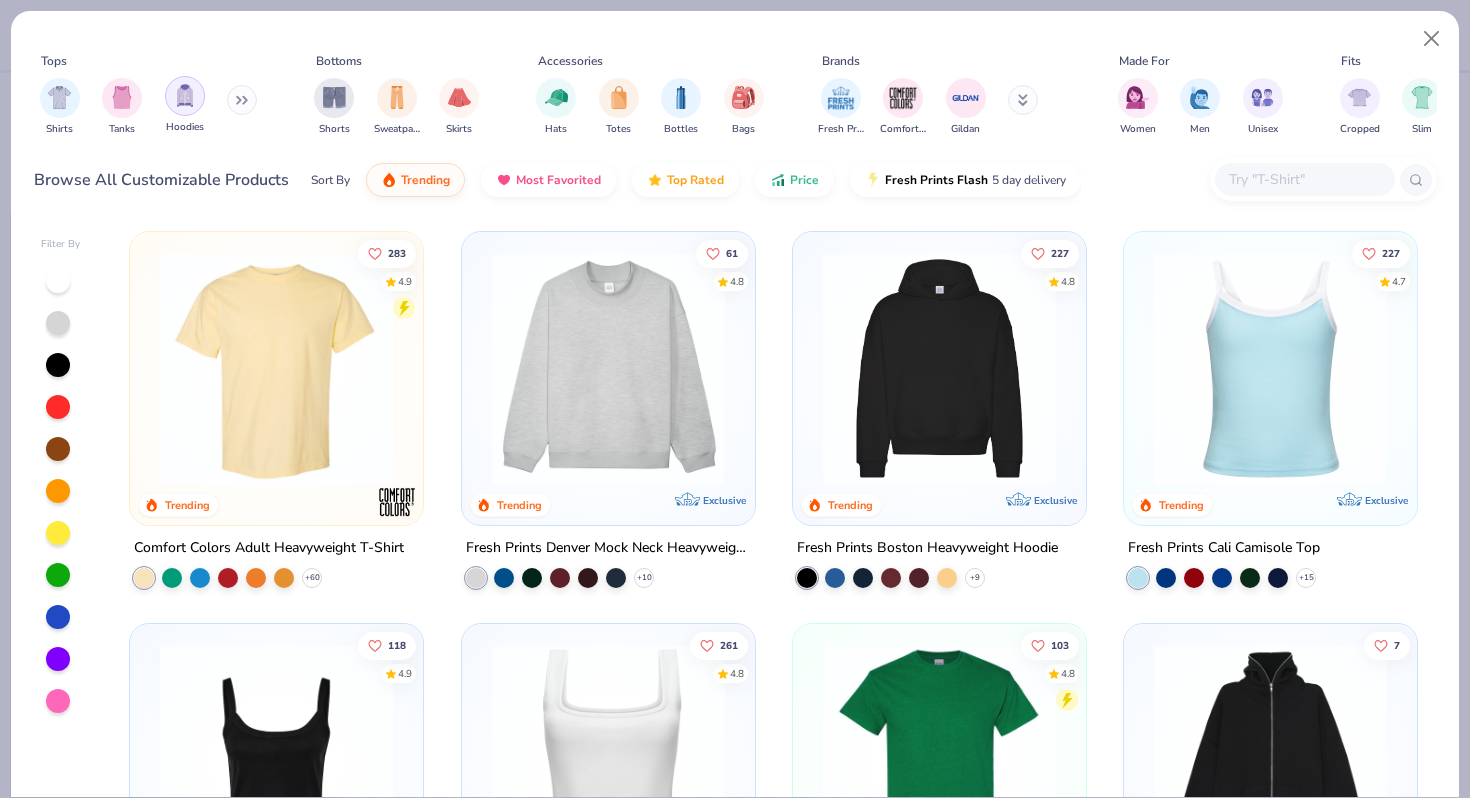 click at bounding box center [185, 96] 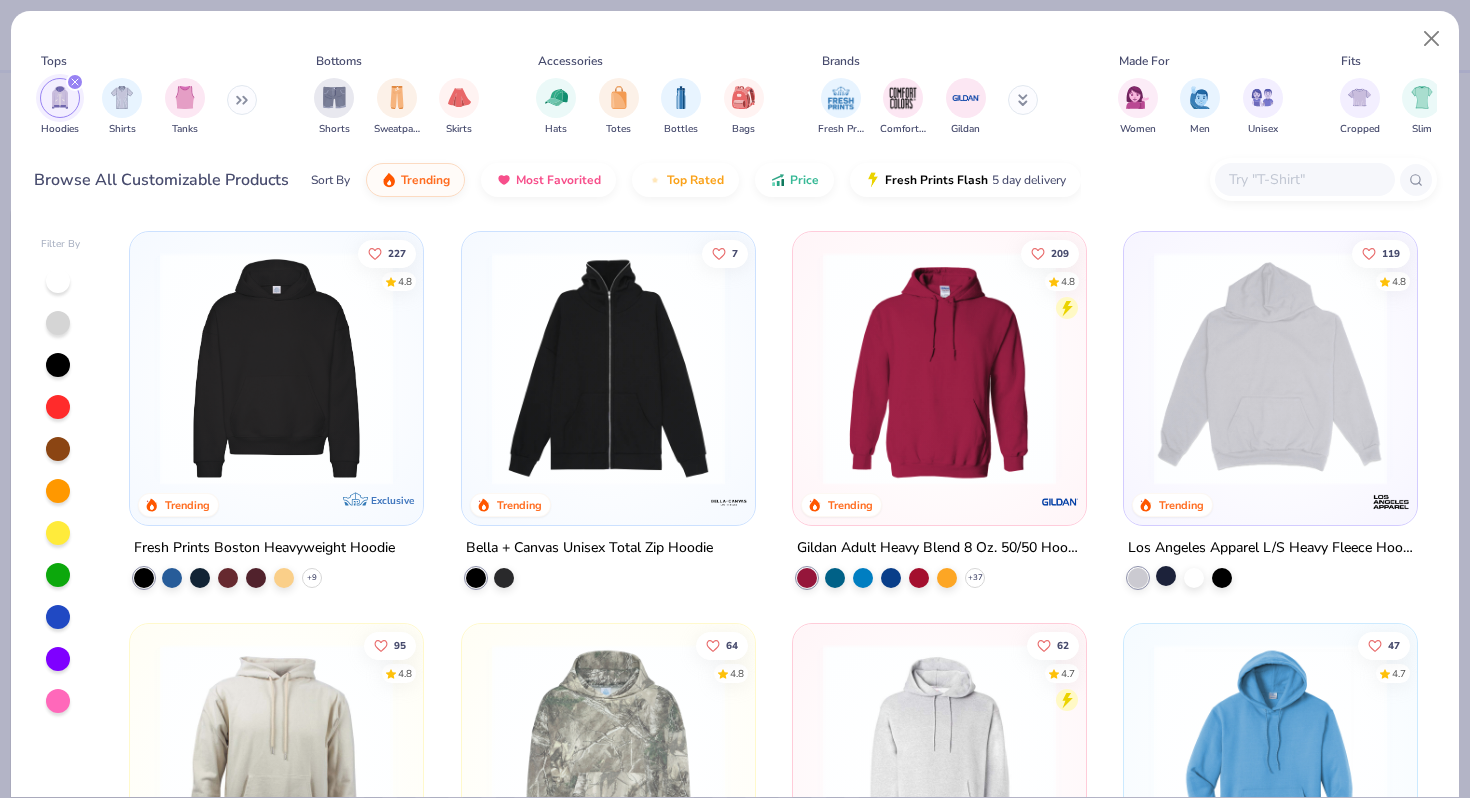 click at bounding box center [1166, 576] 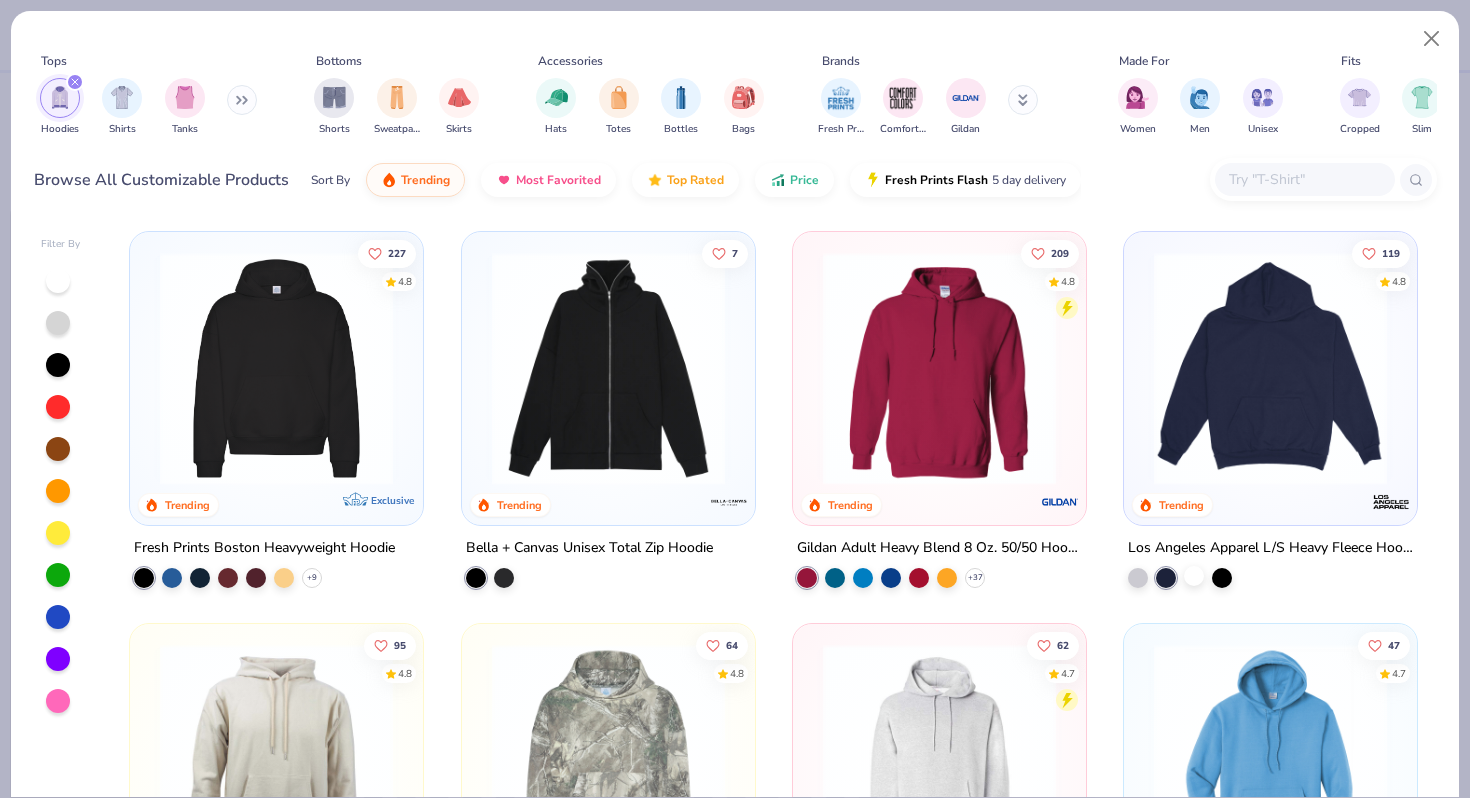 click at bounding box center (1194, 576) 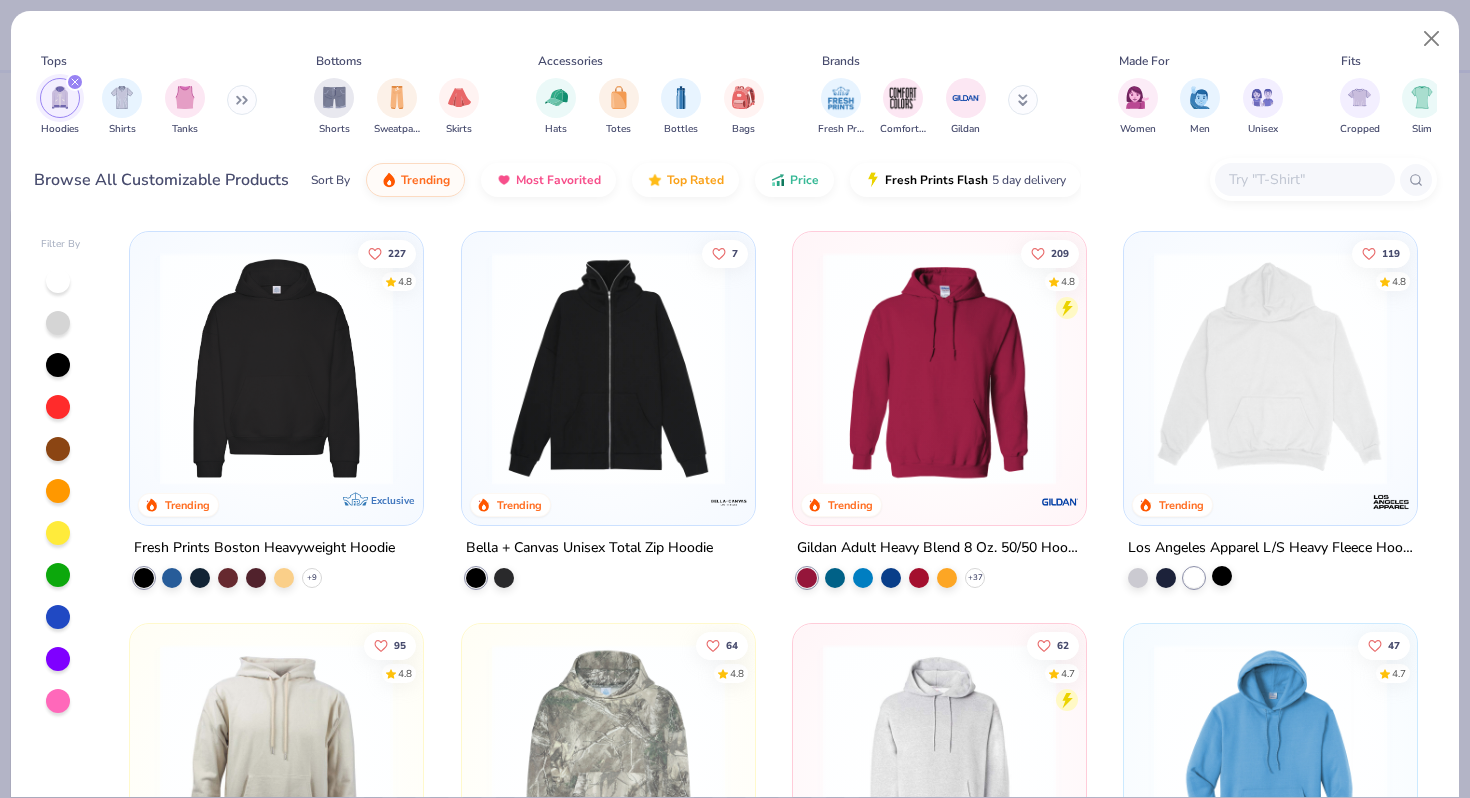 click at bounding box center (1222, 576) 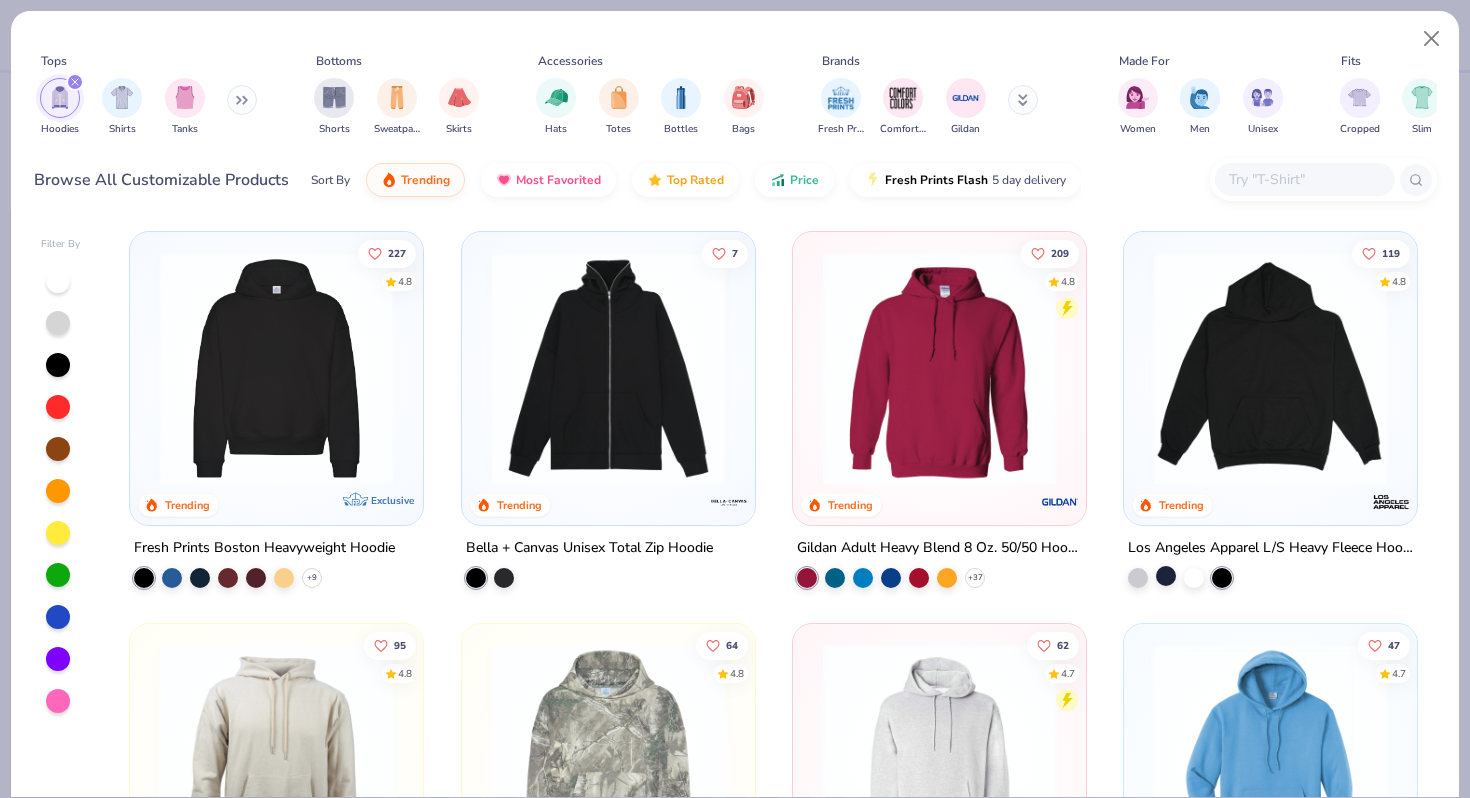 click at bounding box center (1166, 576) 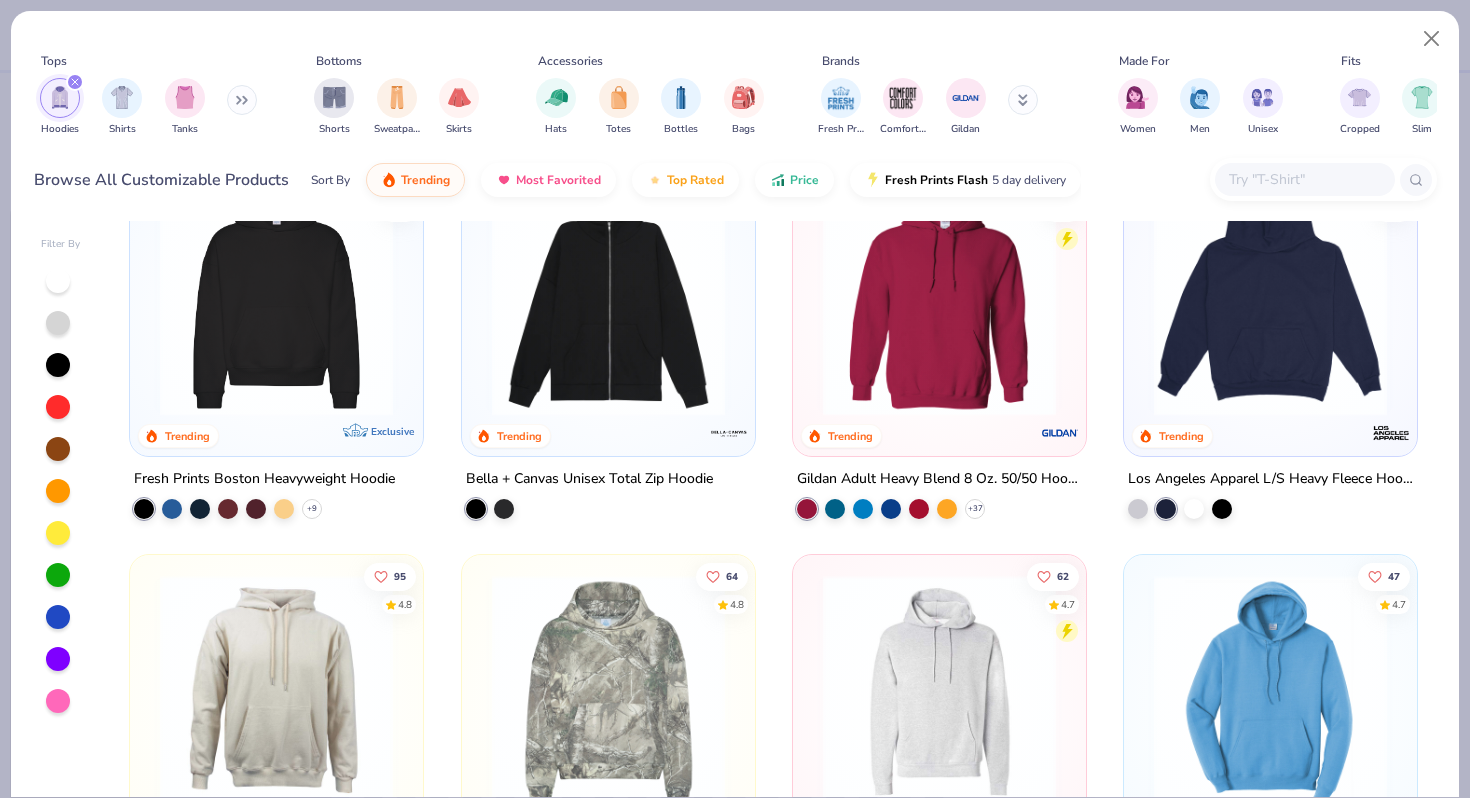 scroll, scrollTop: 71, scrollLeft: 0, axis: vertical 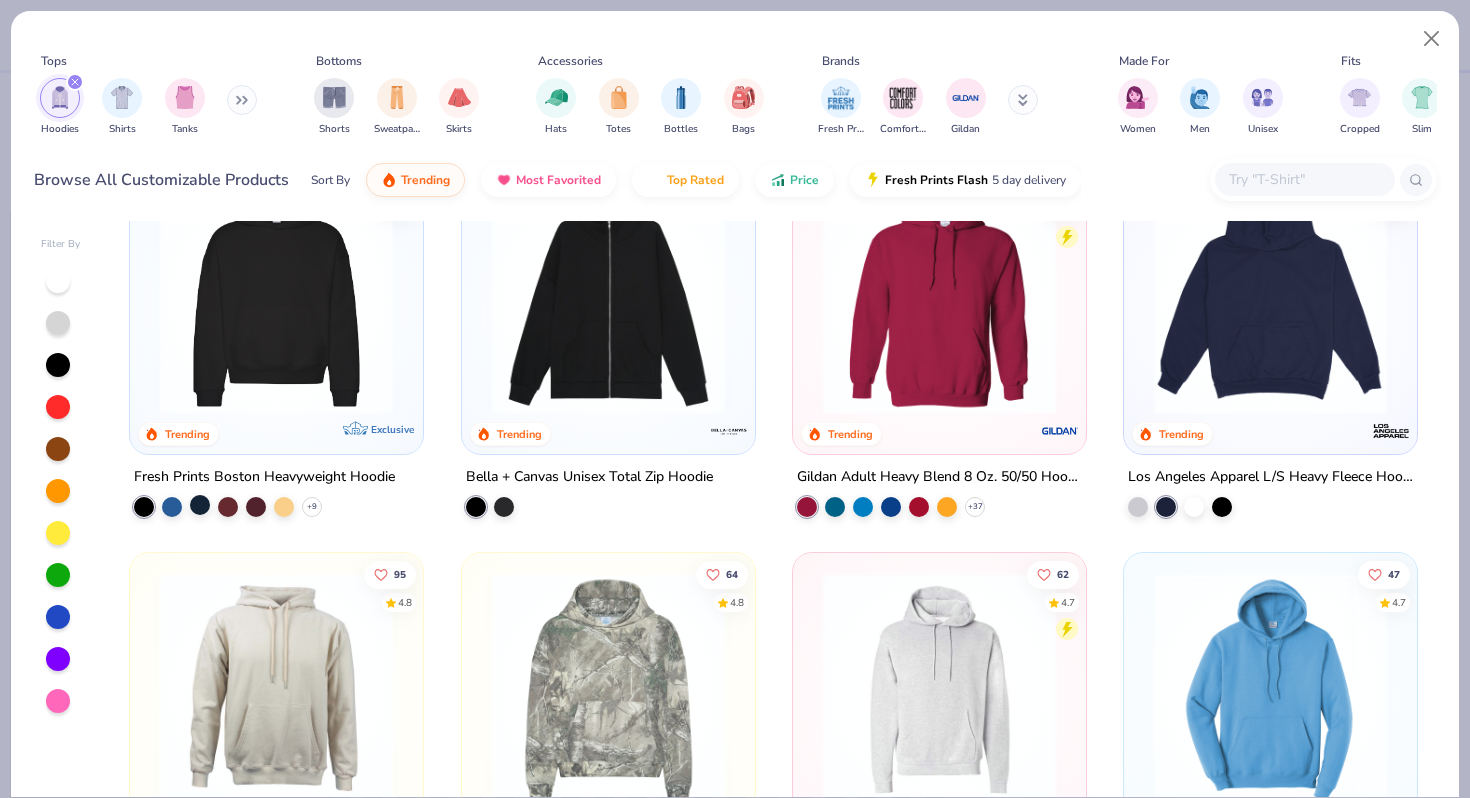 click at bounding box center [200, 505] 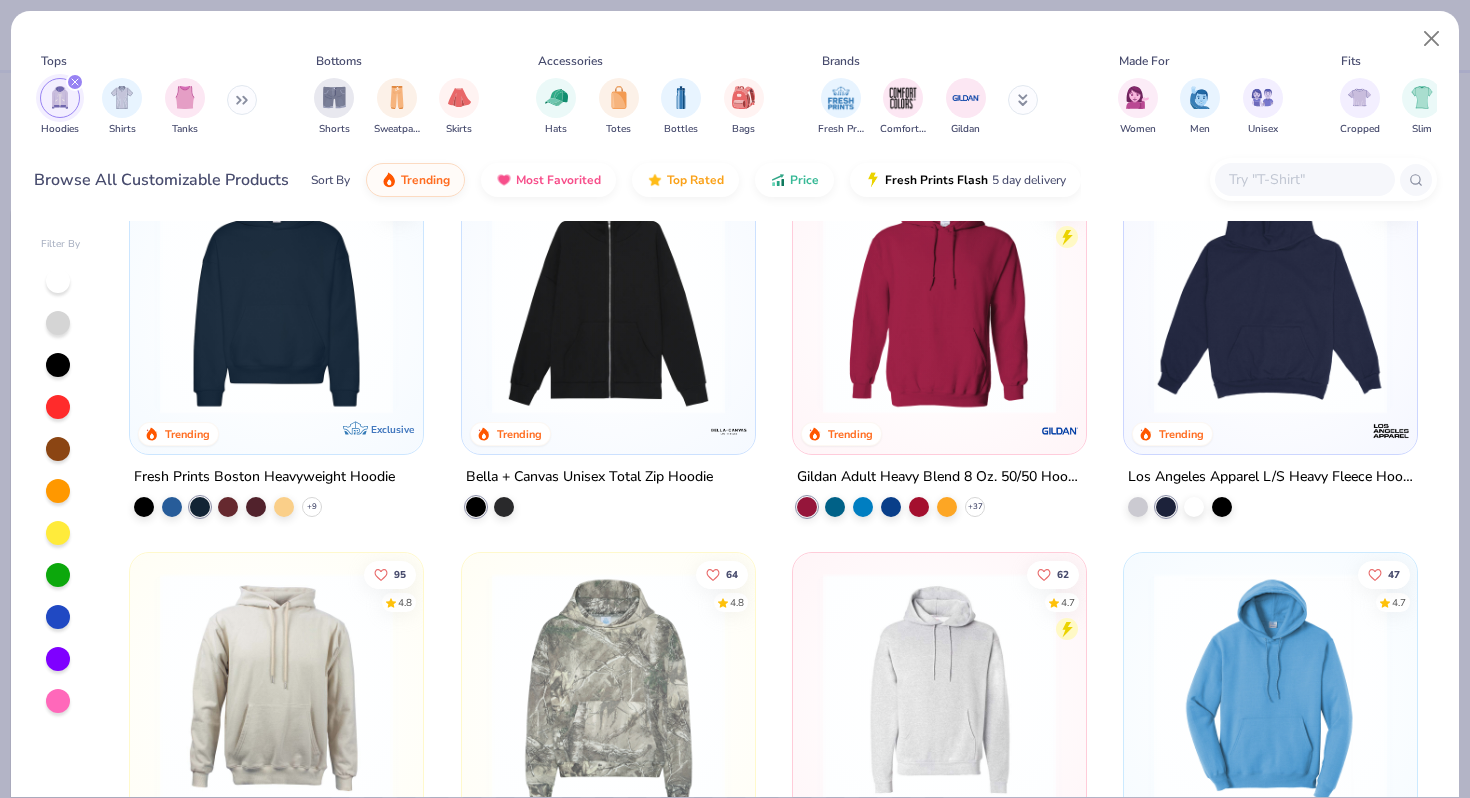 click at bounding box center [276, 297] 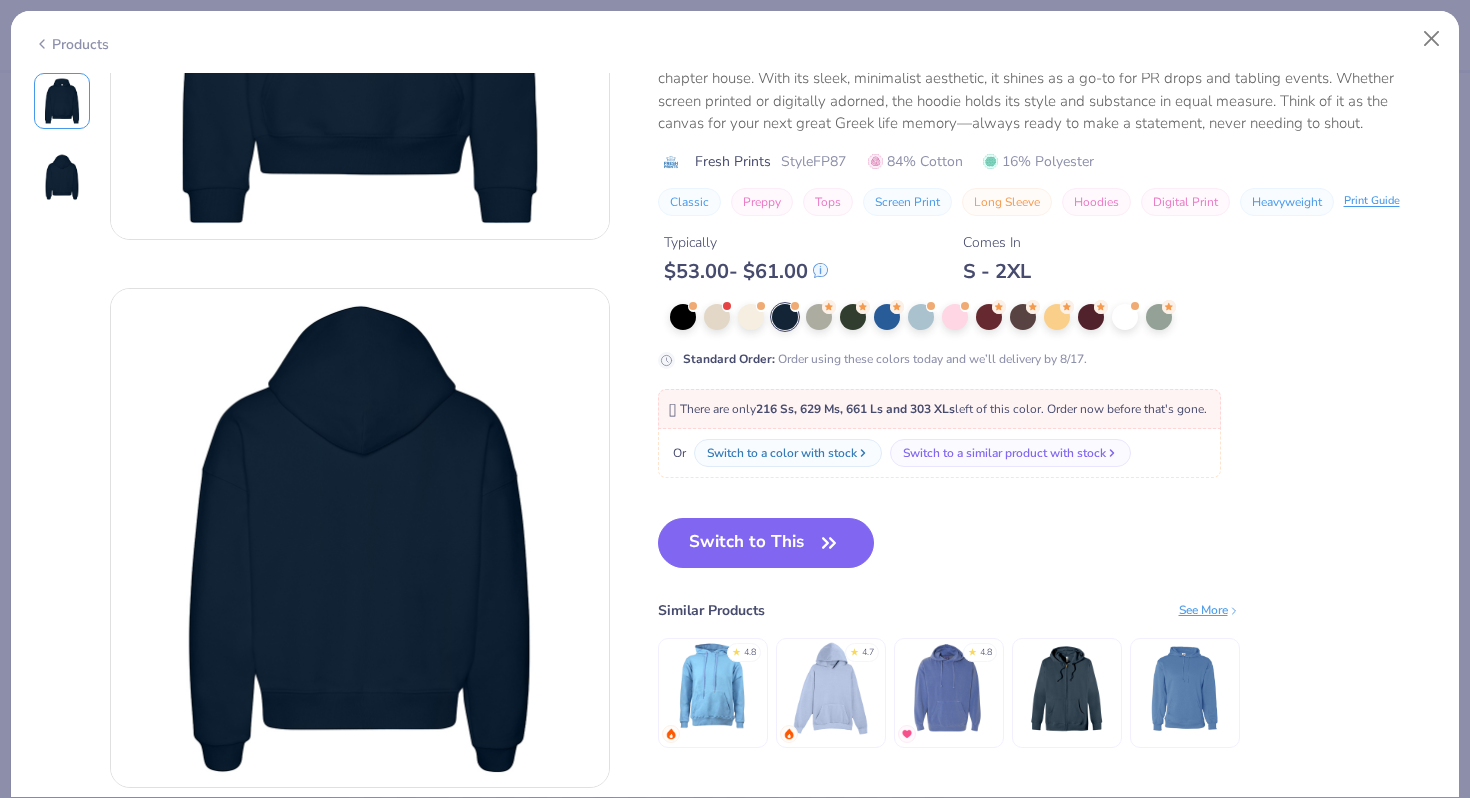 scroll, scrollTop: 540, scrollLeft: 0, axis: vertical 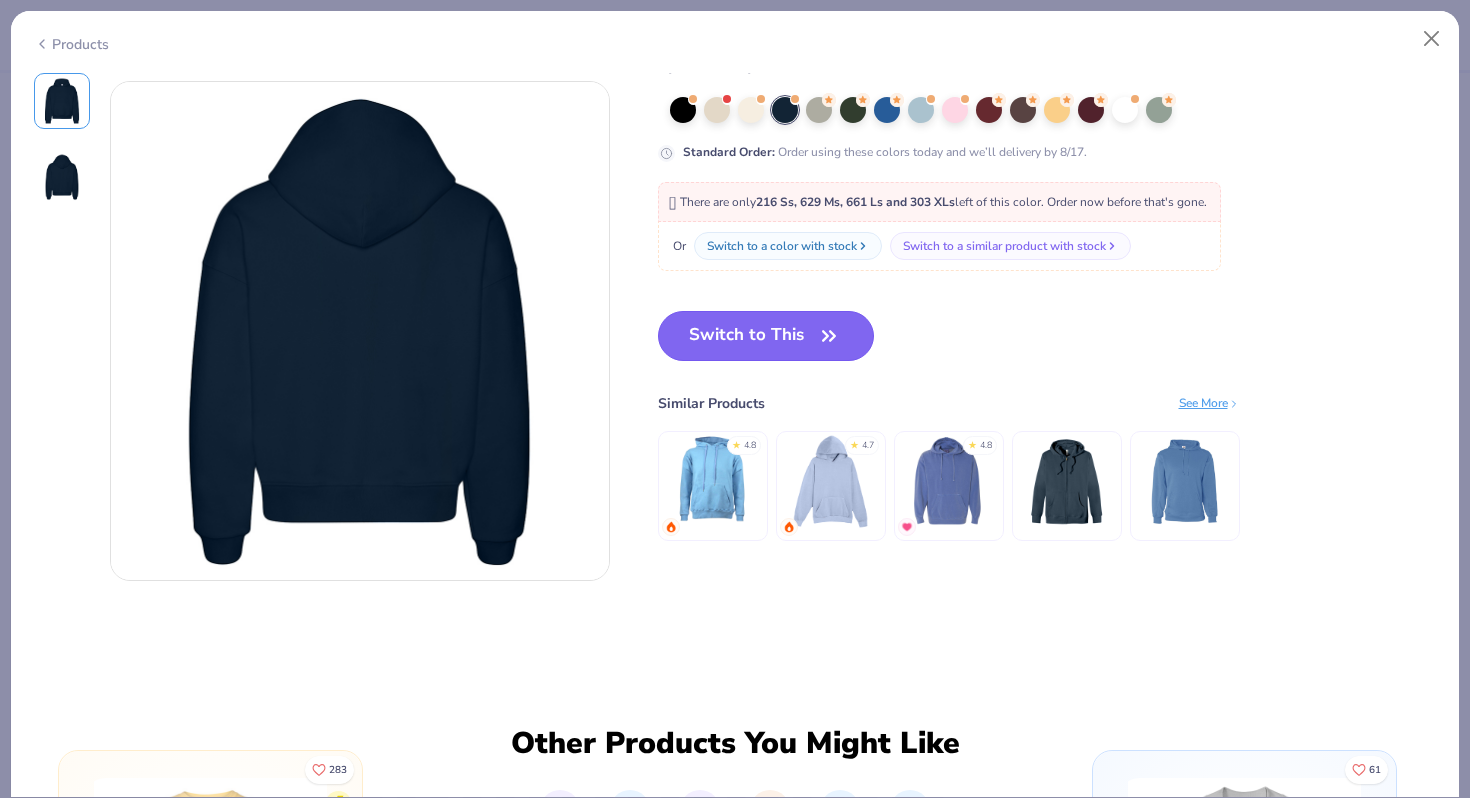 click on "Switch to This" at bounding box center [766, 336] 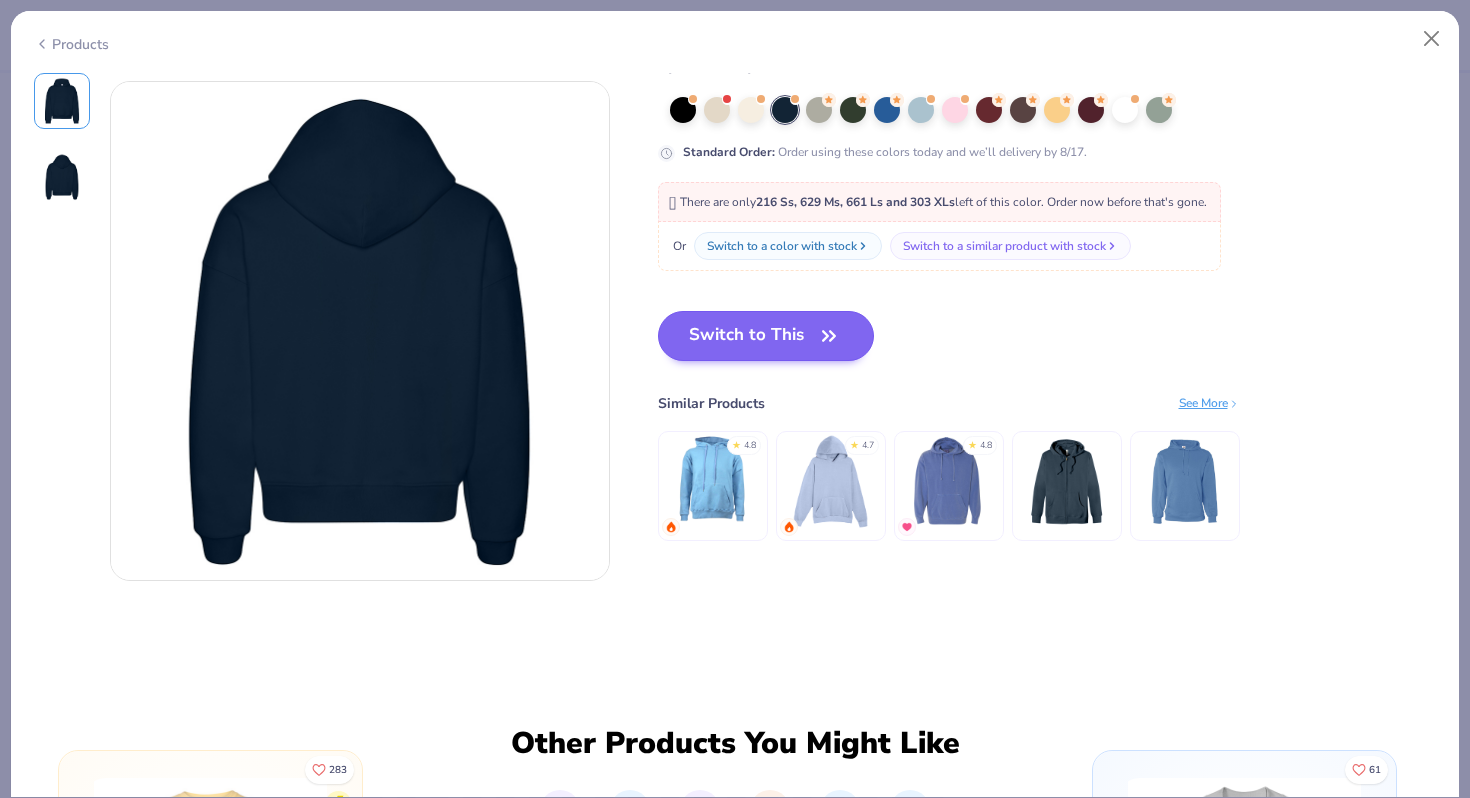 scroll, scrollTop: 3950, scrollLeft: 0, axis: vertical 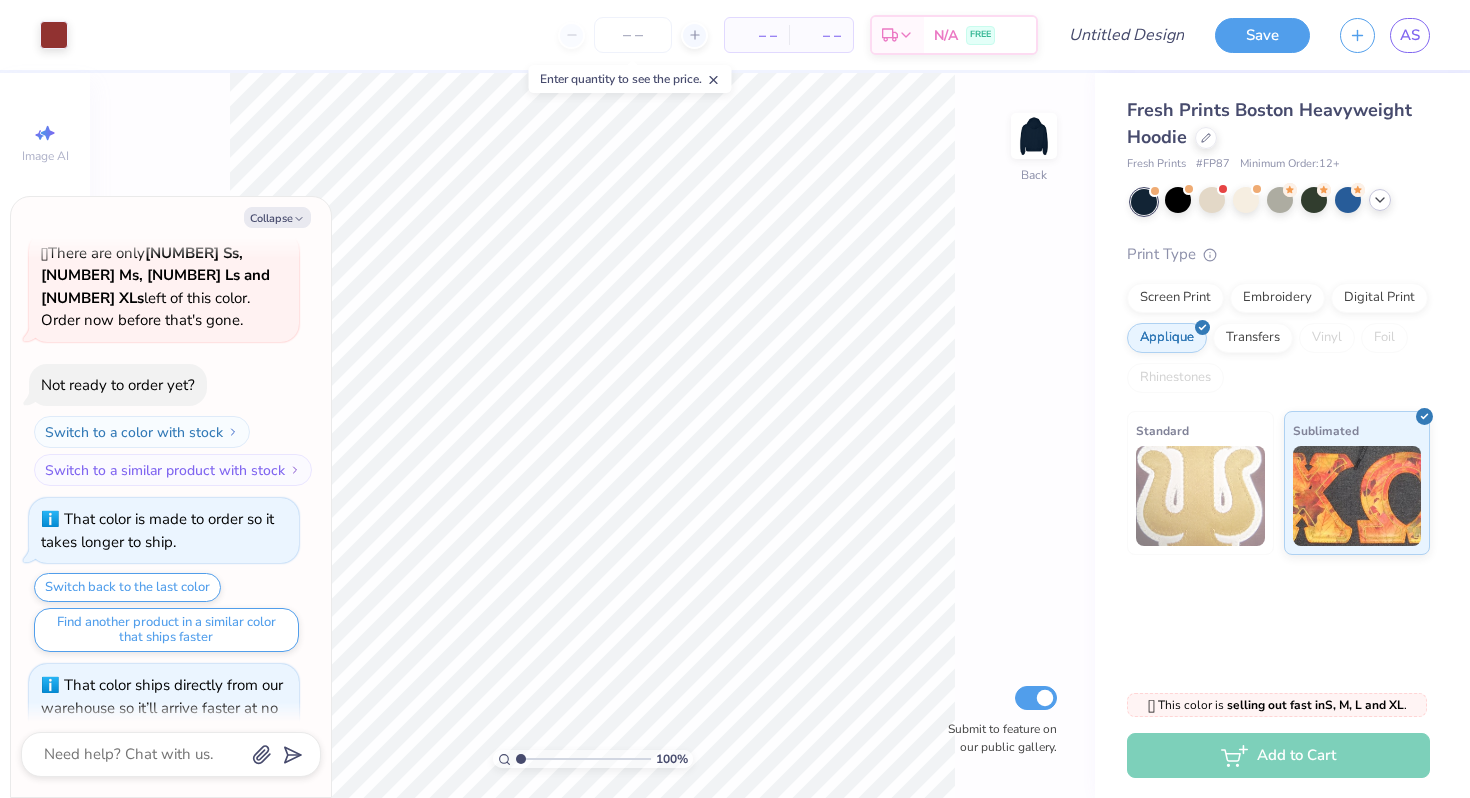 click on "Collapse" at bounding box center [171, 217] 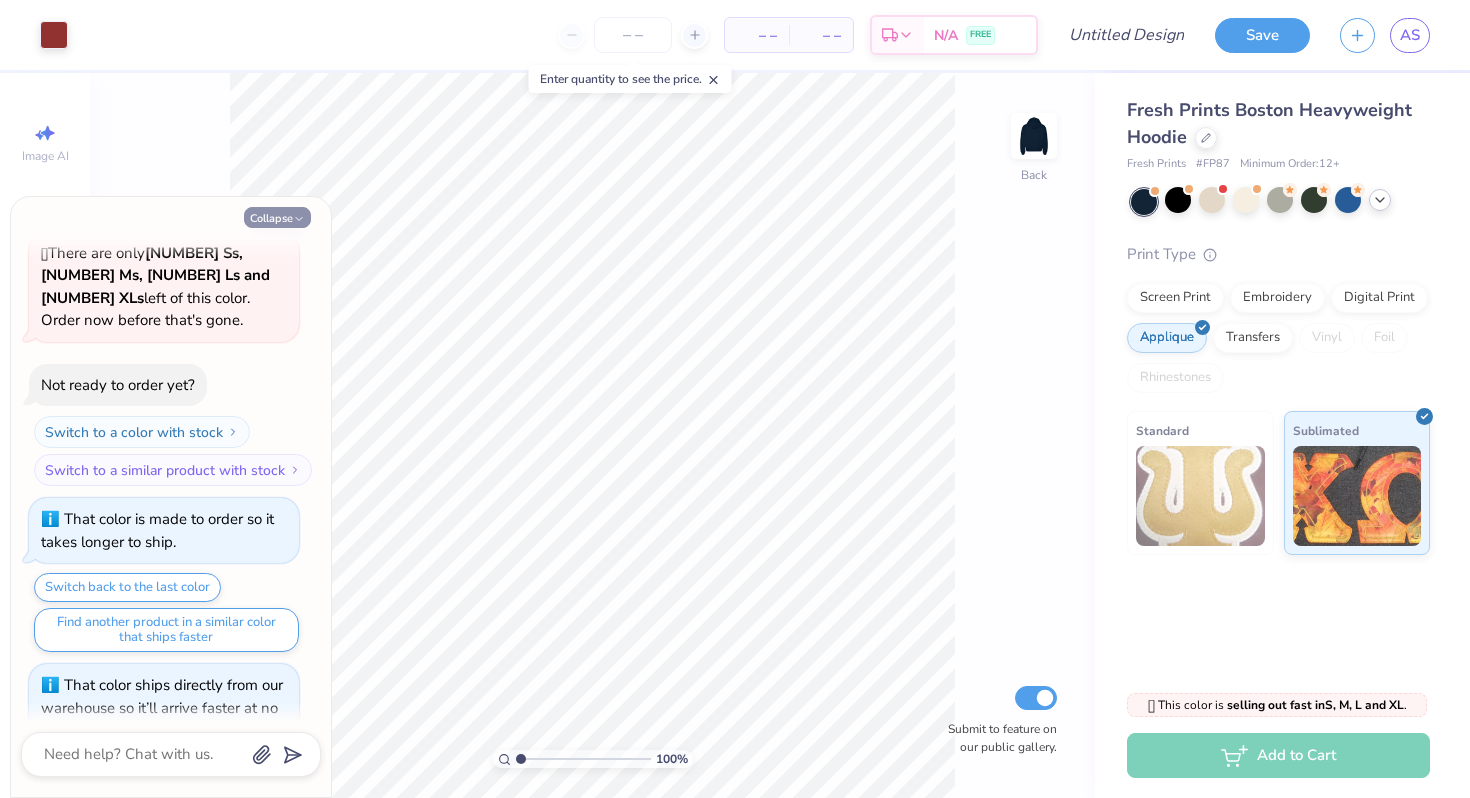 click on "Collapse" at bounding box center (277, 217) 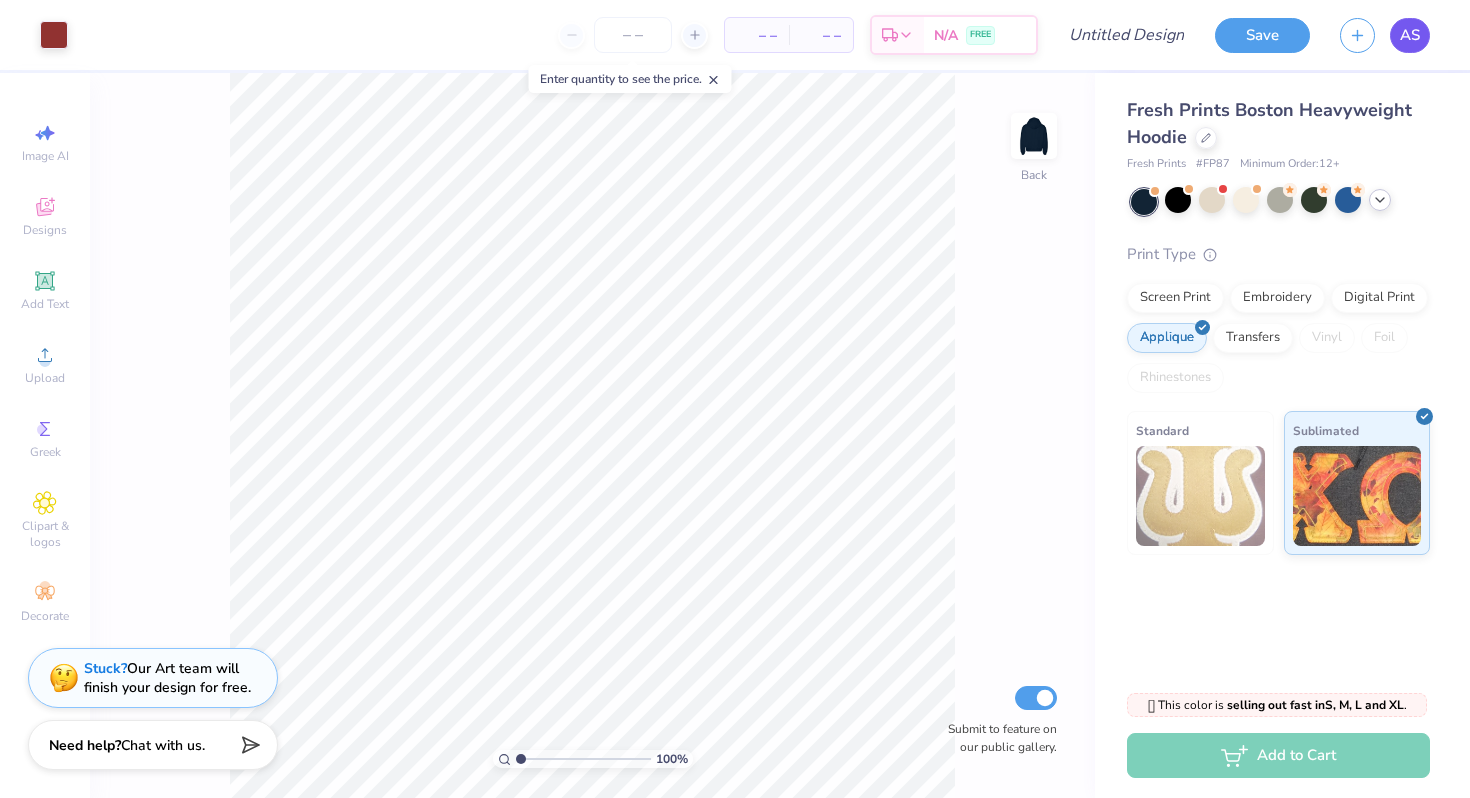 click on "AS" at bounding box center (1410, 35) 